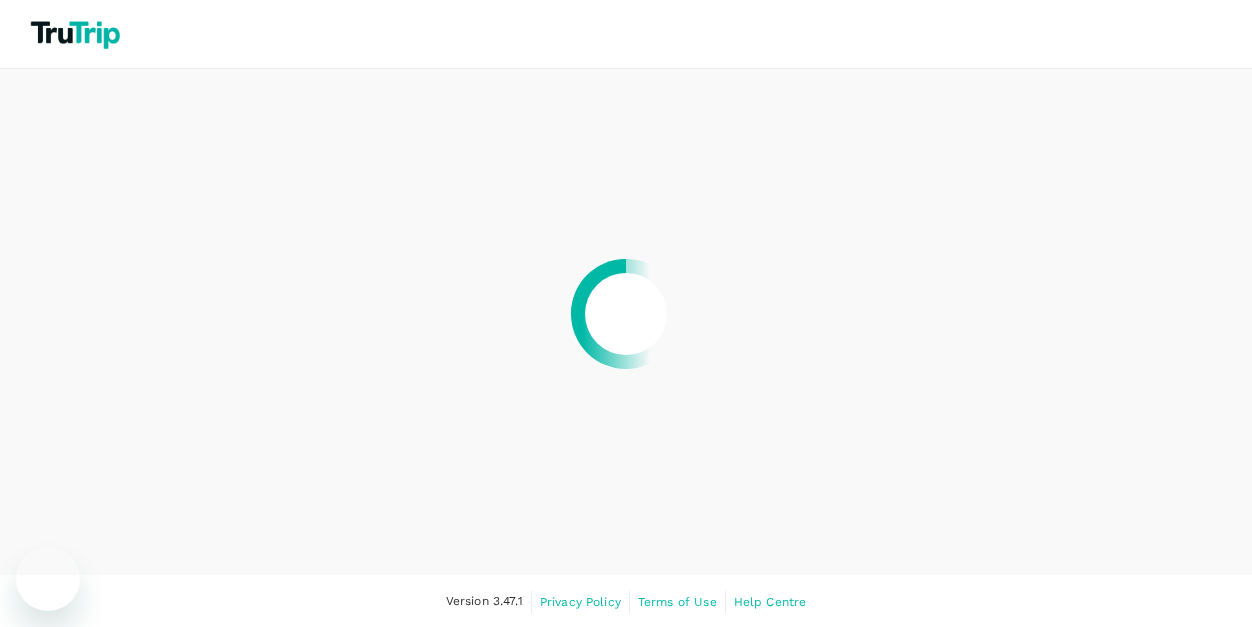 scroll, scrollTop: 0, scrollLeft: 0, axis: both 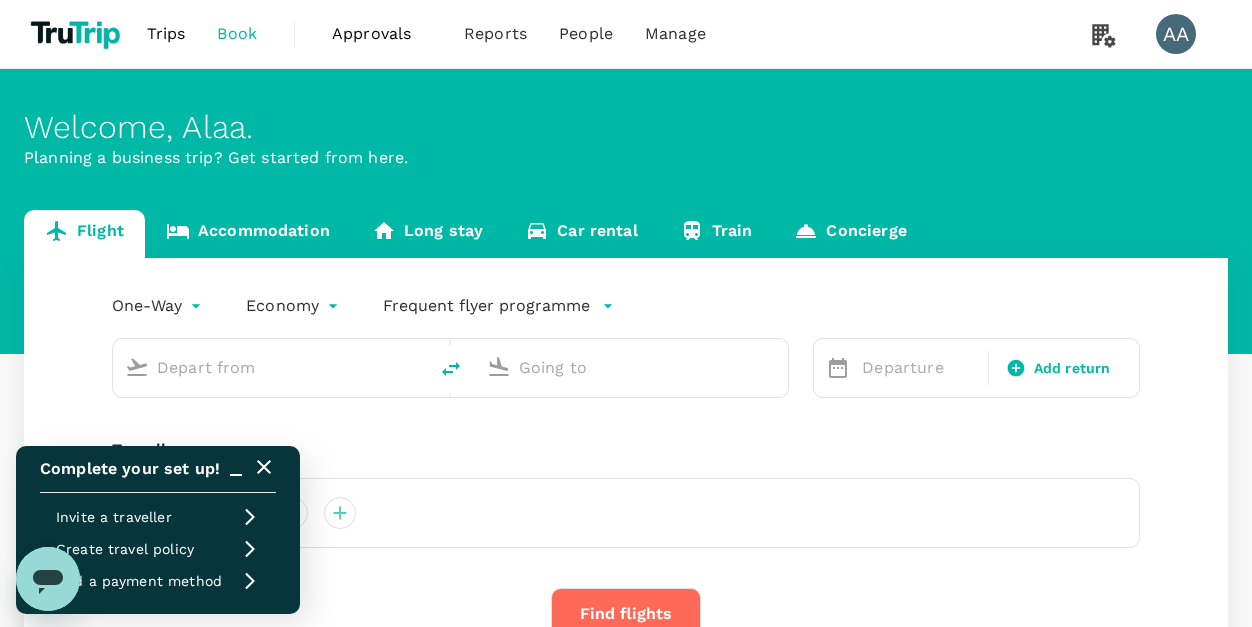 click 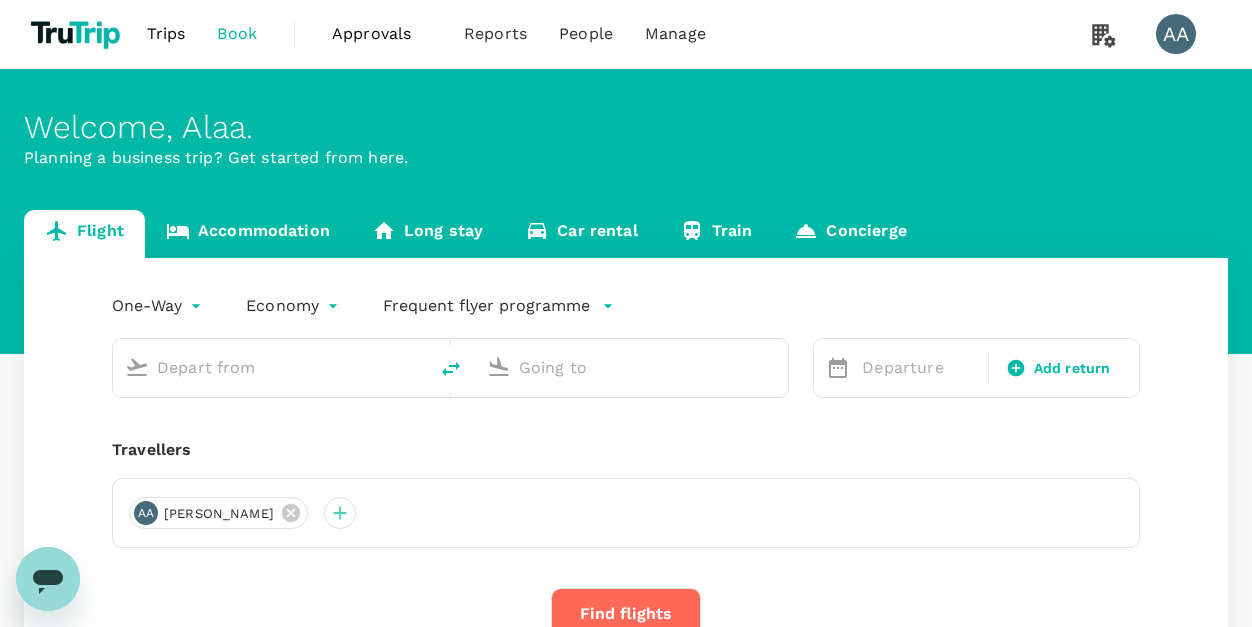 click on "One-Way oneway Economy economy Frequent flyer programme Departure Add return Travellers   AA Alaa Abushawish Find flights" at bounding box center (626, 485) 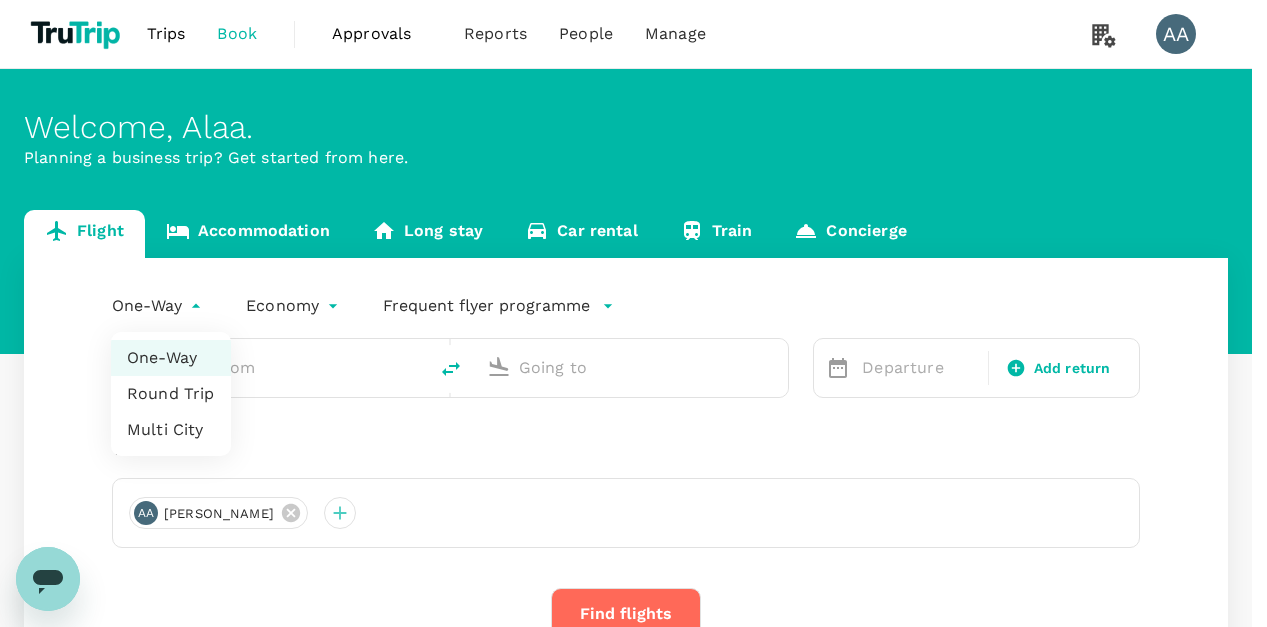 click on "Round Trip" at bounding box center (171, 394) 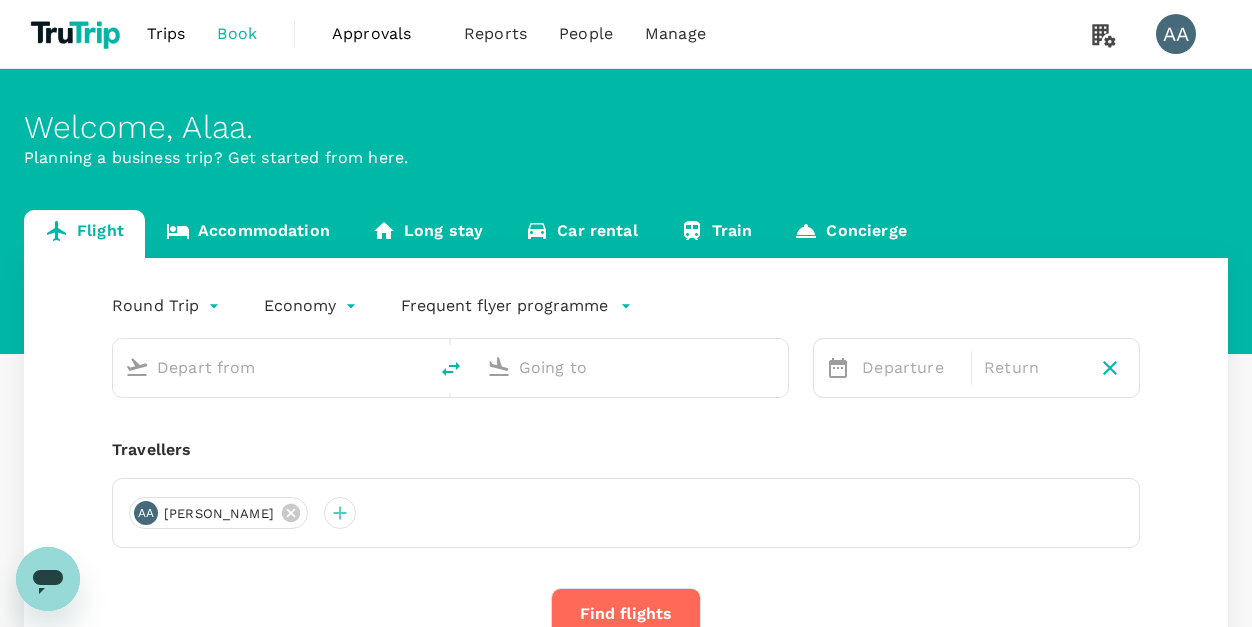 click at bounding box center [271, 367] 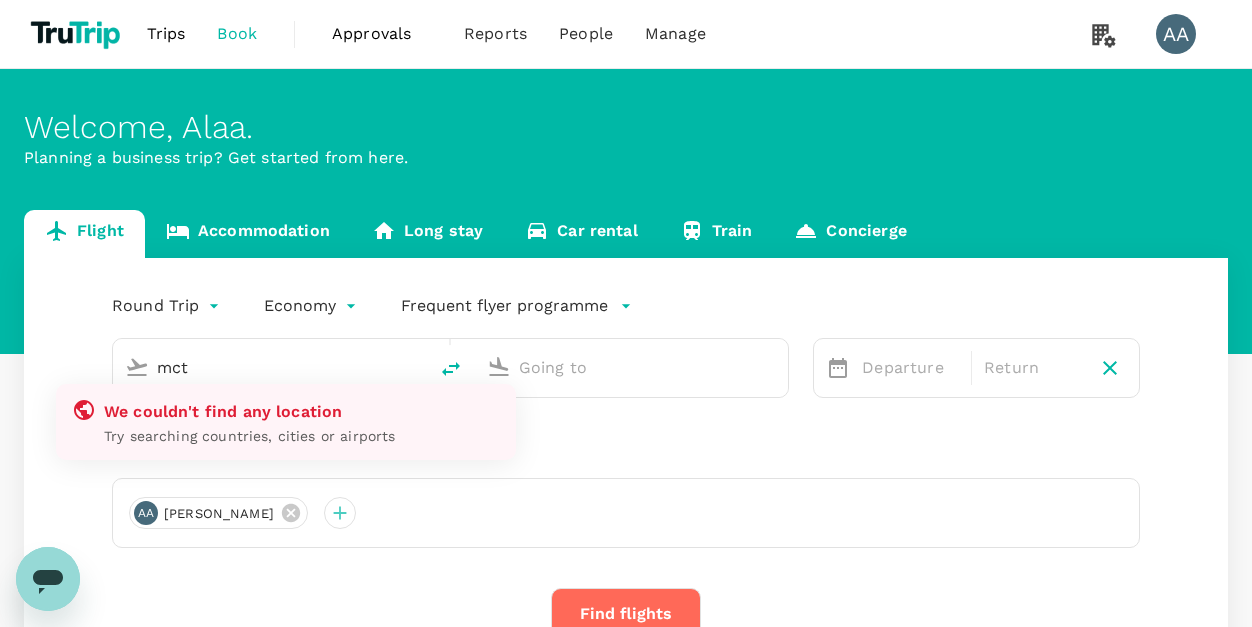 scroll, scrollTop: 83, scrollLeft: 0, axis: vertical 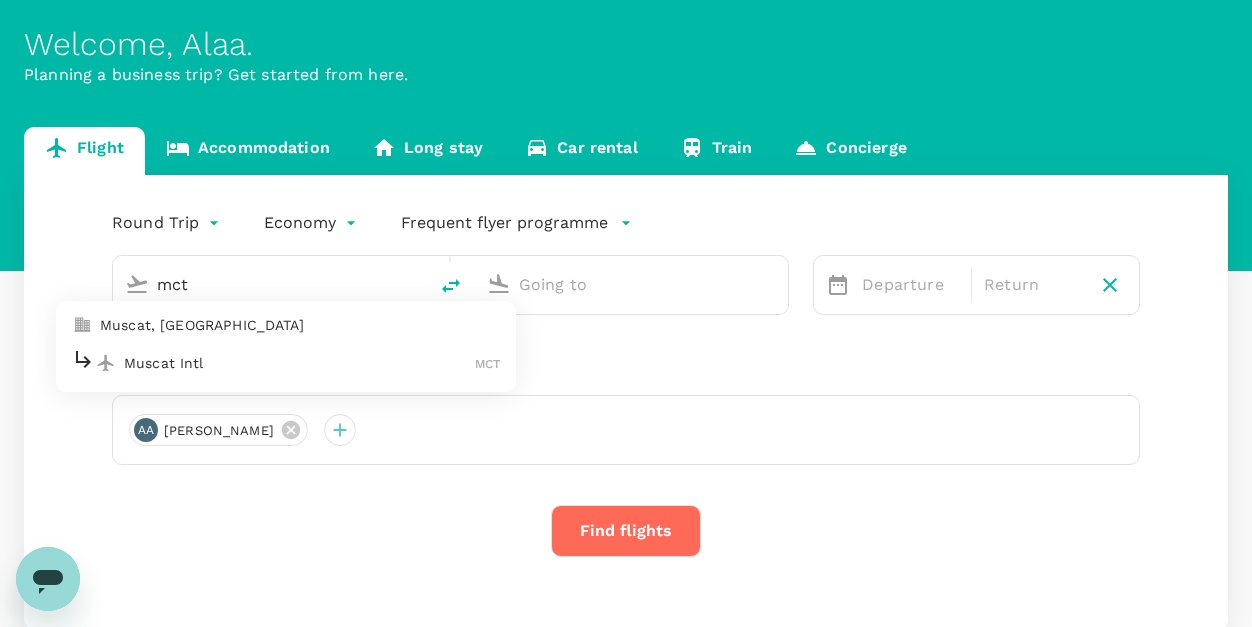 click on "Muscat Intl" at bounding box center [299, 363] 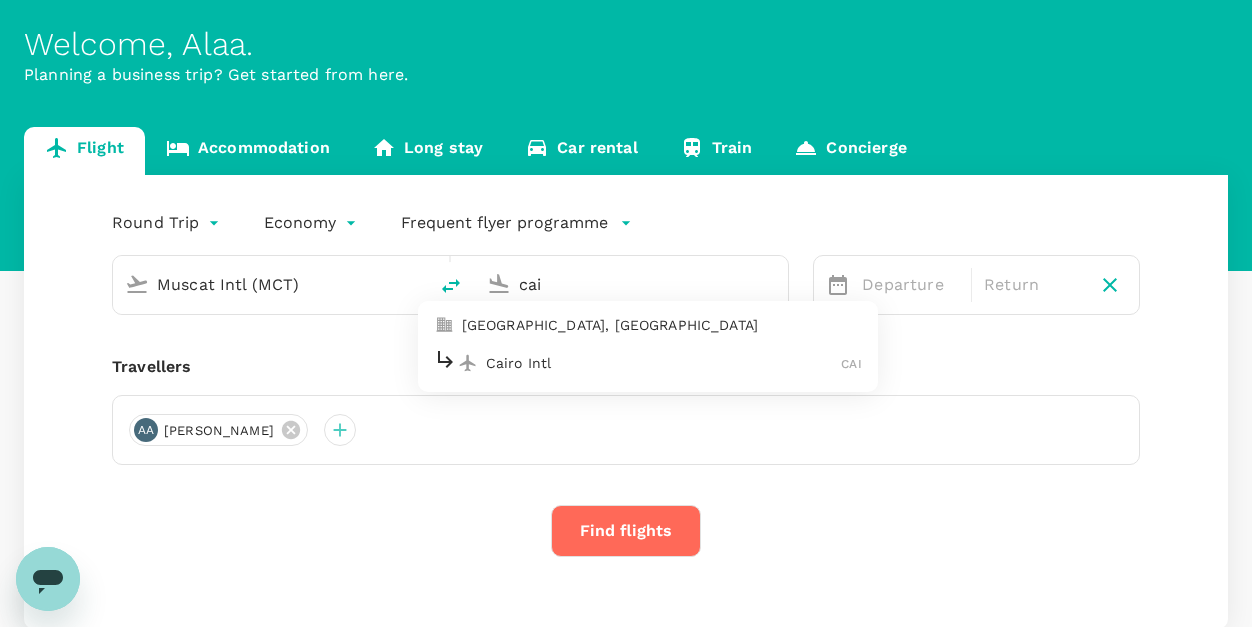 click on "Cairo Intl" at bounding box center [664, 363] 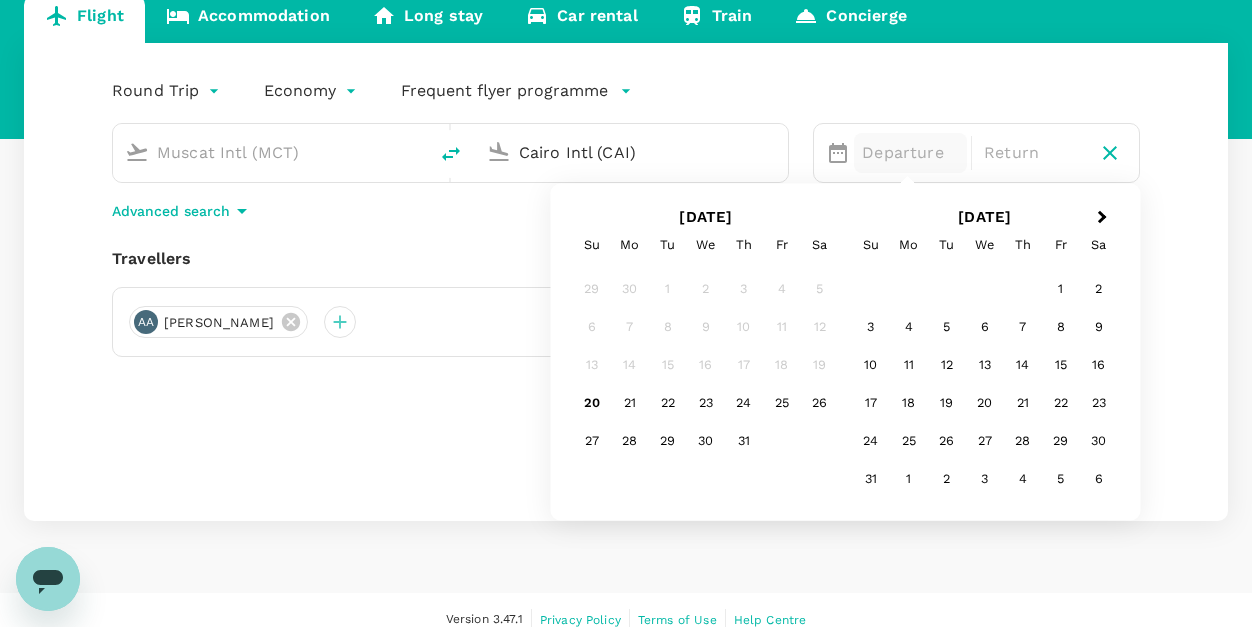 scroll, scrollTop: 216, scrollLeft: 0, axis: vertical 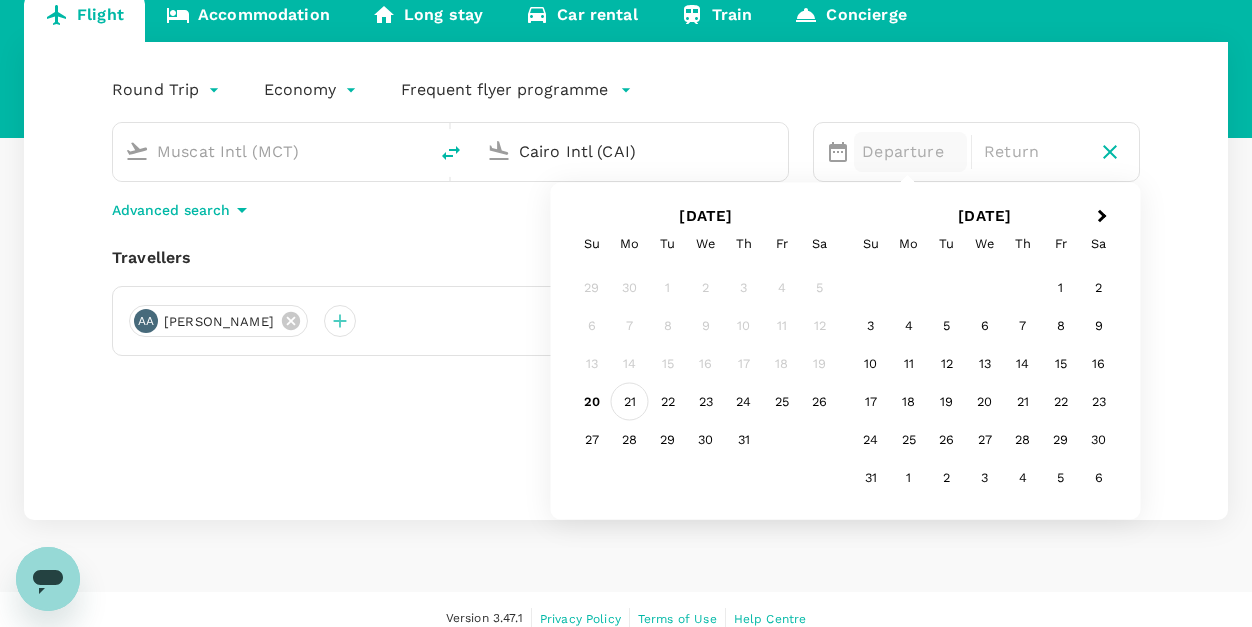 type on "Cairo Intl (CAI)" 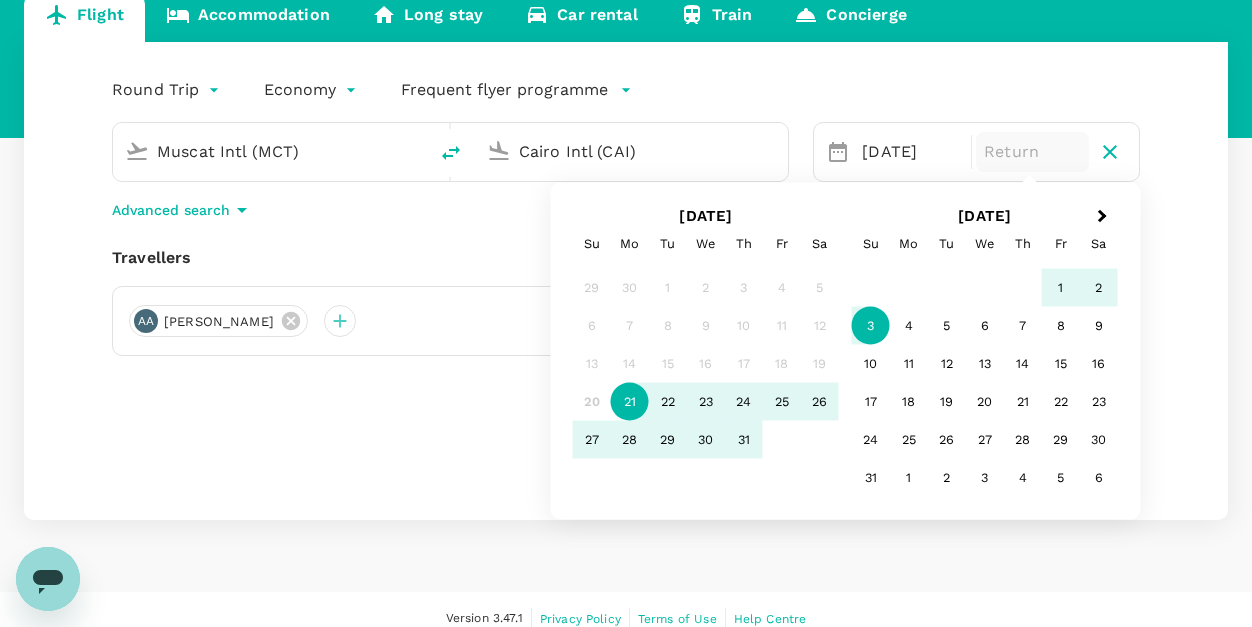 click on "3" at bounding box center (871, 326) 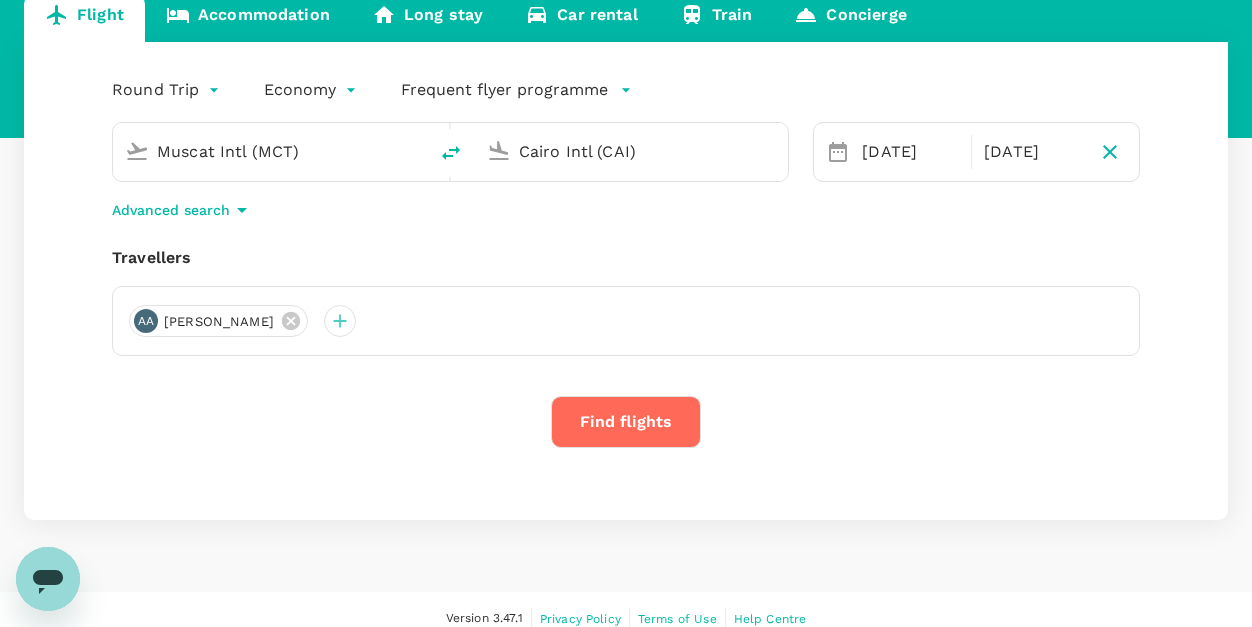 click on "Find flights" at bounding box center (626, 422) 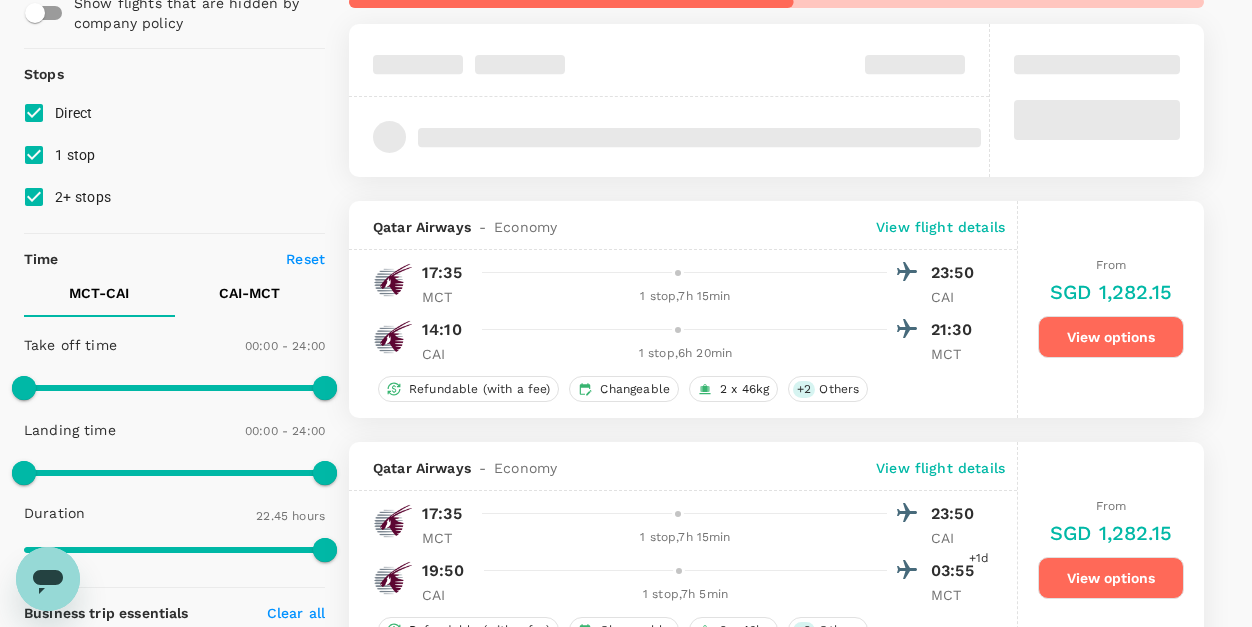scroll, scrollTop: 208, scrollLeft: 0, axis: vertical 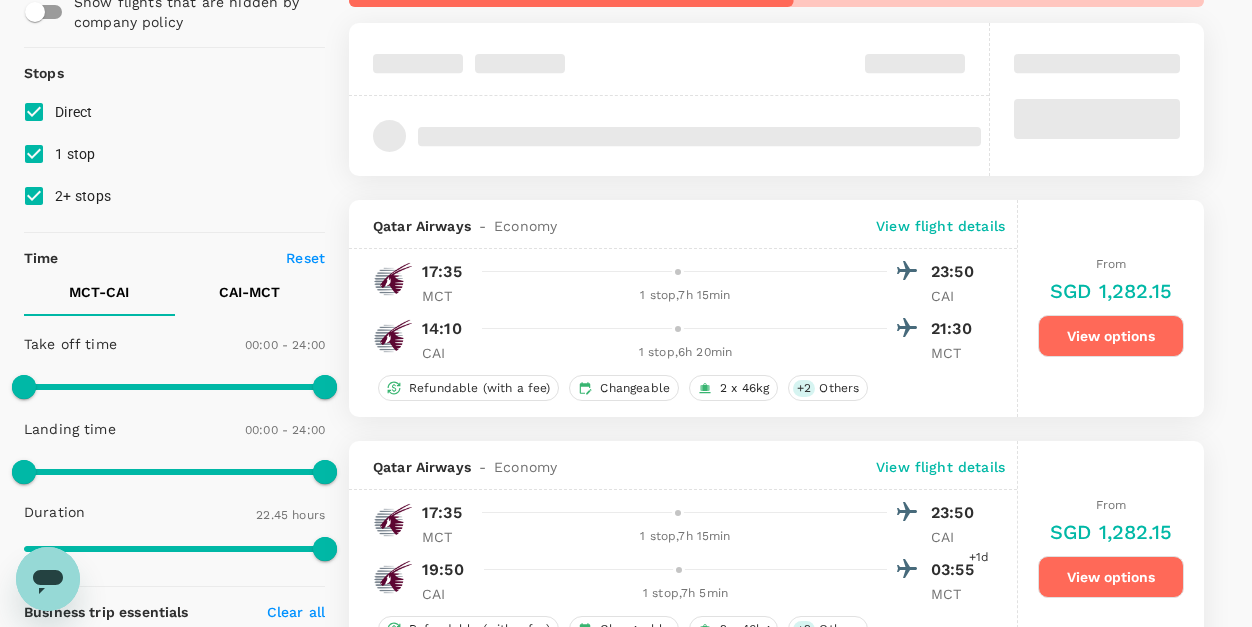 click on "1 stop" at bounding box center [34, 154] 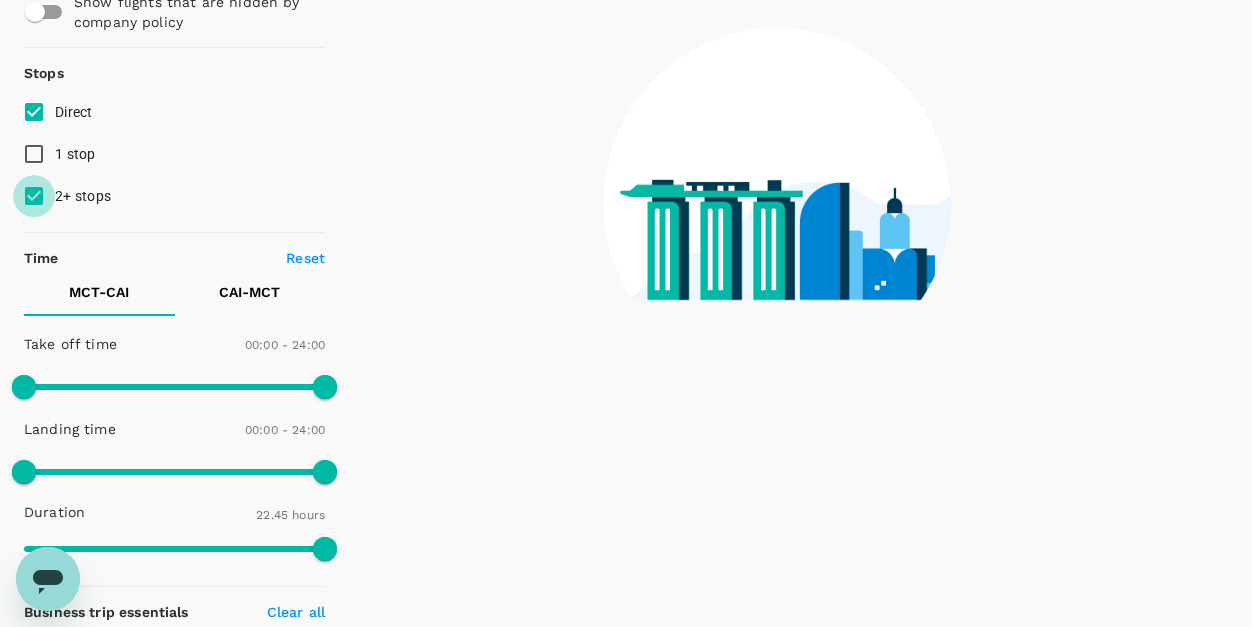 click on "2+ stops" at bounding box center (34, 196) 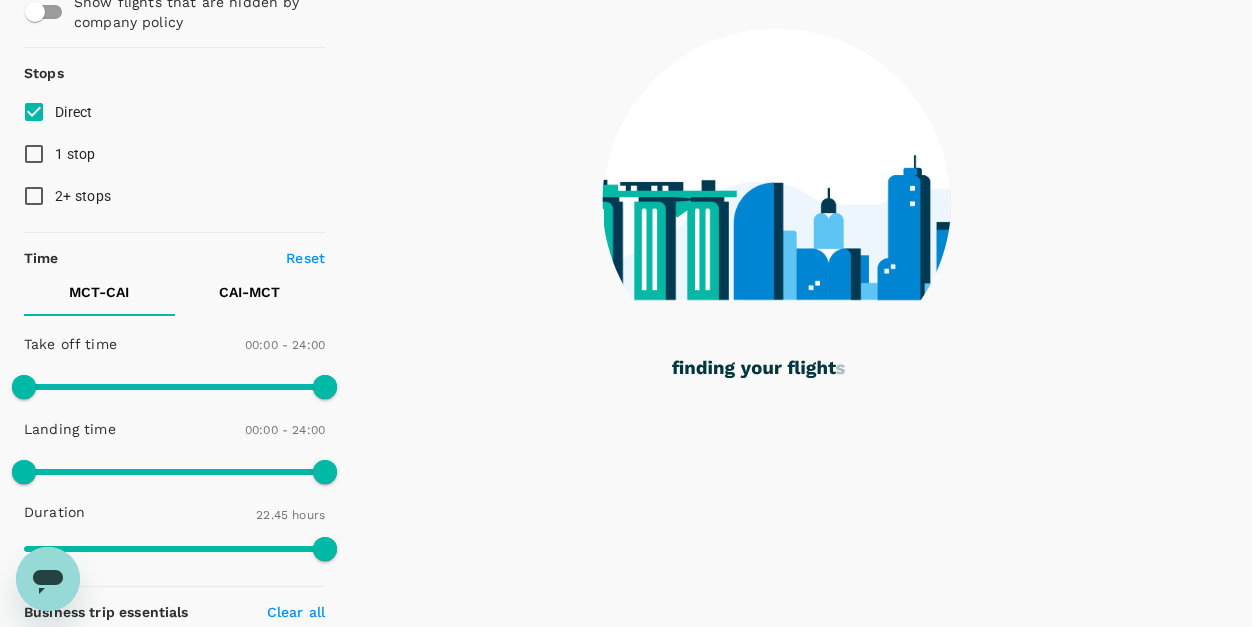 checkbox on "false" 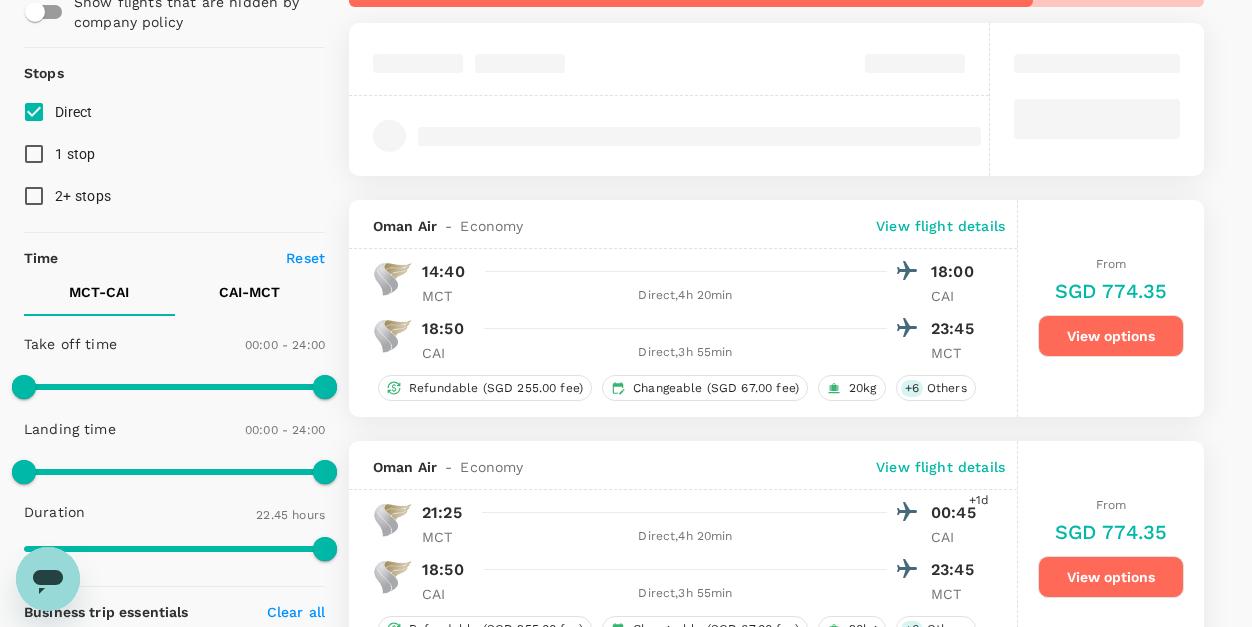 scroll, scrollTop: 0, scrollLeft: 0, axis: both 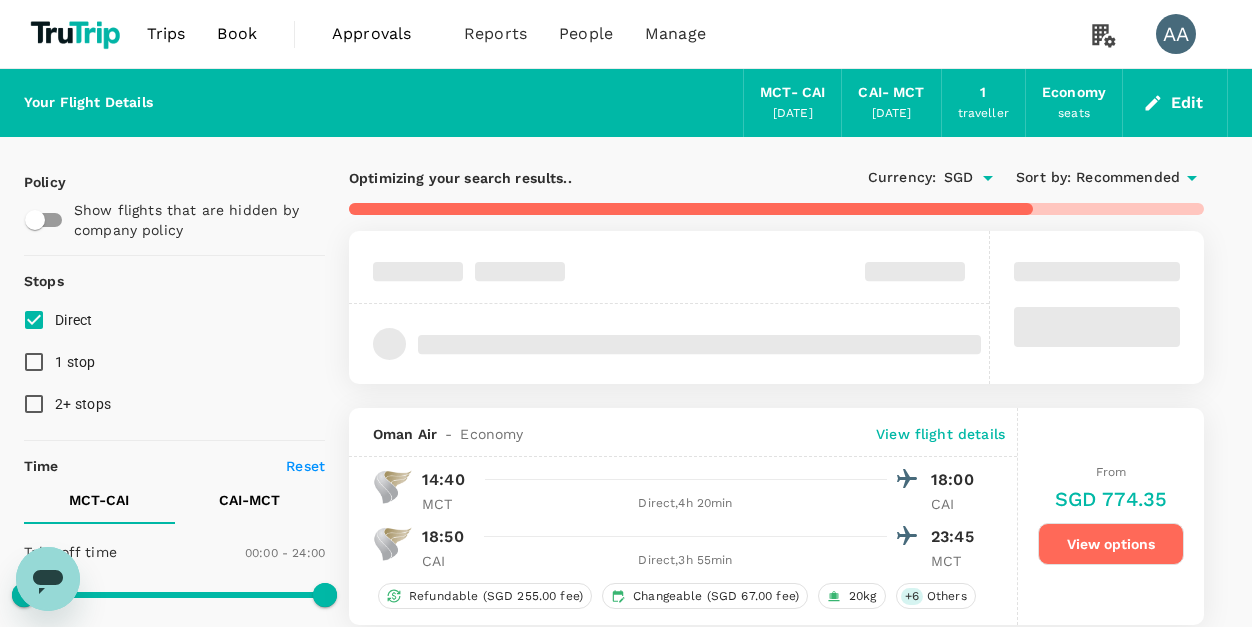 click 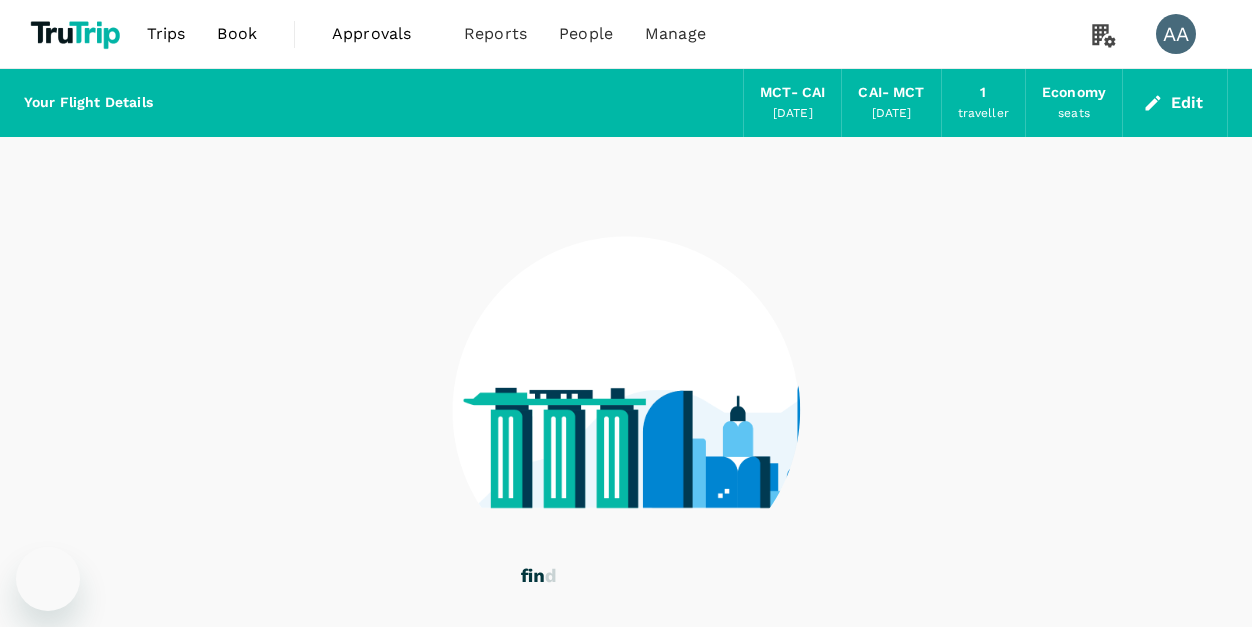 scroll, scrollTop: 0, scrollLeft: 0, axis: both 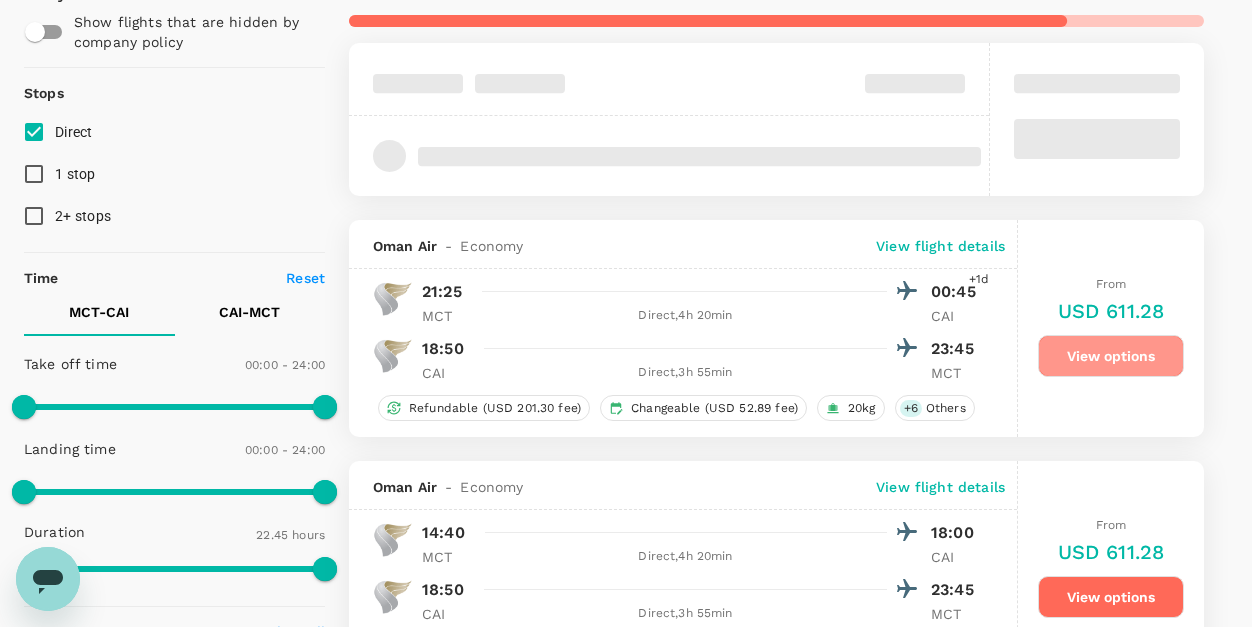 click on "View options" at bounding box center (1111, 356) 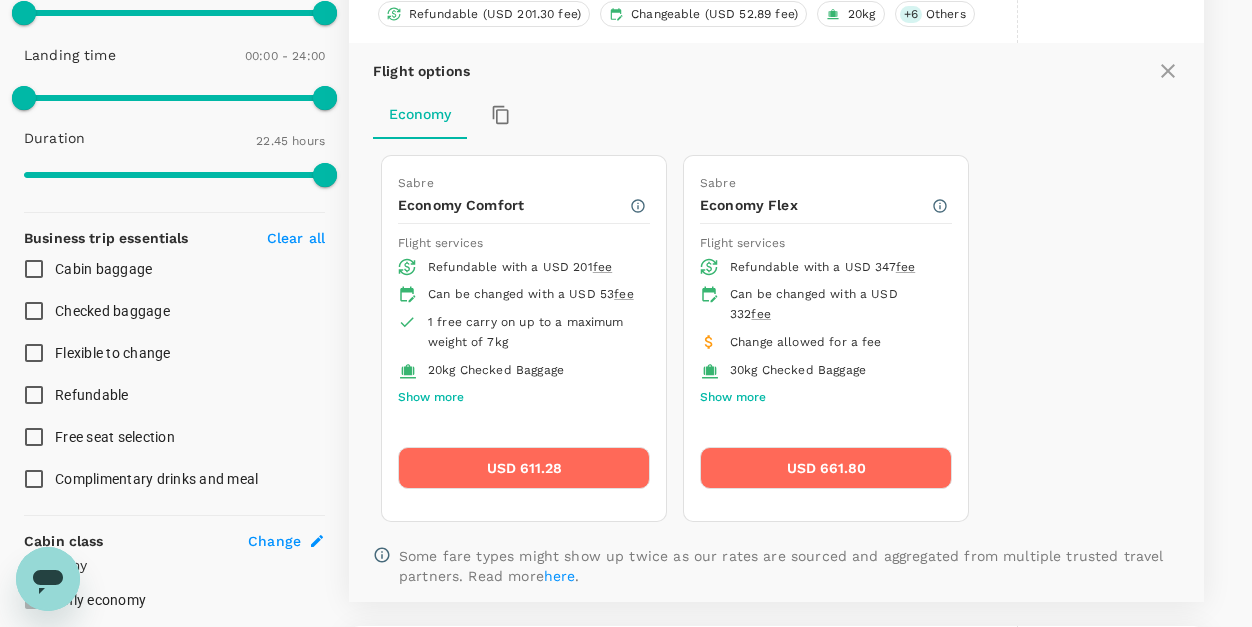 scroll, scrollTop: 583, scrollLeft: 0, axis: vertical 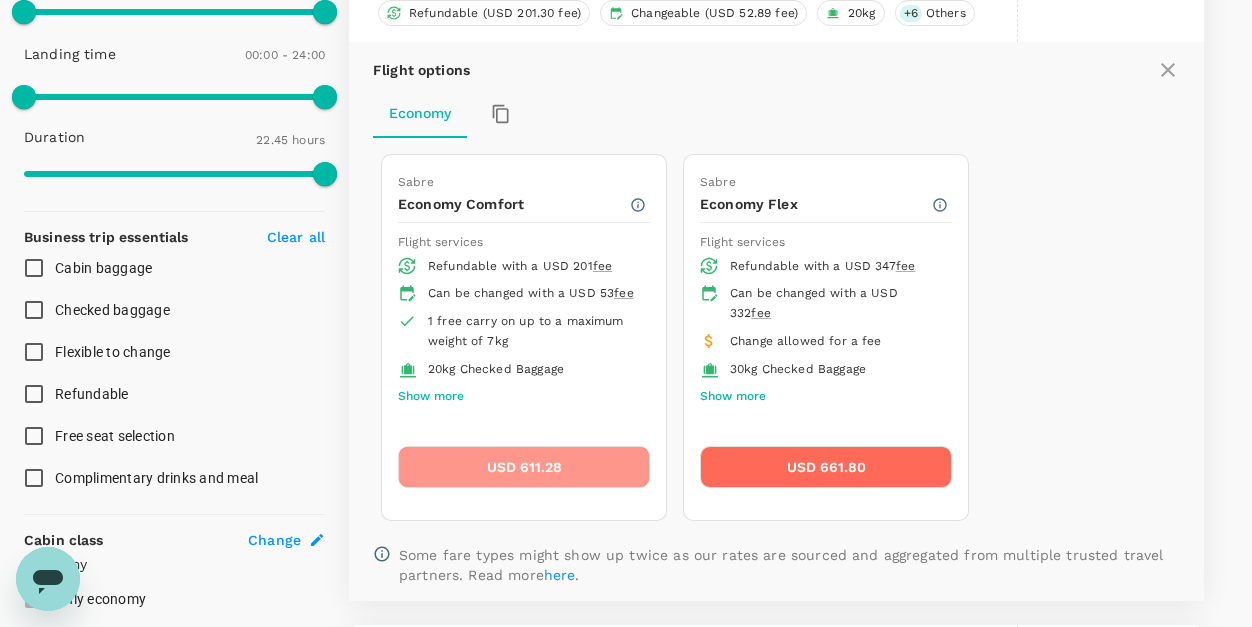 click on "USD 611.28" at bounding box center [524, 467] 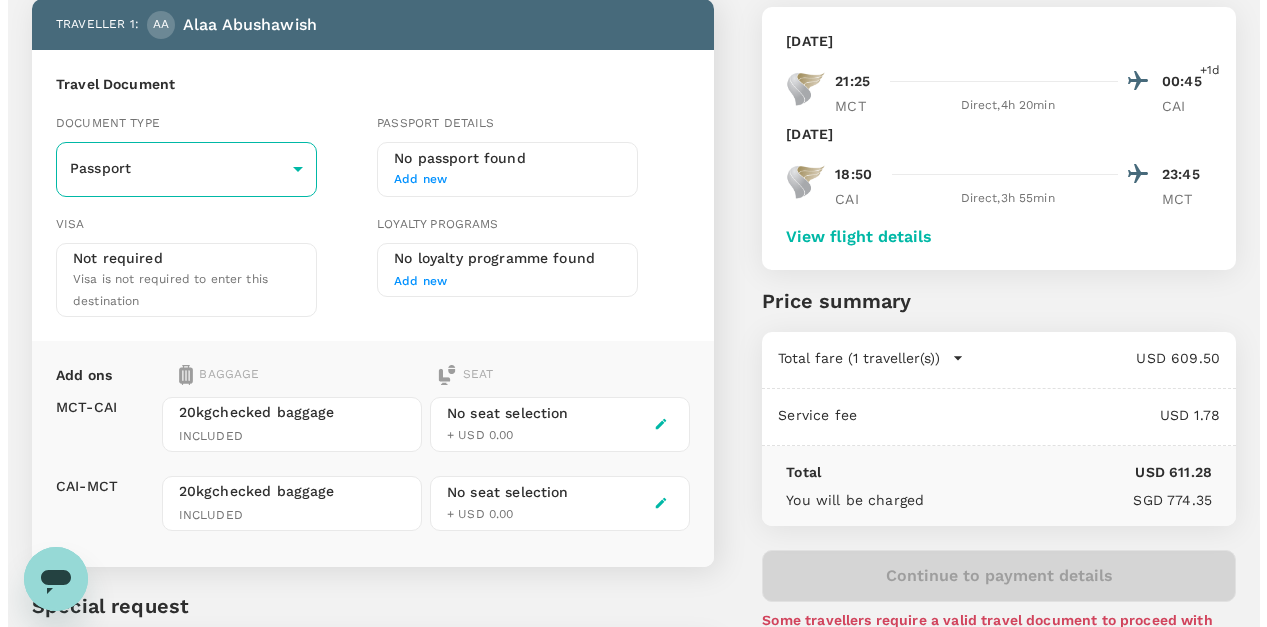 scroll, scrollTop: 0, scrollLeft: 0, axis: both 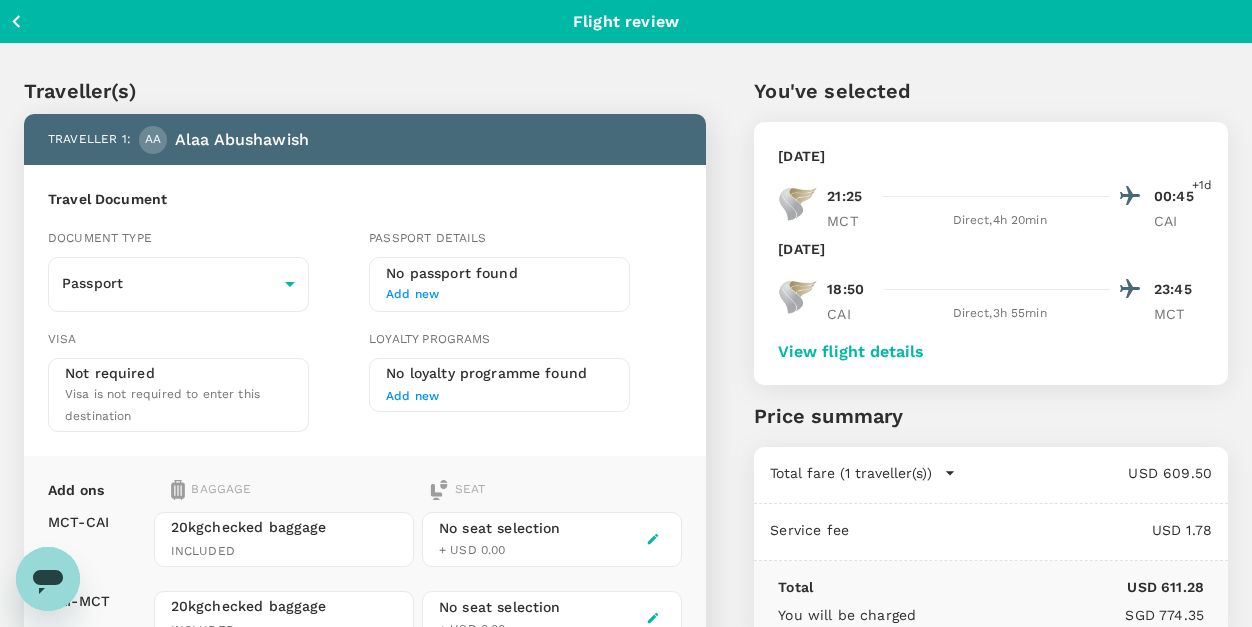 click on "Add new" at bounding box center (499, 295) 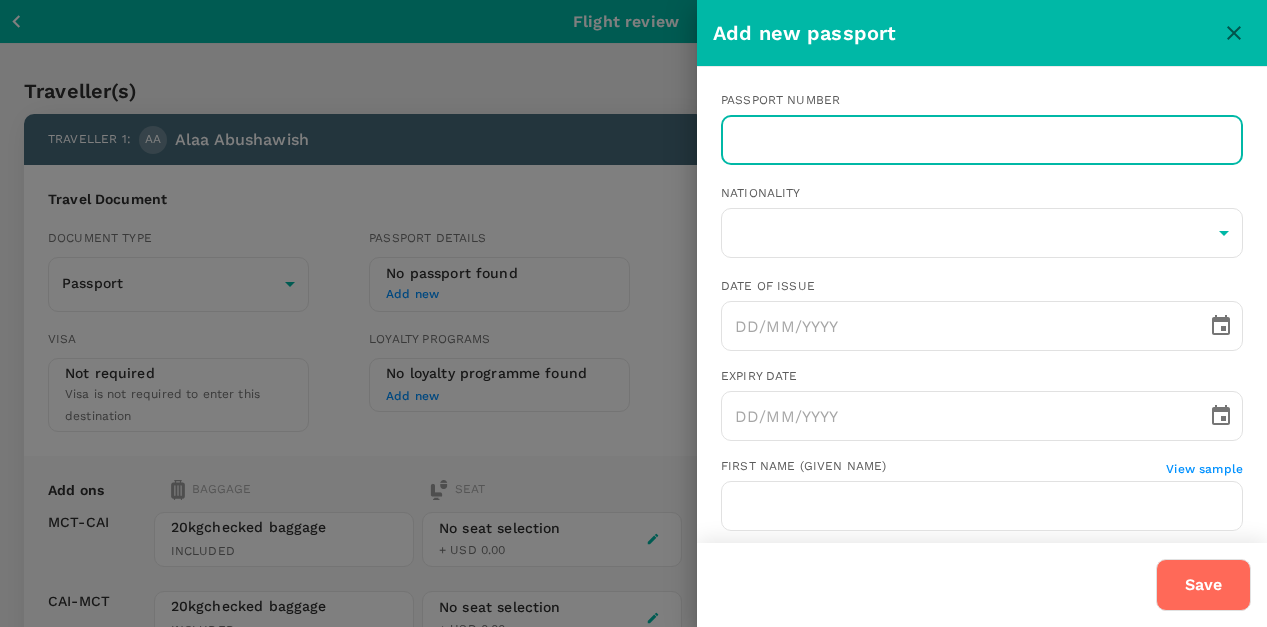 click at bounding box center (982, 140) 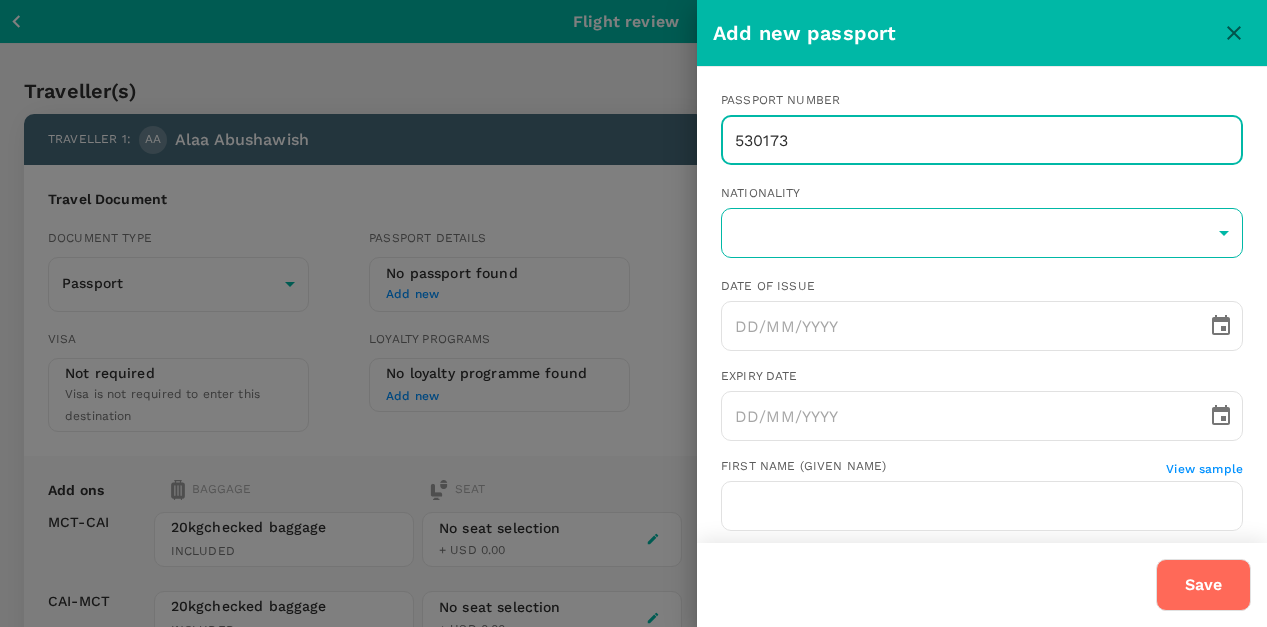 type on "530173" 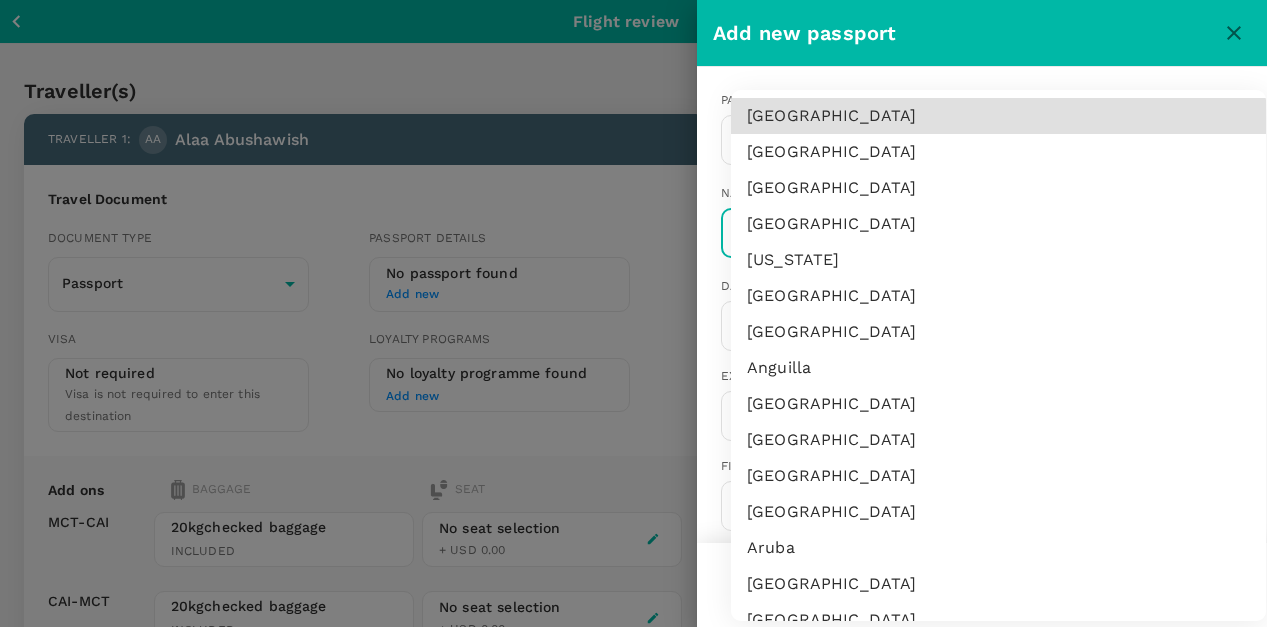 click on "Back to flight results Flight review Traveller(s) Traveller   1 : AA Alaa   Abushawish Travel Document Document type Passport Passport ​ Passport details No passport found Add new Visa Not required Visa is not required to enter this destination Loyalty programs No loyalty programme found Add new Add ons Baggage Seat MCT  -  CAI CAI  -  MCT 20kg  checked baggage INCLUDED 20kg  checked baggage INCLUDED No seat selection + USD 0.00 No seat selection + USD 0.00 Special request Add any special requests here. Our support team will attend to it and reach out to you as soon as possible. Add request You've selected Monday, 21 Jul 2025 21:25 00:45 +1d MCT Direct ,  4h 20min CAI Sunday, 03 Aug 2025 18:50 23:45 CAI Direct ,  3h 55min MCT View flight details Price summary Total fare (1 traveller(s)) USD 609.50 Air fare USD 609.50 Baggage fee USD 0.00 Seat fee USD 0.00 Service fee USD 1.78 Total USD 611.28 You will be charged SGD 774.35 Continue to payment details Version 3.47.1 Privacy Policy Terms of Use Help Centre" at bounding box center (633, 479) 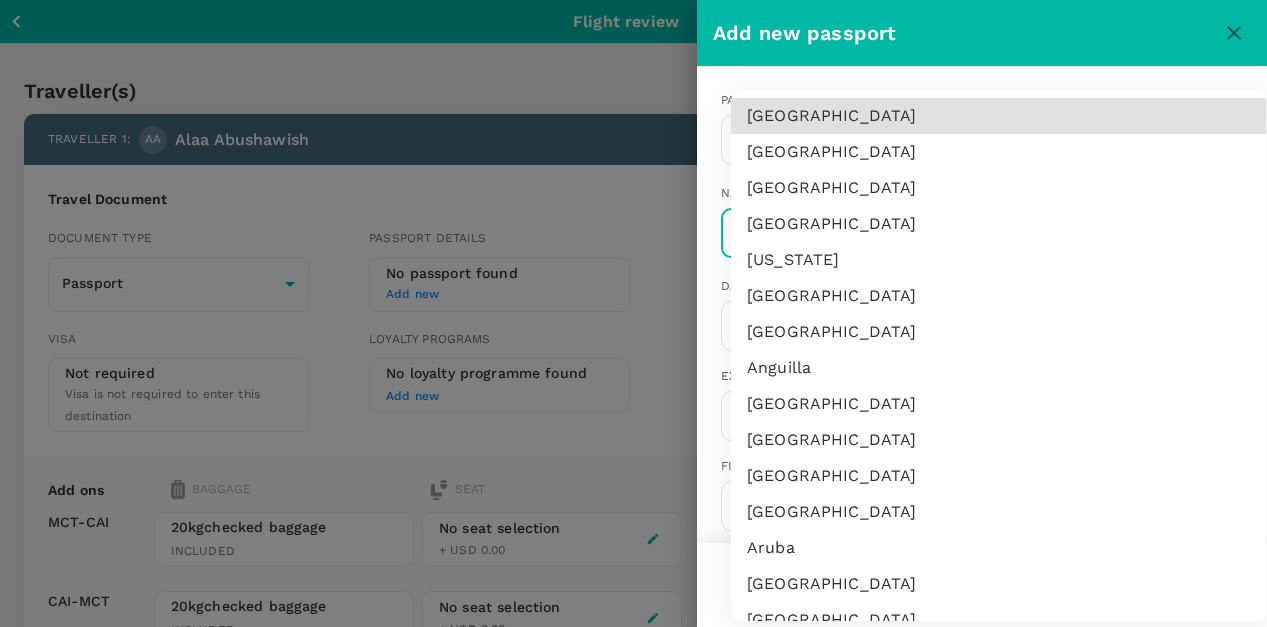 type 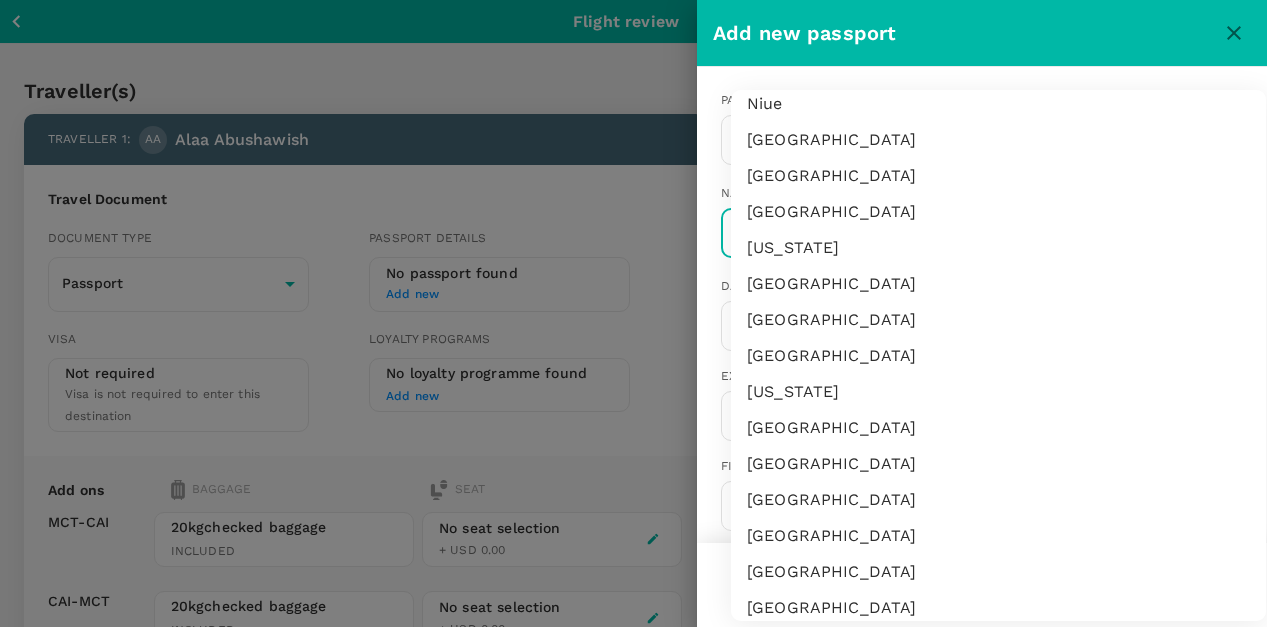 type 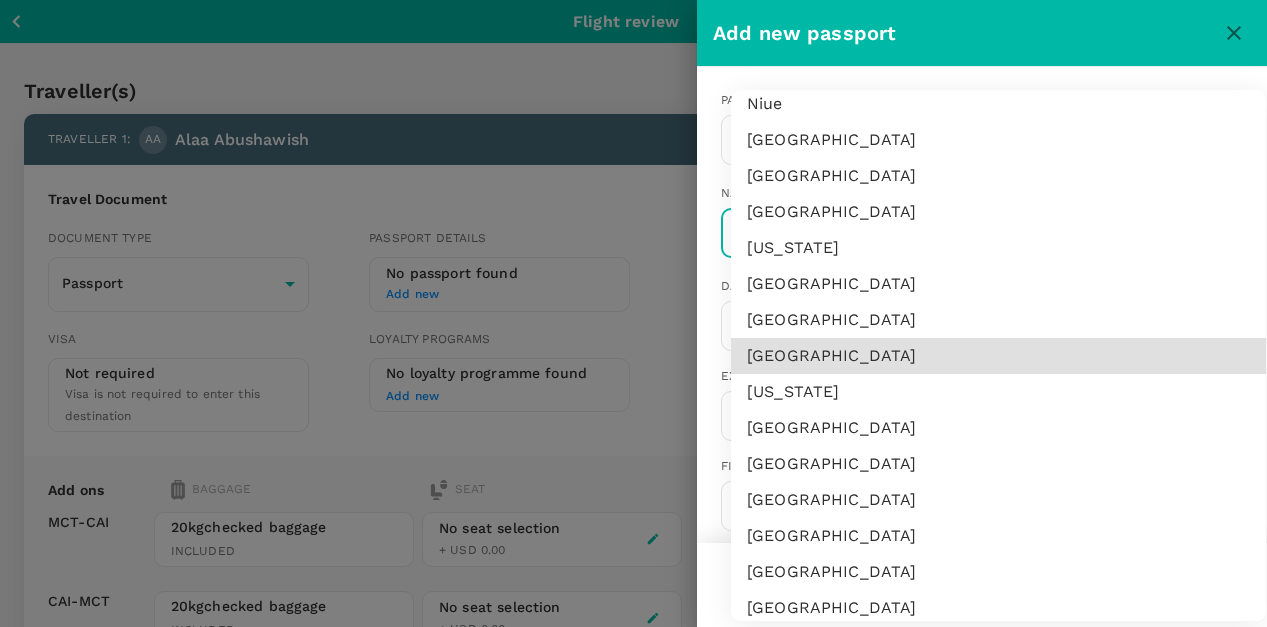 type 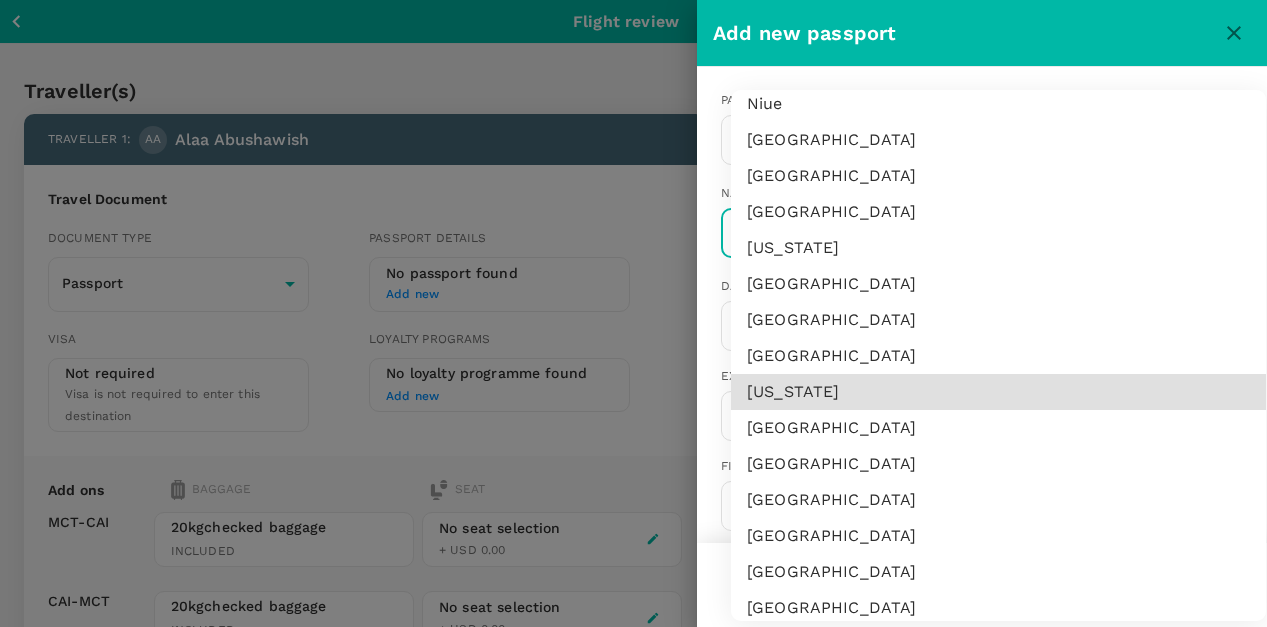 click on "[GEOGRAPHIC_DATA]" at bounding box center (998, 428) 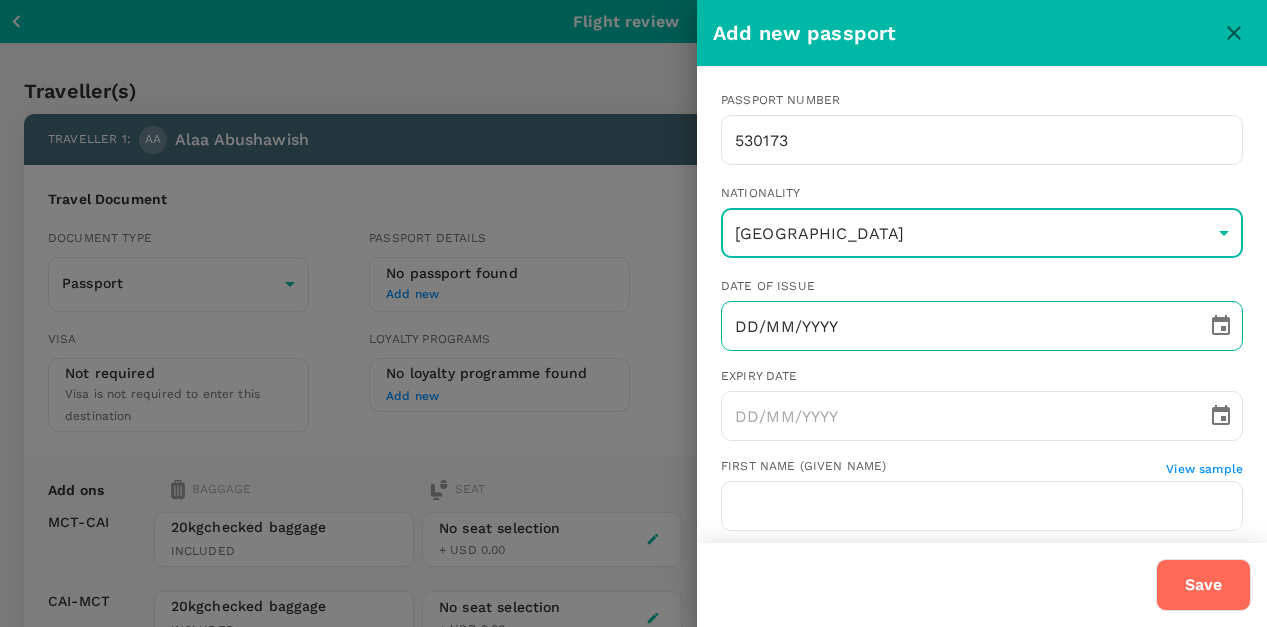 click on "DD/MM/YYYY" at bounding box center (957, 326) 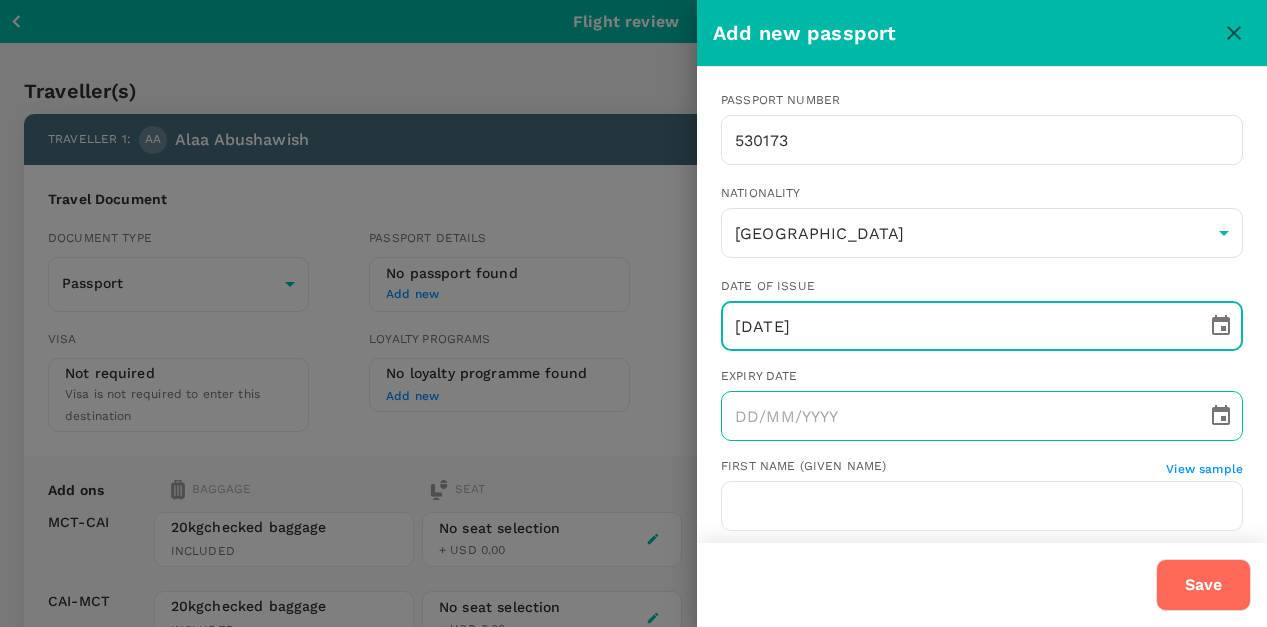 type on "12/12/2024" 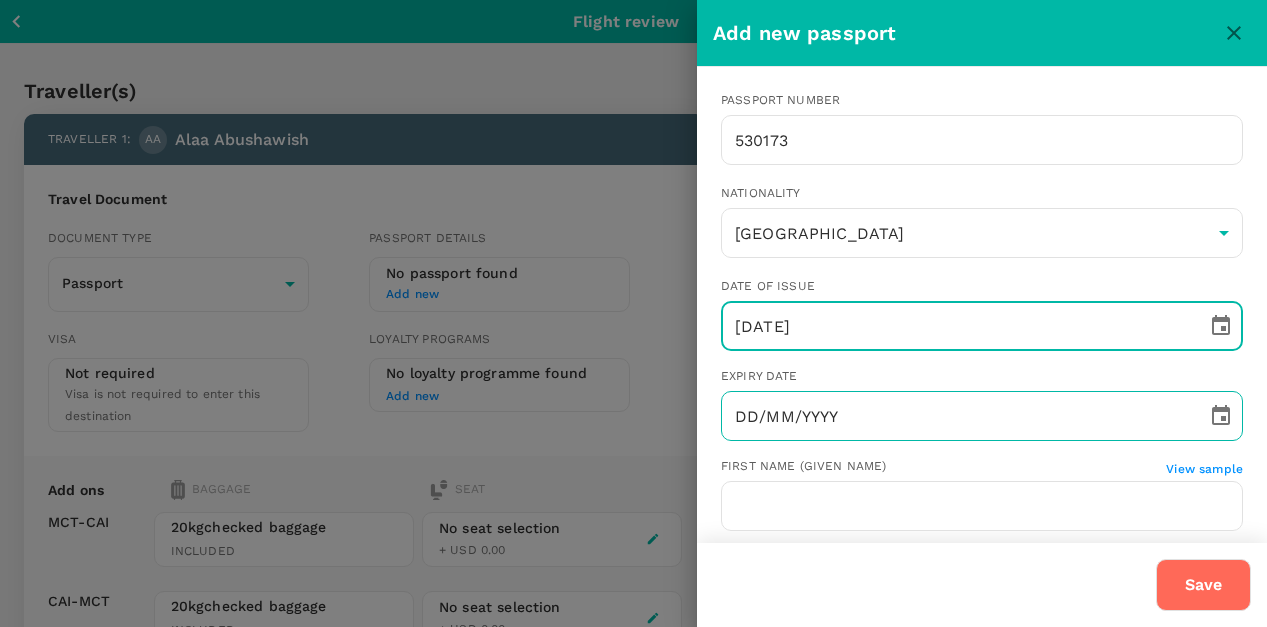 click on "DD/MM/YYYY" at bounding box center (957, 416) 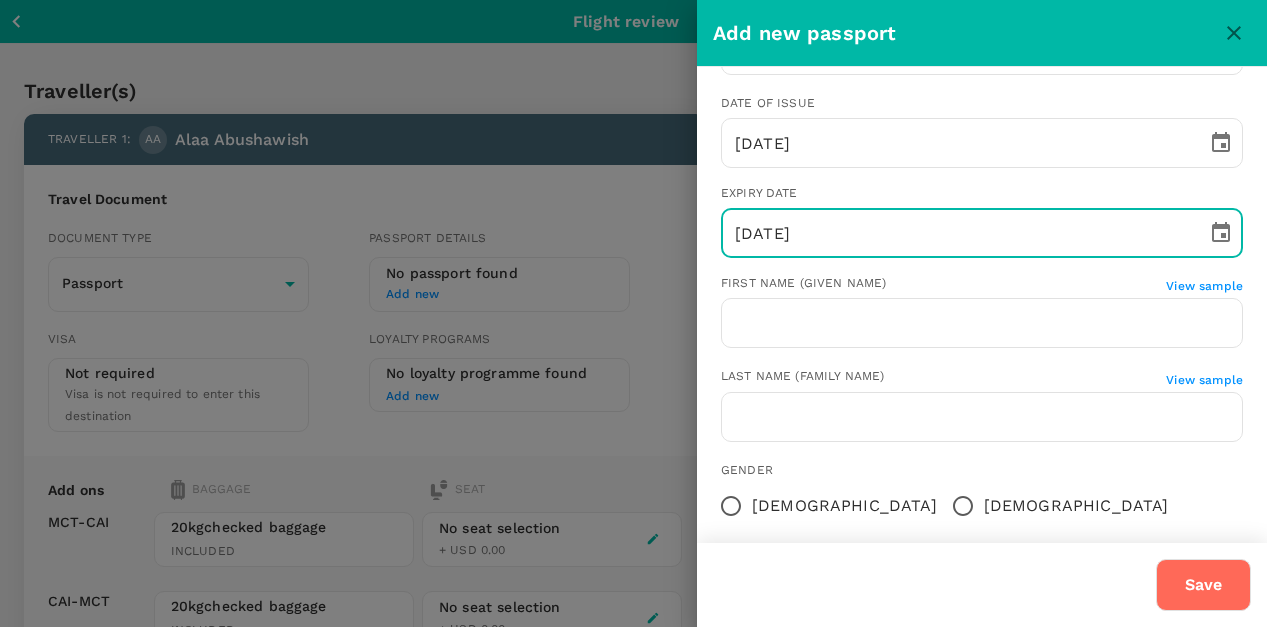 scroll, scrollTop: 184, scrollLeft: 0, axis: vertical 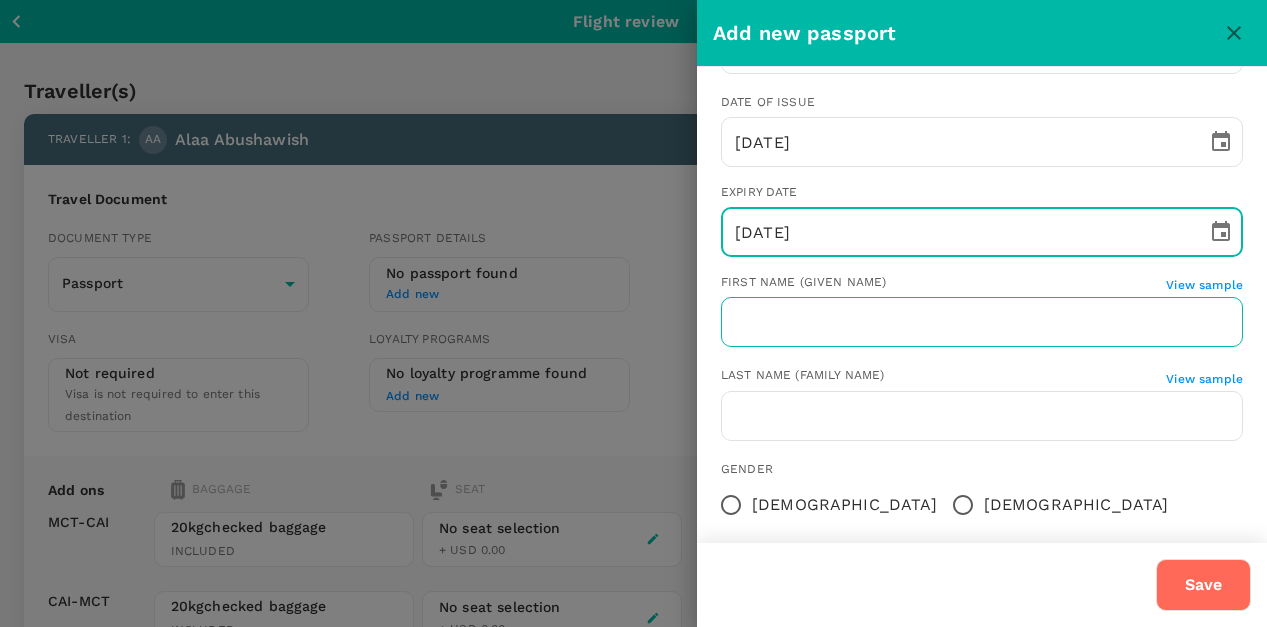 type on "12/12/2029" 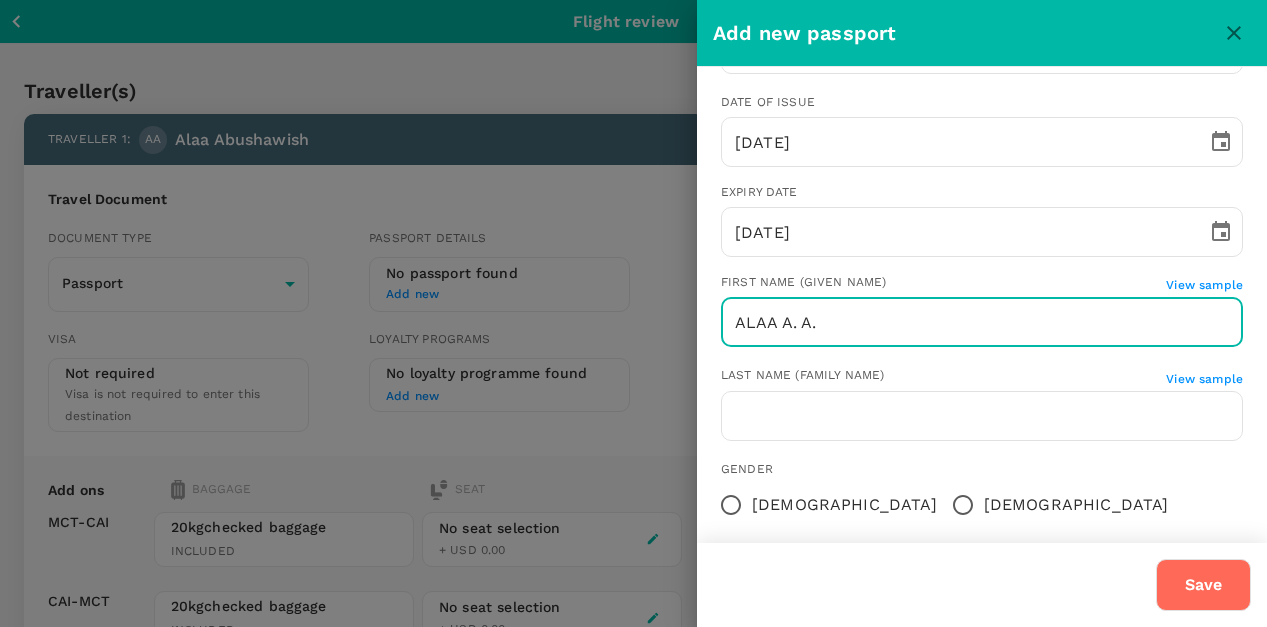 type on "ALAA A. A." 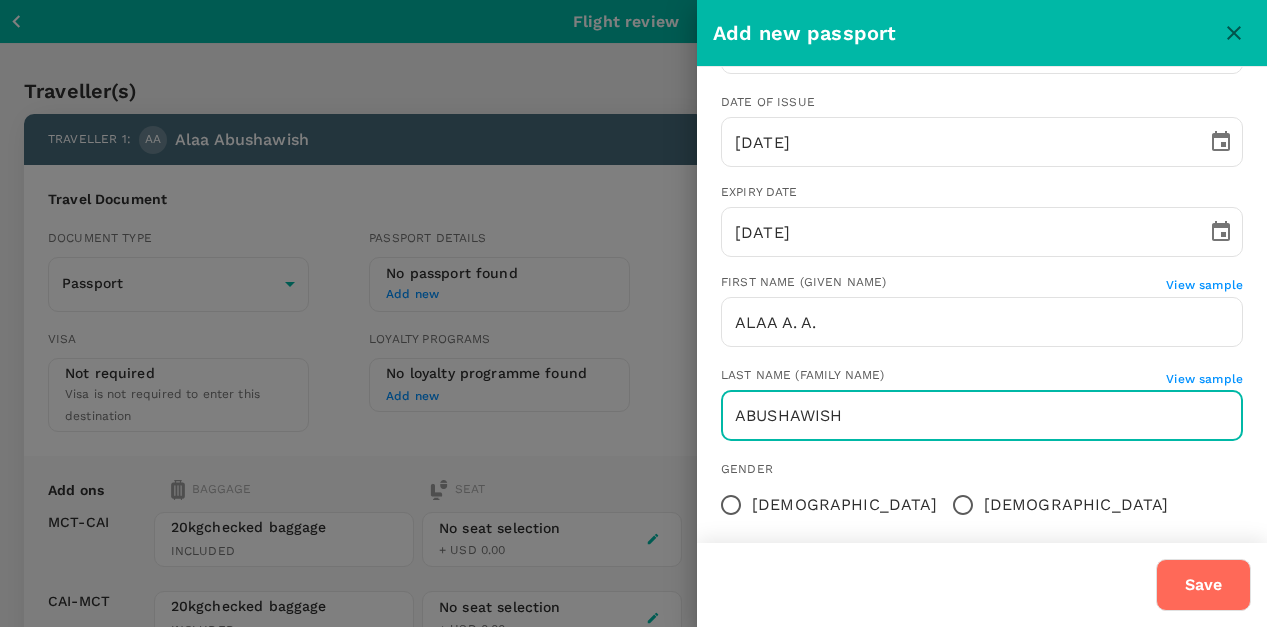 type on "ABUSHAWISH" 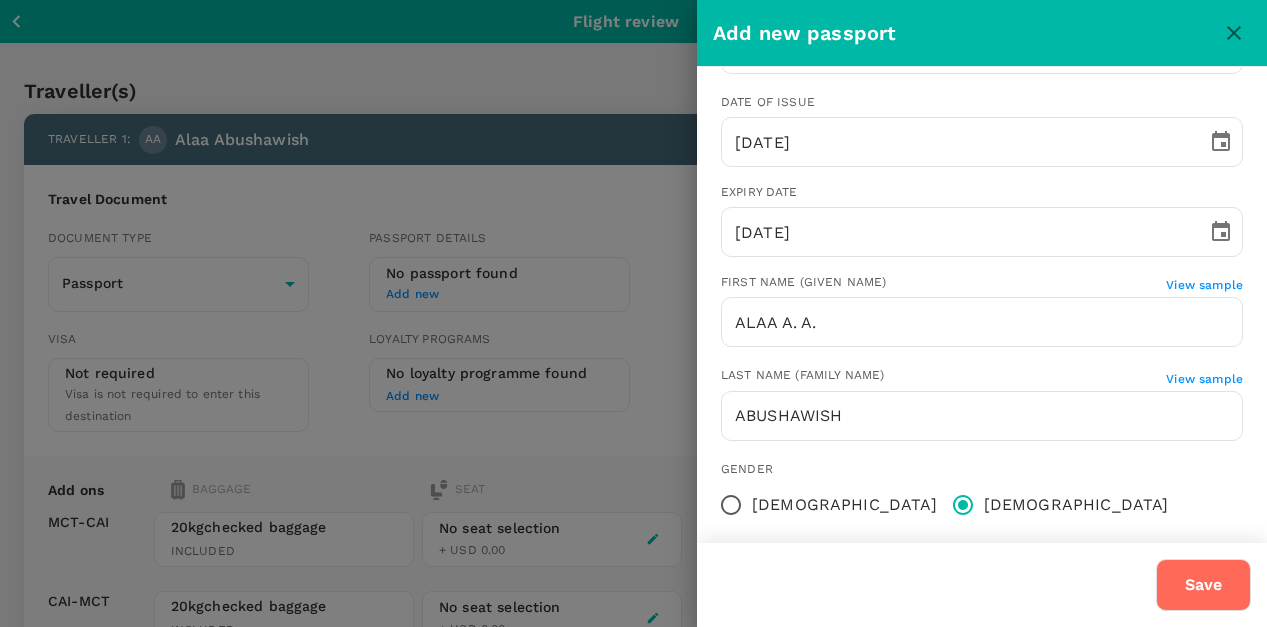 scroll, scrollTop: 297, scrollLeft: 0, axis: vertical 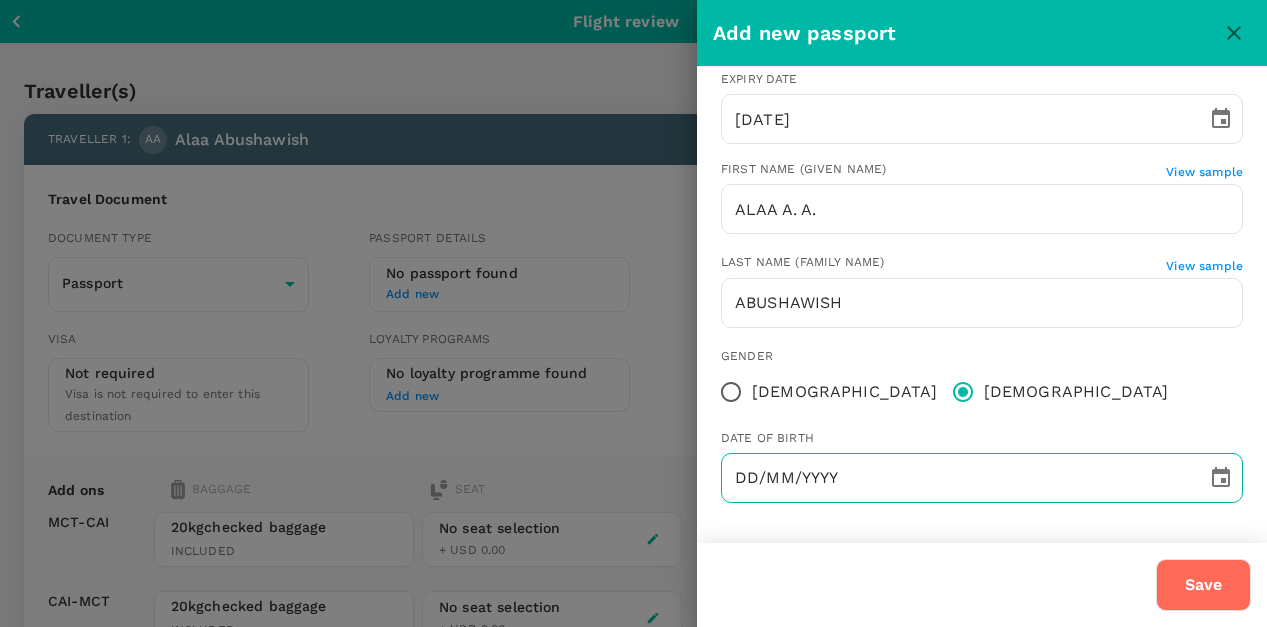 click on "DD/MM/YYYY" at bounding box center (957, 478) 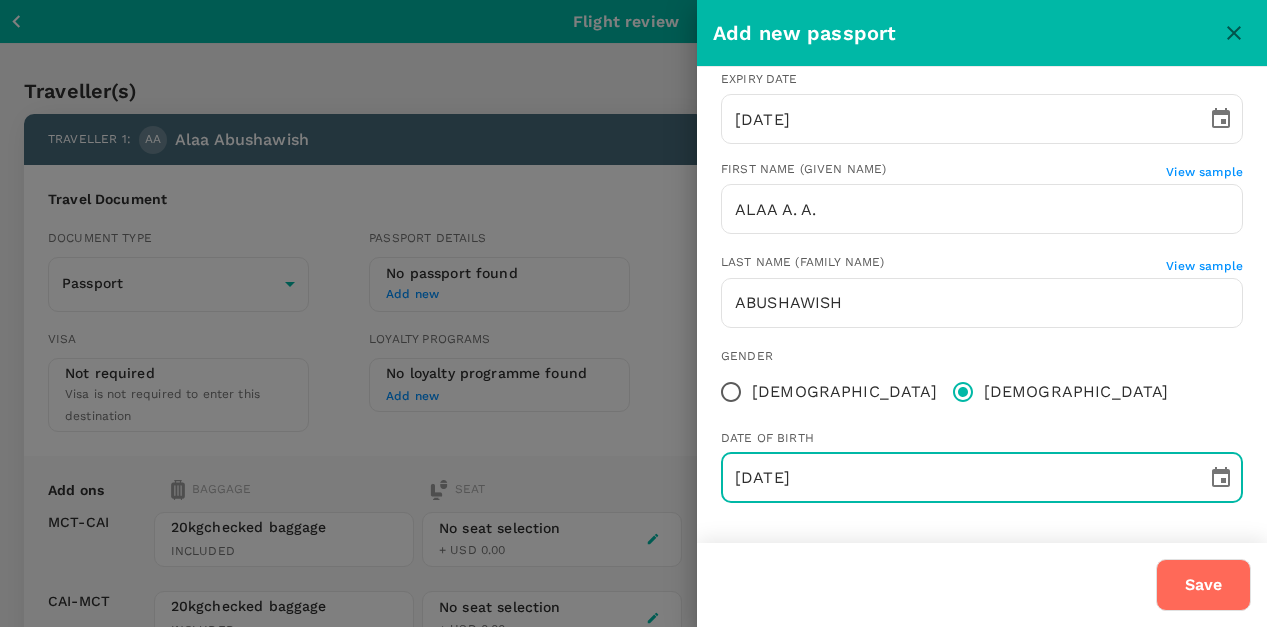 type on "15/12/1988" 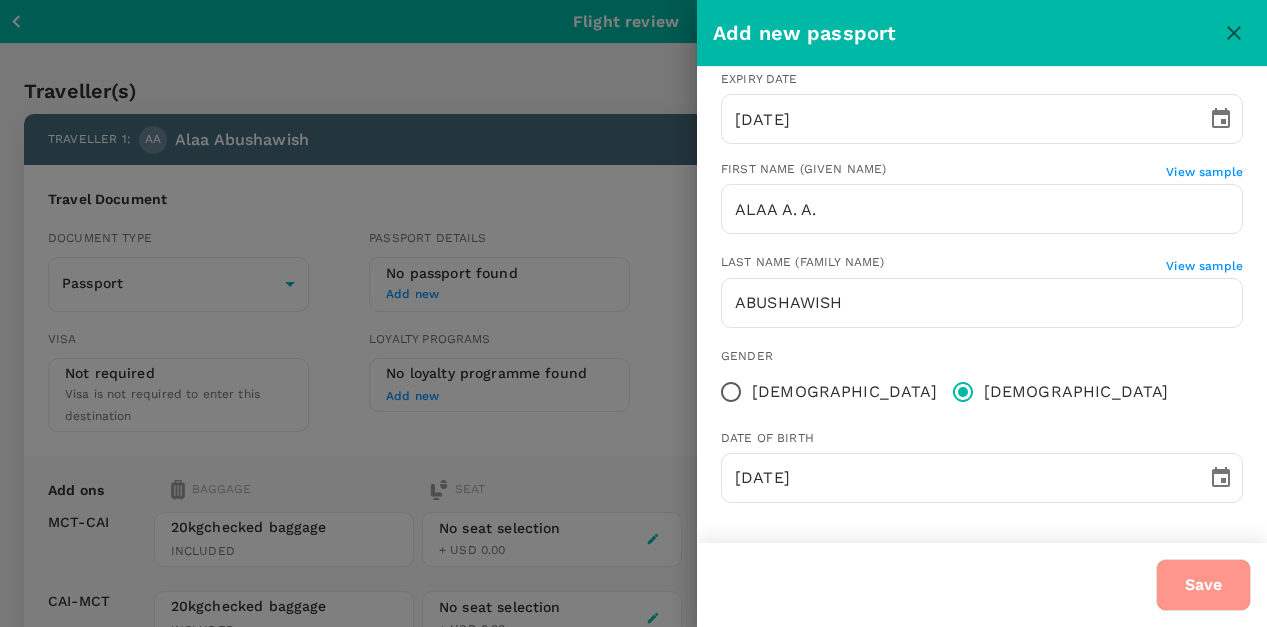 click on "Save" at bounding box center (1203, 585) 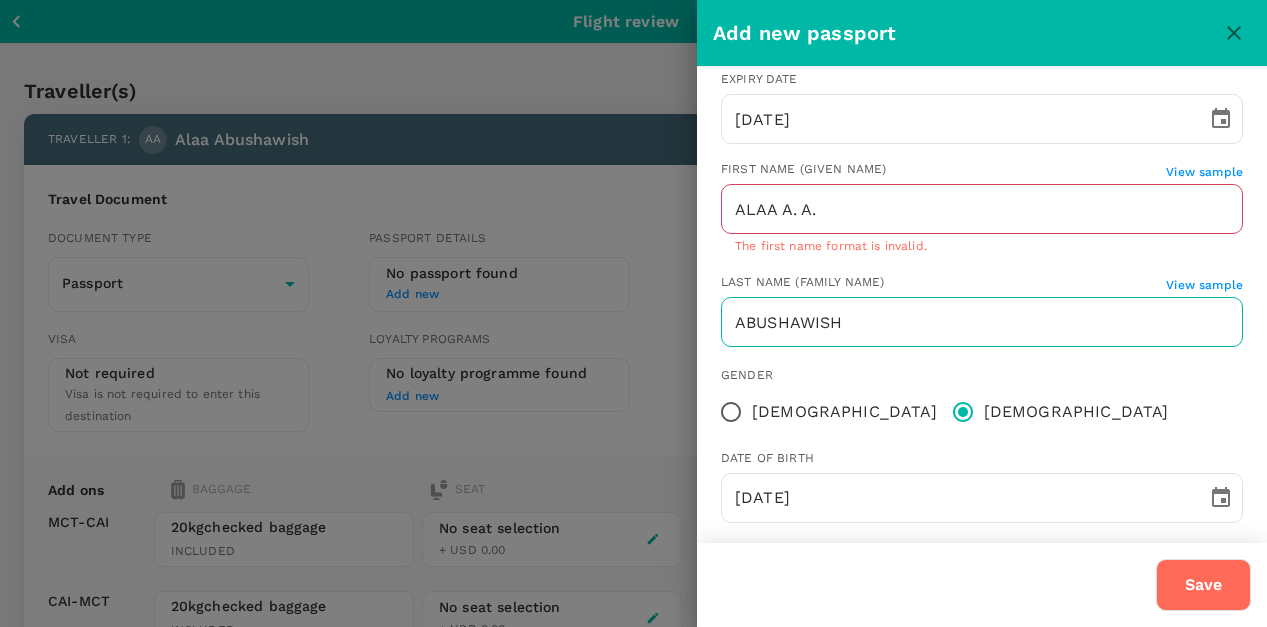 scroll, scrollTop: 269, scrollLeft: 0, axis: vertical 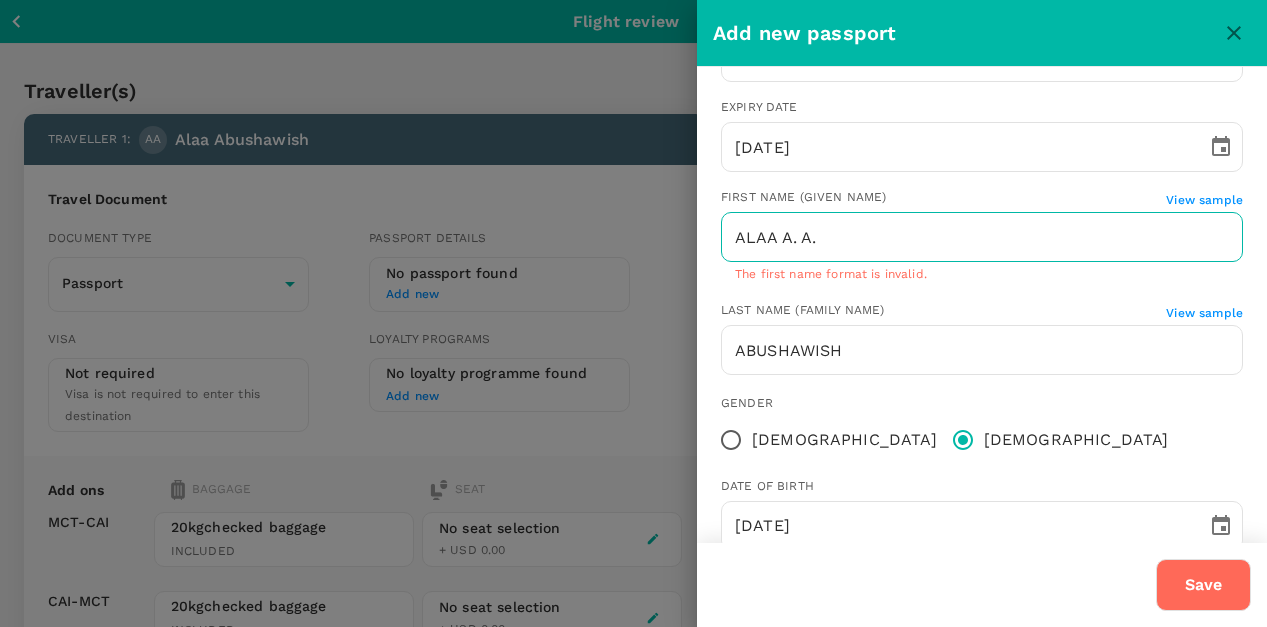 click on "ALAA A. A." at bounding box center [982, 237] 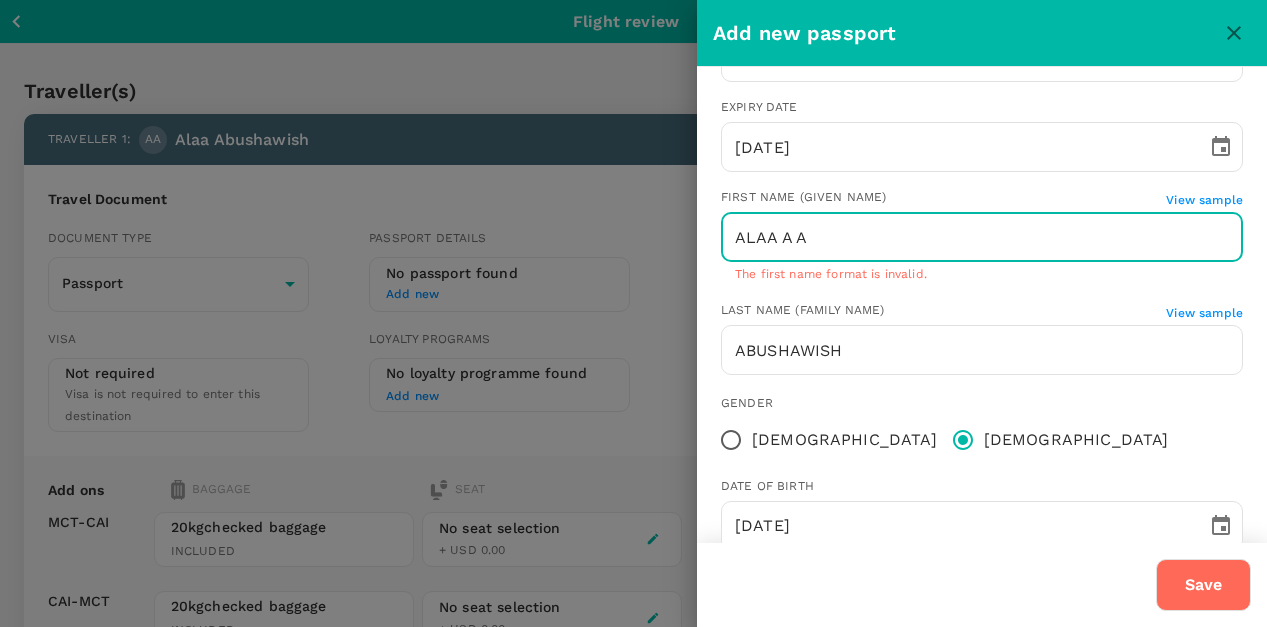 type on "ALAA A A" 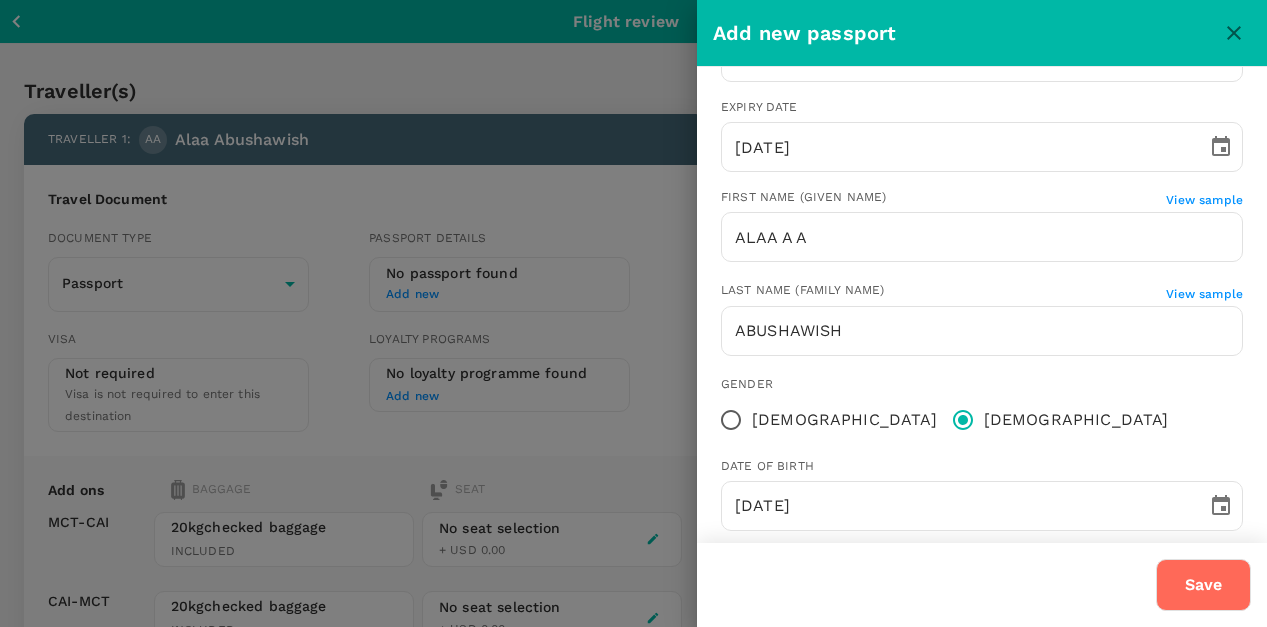 scroll, scrollTop: 297, scrollLeft: 0, axis: vertical 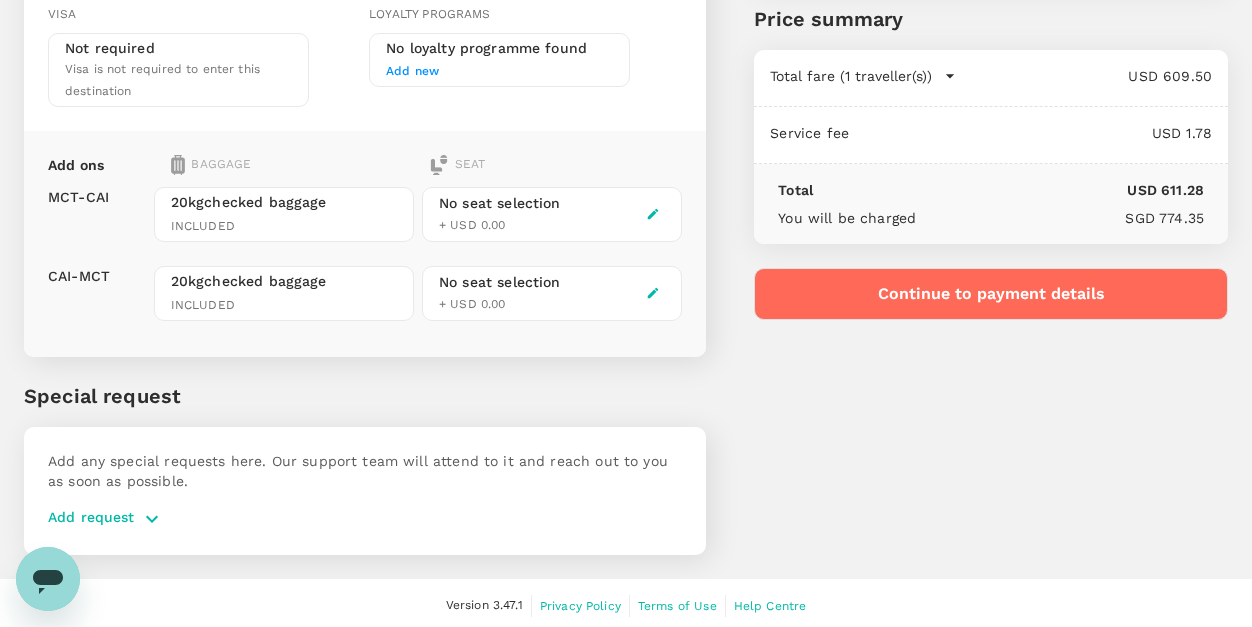 click on "Continue to payment details" at bounding box center (991, 294) 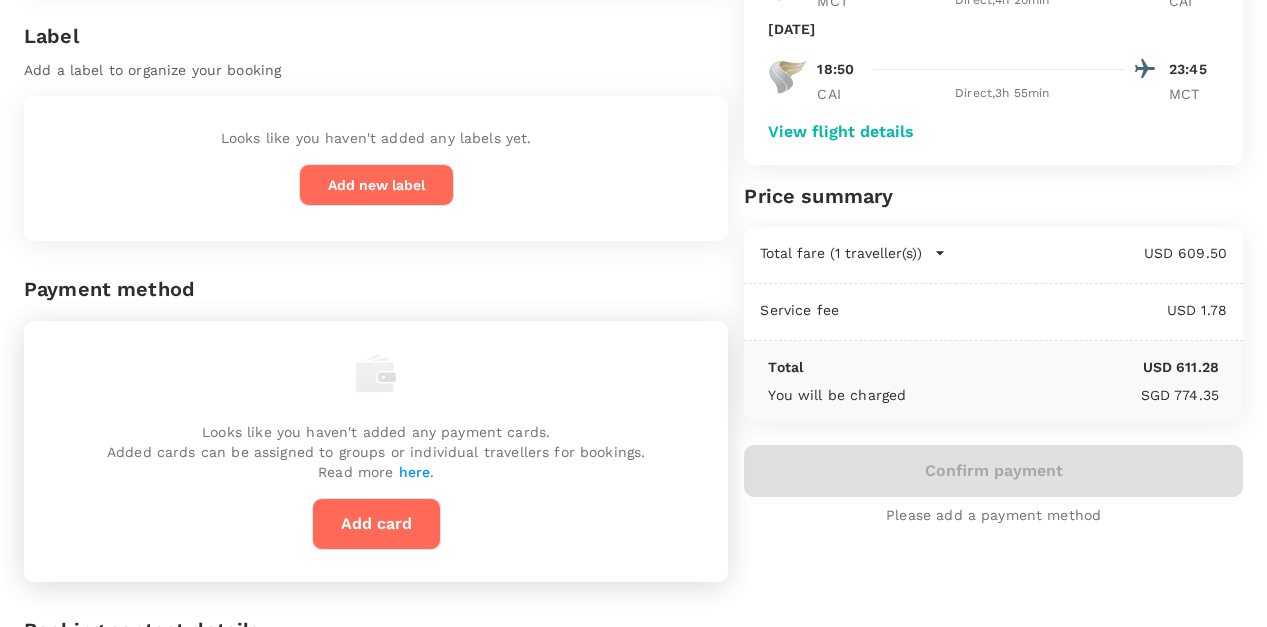 scroll, scrollTop: 332, scrollLeft: 0, axis: vertical 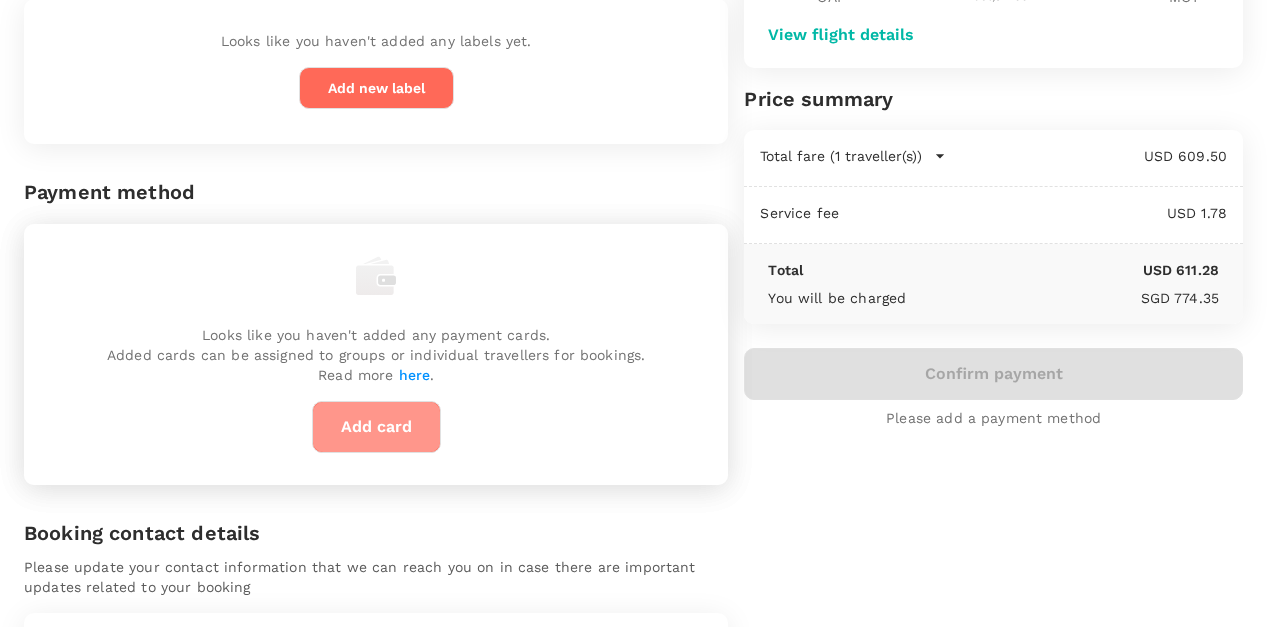 click on "Add card" at bounding box center [376, 427] 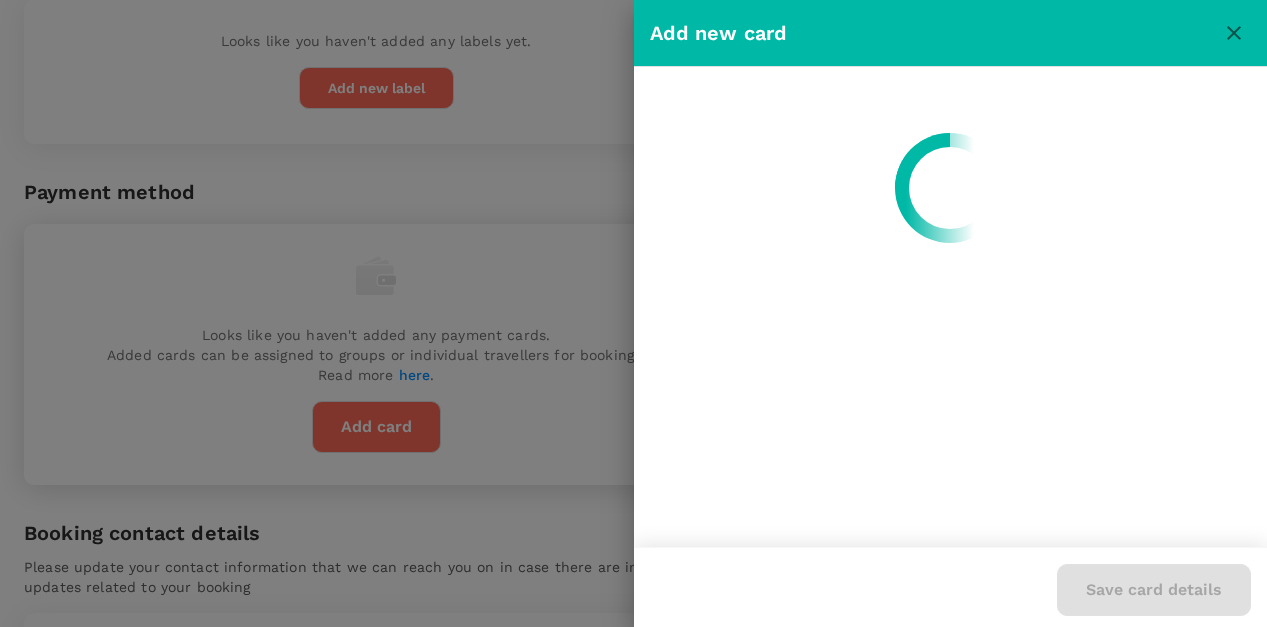 scroll, scrollTop: 0, scrollLeft: 0, axis: both 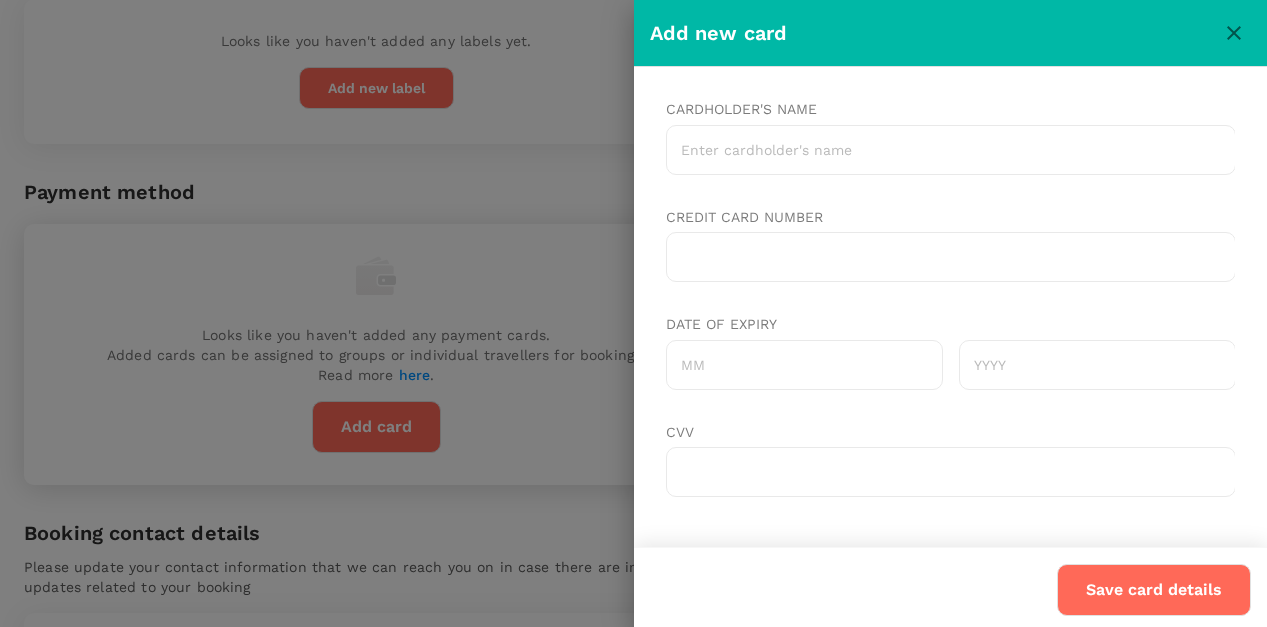 click on "Cardholder's name" at bounding box center (950, 150) 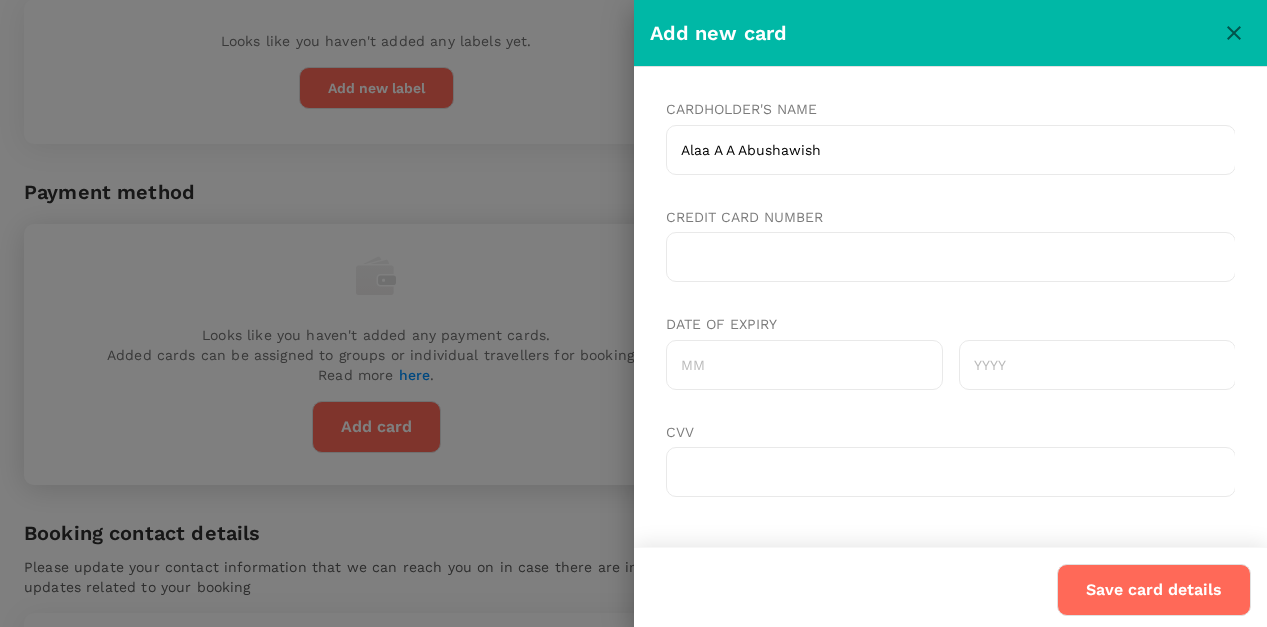 type on "Alaa A A Abushawish" 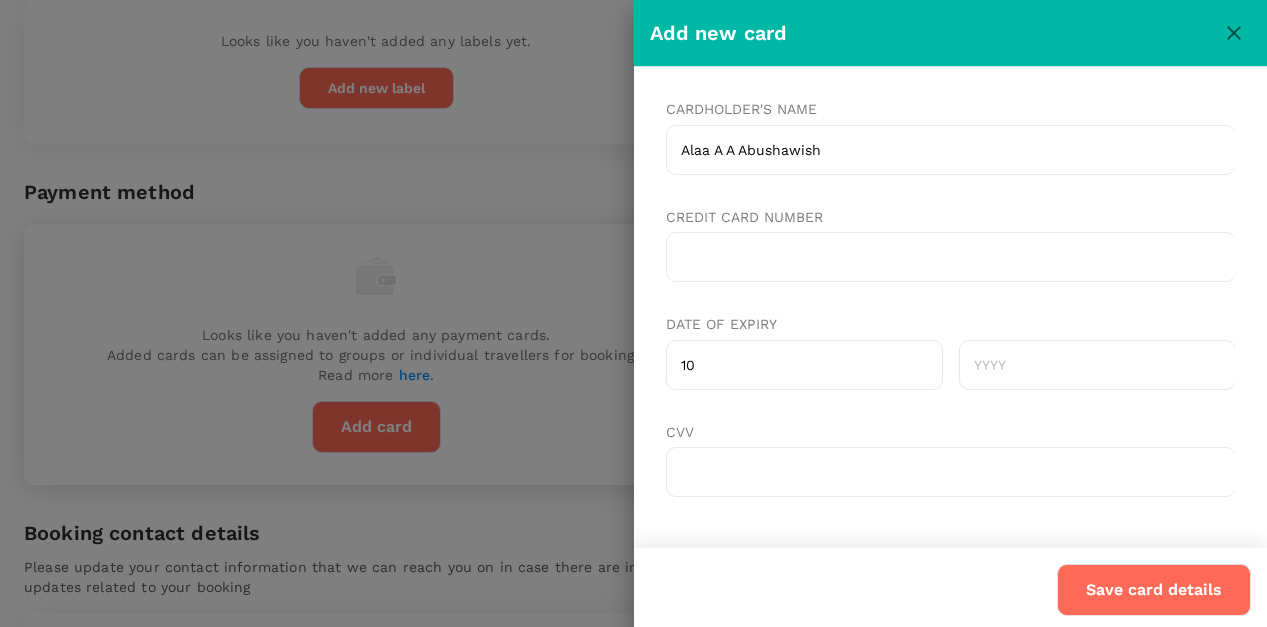 type on "10" 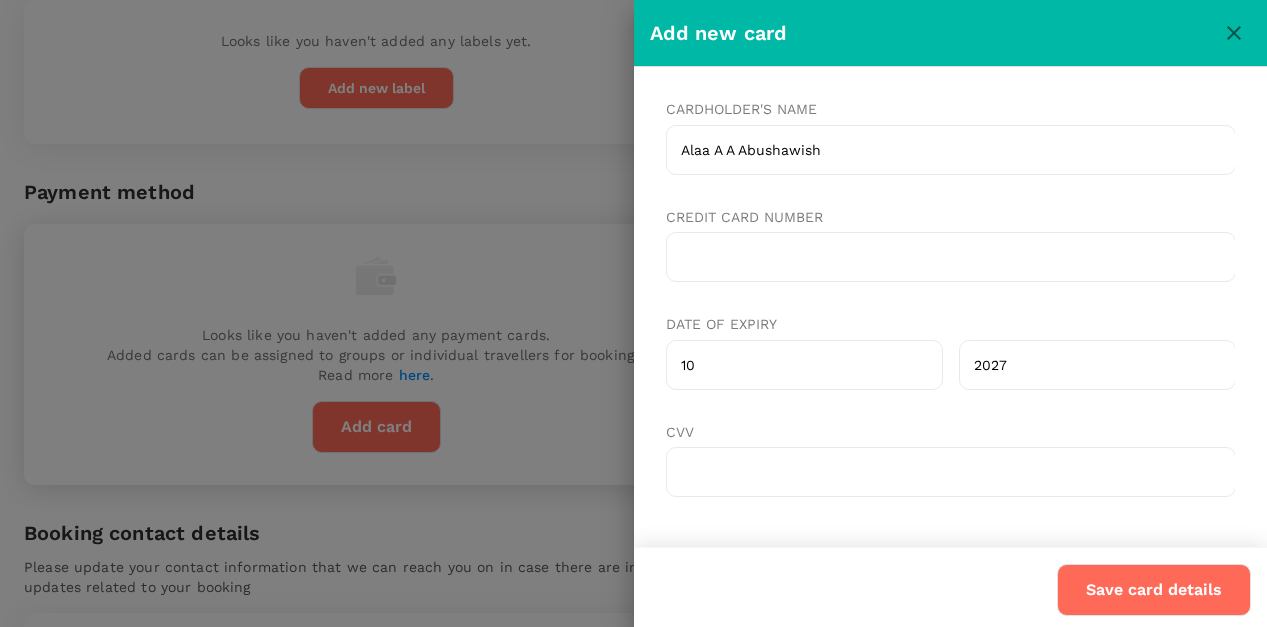 scroll, scrollTop: 2, scrollLeft: 0, axis: vertical 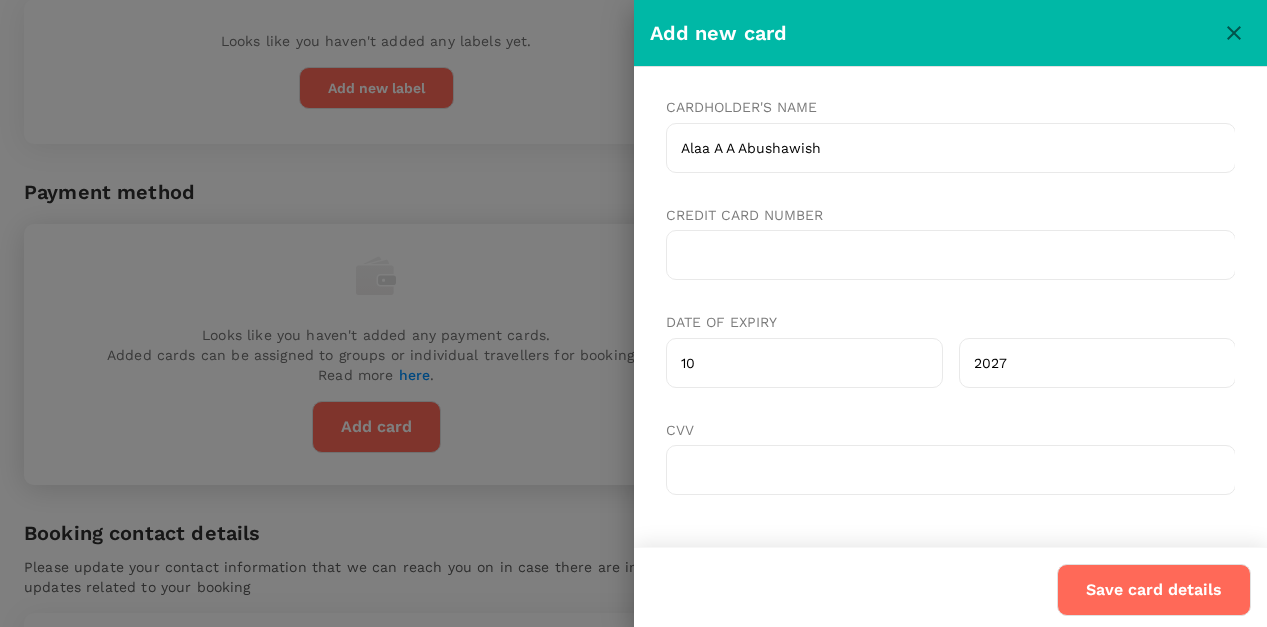type on "2027" 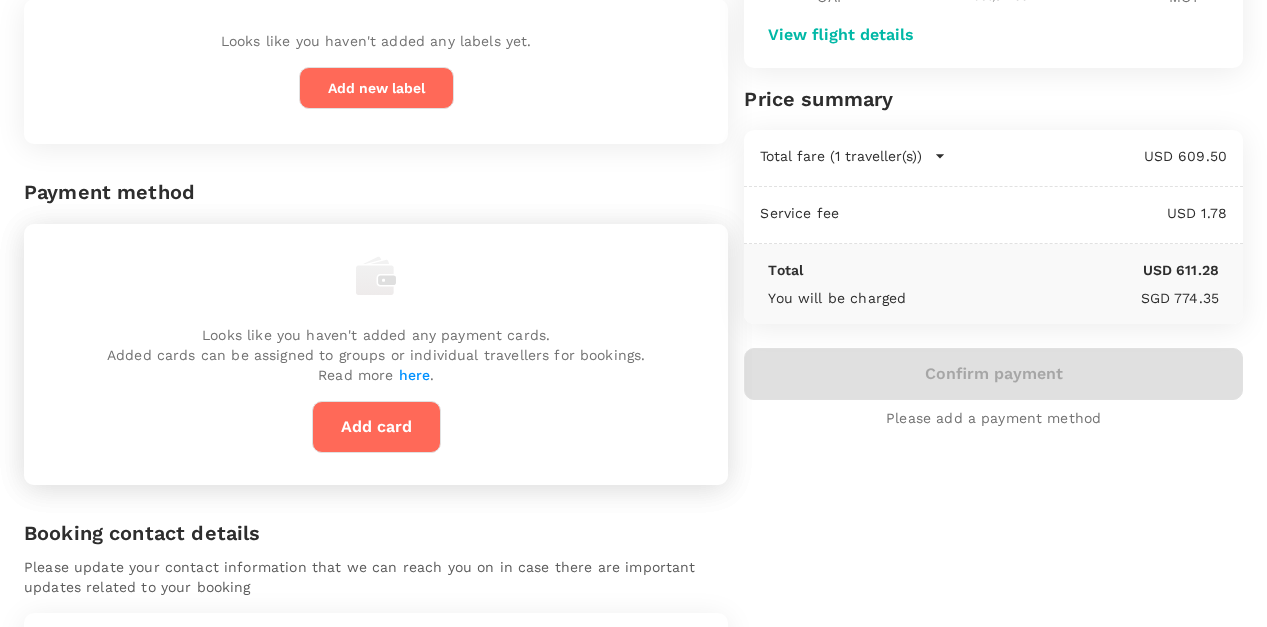 click on "This booking doesn't require approval Adding an approver will change this into a booking request. Payment and ticketing will only be processed after approval. Enable approval Label Add a label to organize your booking Looks like you haven't added any labels yet. Add new label Payment method Looks like you haven't added any payment cards. Added cards can be assigned to groups or individual travellers for bookings. Read more   here . Add card Booking contact details Please update your contact information that we can reach you on in case there are important updates related to your booking Email abushawish@alaa.com.tr ​ Contact number +90 90 ​ 5396591036 ​" at bounding box center [368, 284] 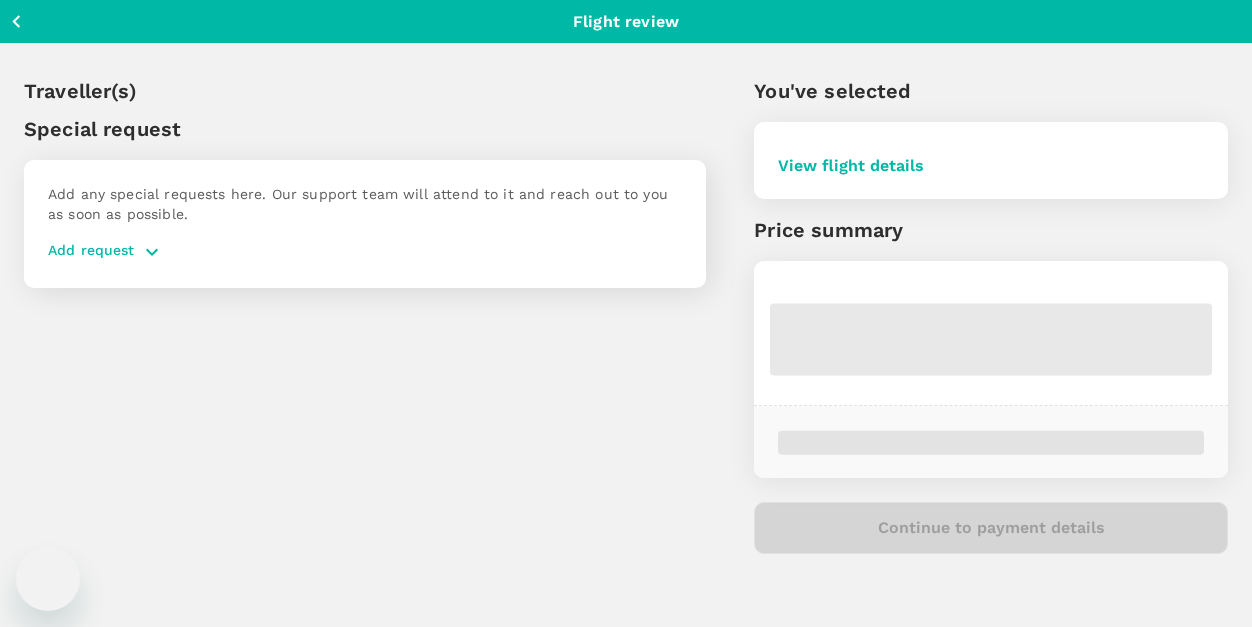 scroll, scrollTop: 53, scrollLeft: 0, axis: vertical 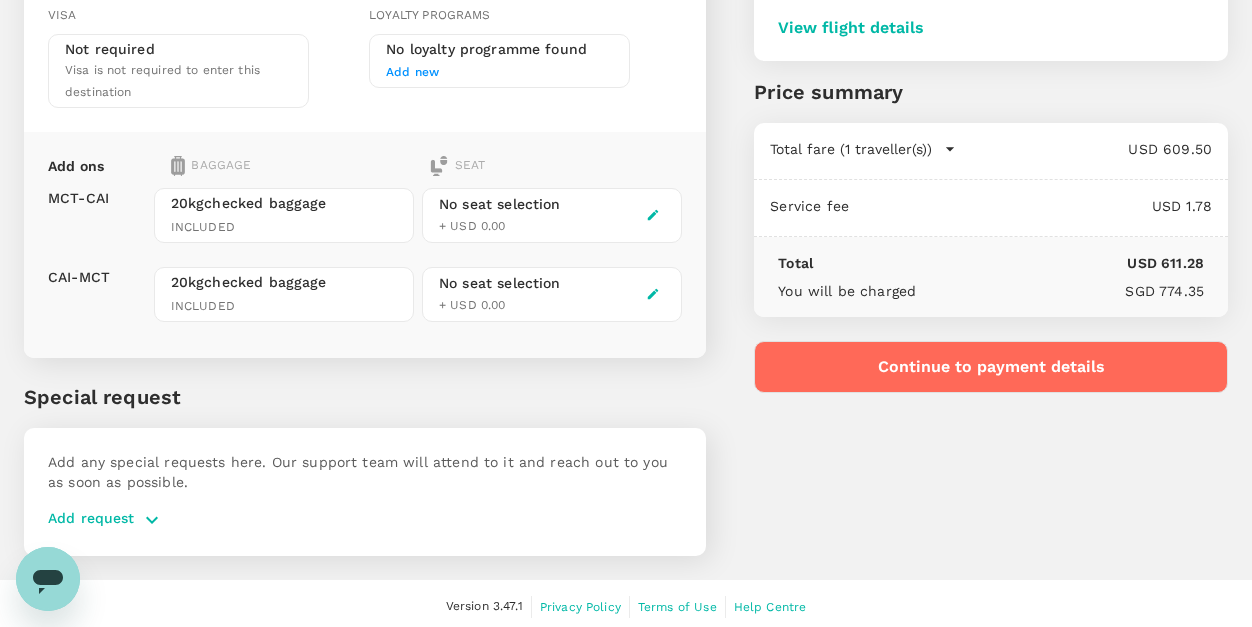 click on "You've selected Monday, 21 Jul 2025 21:25 00:45 +1d MCT Direct ,  4h 20min CAI Sunday, 03 Aug 2025 18:50 23:45 CAI Direct ,  3h 55min MCT View flight details Price summary Total fare (1 traveller(s)) USD 609.50 Air fare USD 609.50 Baggage fee USD 0.00 Seat fee USD 0.00 Service fee USD 1.78 Total USD 611.28 You will be charged SGD 774.35 Continue to payment details" at bounding box center [967, 142] 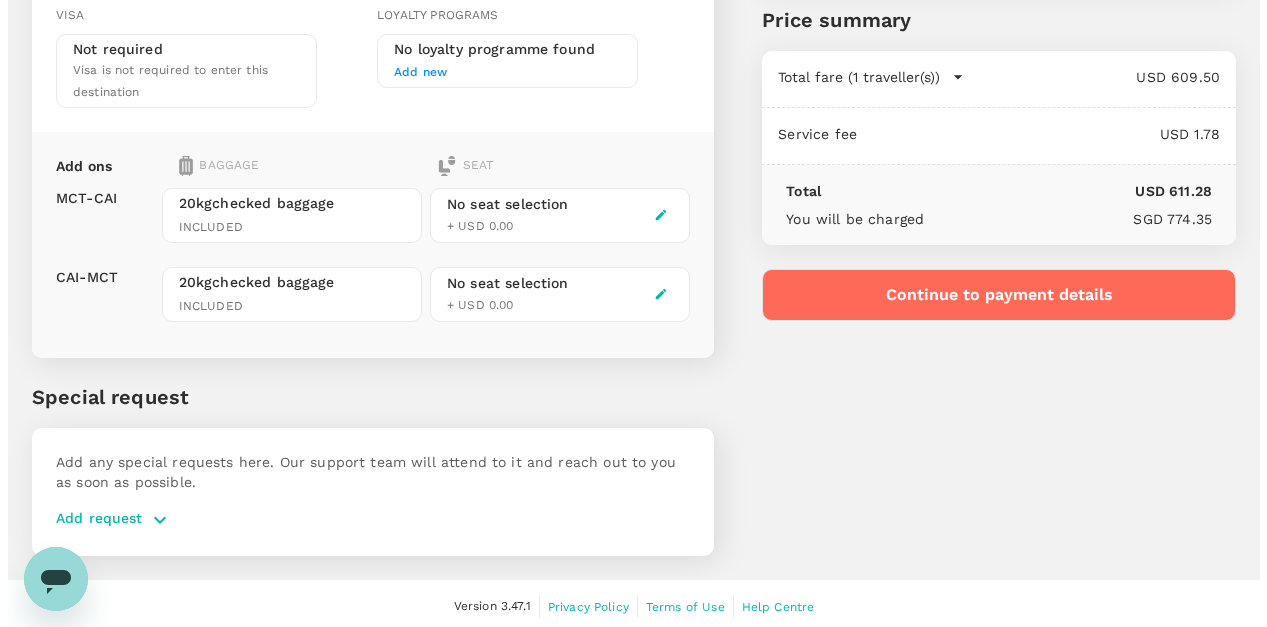 scroll, scrollTop: 397, scrollLeft: 0, axis: vertical 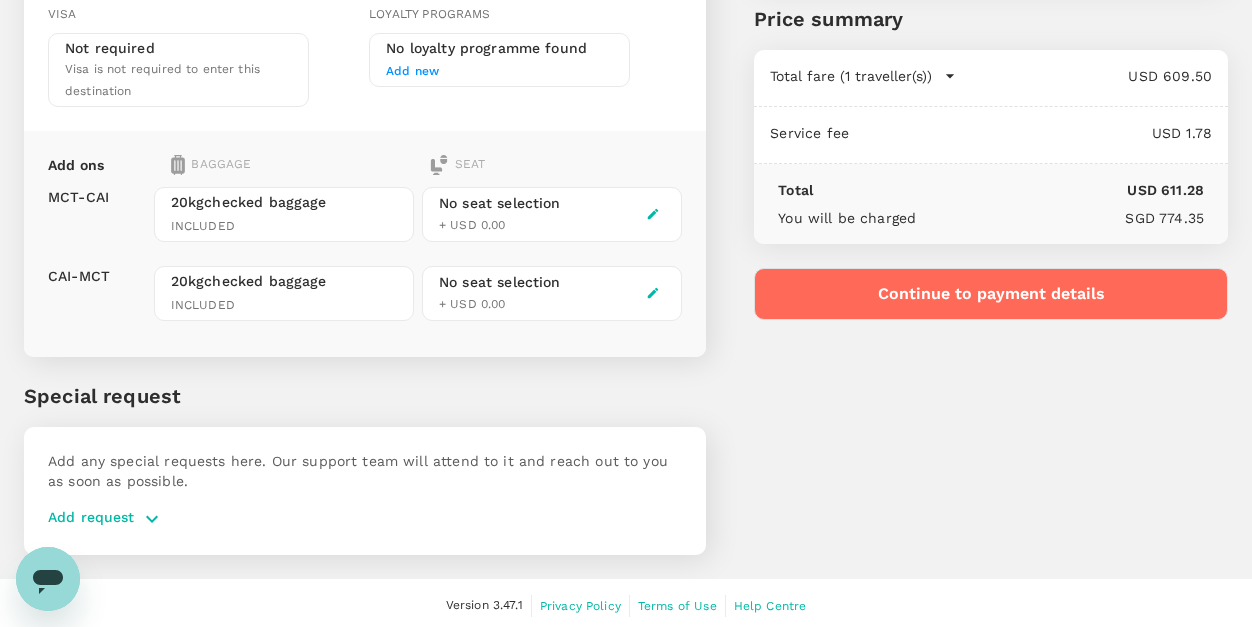 click on "Continue to payment details" at bounding box center [991, 294] 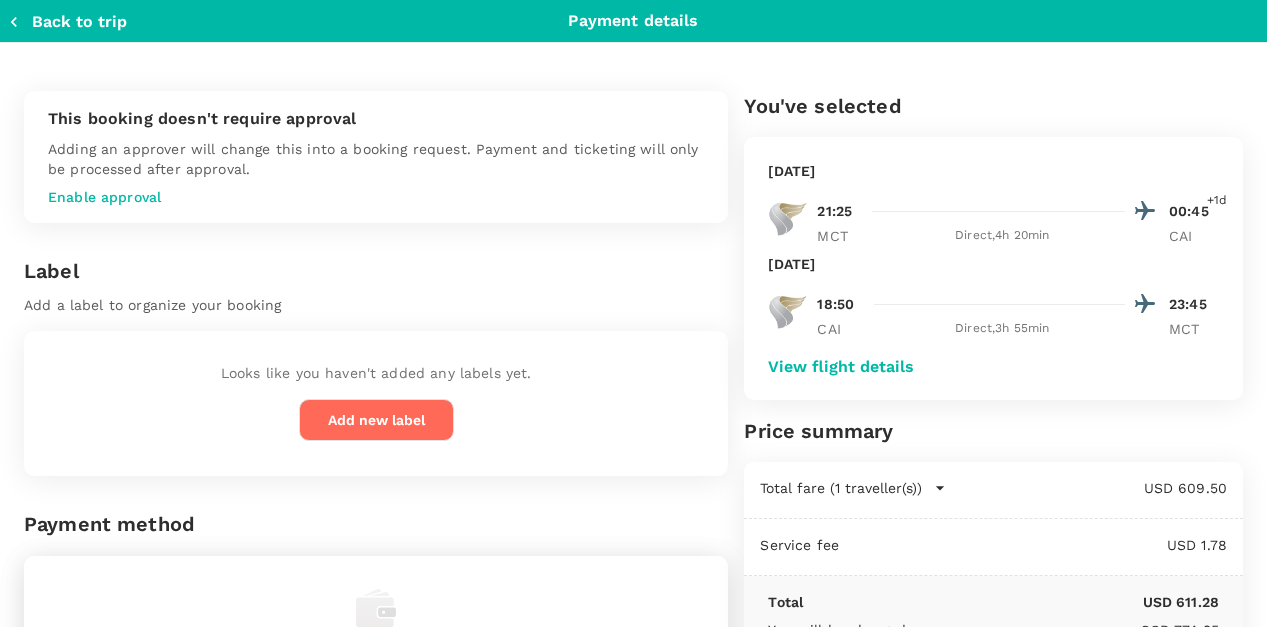 scroll, scrollTop: 360, scrollLeft: 0, axis: vertical 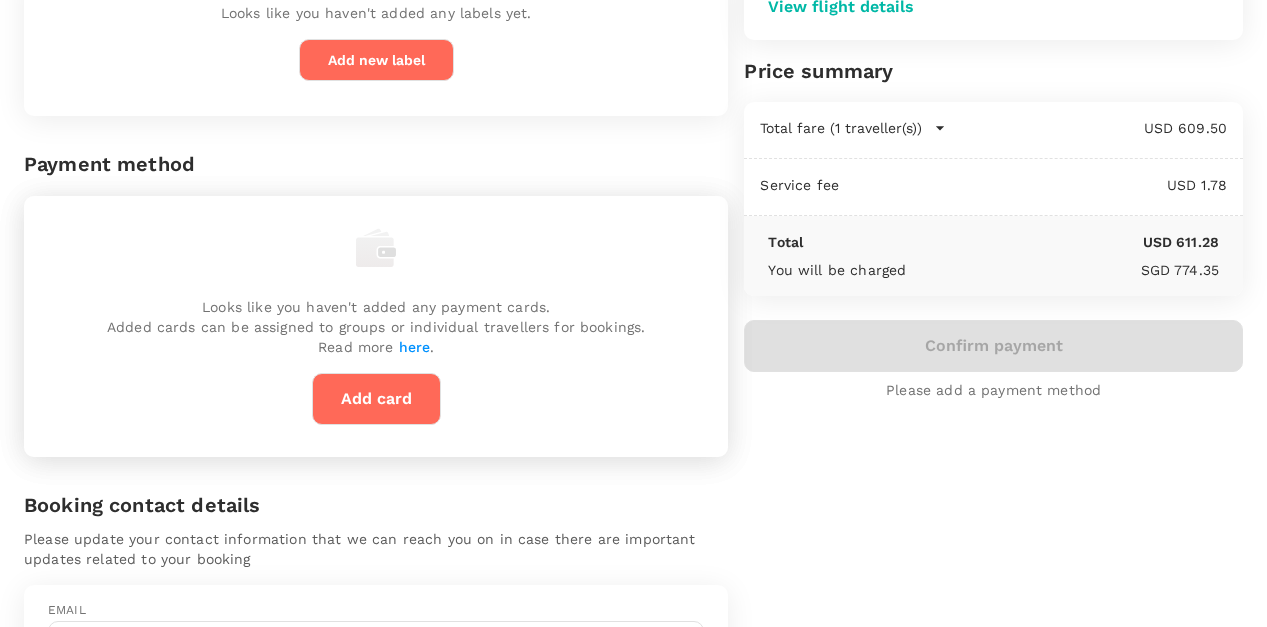 click on "Add card" at bounding box center (376, 399) 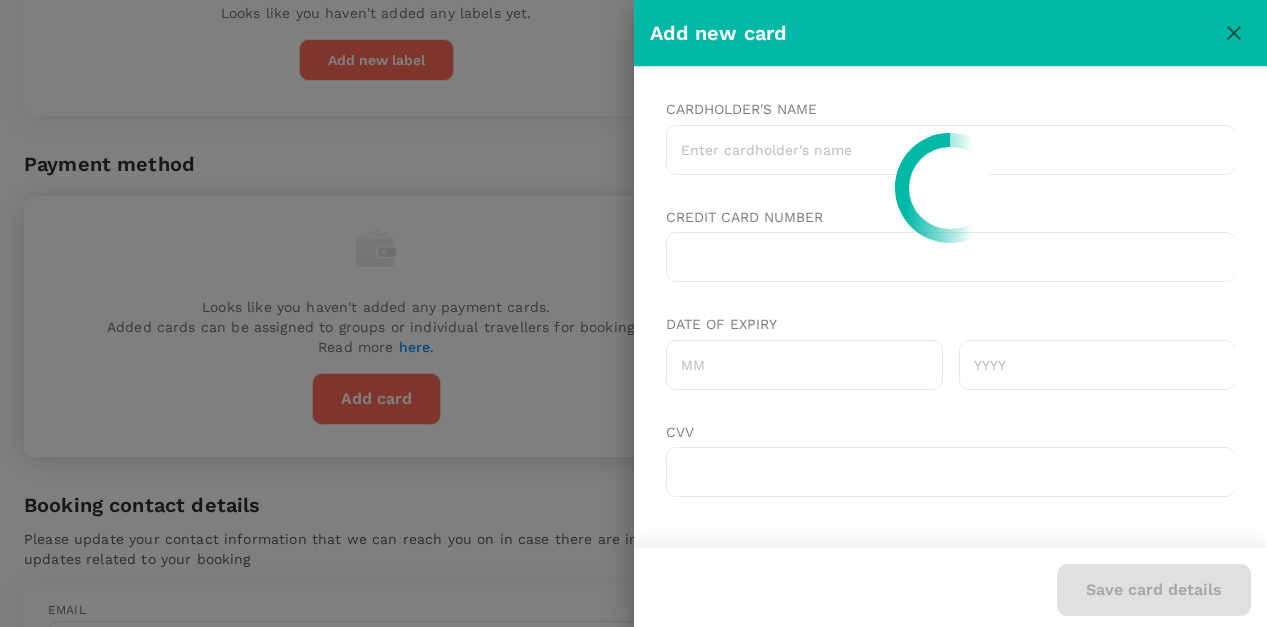scroll, scrollTop: 0, scrollLeft: 0, axis: both 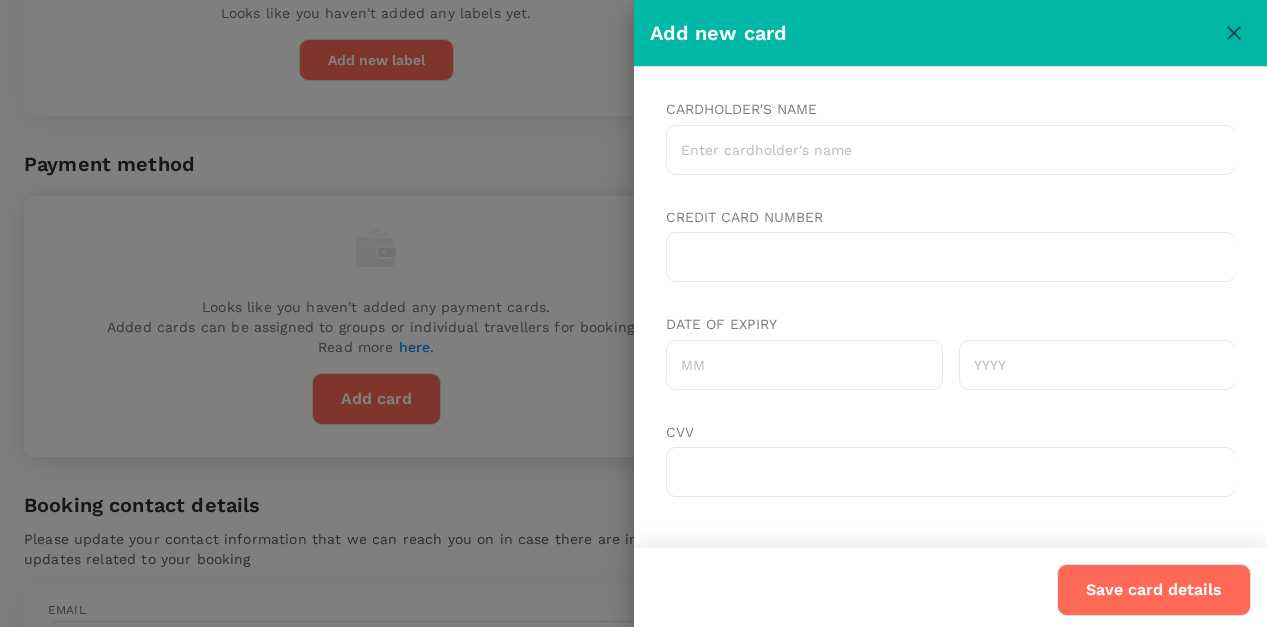 click on "Cardholder's name" at bounding box center (950, 150) 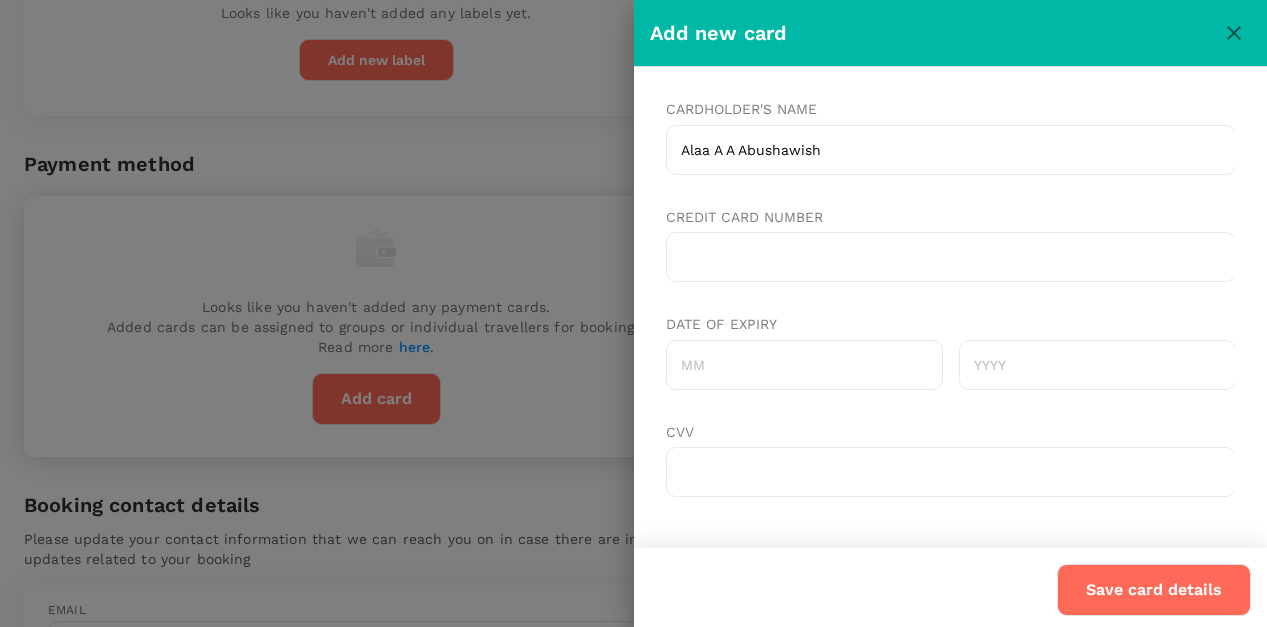 click on "Date of expiry" at bounding box center (803, 365) 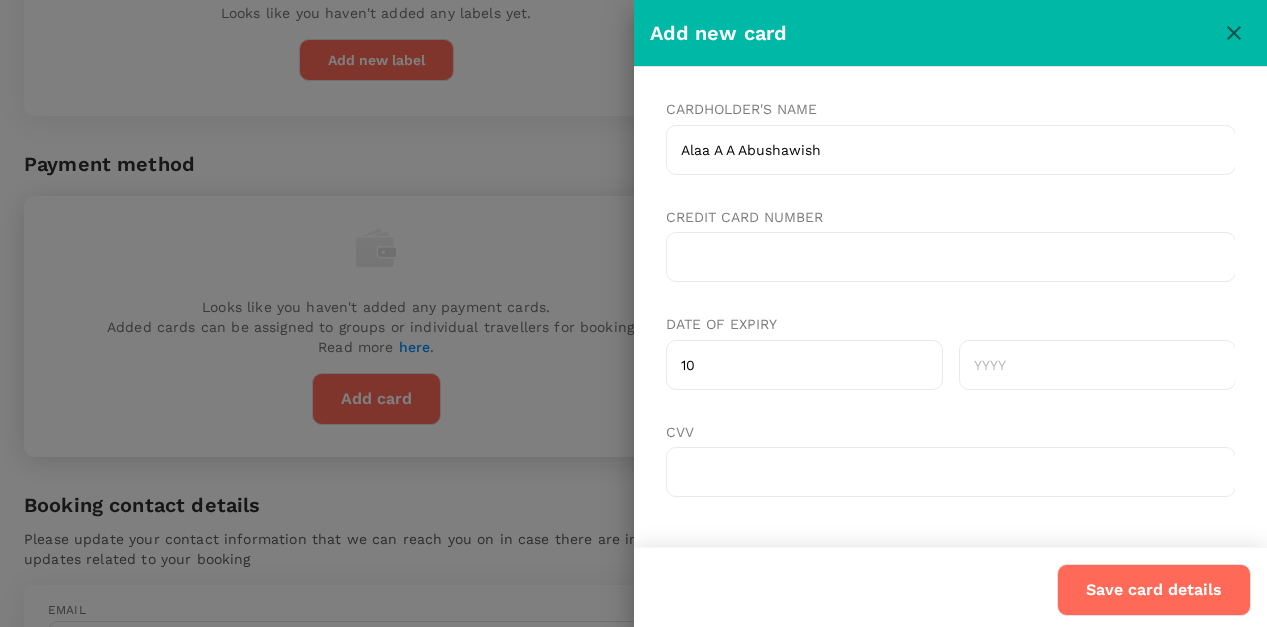 type on "10" 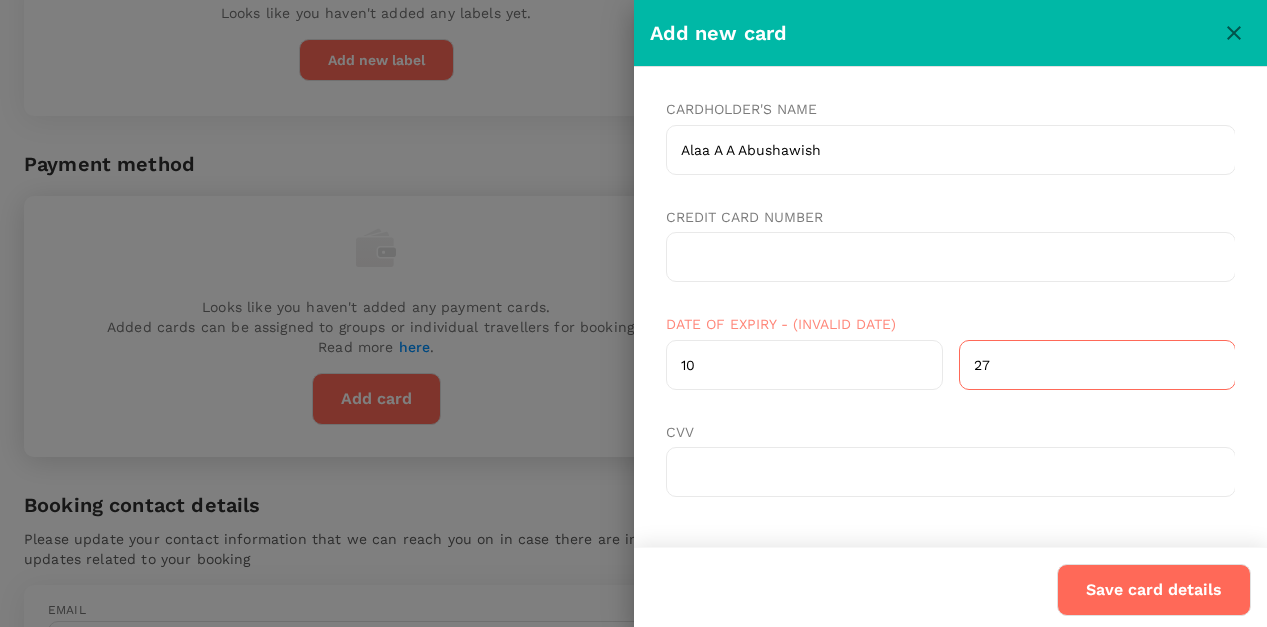 click on "CVV" at bounding box center [950, 460] 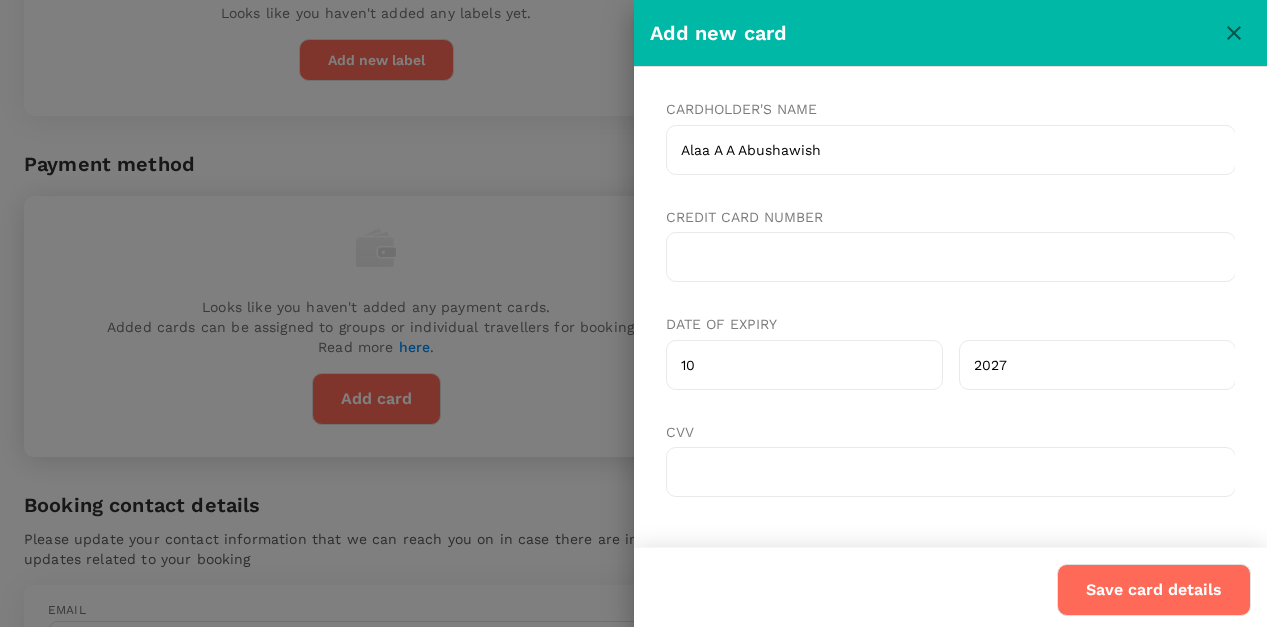 type on "2027" 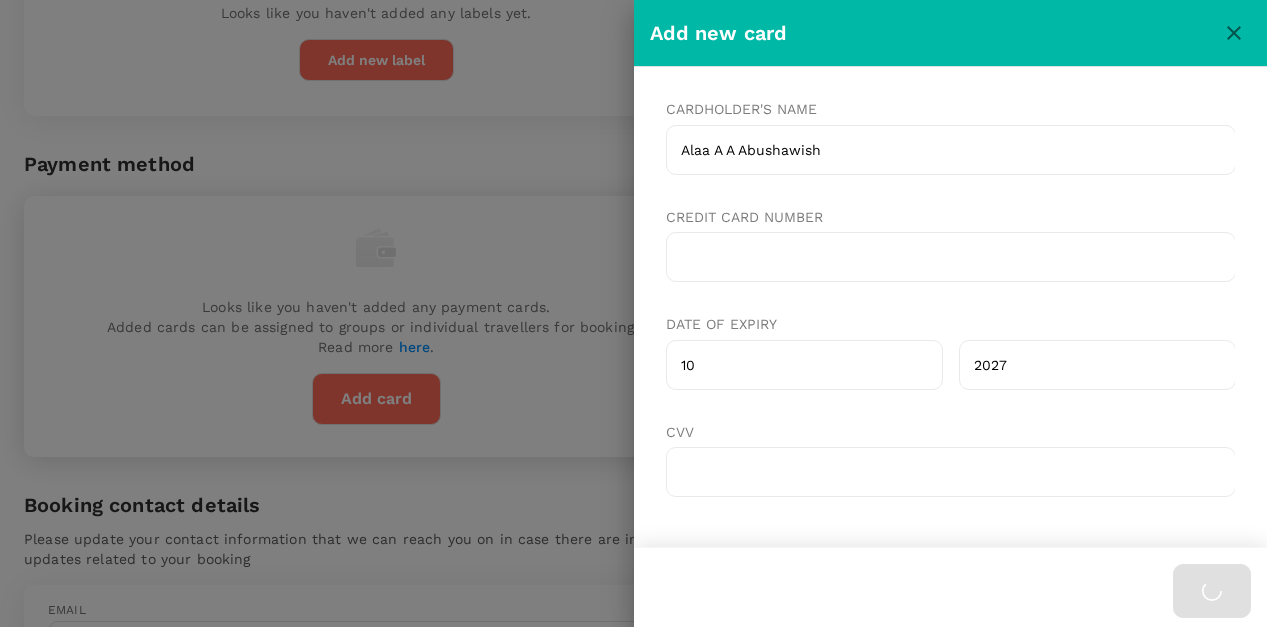 scroll, scrollTop: 2, scrollLeft: 0, axis: vertical 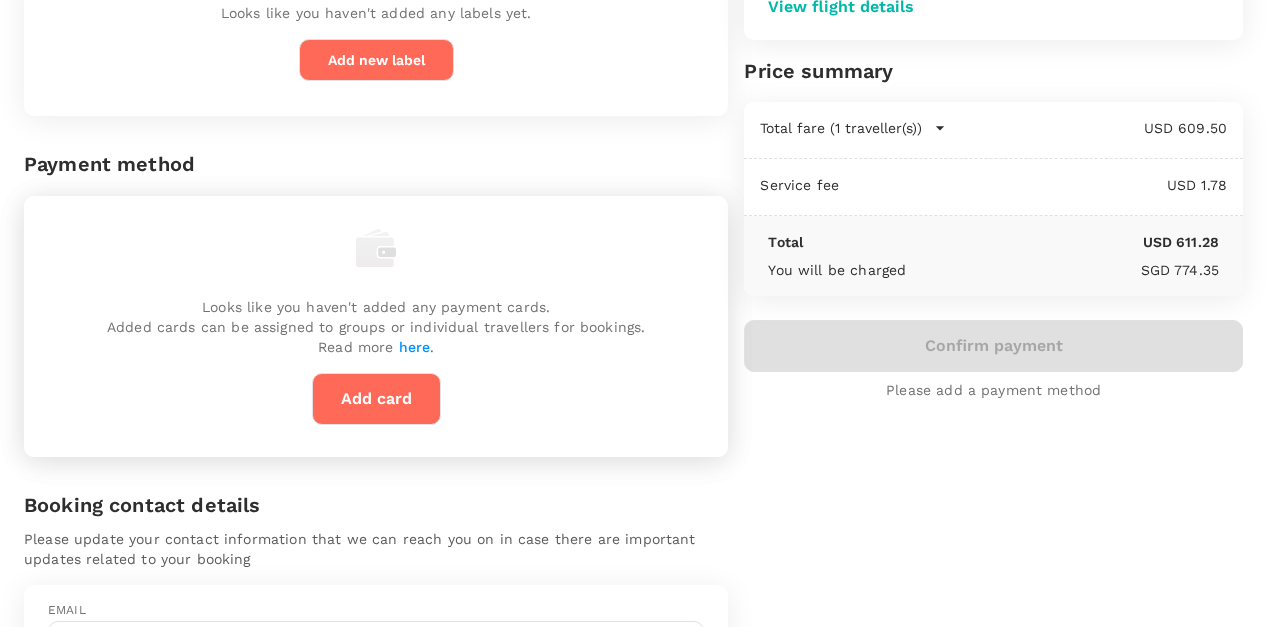 click on "Confirm payment Please add a payment method" at bounding box center [993, 360] 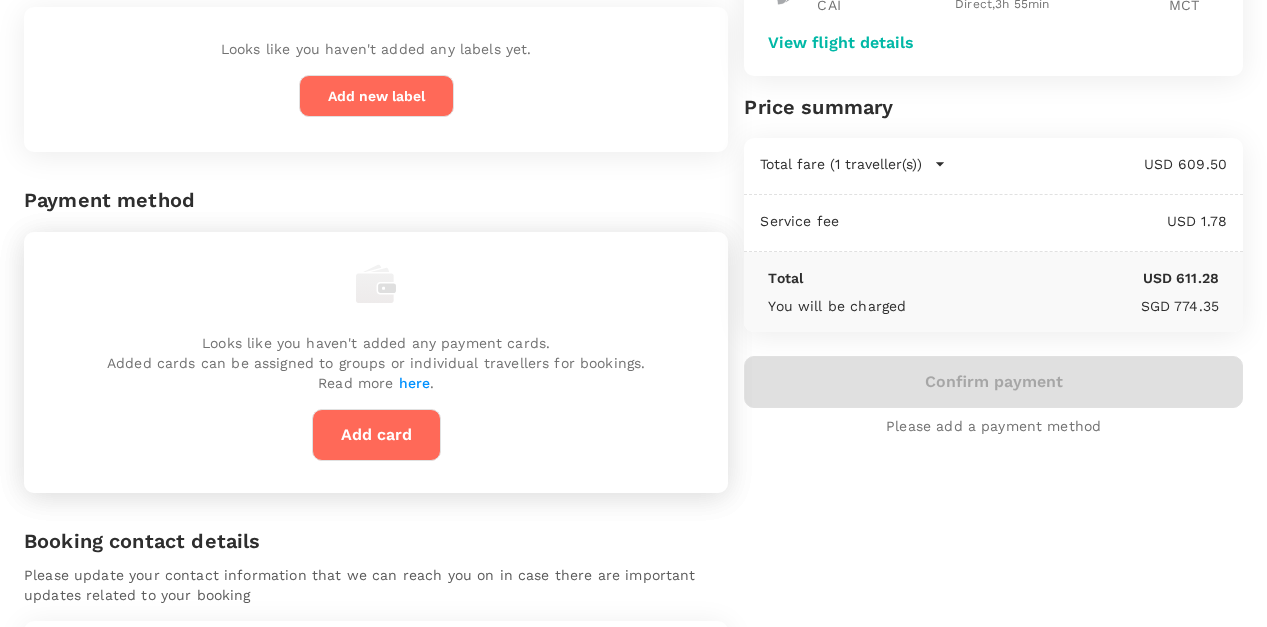 scroll, scrollTop: 320, scrollLeft: 0, axis: vertical 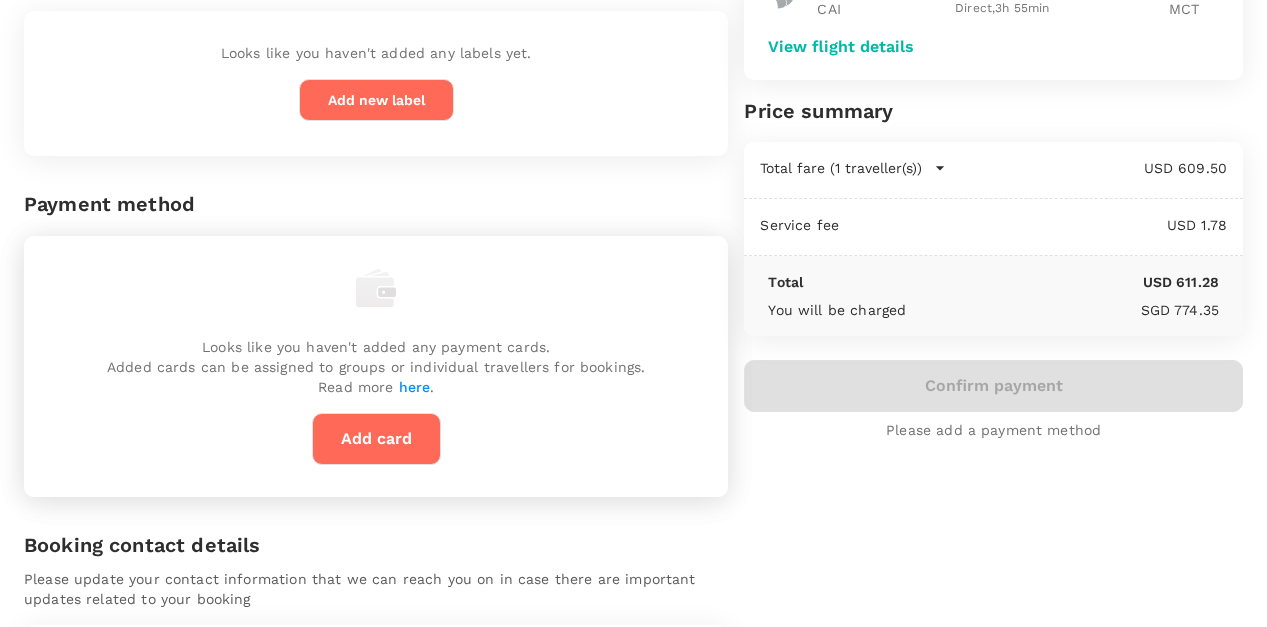 click on "Looks like you haven't added any payment cards. Added cards can be assigned to groups or individual travellers for bookings. Read more   here . Add card" at bounding box center [376, 366] 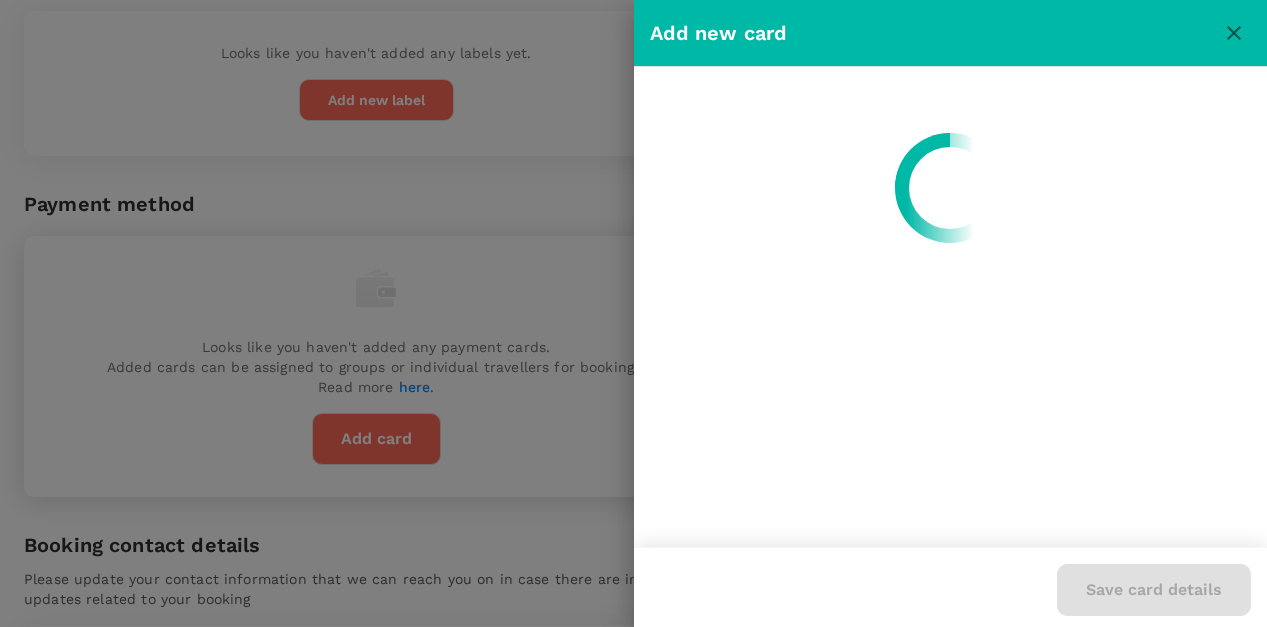 scroll, scrollTop: 0, scrollLeft: 0, axis: both 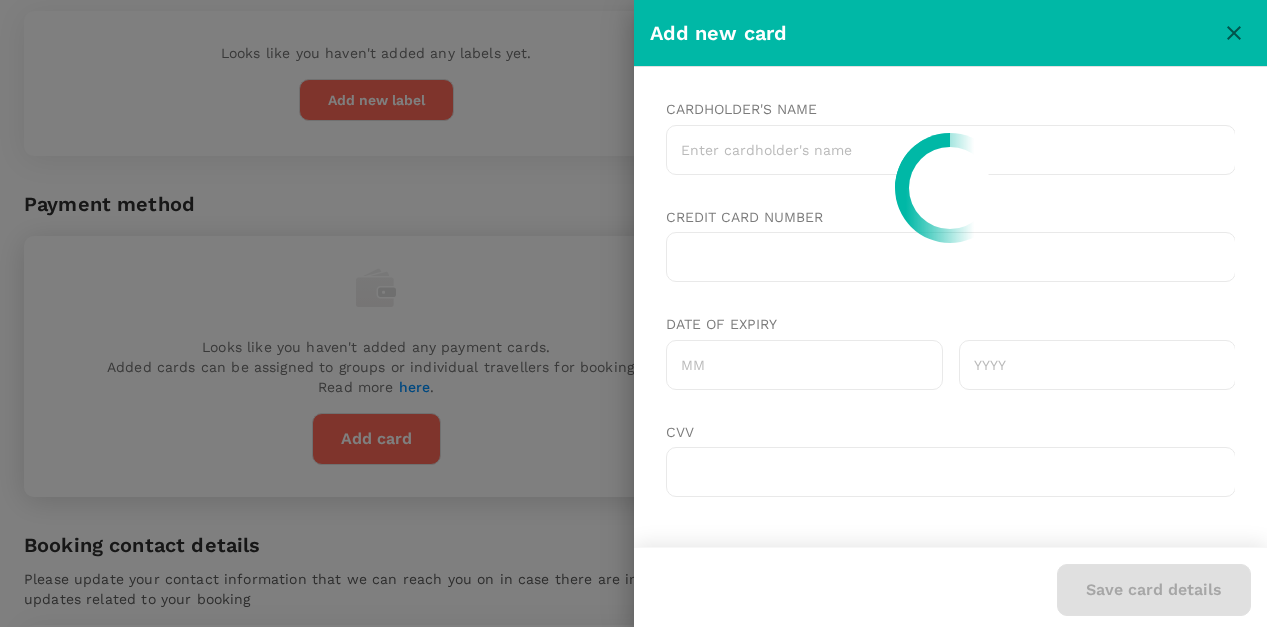 click on "Cardholder's name" at bounding box center [950, 150] 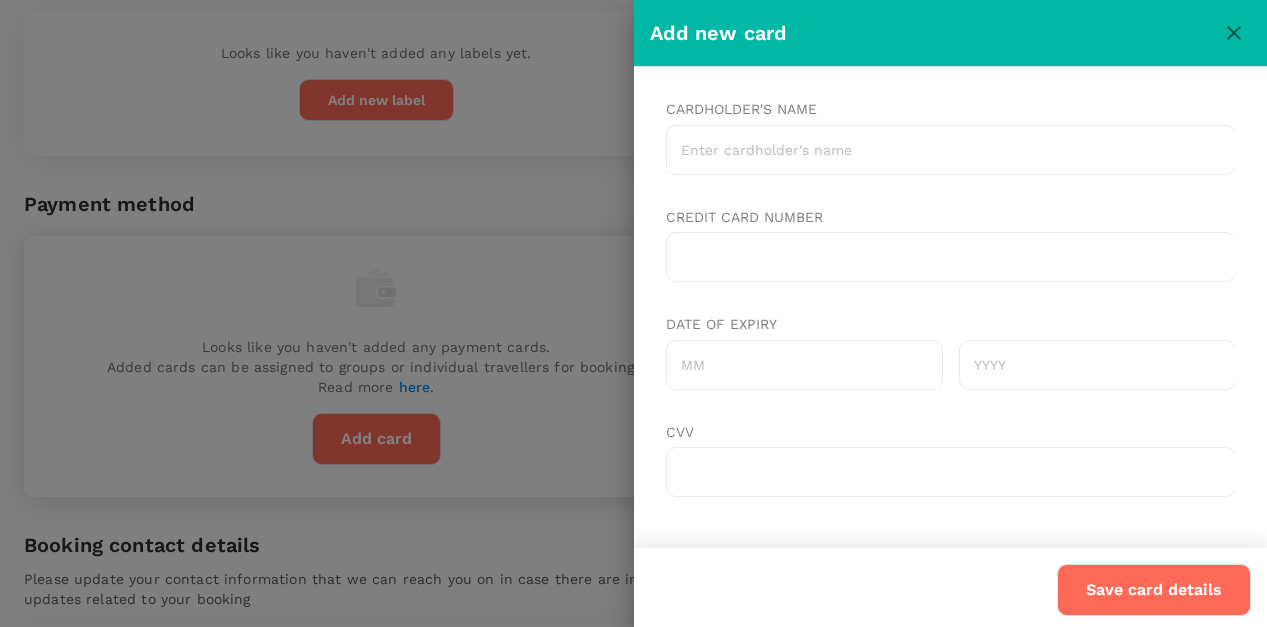 type on "Alaa A A Abushawish" 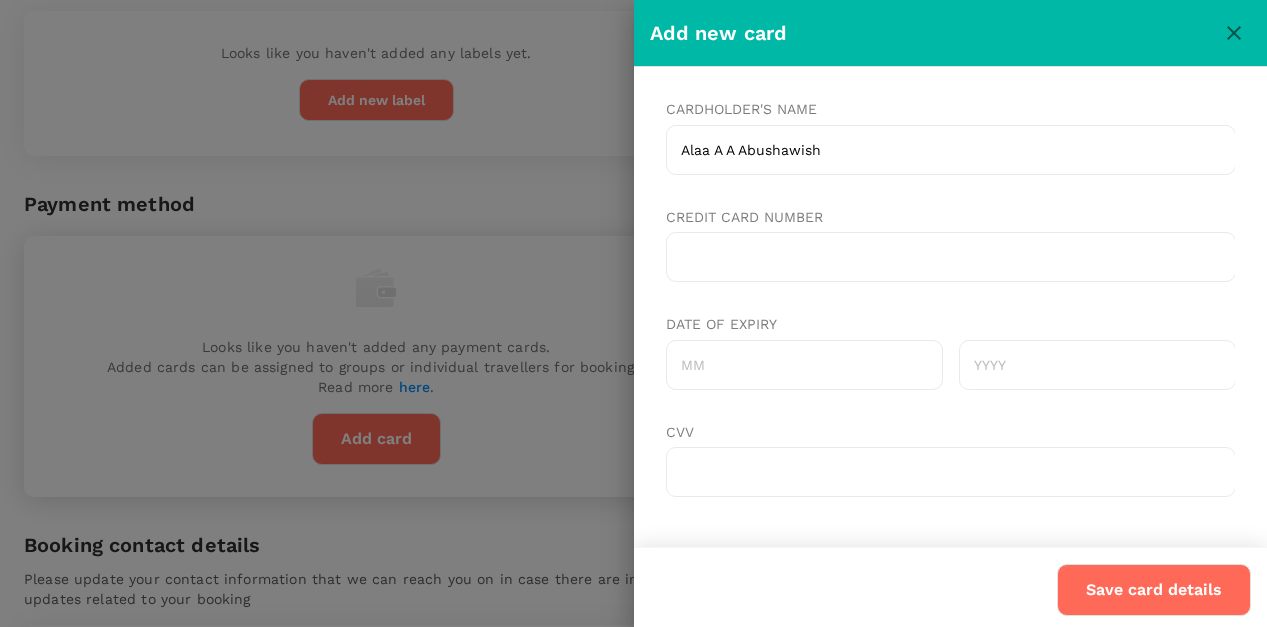 click at bounding box center [950, 257] 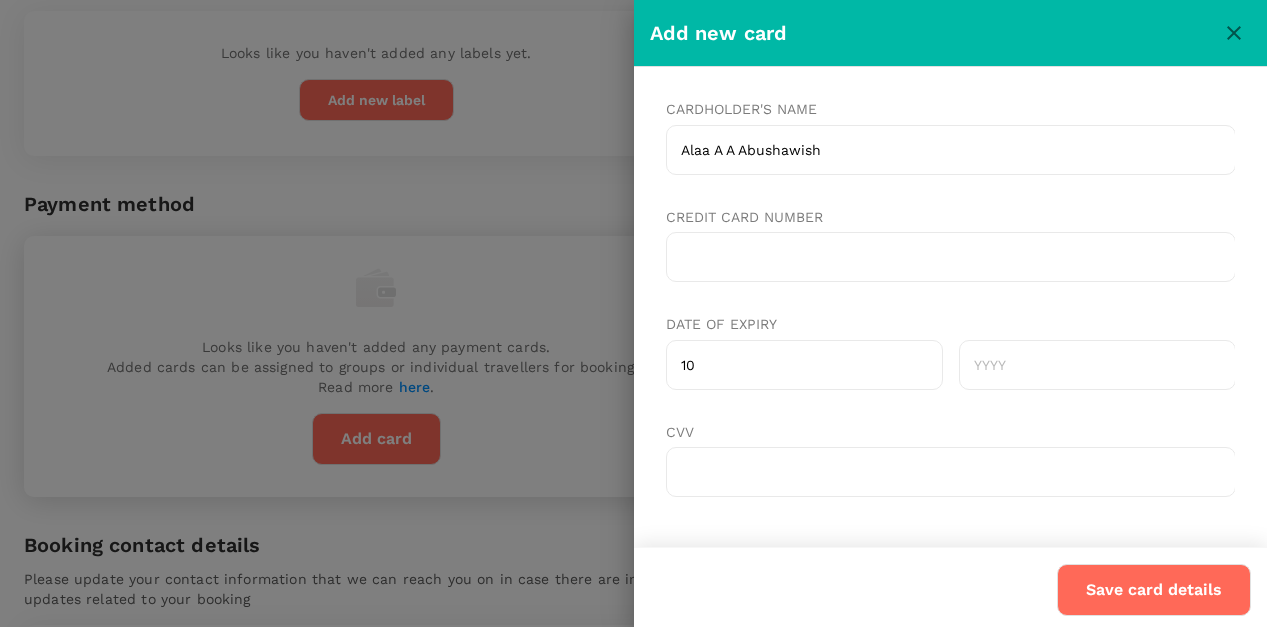 type on "10" 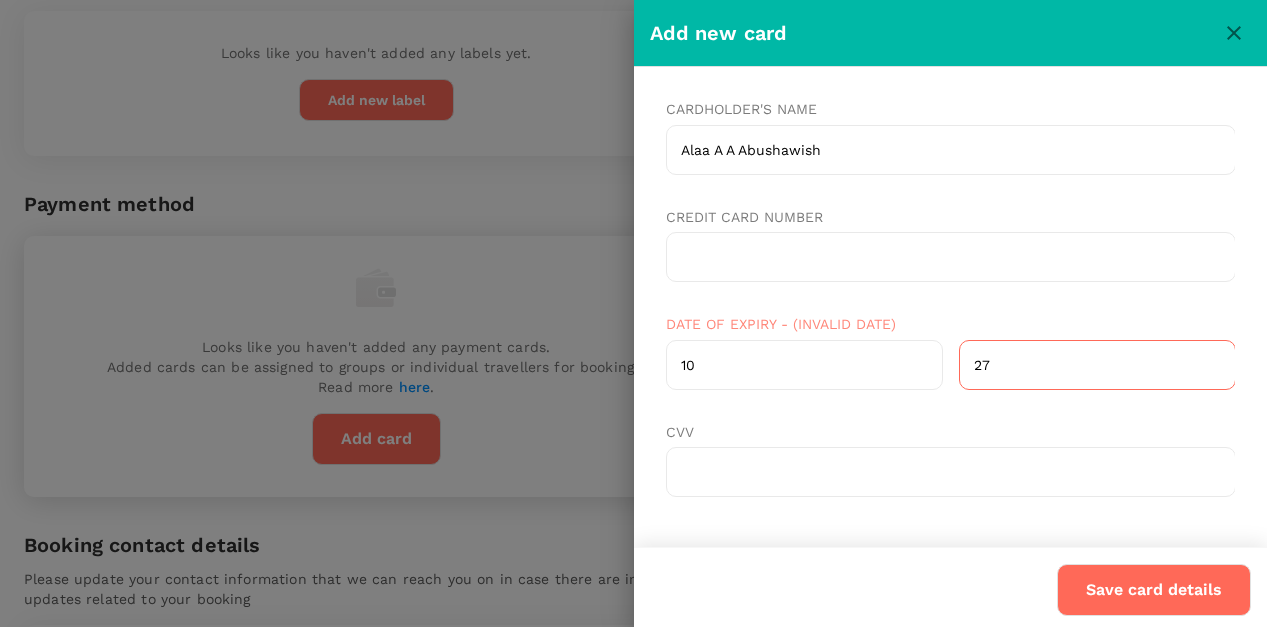 click on "27" at bounding box center [1096, 365] 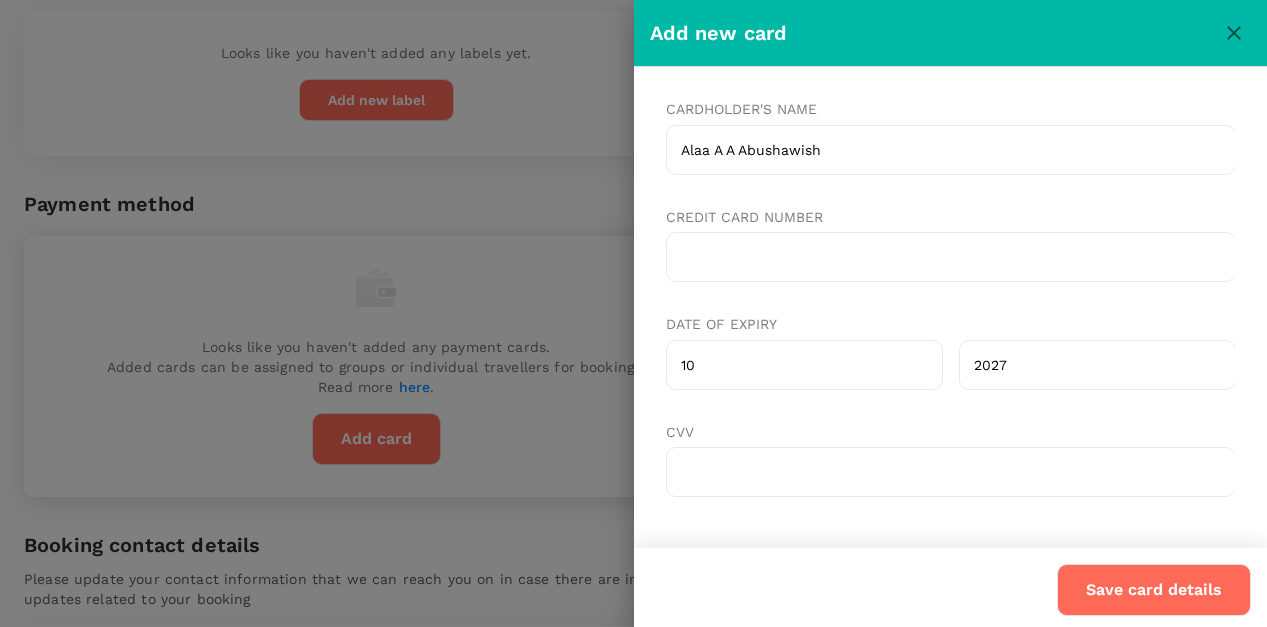 type on "2027" 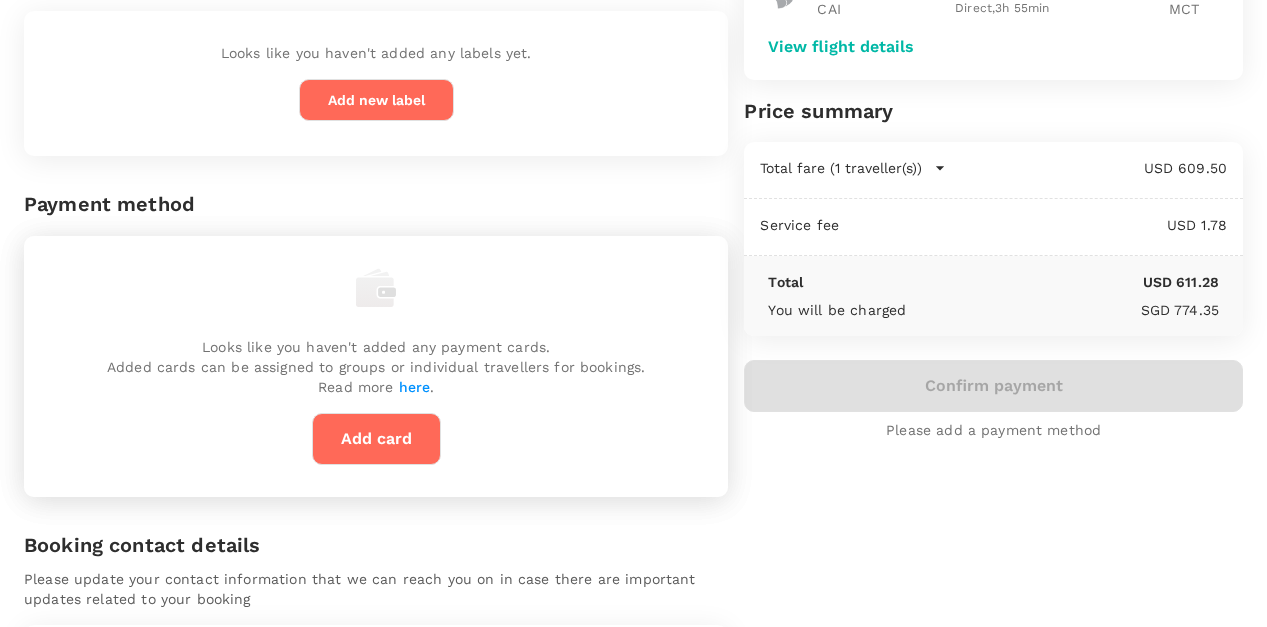click on "Looks like you haven't added any payment cards. Added cards can be assigned to groups or individual travellers for bookings. Read more   here . Add card" at bounding box center [376, 366] 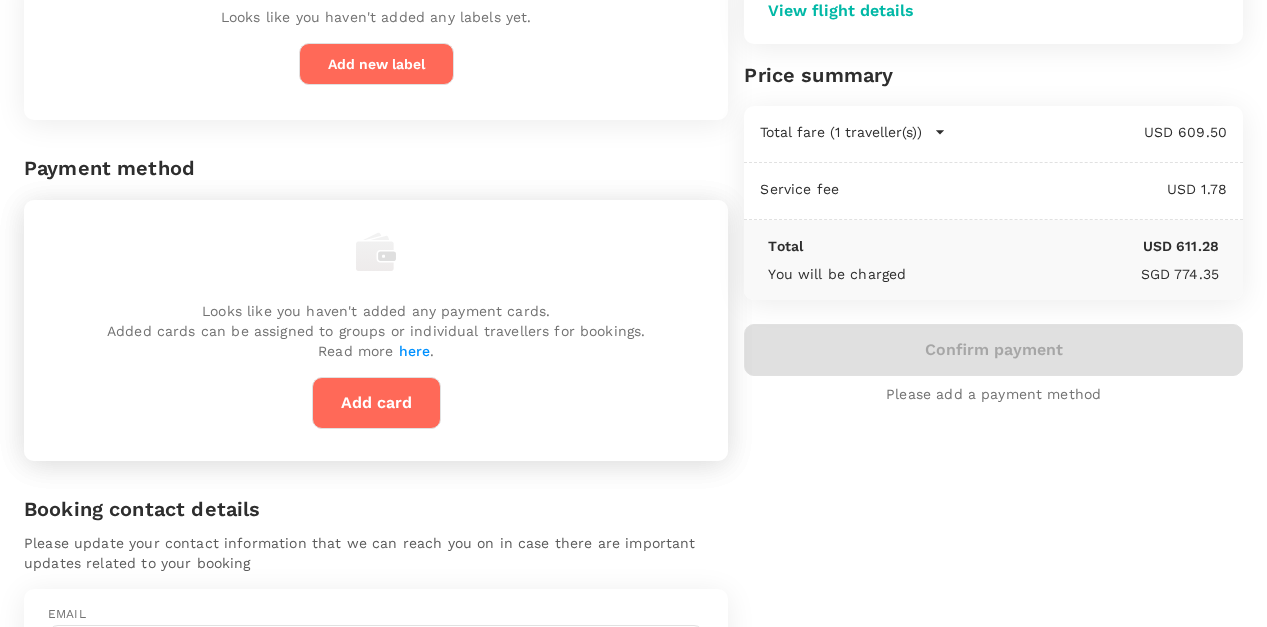 scroll, scrollTop: 359, scrollLeft: 0, axis: vertical 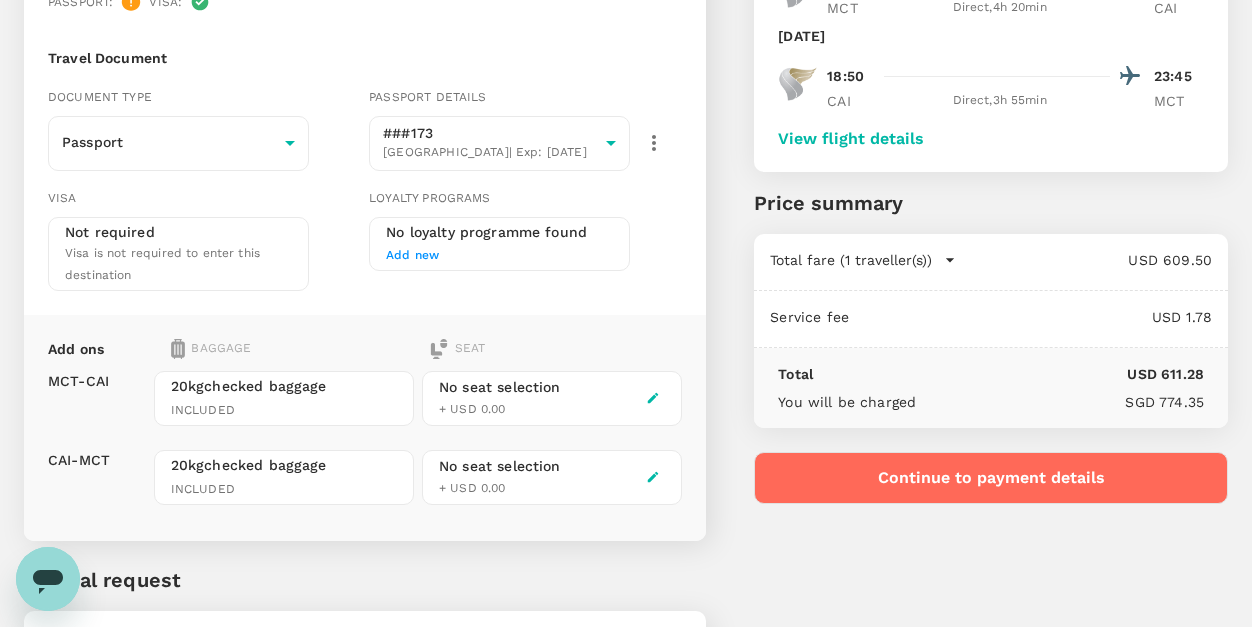 click on "Continue to payment details" at bounding box center (991, 478) 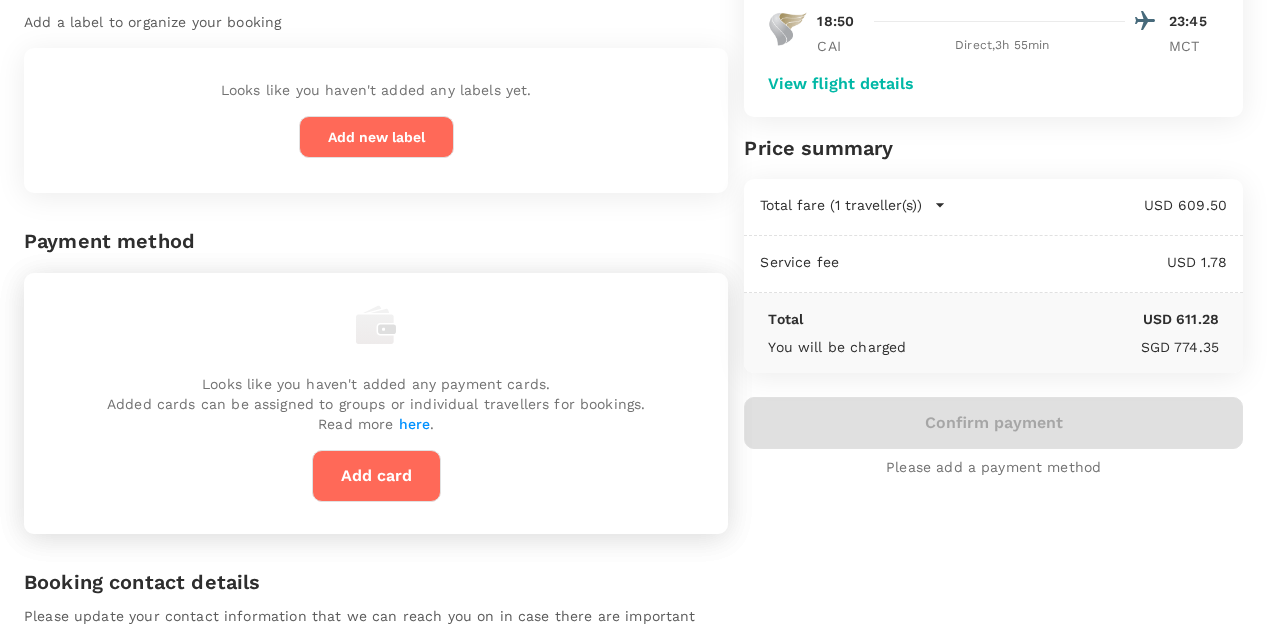 scroll, scrollTop: 282, scrollLeft: 0, axis: vertical 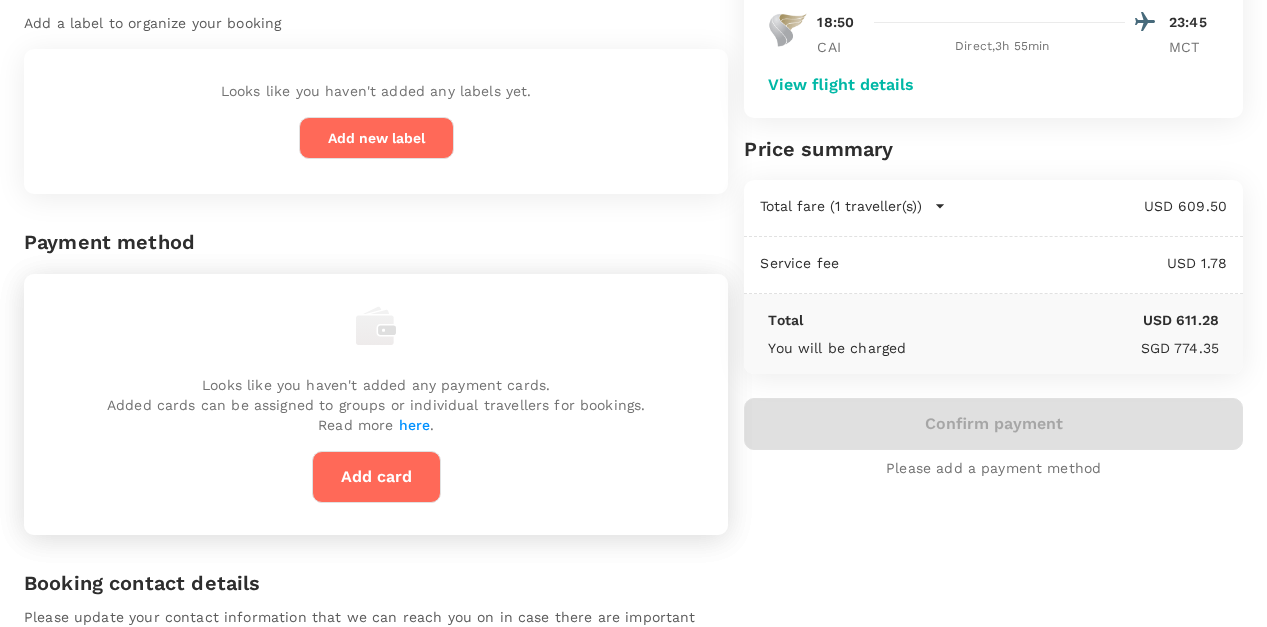 click on "Add card" at bounding box center [376, 477] 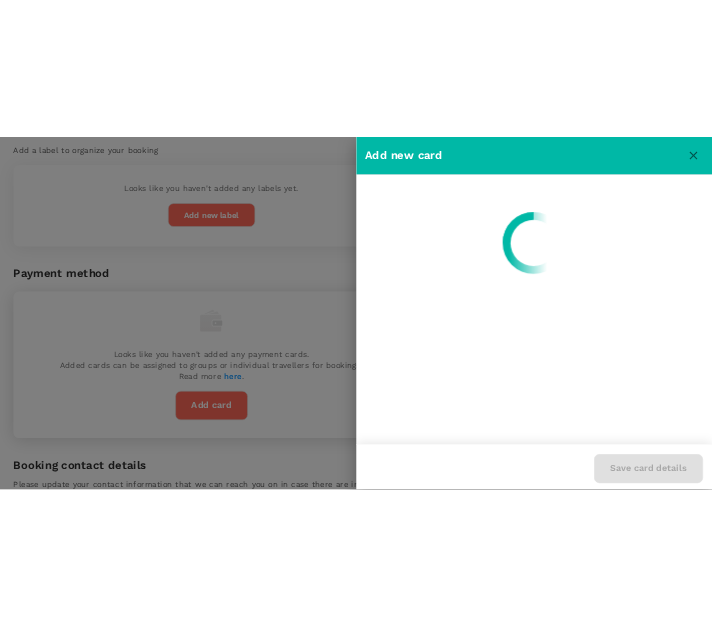 scroll, scrollTop: 0, scrollLeft: 0, axis: both 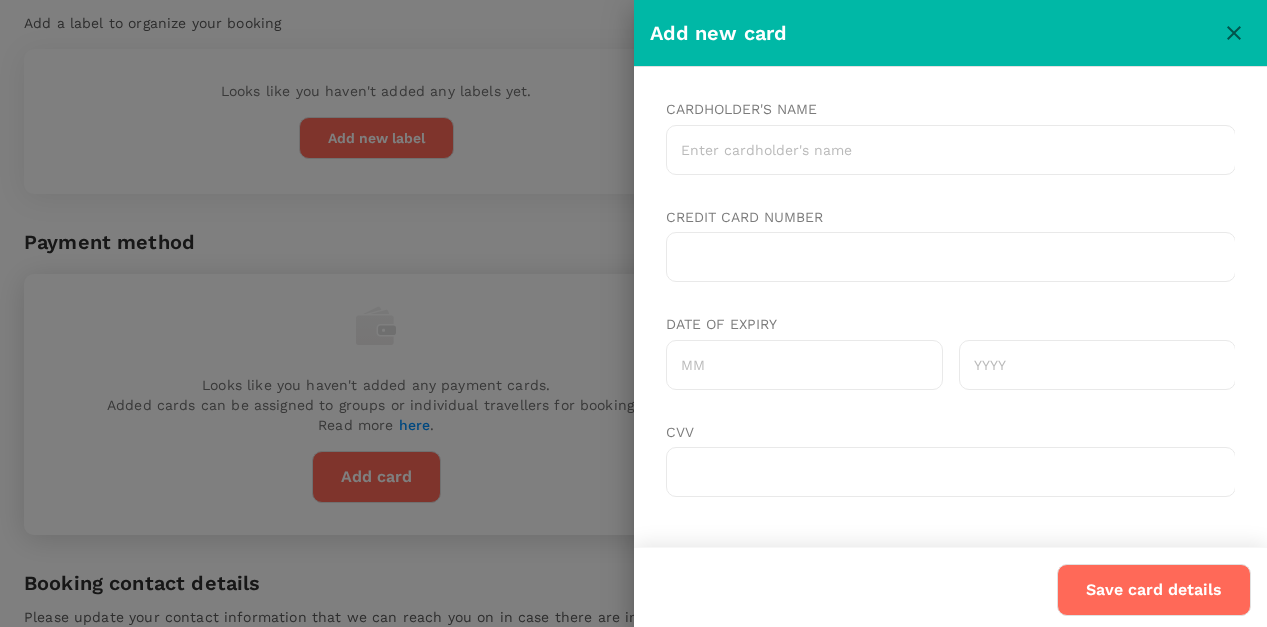 click on "Cardholder's name" at bounding box center [950, 150] 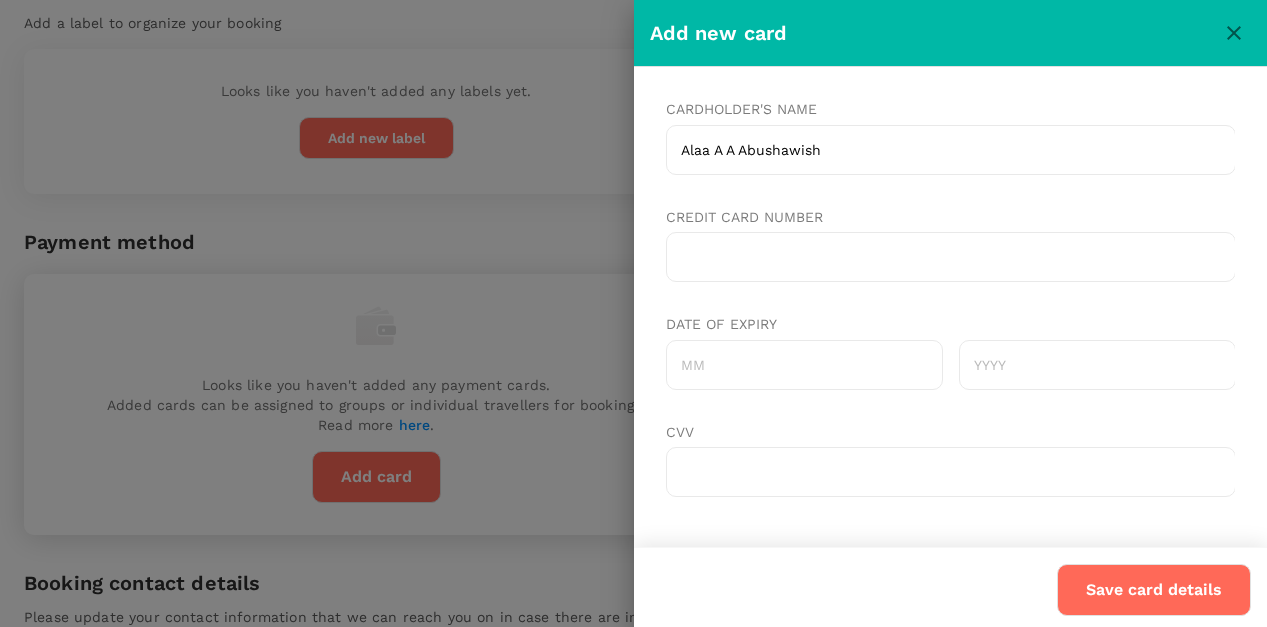 click on "Date of expiry" at bounding box center [803, 365] 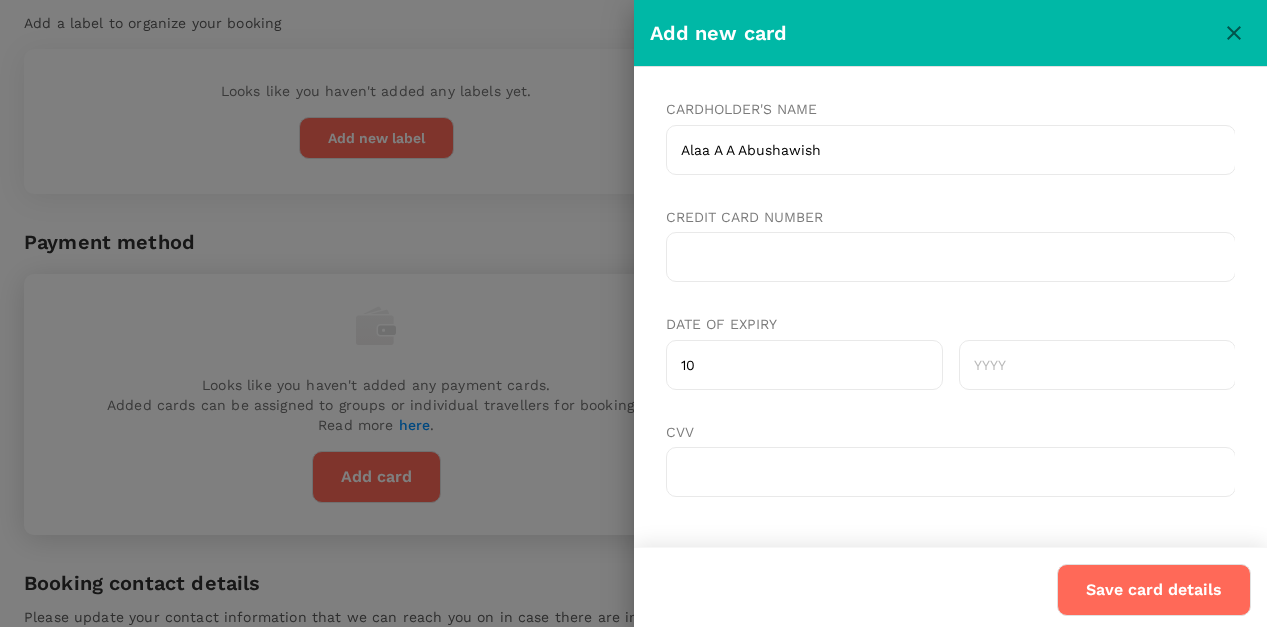 type on "10" 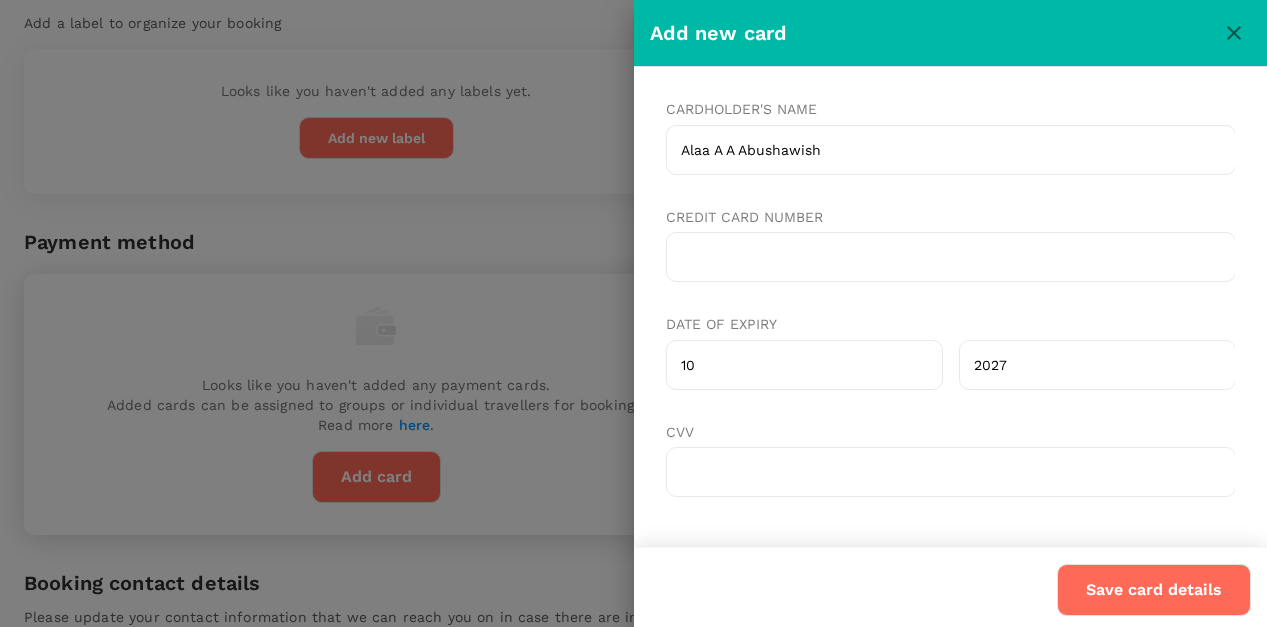 type on "2027" 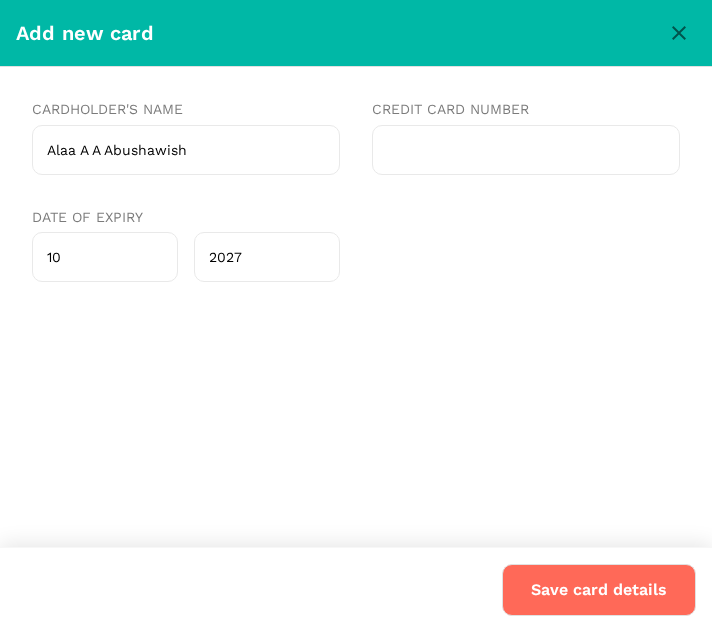 click on "Save card details" at bounding box center [599, 590] 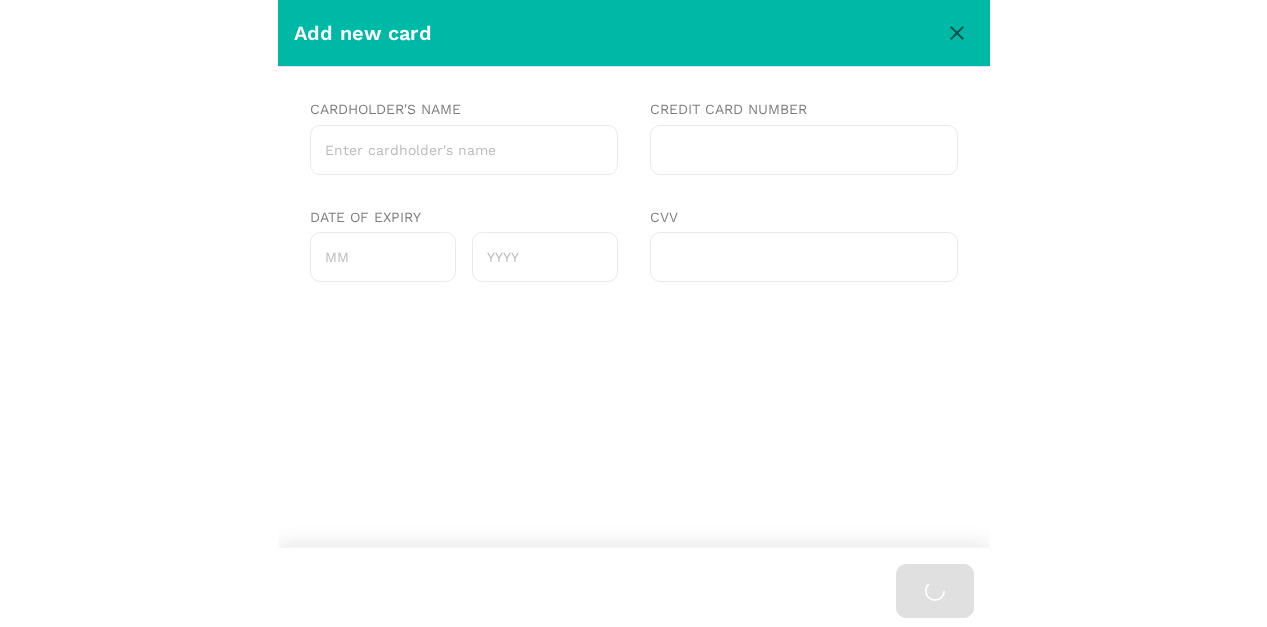 scroll, scrollTop: 0, scrollLeft: 0, axis: both 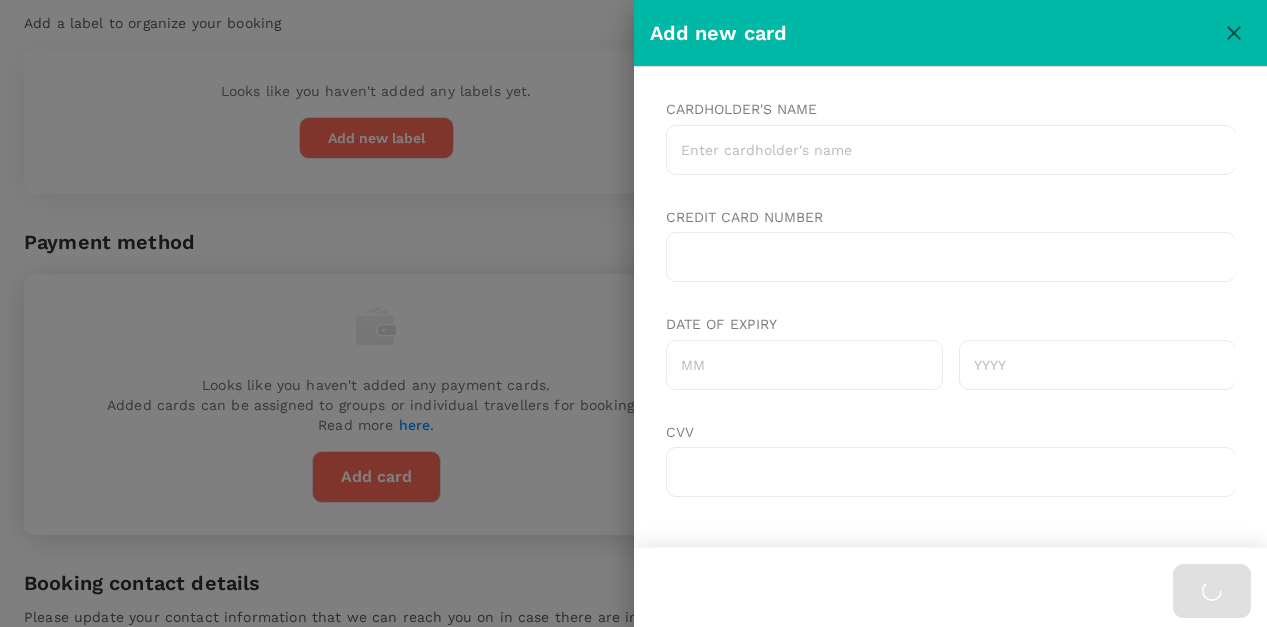 click 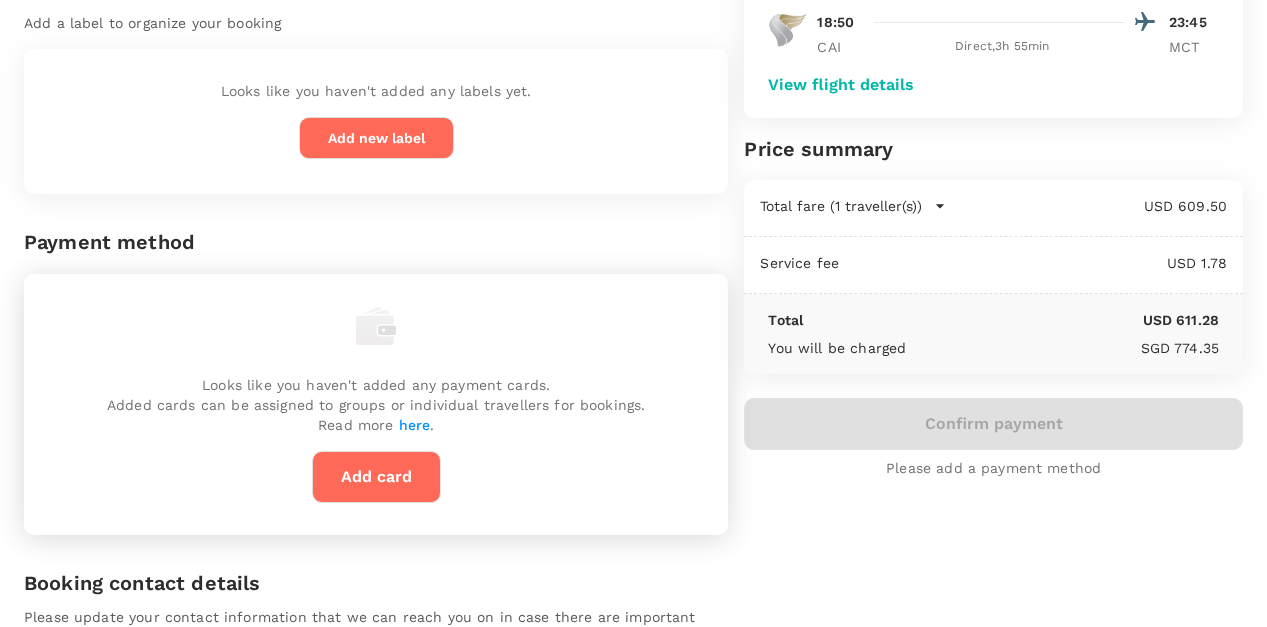 click on "Add card" at bounding box center [376, 477] 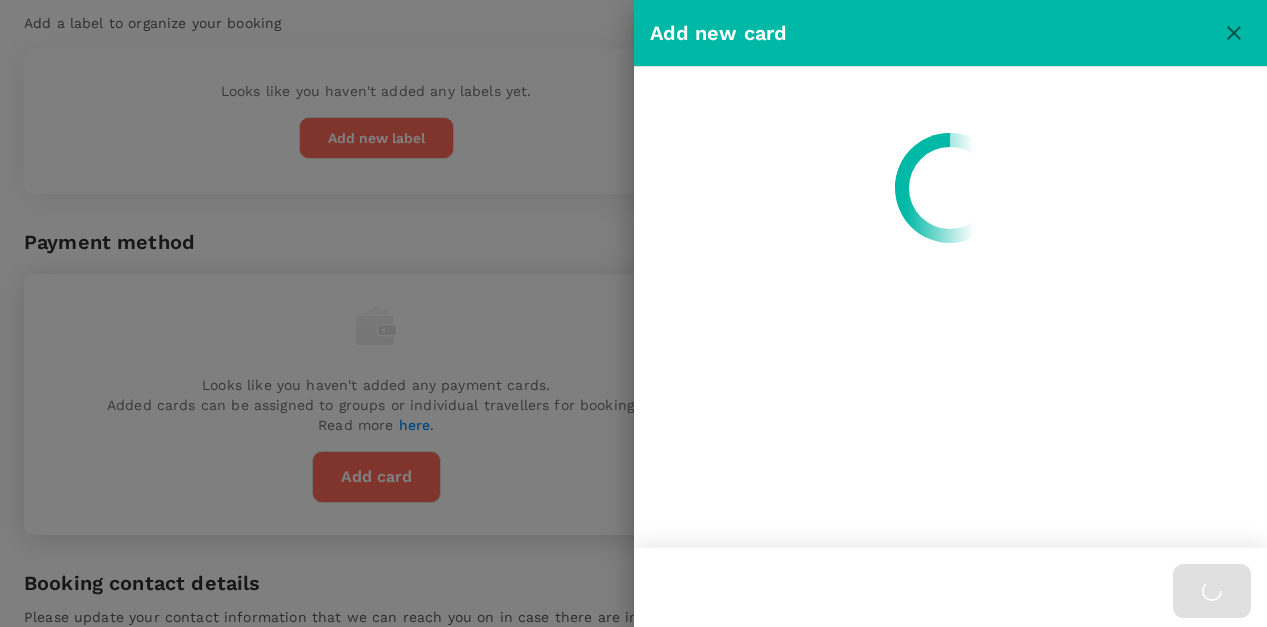 scroll, scrollTop: 0, scrollLeft: 0, axis: both 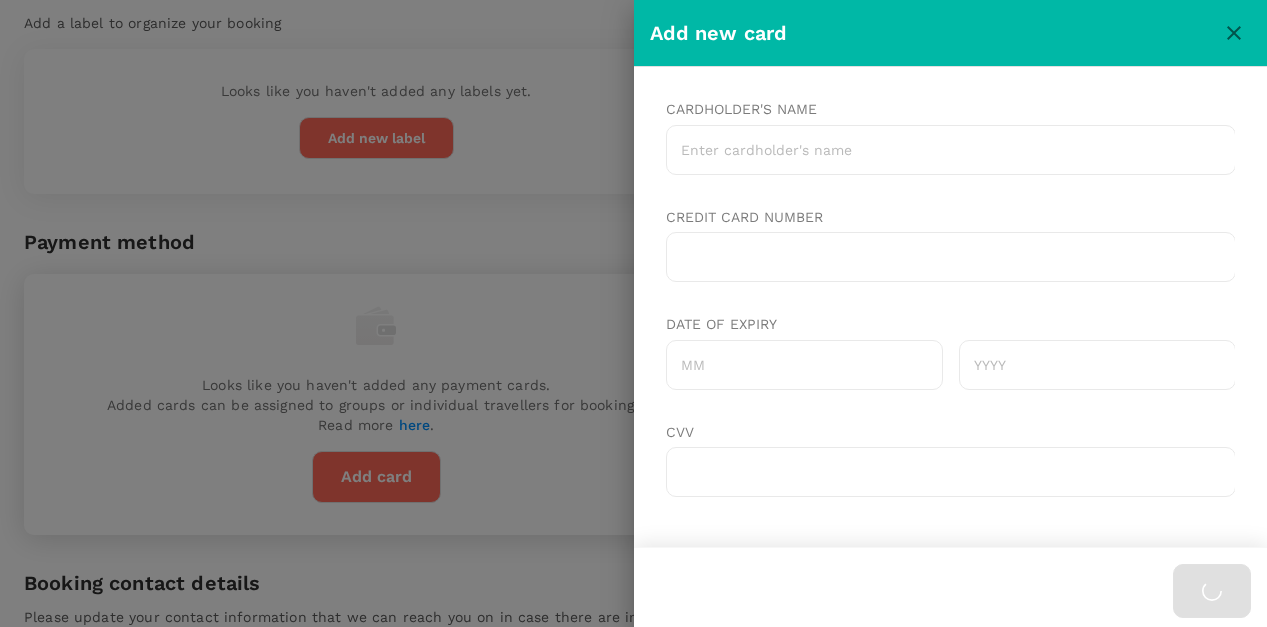 click on "Cardholder's name" at bounding box center (950, 150) 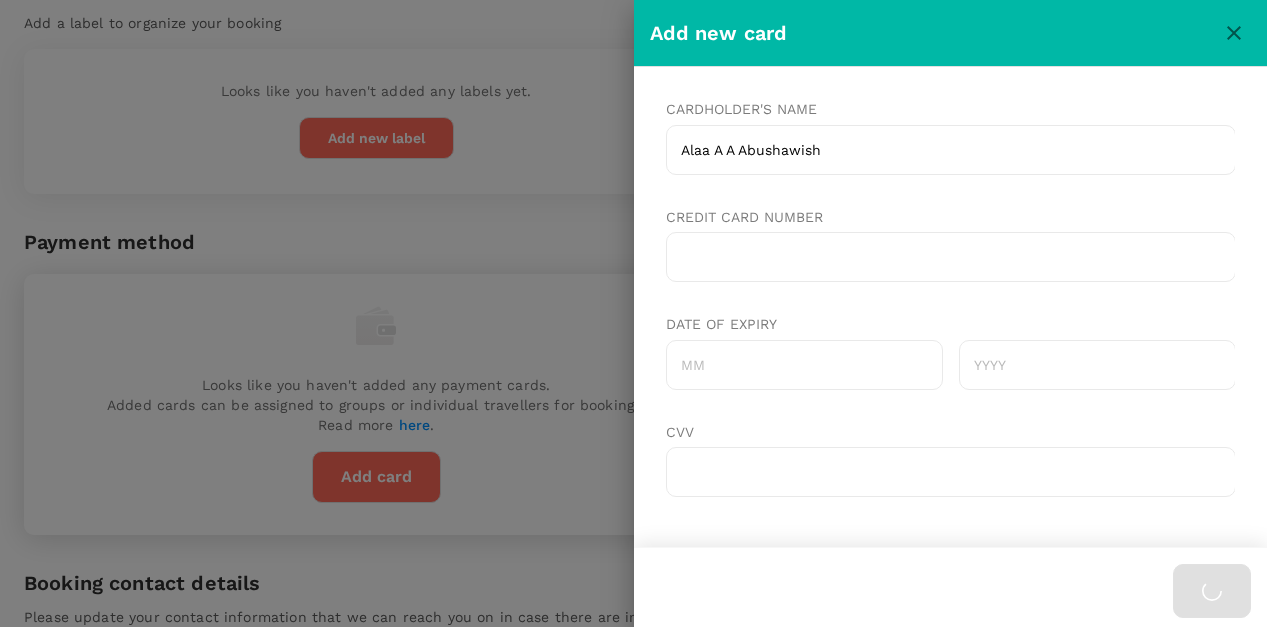 click on "Date of expiry" at bounding box center (803, 365) 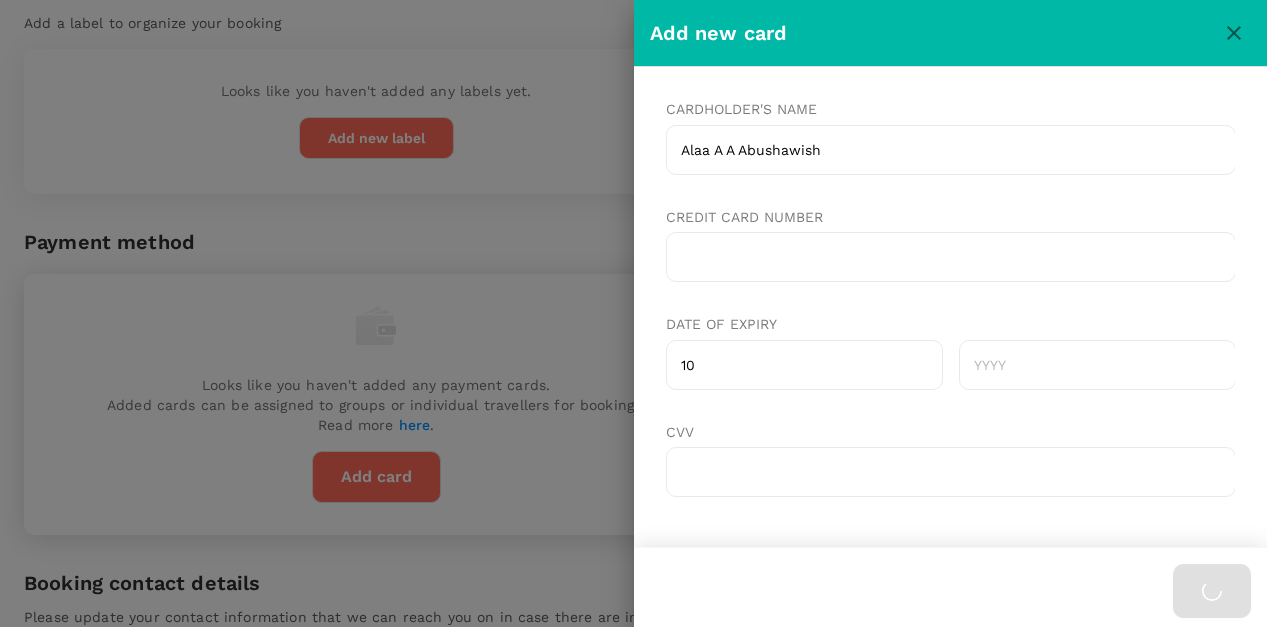 type on "10" 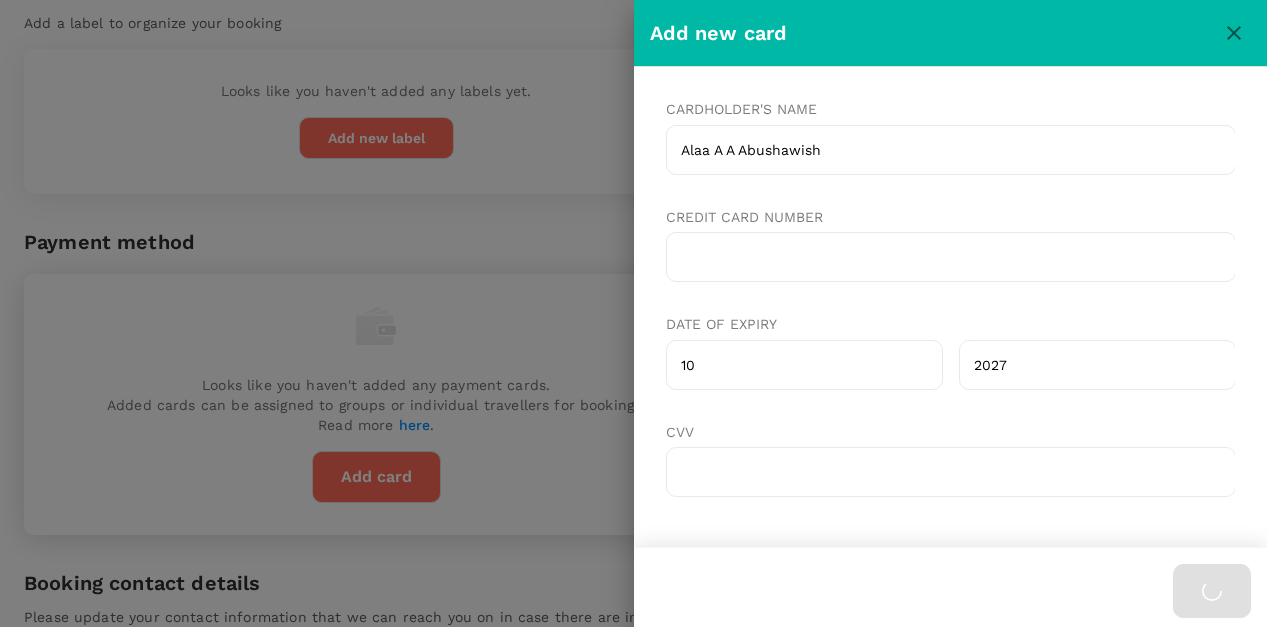 type on "2027" 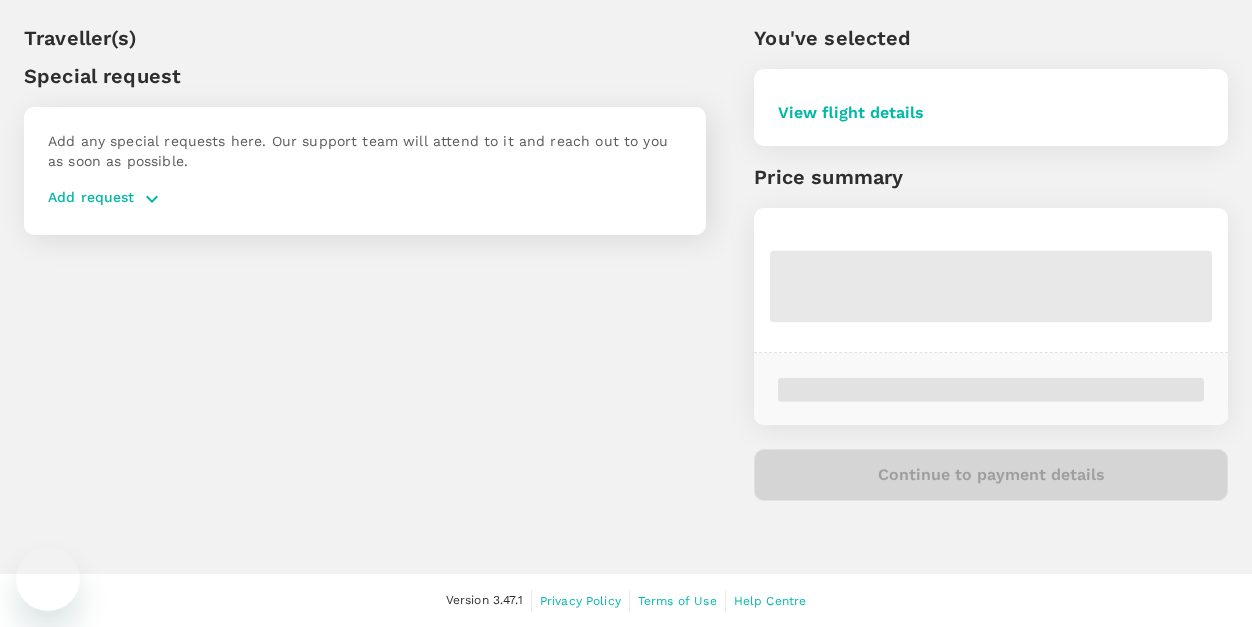 scroll, scrollTop: 0, scrollLeft: 0, axis: both 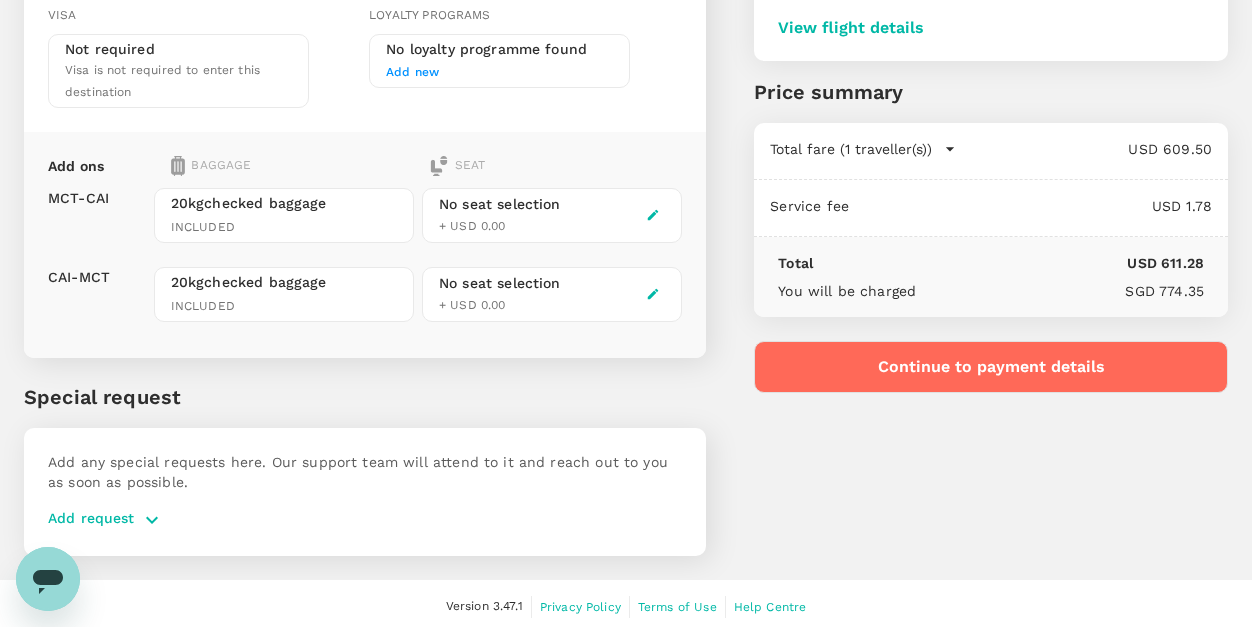 click on "You've selected [DATE] 21:25 00:45 +1d MCT Direct ,  4h 20min CAI [DATE] 18:50 23:45 CAI Direct ,  3h 55min MCT View flight details Price summary Total fare (1 traveller(s)) USD 609.50 Air fare USD 609.50 Baggage fee USD 0.00 Seat fee USD 0.00 Service fee USD 1.78 Total USD 611.28 You will be charged SGD 774.35 Continue to payment details" at bounding box center (967, 142) 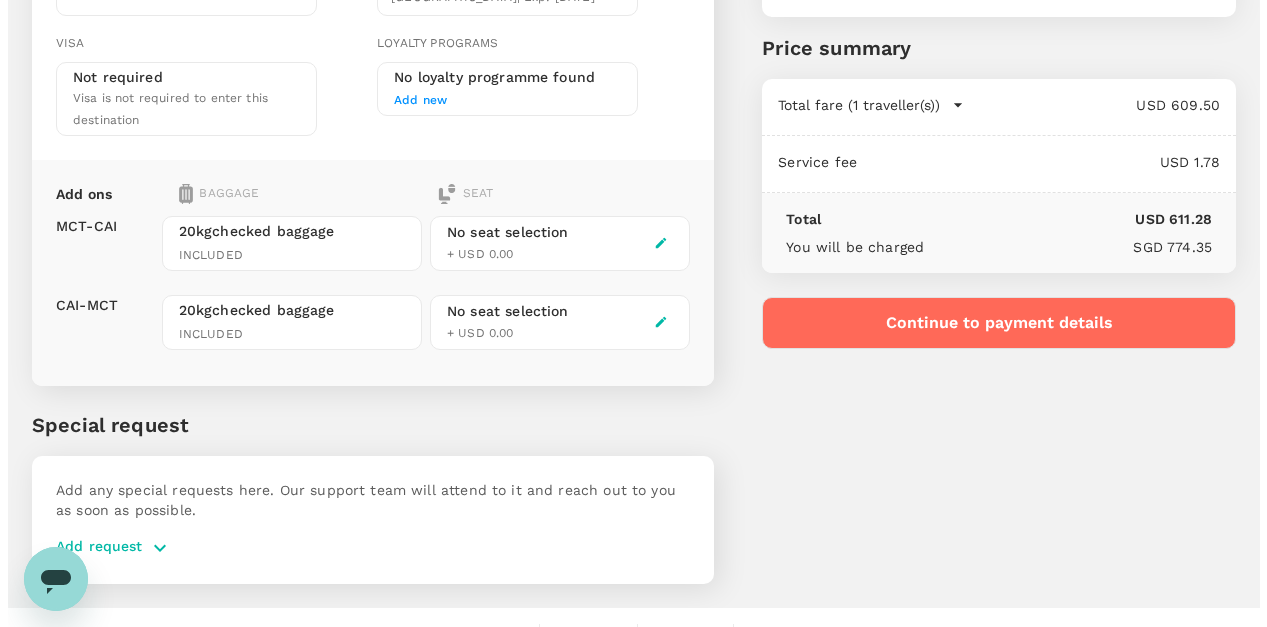 scroll, scrollTop: 396, scrollLeft: 0, axis: vertical 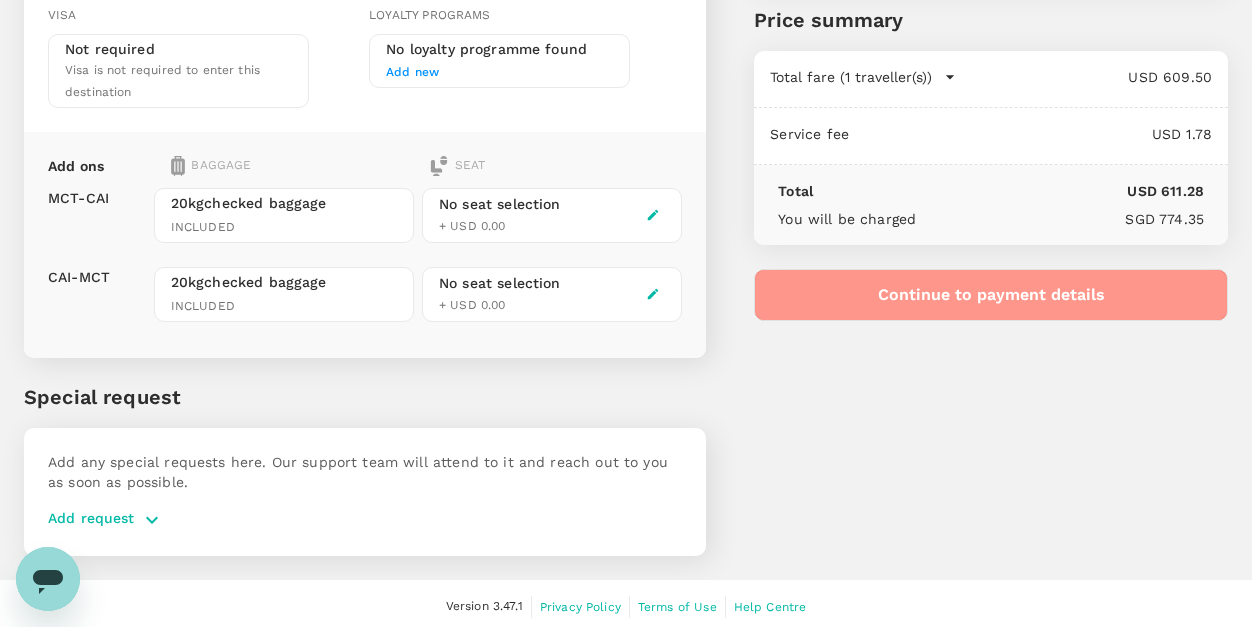 click on "Continue to payment details" at bounding box center (991, 295) 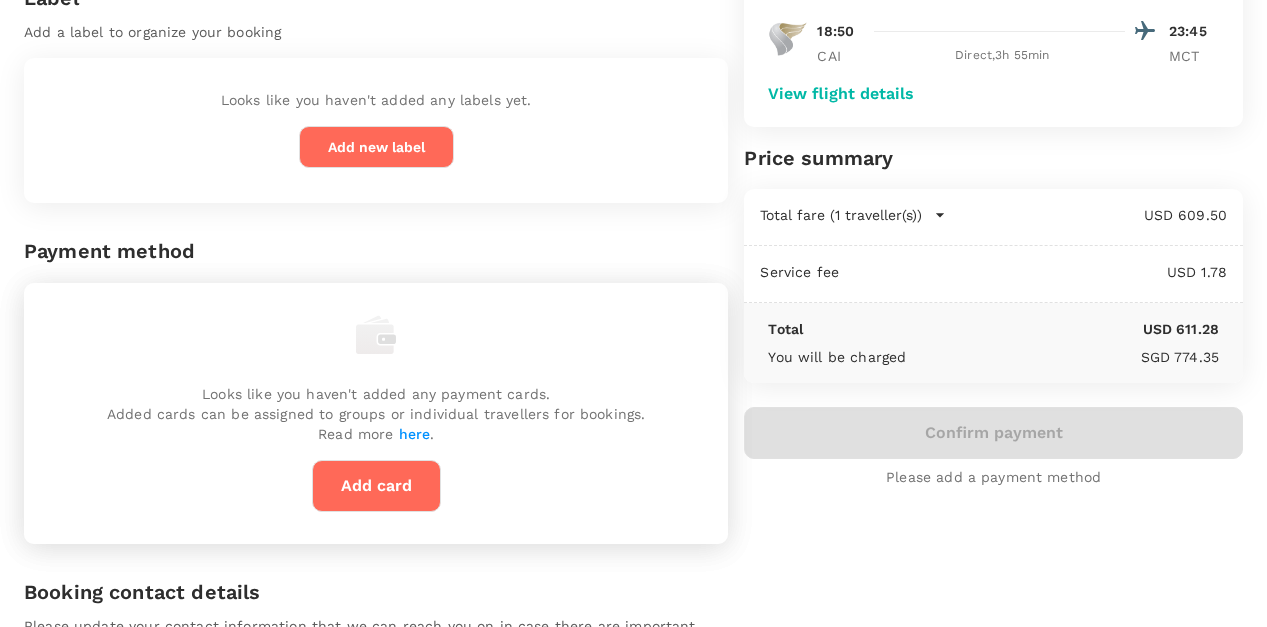 scroll, scrollTop: 310, scrollLeft: 0, axis: vertical 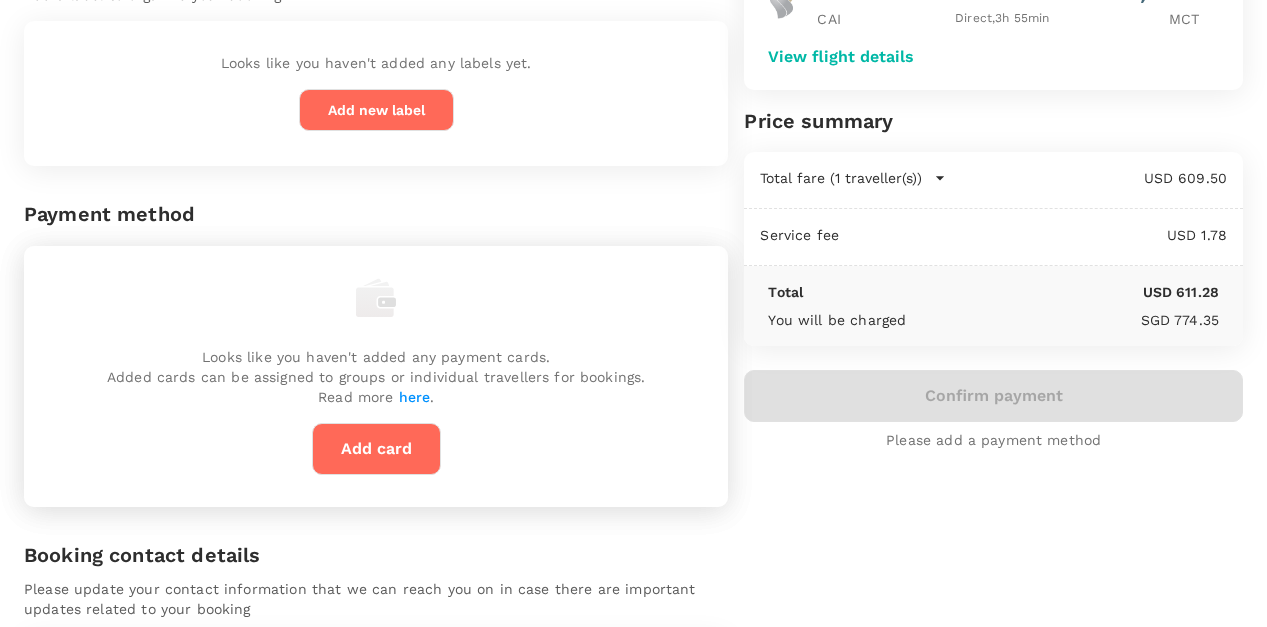click on "Add card" at bounding box center (376, 449) 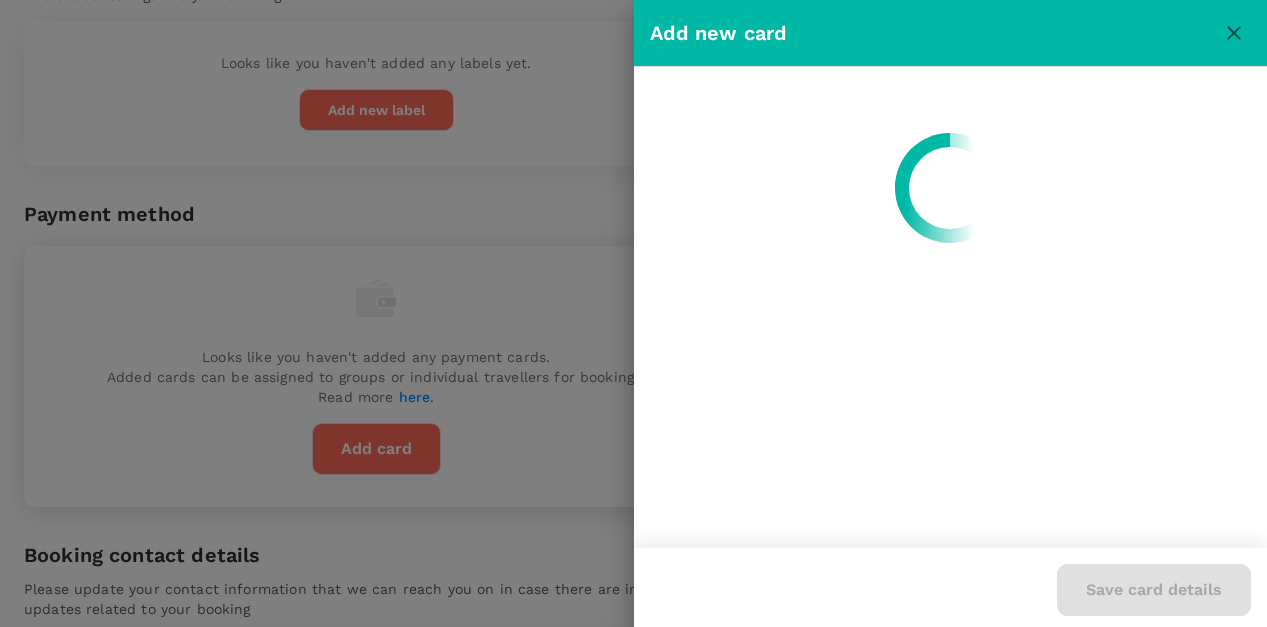 scroll, scrollTop: 0, scrollLeft: 0, axis: both 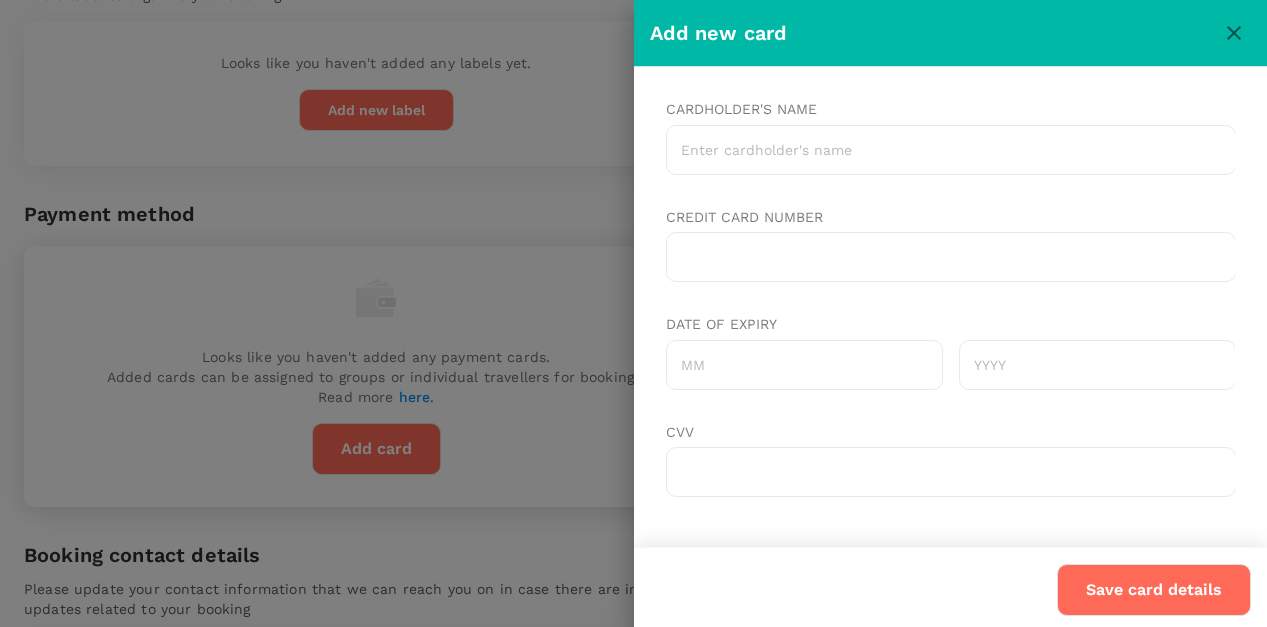 click on "Cardholder's name" at bounding box center [950, 150] 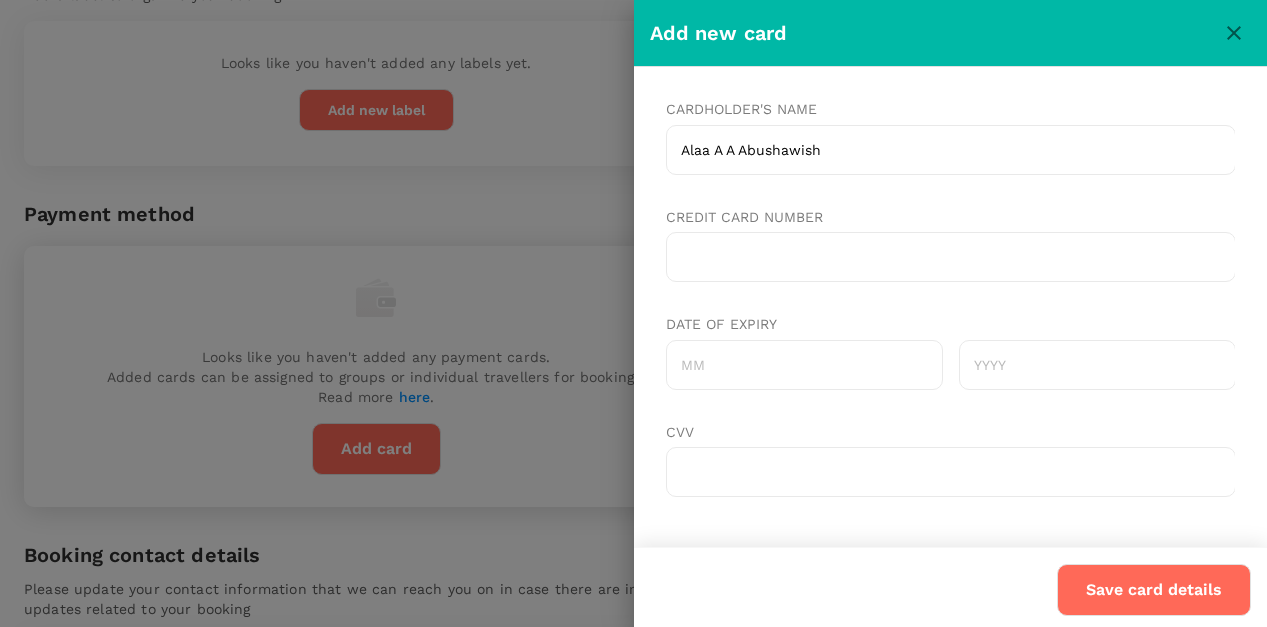 click on "Date of expiry" at bounding box center (803, 365) 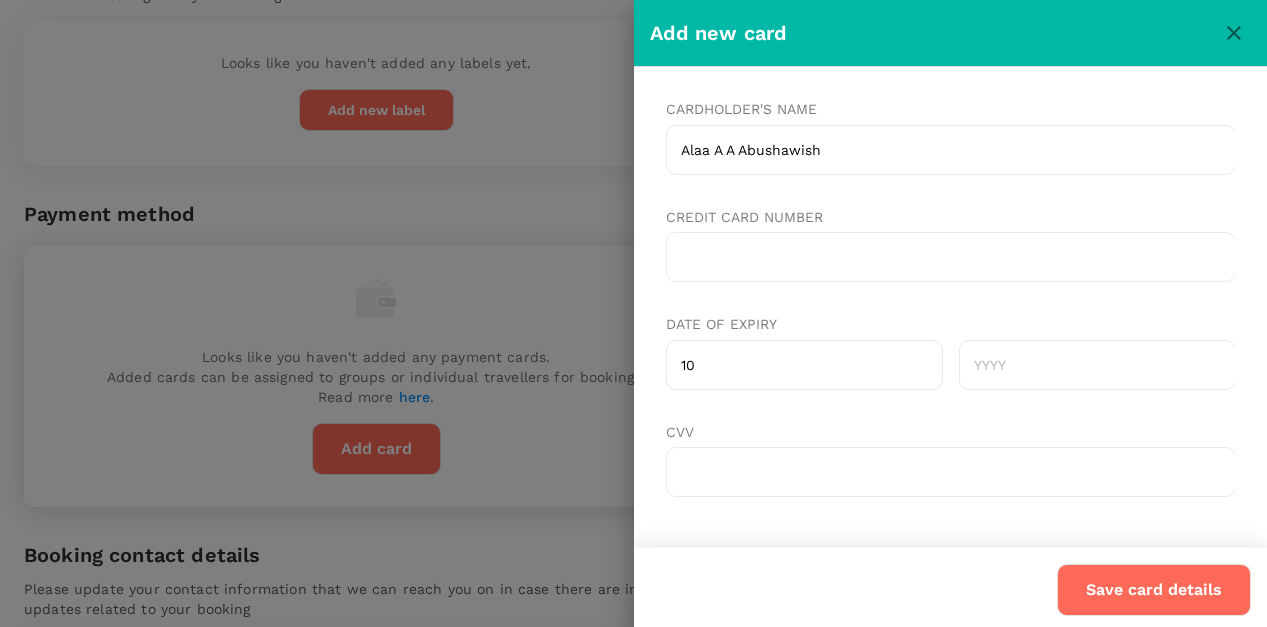 type on "10" 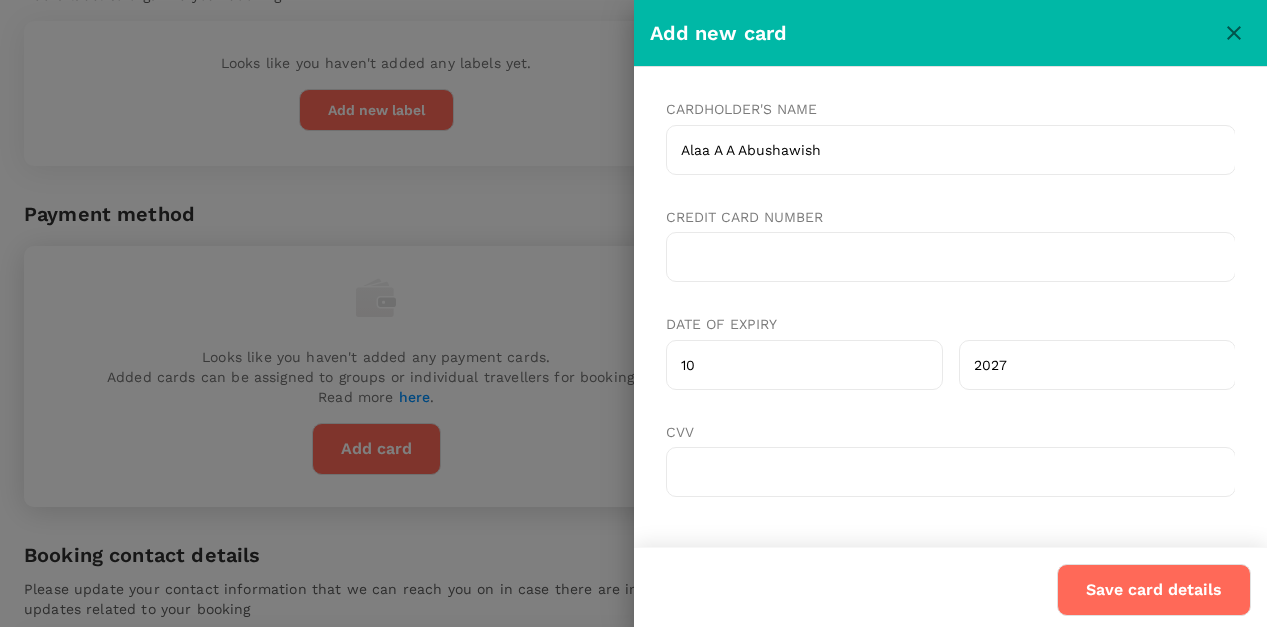 type on "2027" 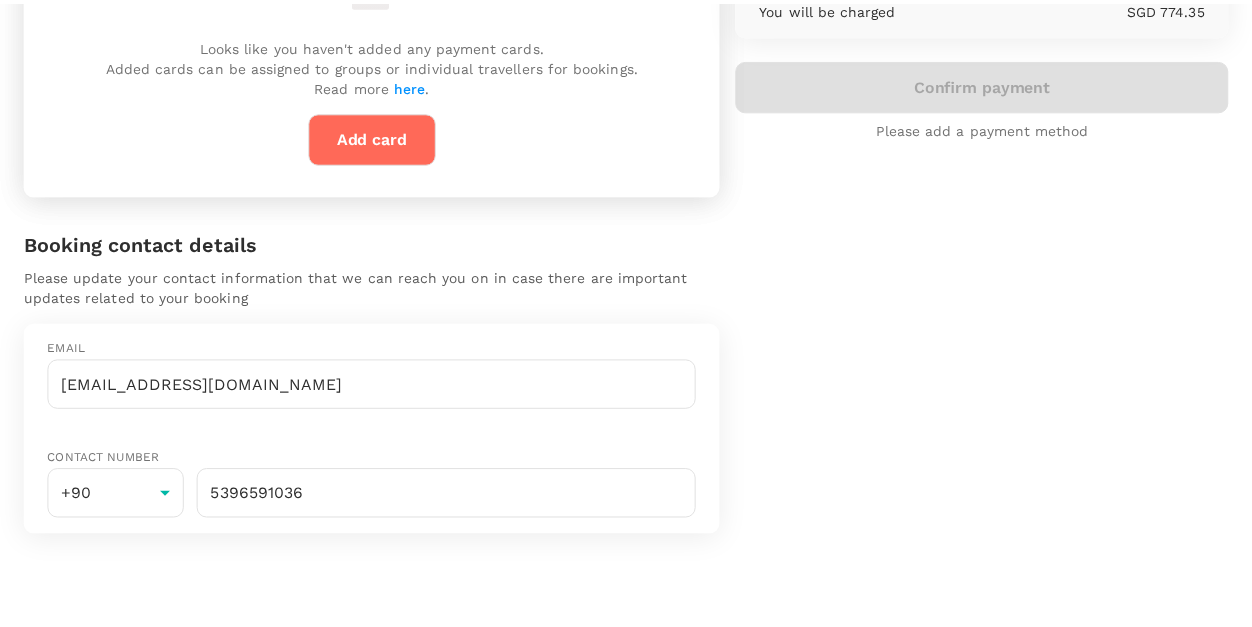 scroll, scrollTop: 0, scrollLeft: 0, axis: both 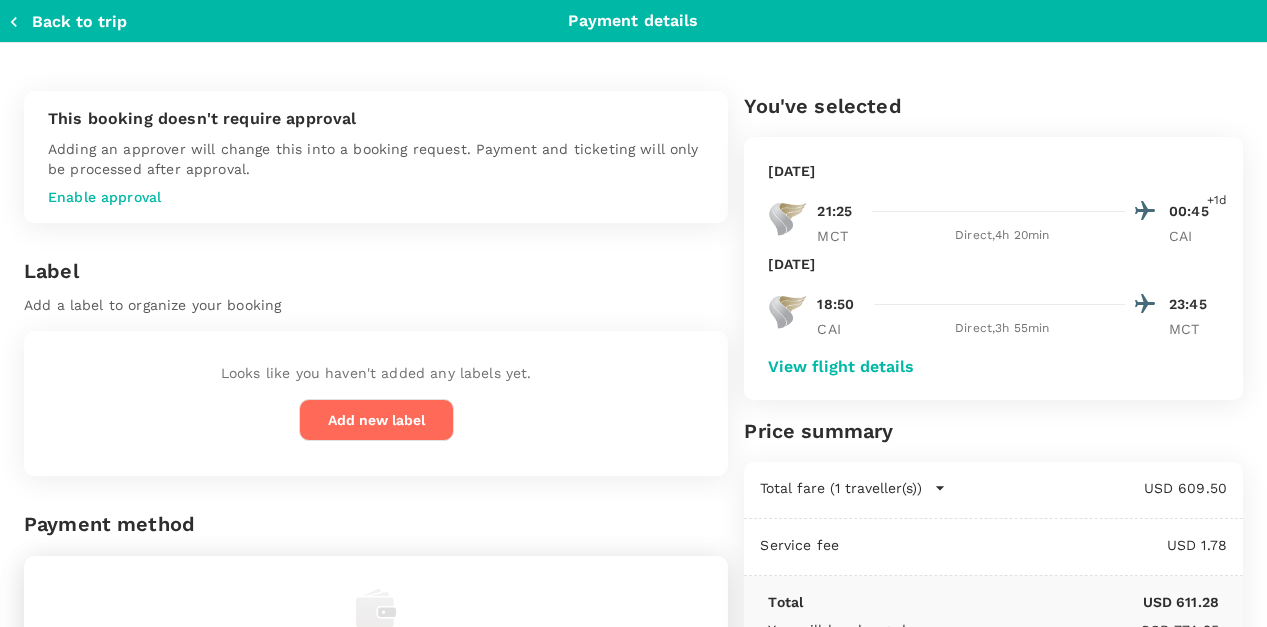 click 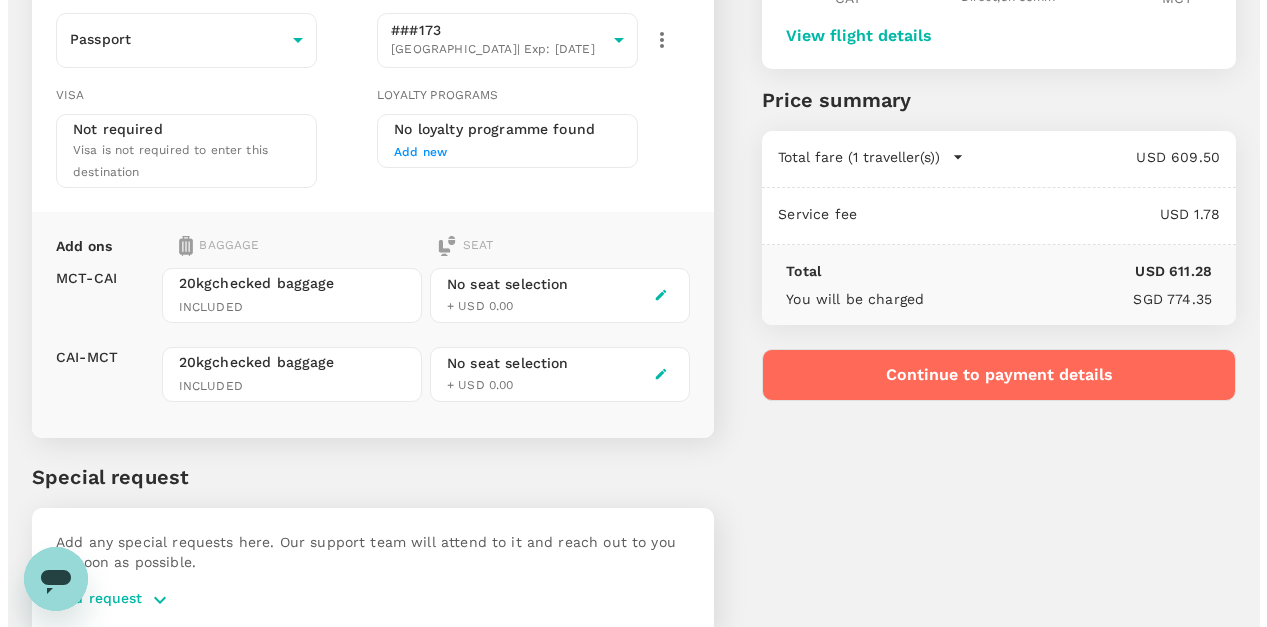 scroll, scrollTop: 317, scrollLeft: 0, axis: vertical 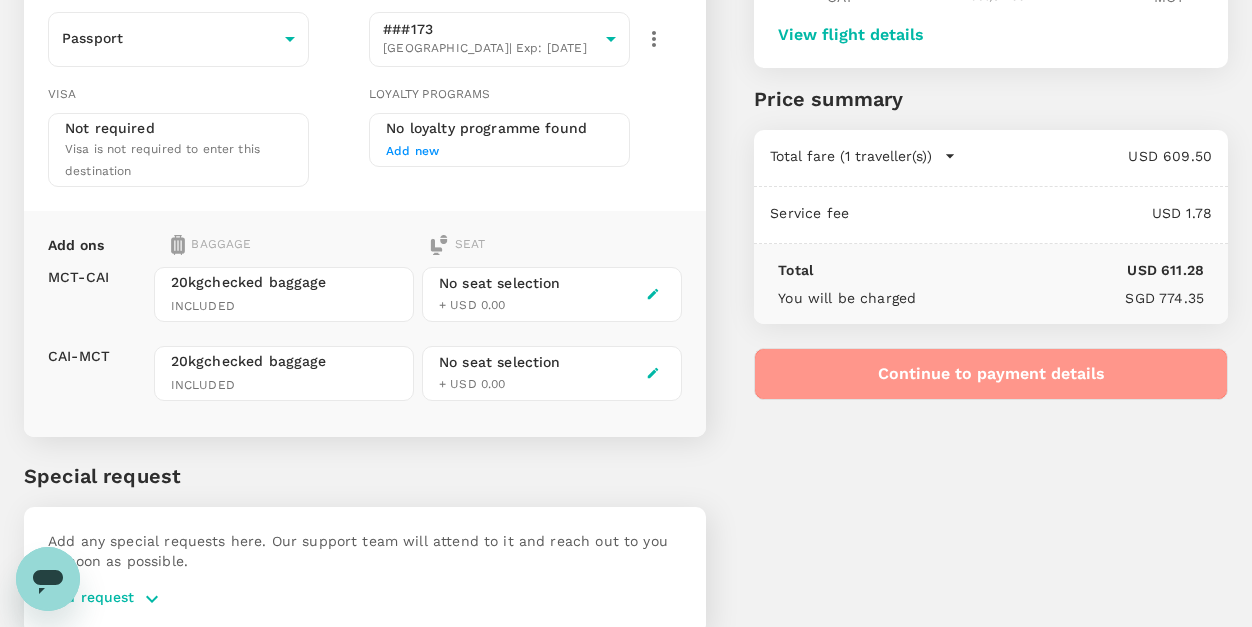 click on "Continue to payment details" at bounding box center (991, 374) 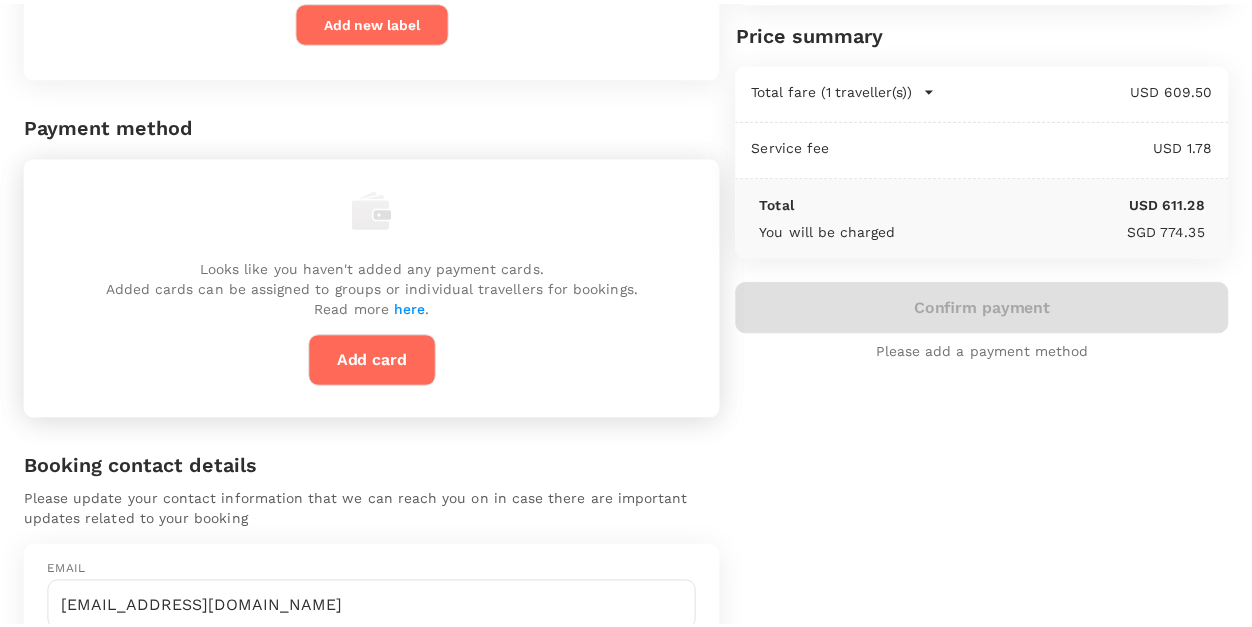 scroll, scrollTop: 0, scrollLeft: 0, axis: both 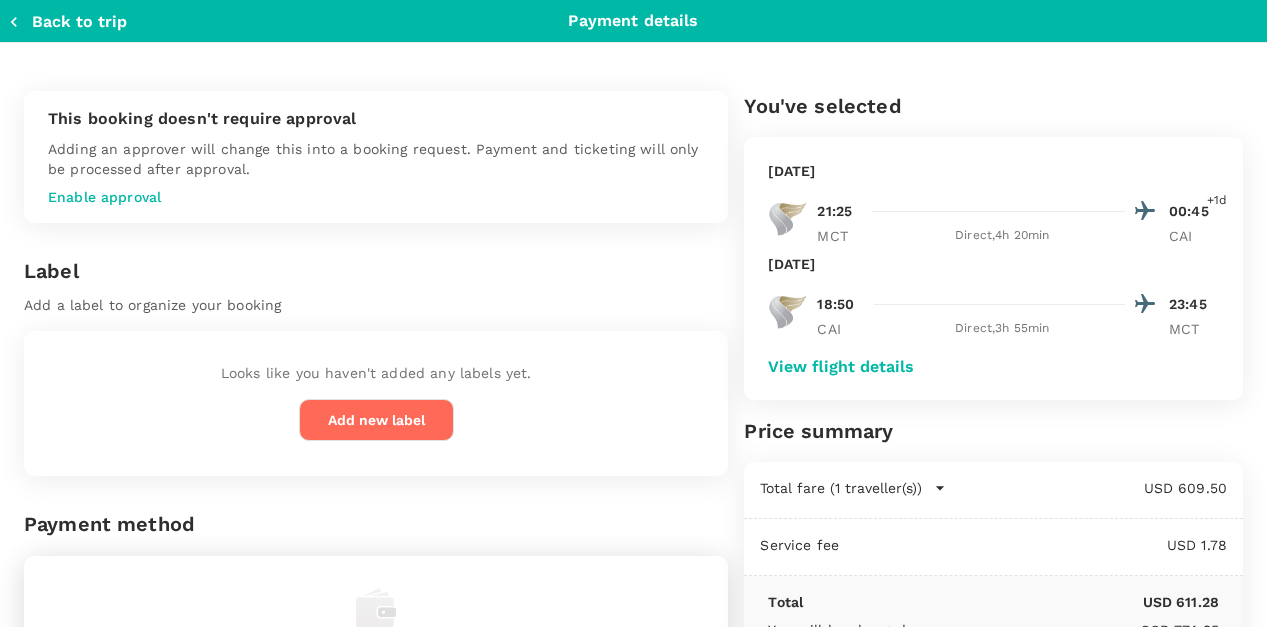 click 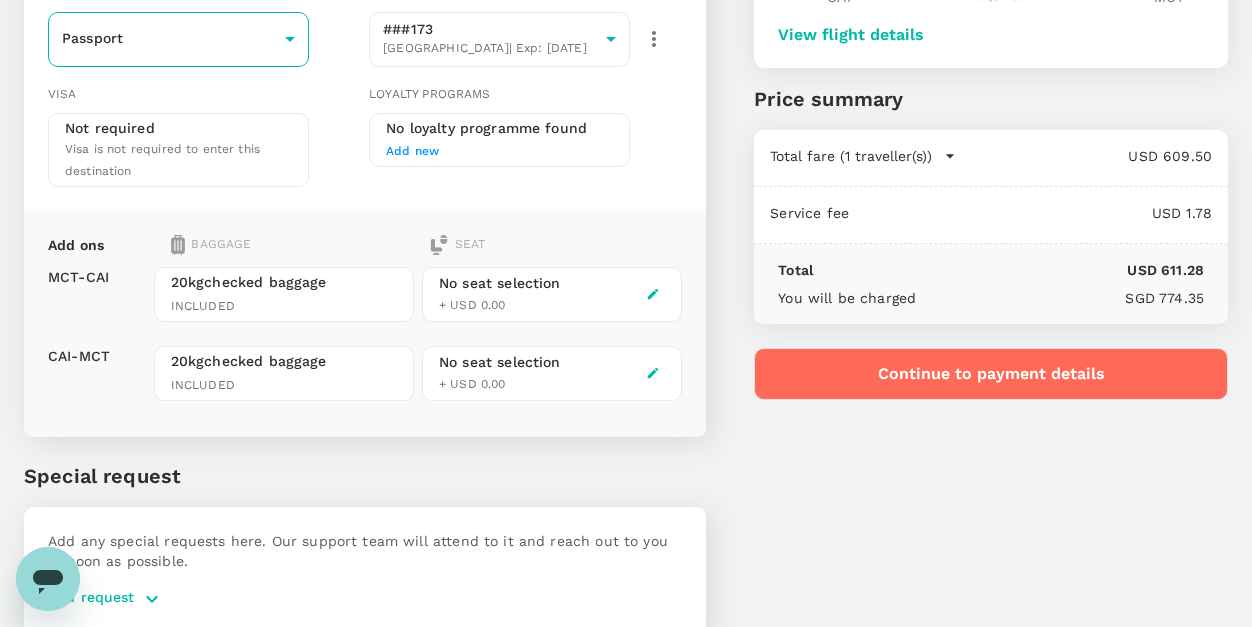 scroll, scrollTop: 0, scrollLeft: 0, axis: both 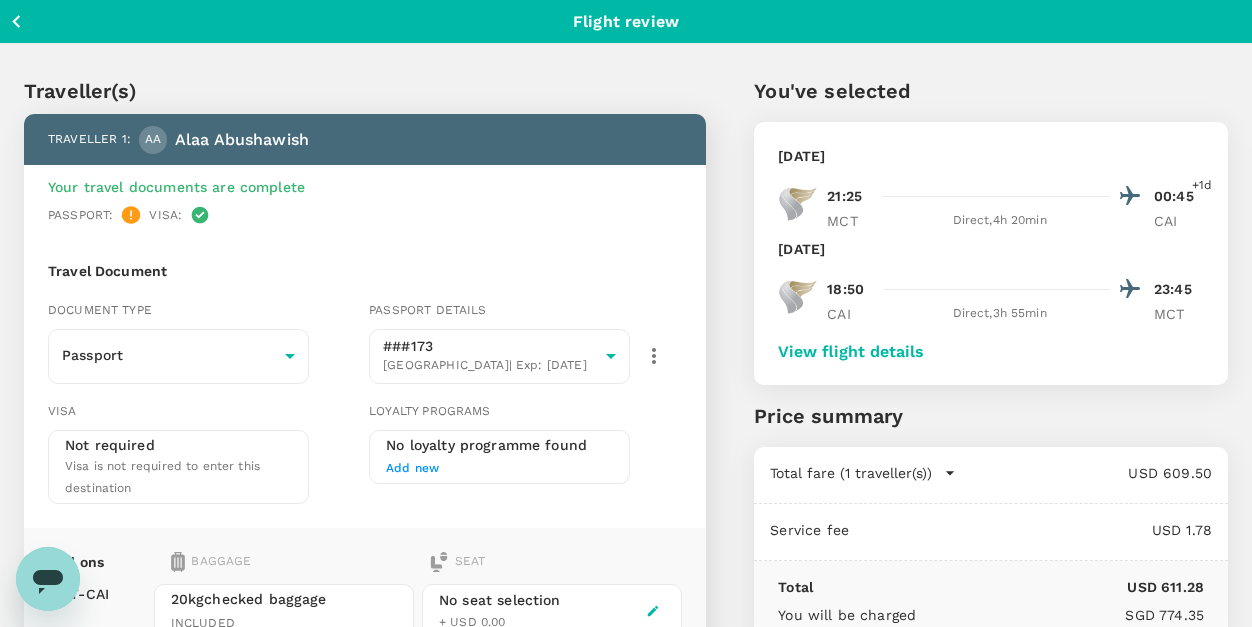 click 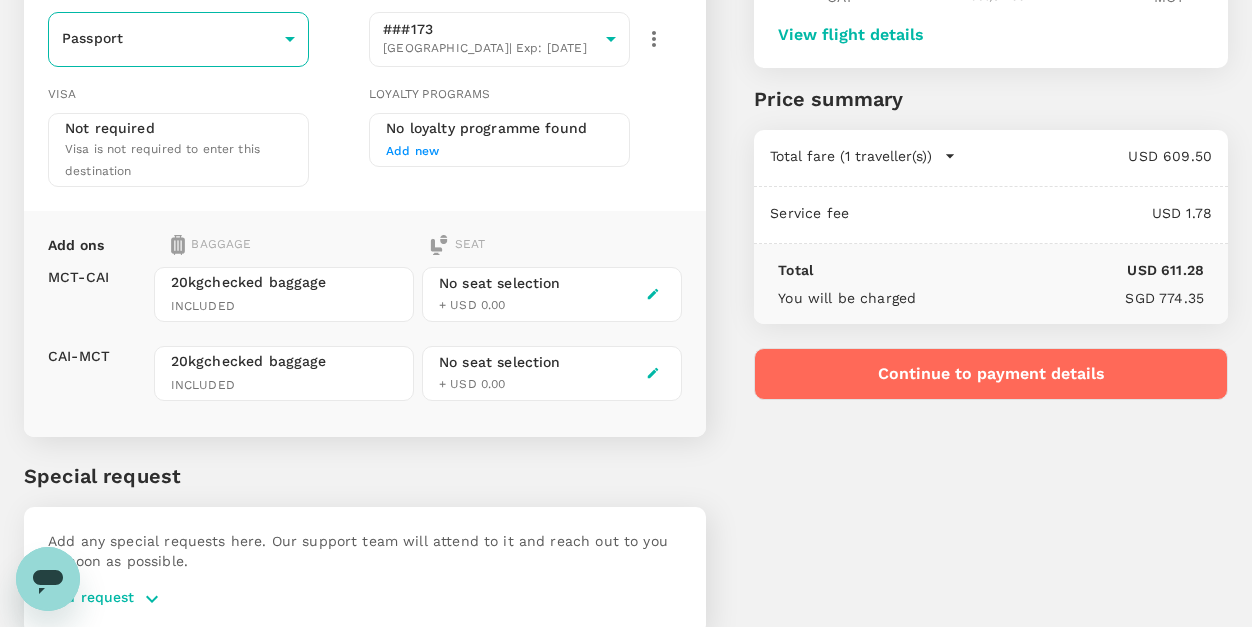 scroll, scrollTop: 0, scrollLeft: 0, axis: both 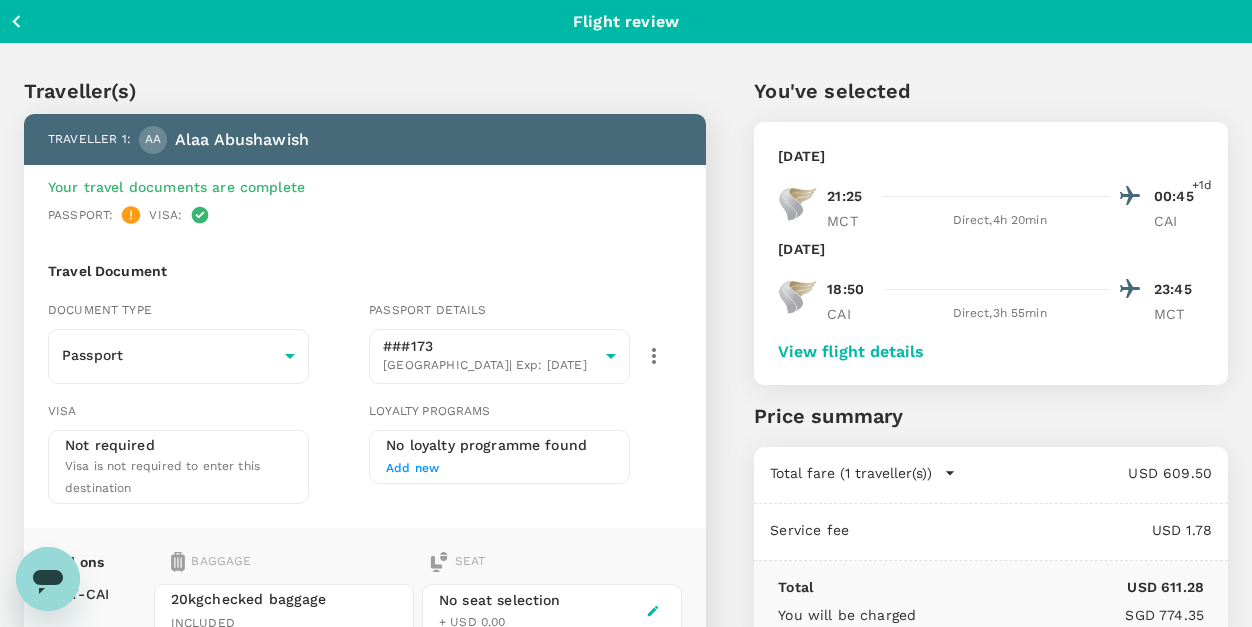 click 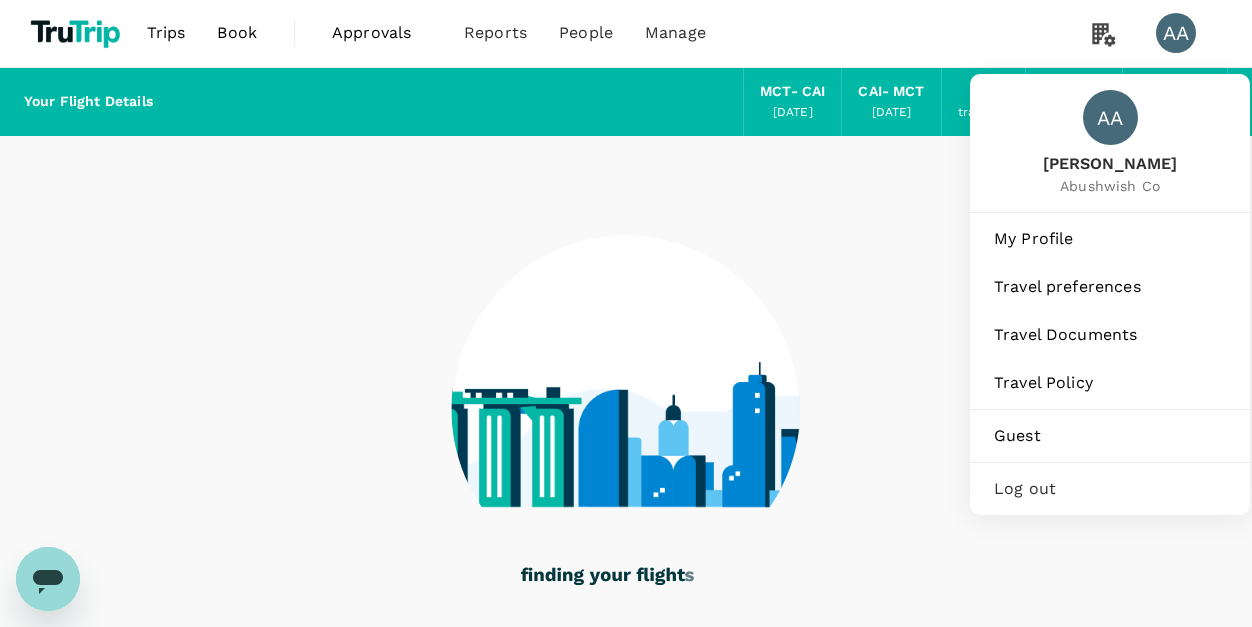 click on "AA" at bounding box center [1176, 33] 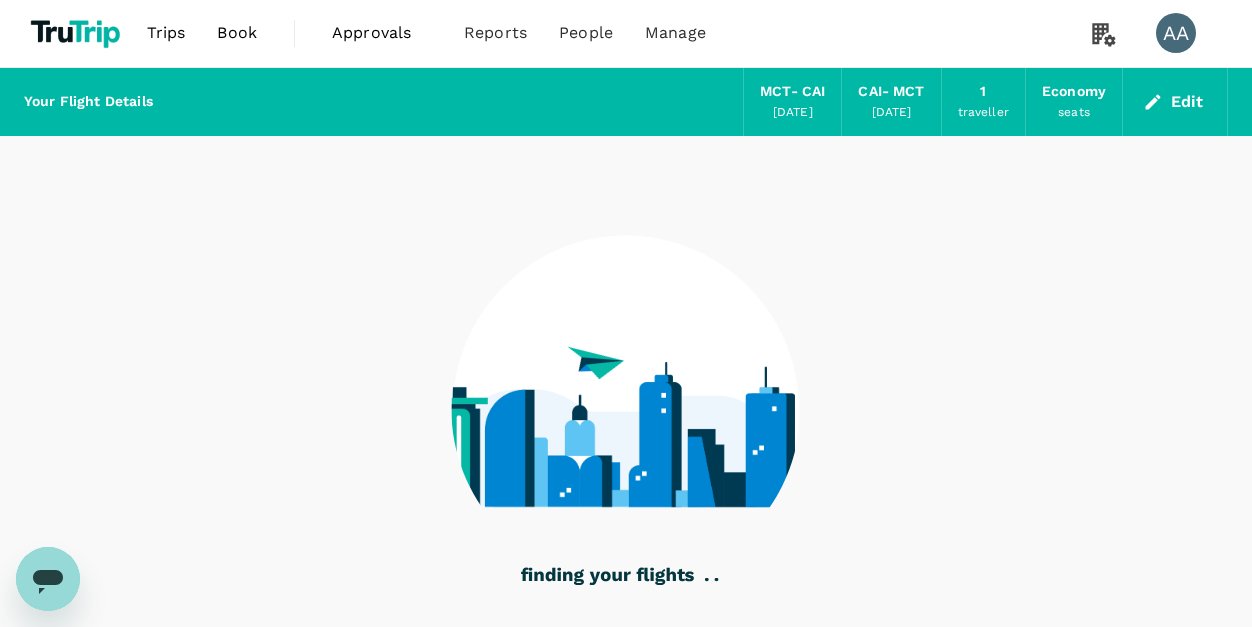 click on "AA" at bounding box center (1176, 33) 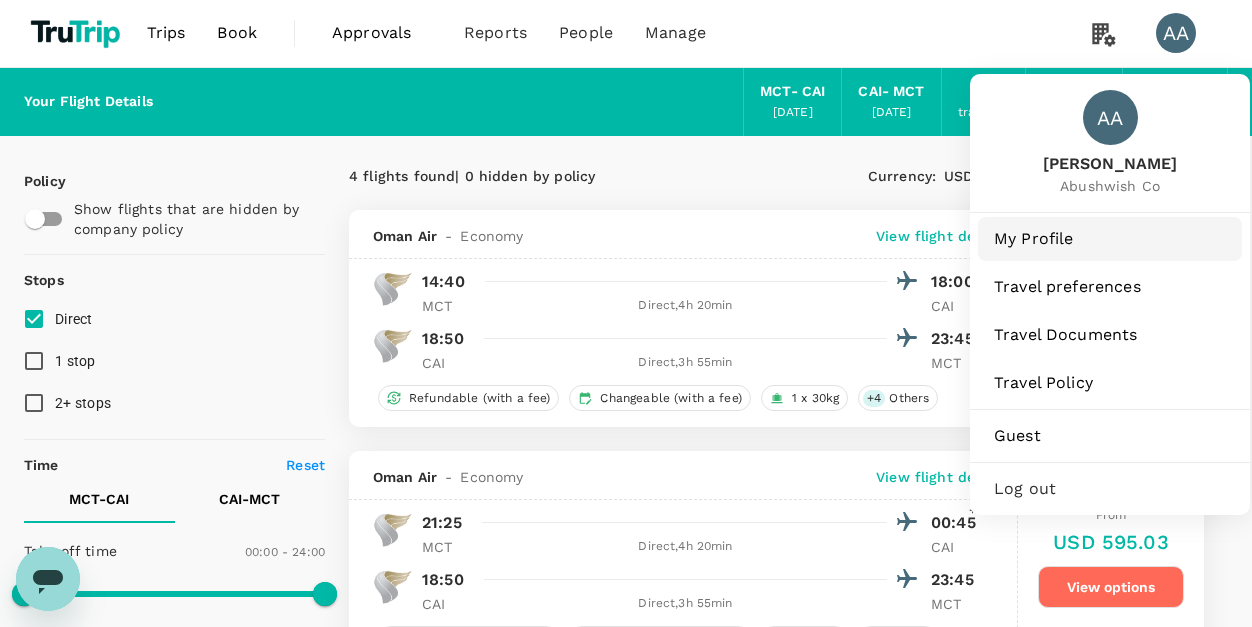 click on "My Profile" at bounding box center (1110, 239) 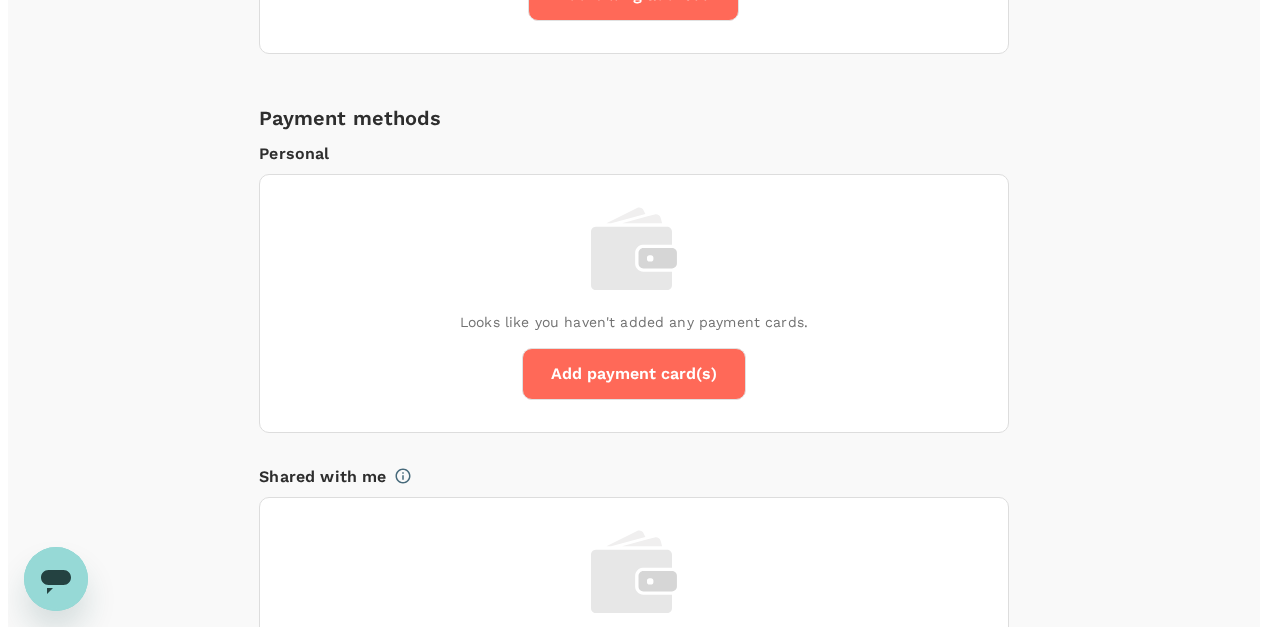 scroll, scrollTop: 1321, scrollLeft: 0, axis: vertical 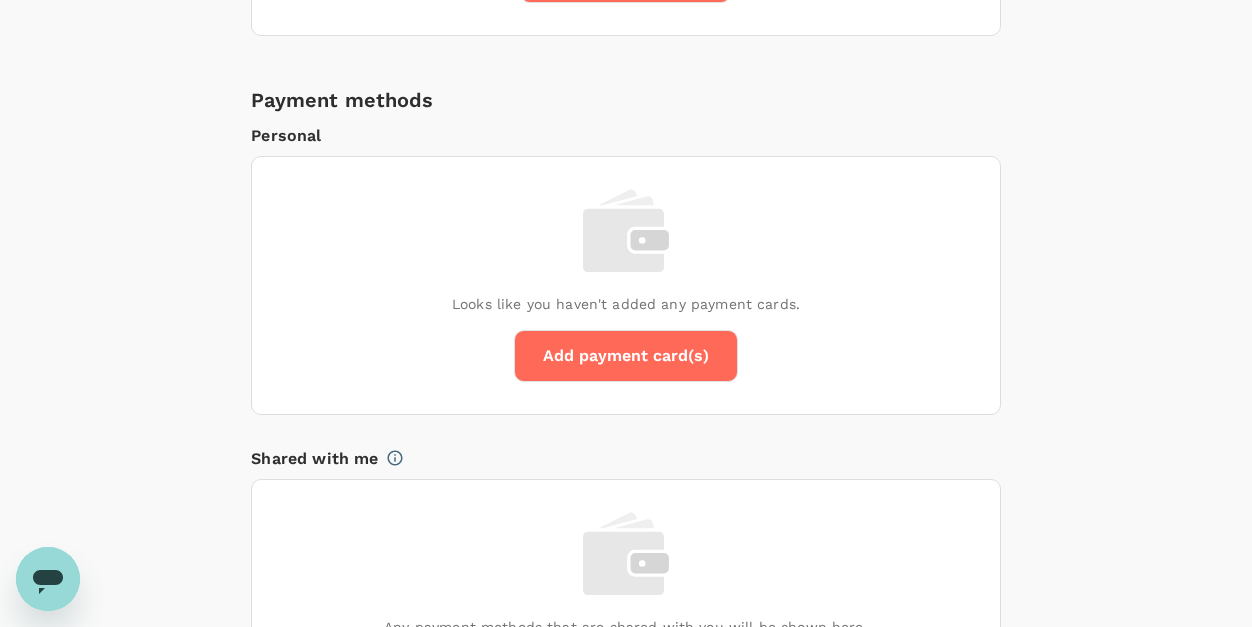click on "Add payment card(s)" at bounding box center [626, 356] 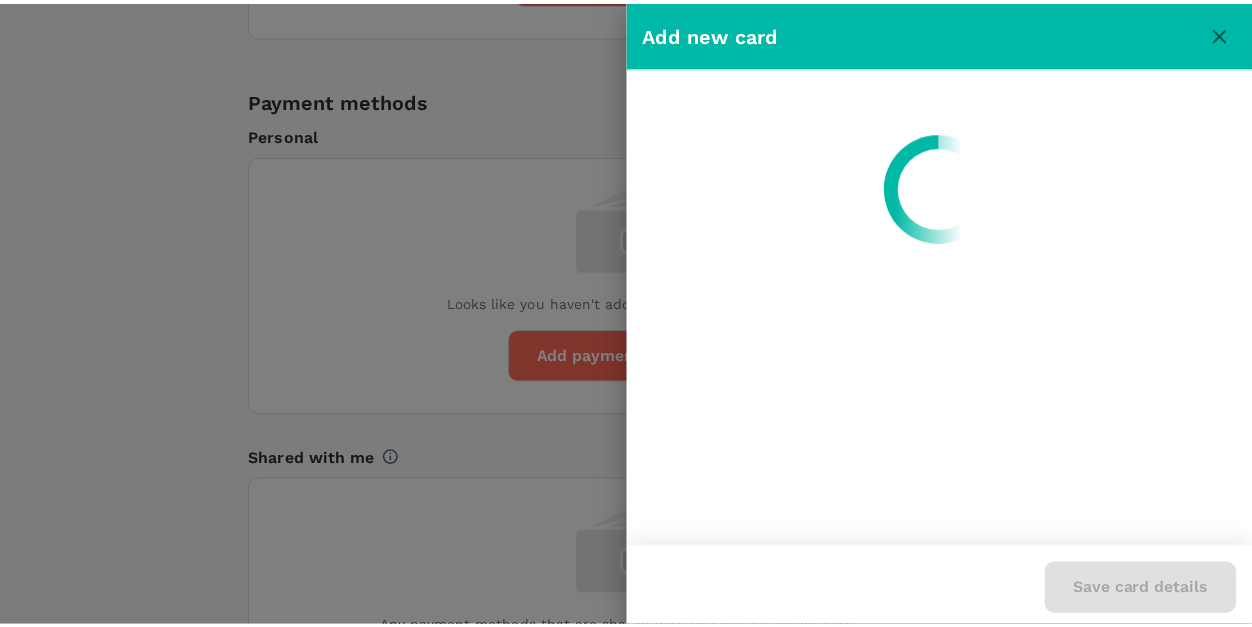 scroll, scrollTop: 0, scrollLeft: 0, axis: both 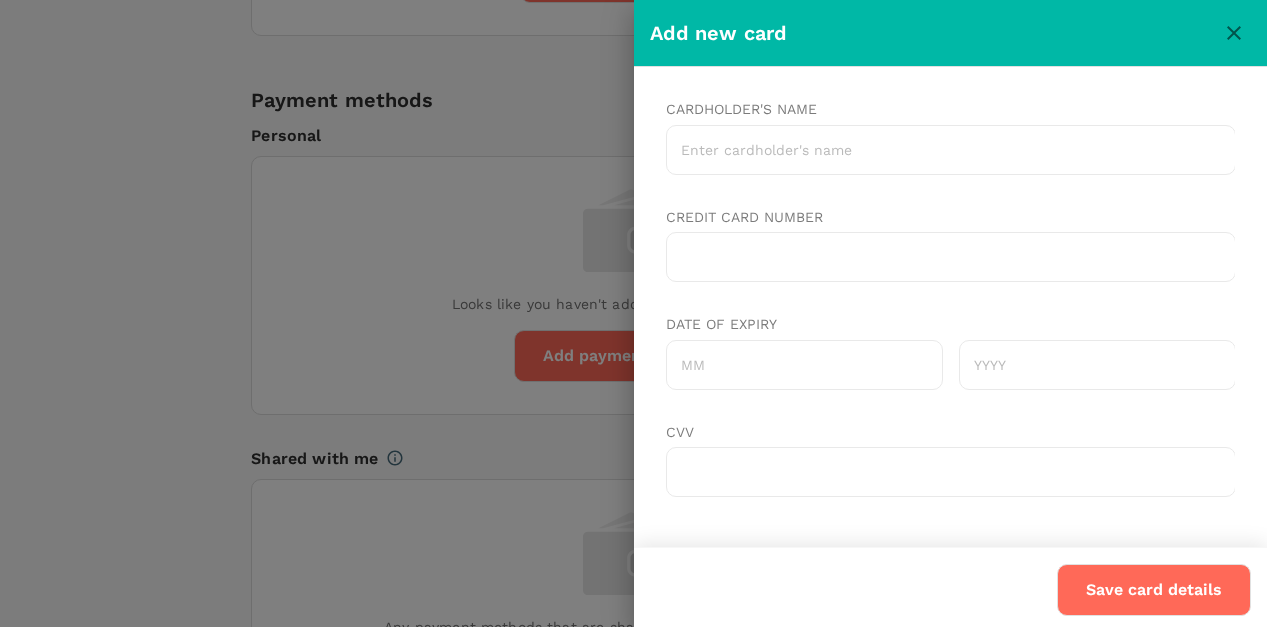 click on "Cardholder's name" at bounding box center (950, 150) 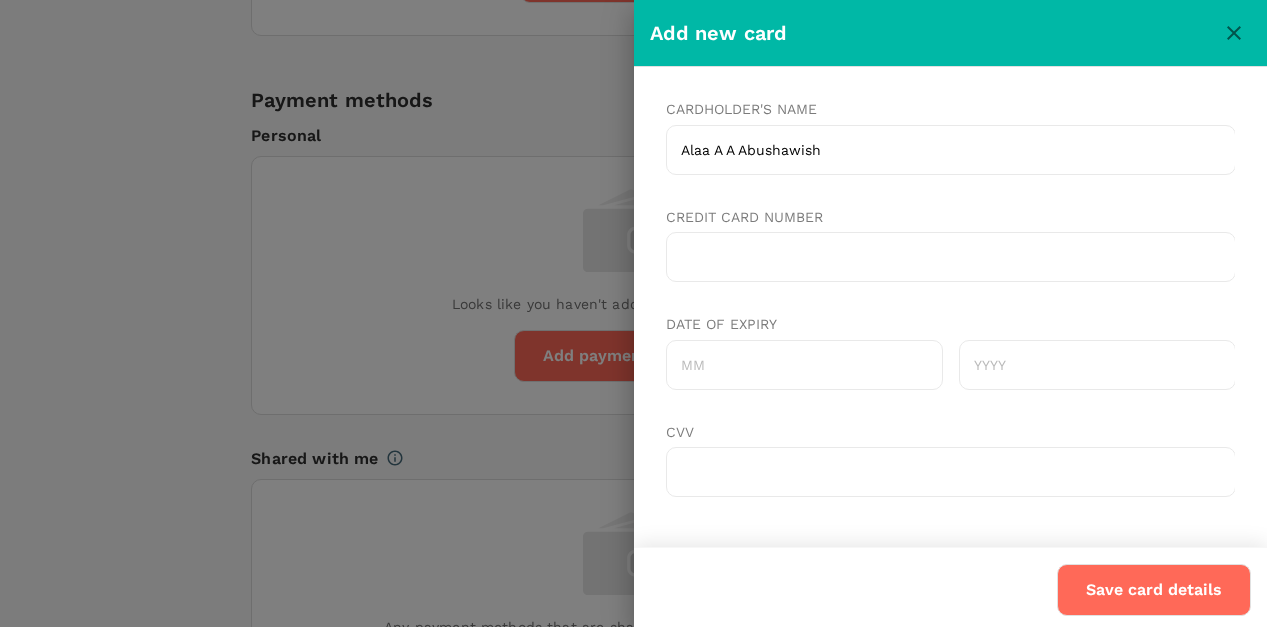 click on "Date of expiry" at bounding box center [803, 365] 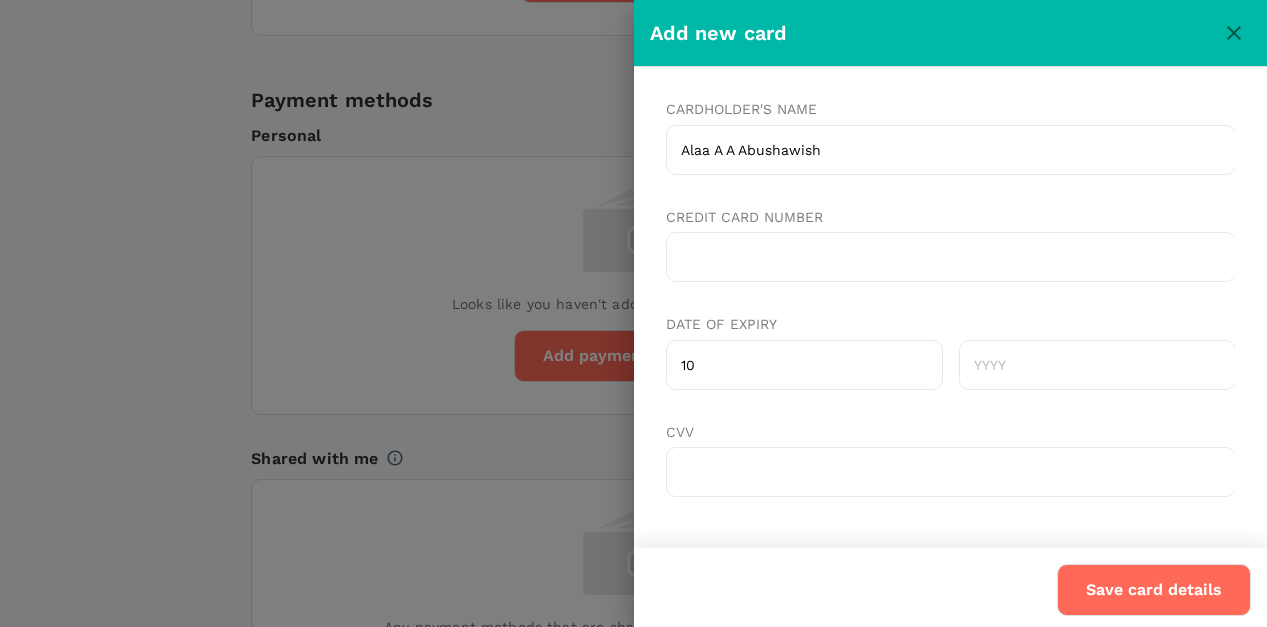 type on "10" 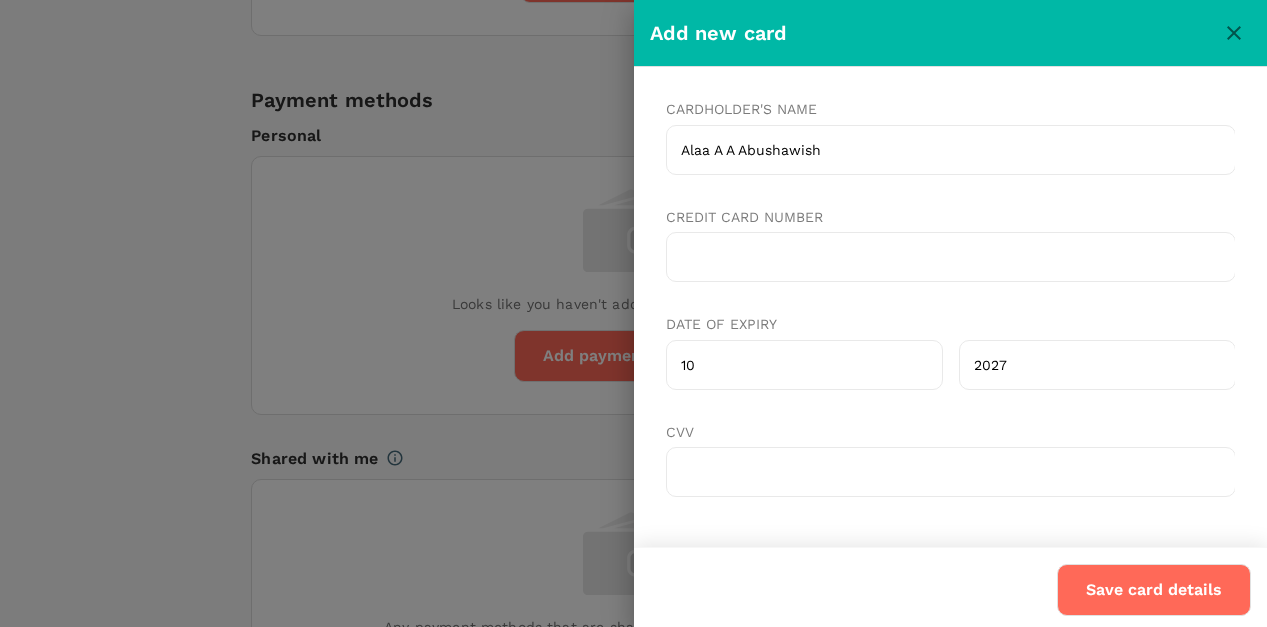 type on "2027" 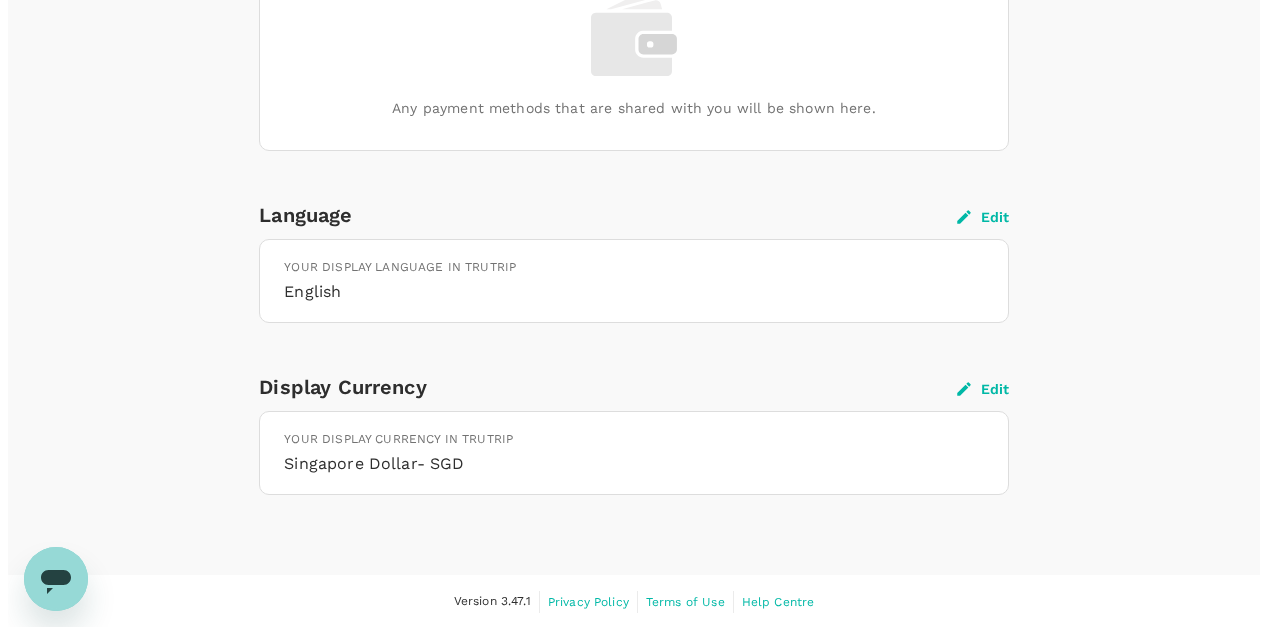 scroll, scrollTop: 1839, scrollLeft: 0, axis: vertical 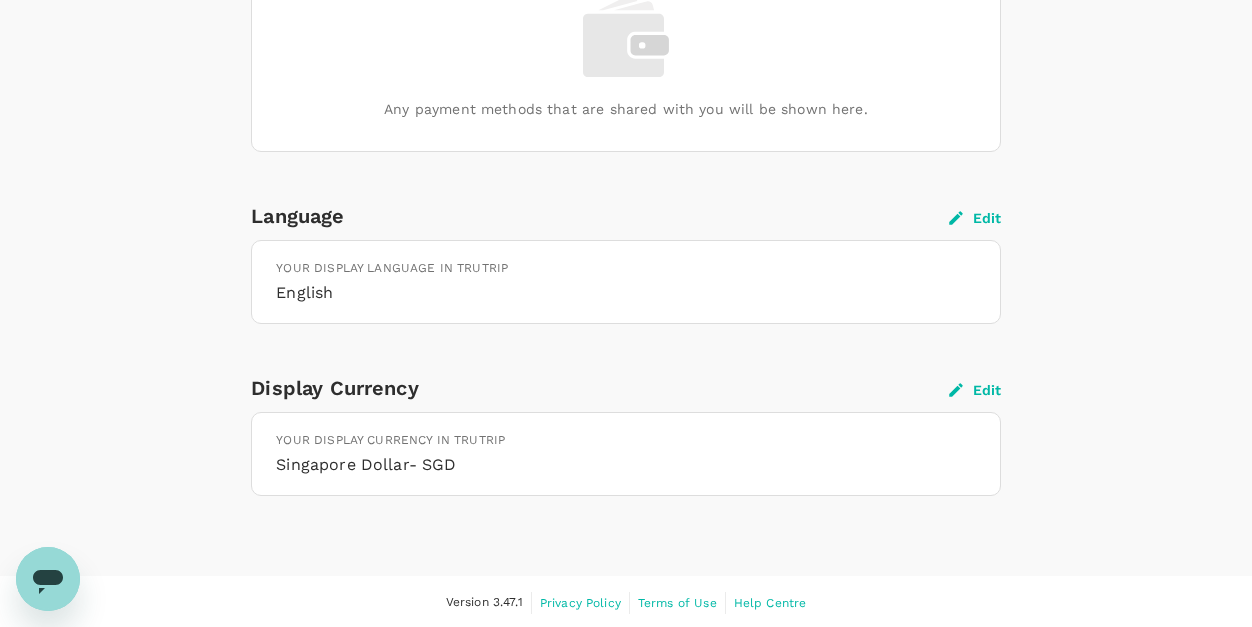 click on "Edit" at bounding box center [975, 390] 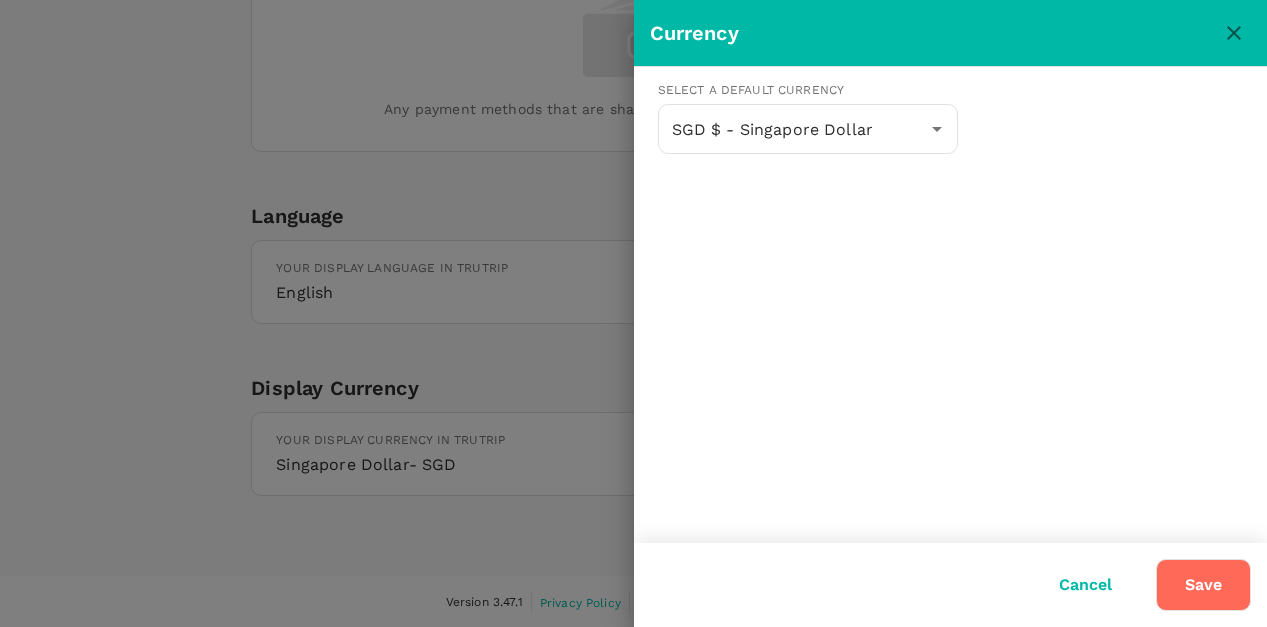 click on "Select a default currency SGD $ - Singapore Dollar ​" at bounding box center [951, 313] 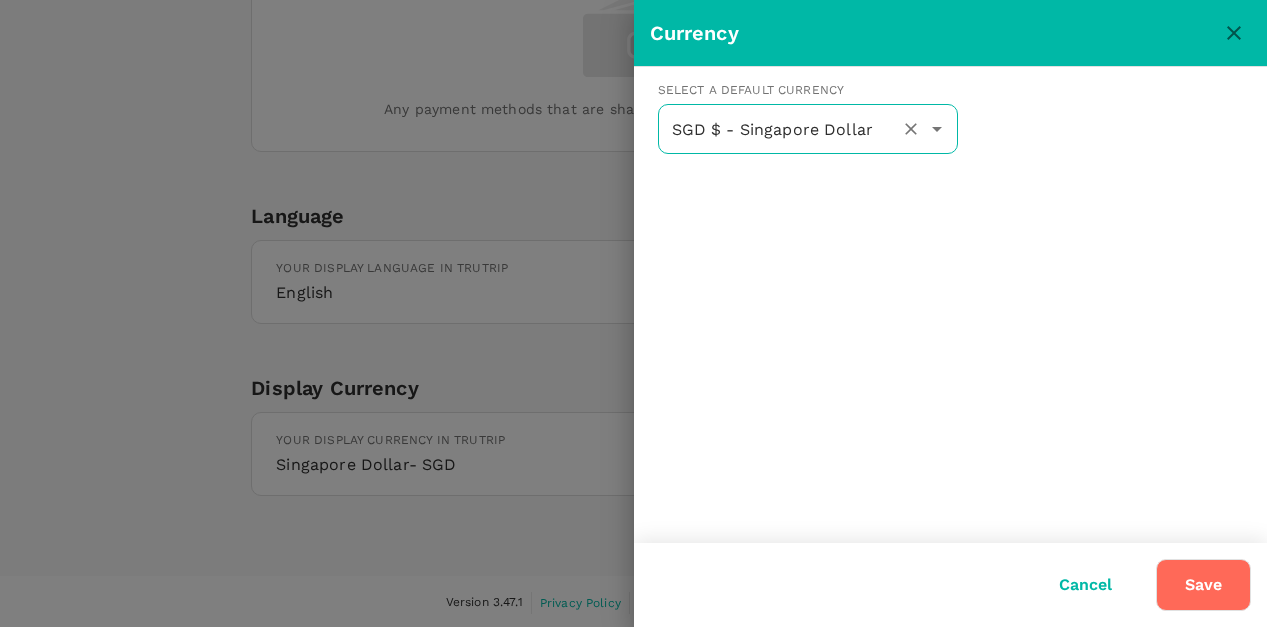 click on "SGD $ - Singapore Dollar" at bounding box center (780, 129) 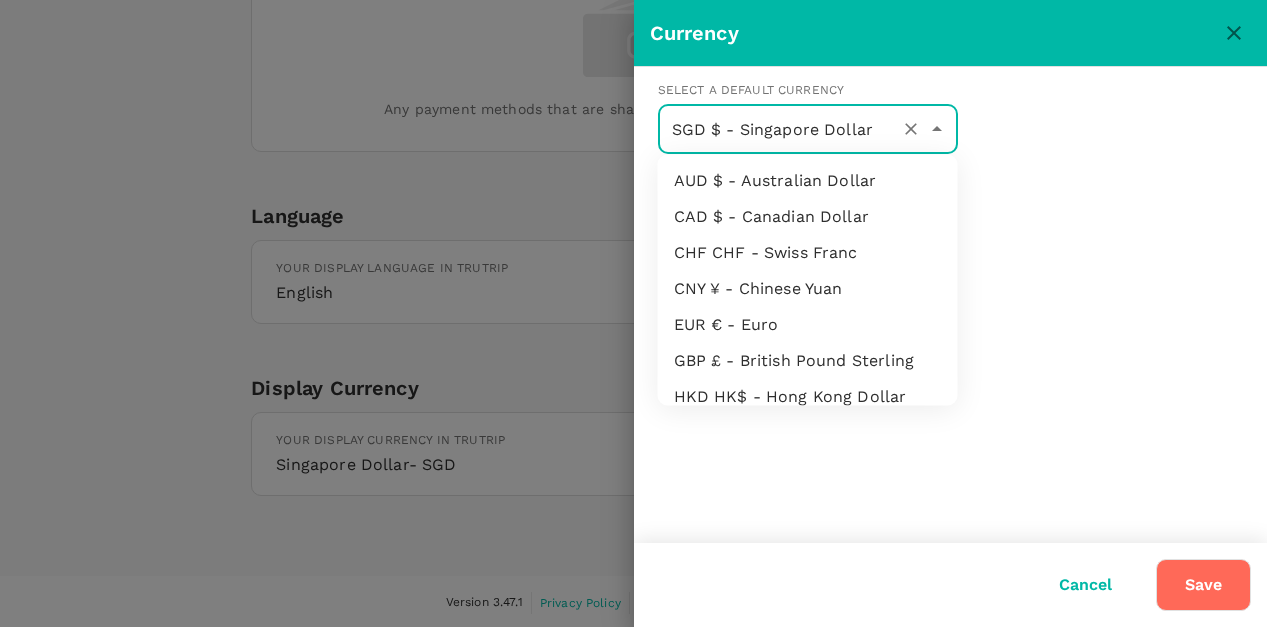 scroll, scrollTop: 333, scrollLeft: 0, axis: vertical 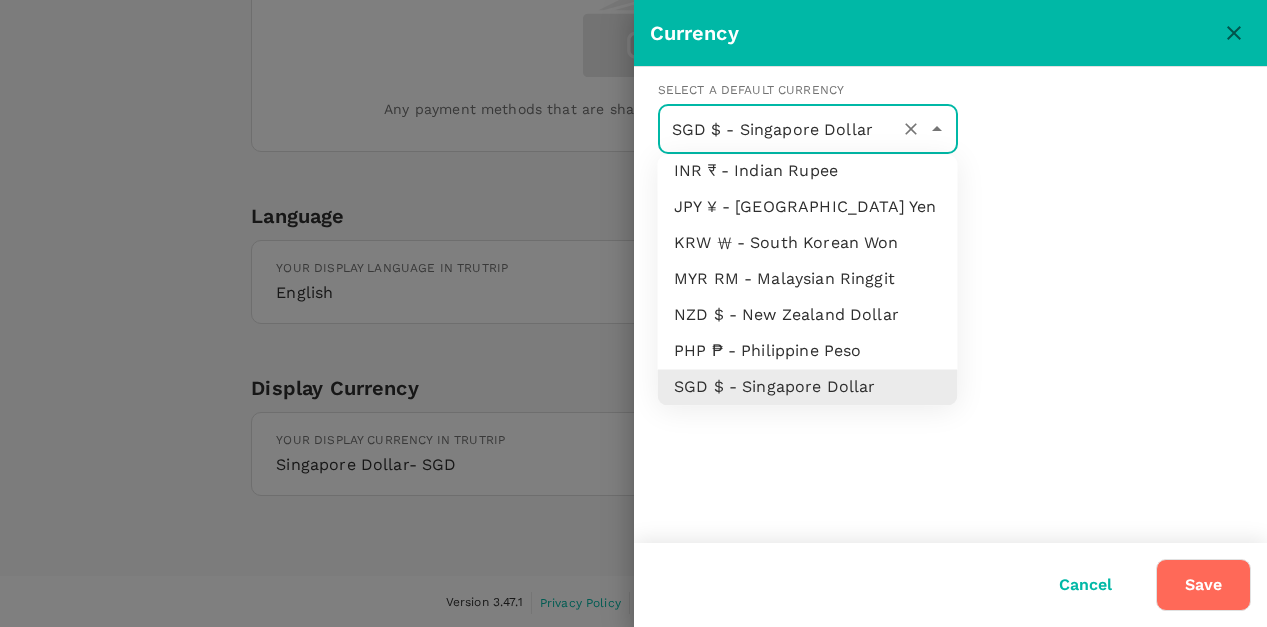 type on "u" 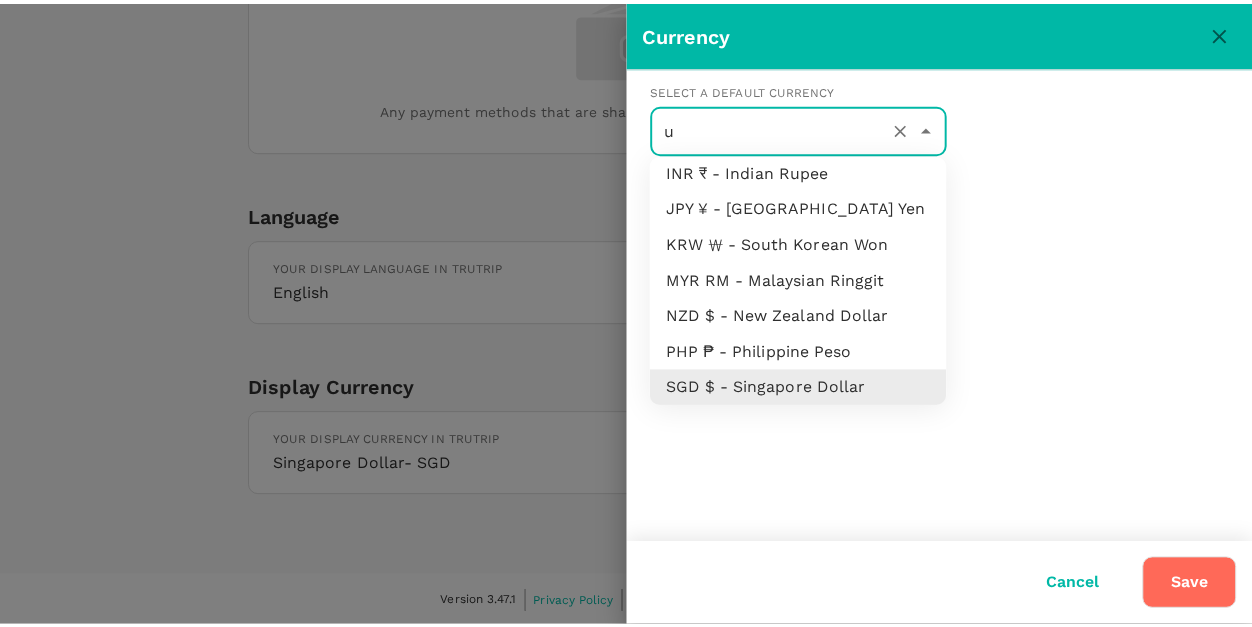 scroll, scrollTop: 0, scrollLeft: 0, axis: both 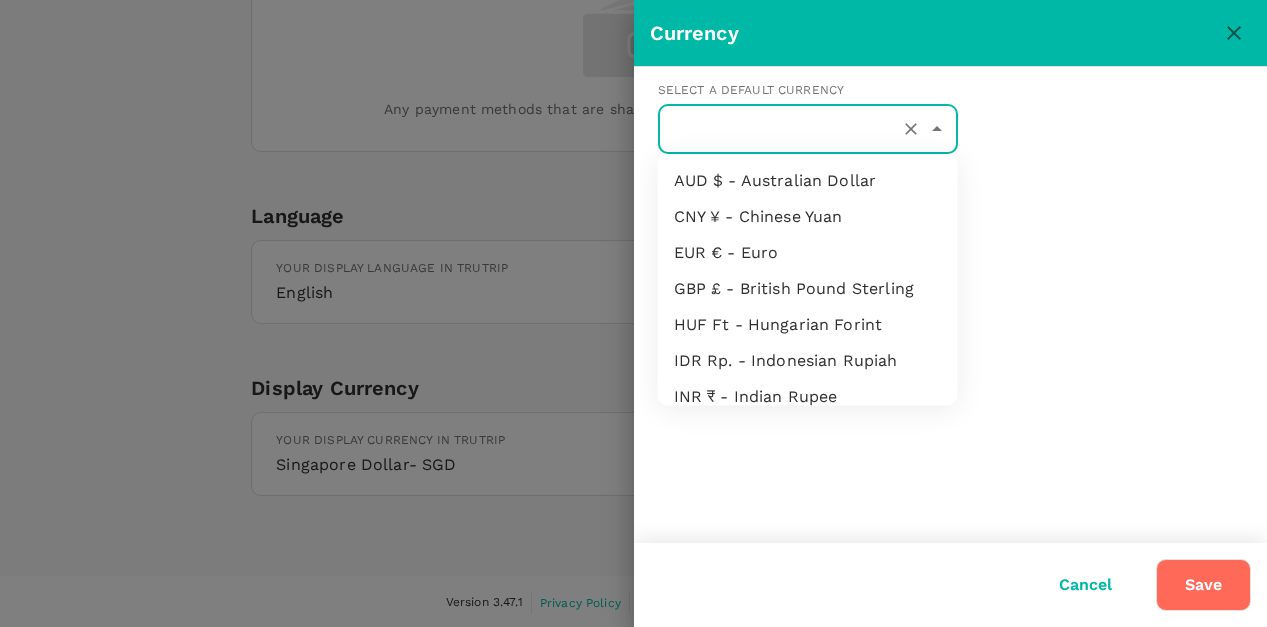 type on "q" 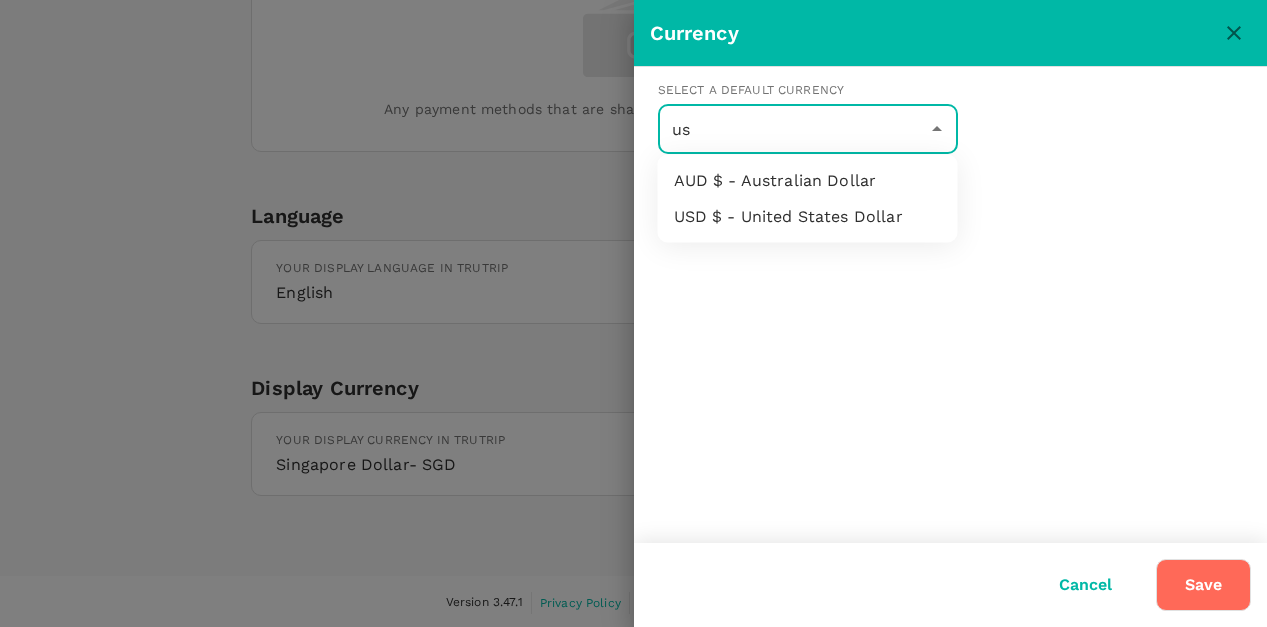 click on "USD $ - United States Dollar" at bounding box center (808, 217) 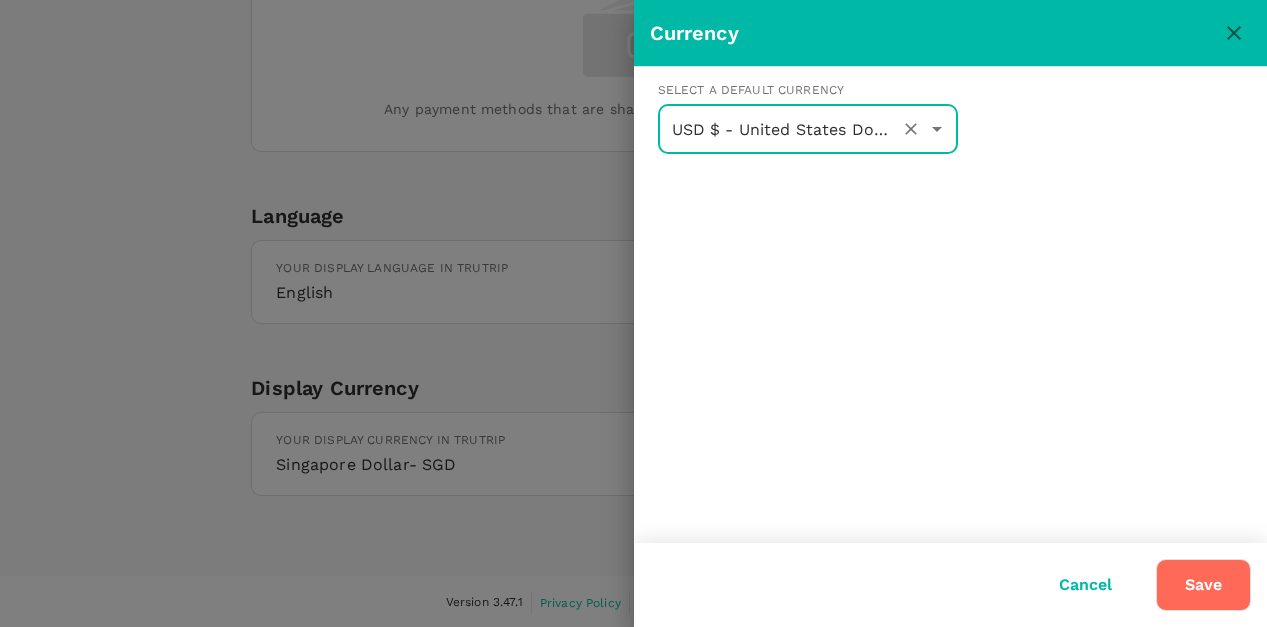 type on "USD $ - United States Dollar" 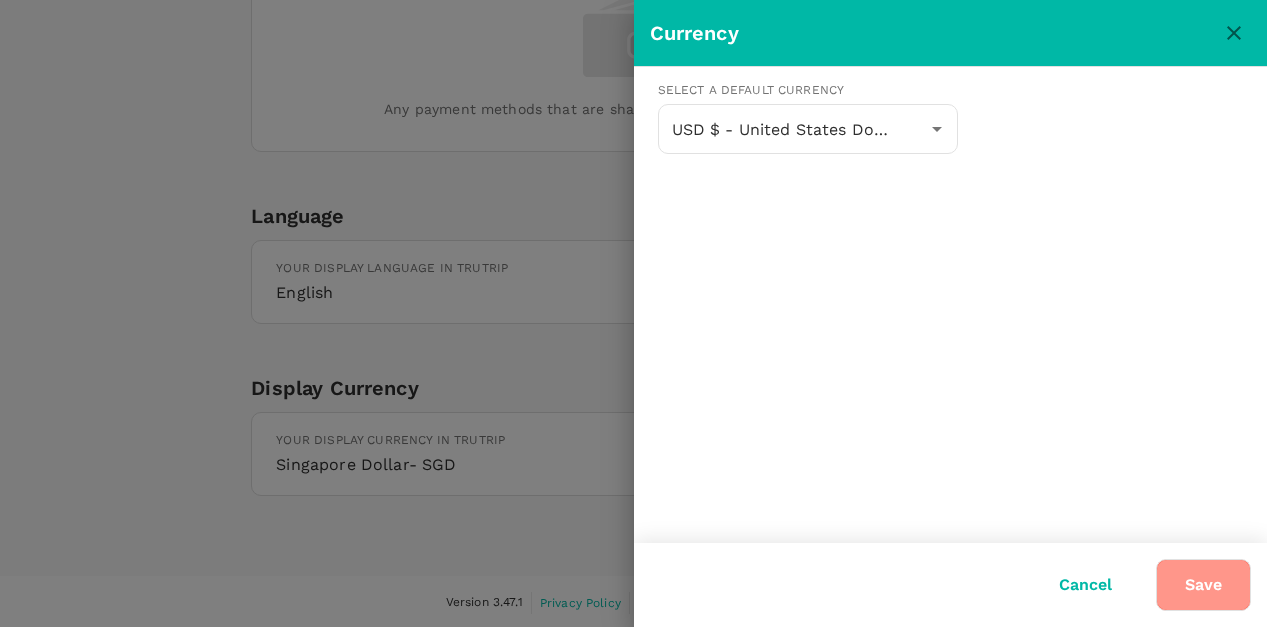 click on "Save" at bounding box center [1203, 585] 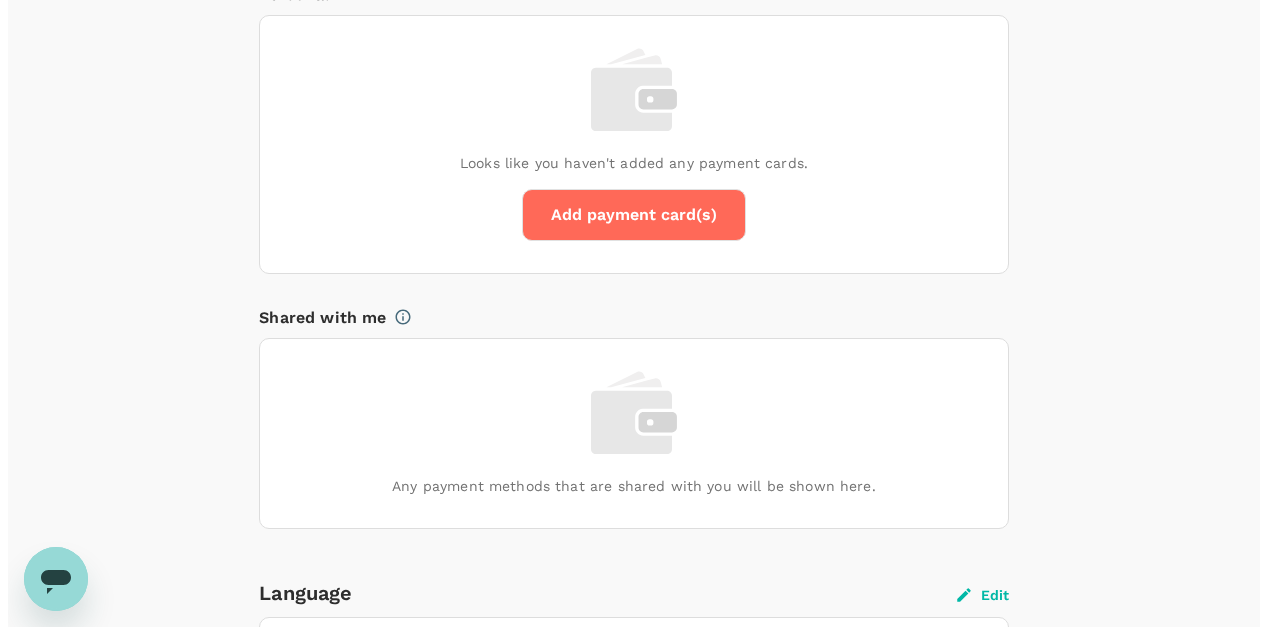 scroll, scrollTop: 1275, scrollLeft: 0, axis: vertical 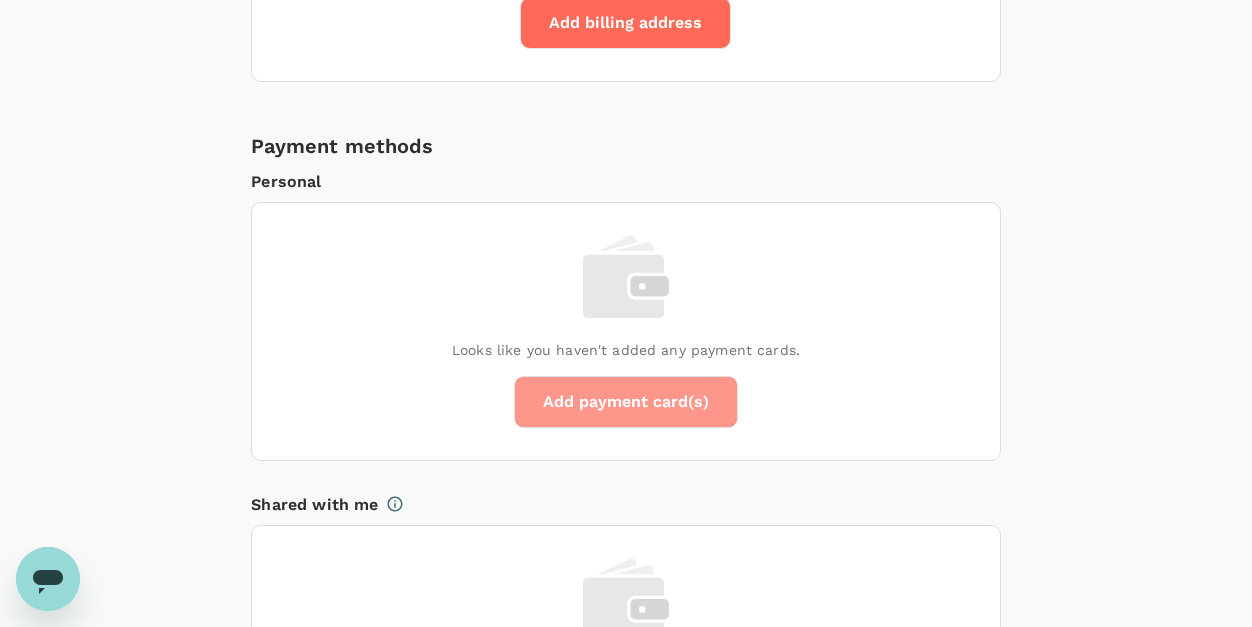 click on "Add payment card(s)" at bounding box center (626, 402) 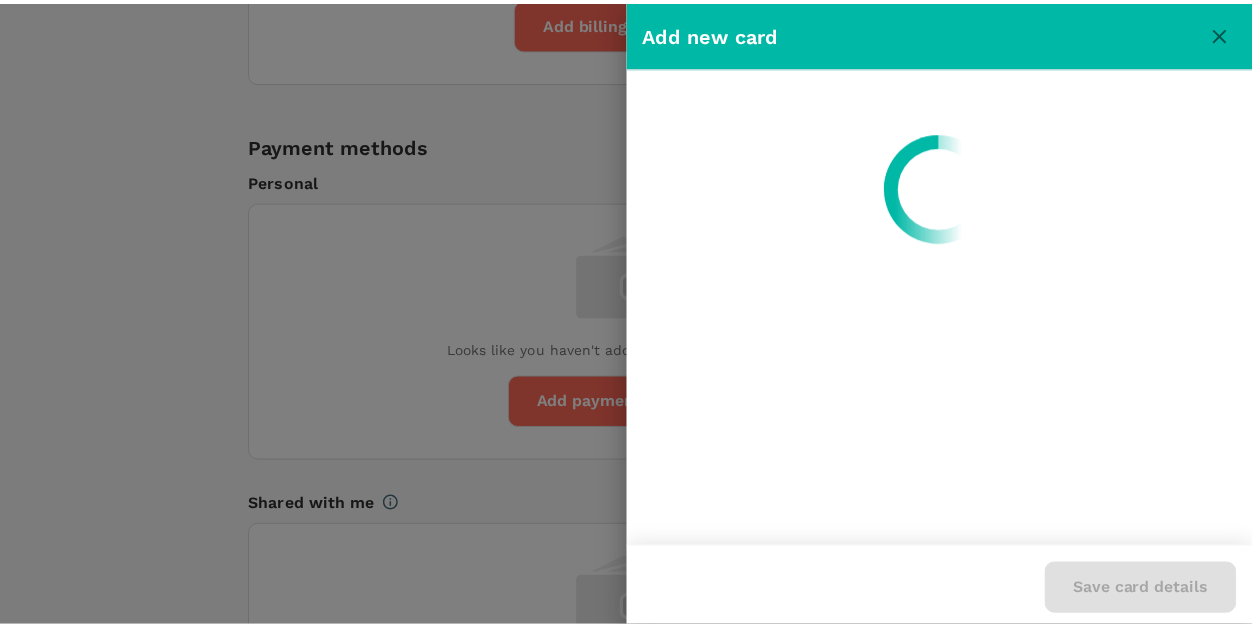 scroll, scrollTop: 0, scrollLeft: 0, axis: both 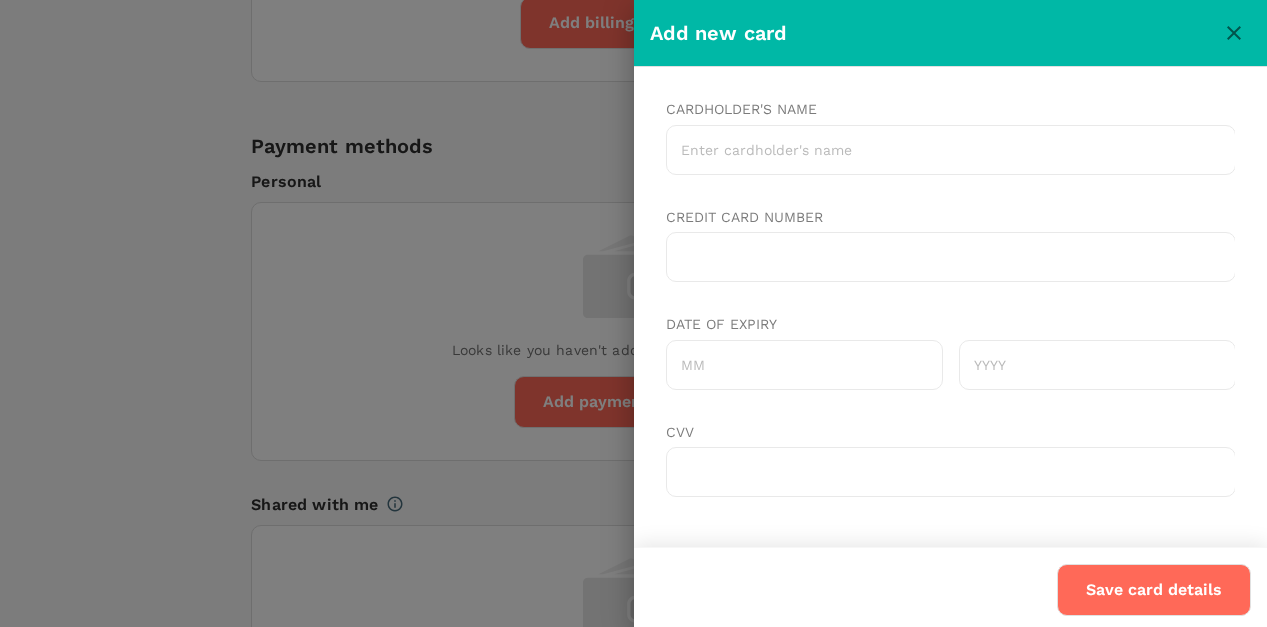 click on "Cardholder's name" at bounding box center [950, 150] 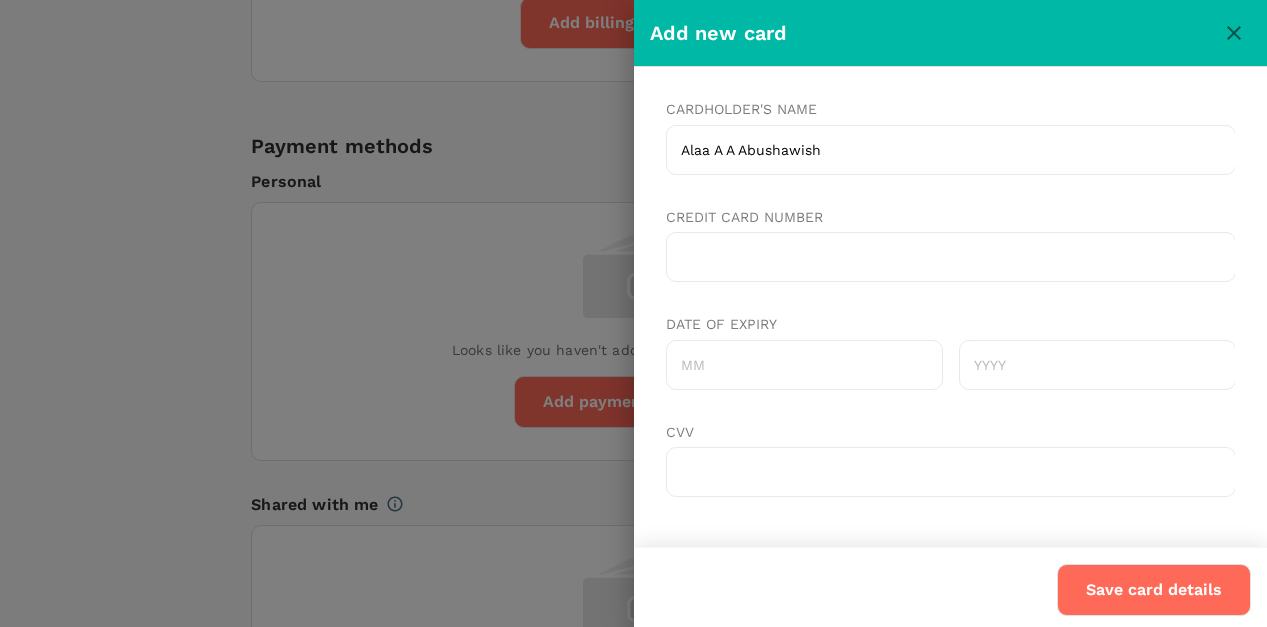 click at bounding box center (950, 257) 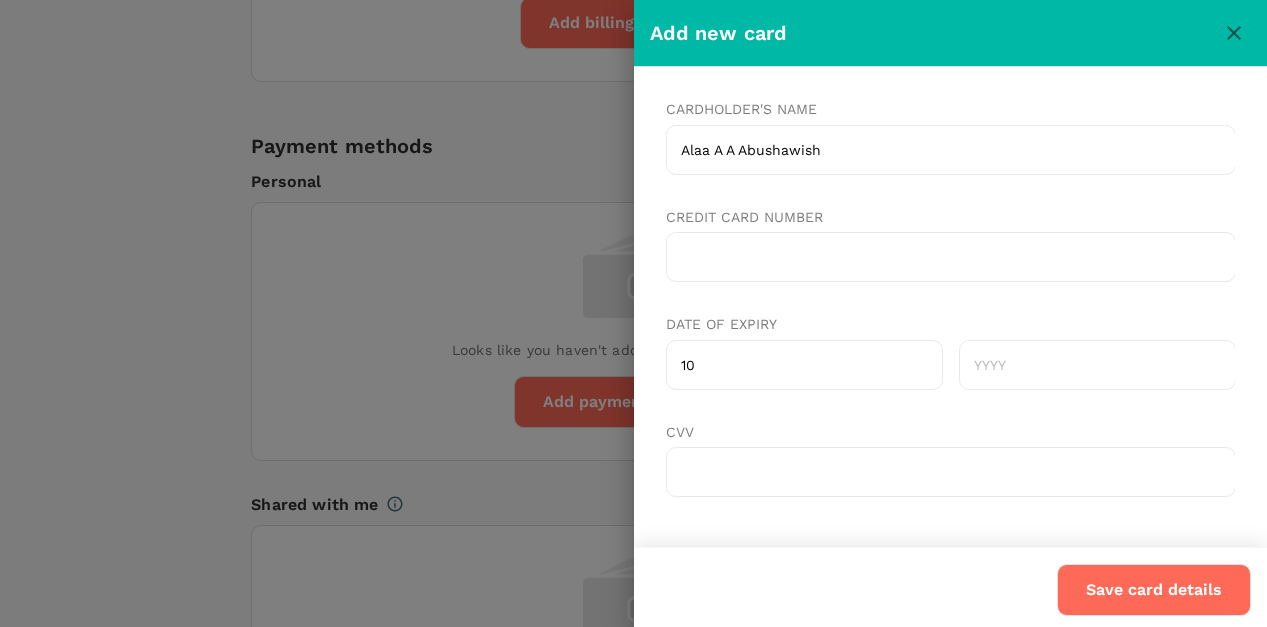 type on "10" 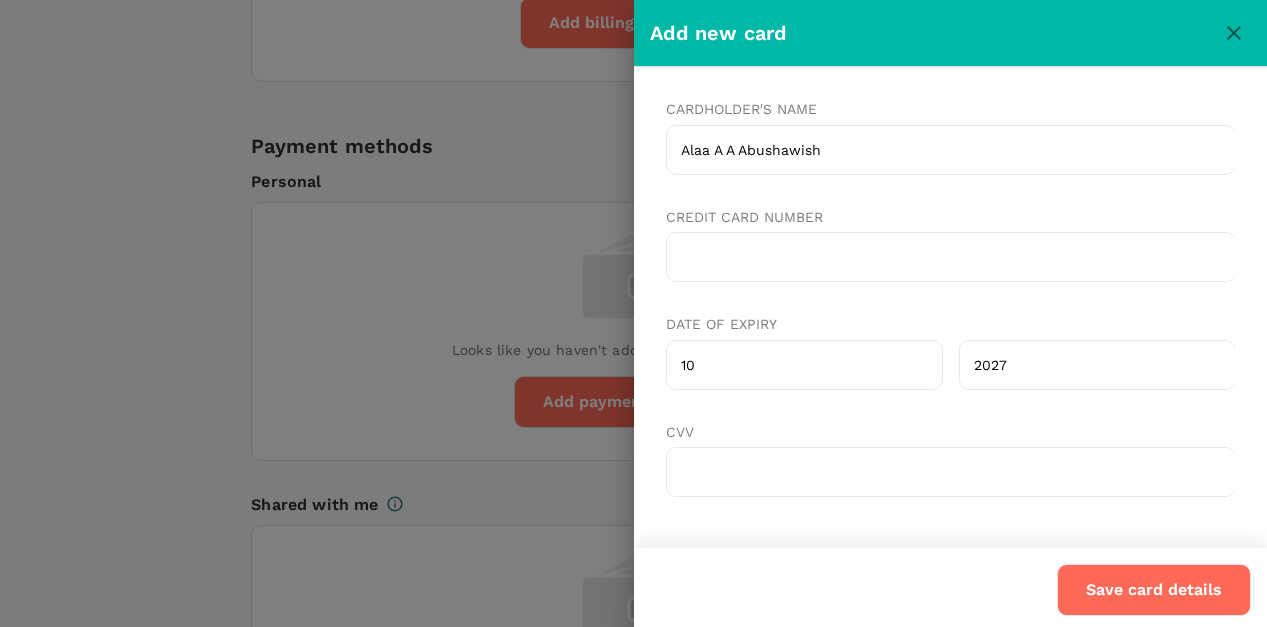 type on "2027" 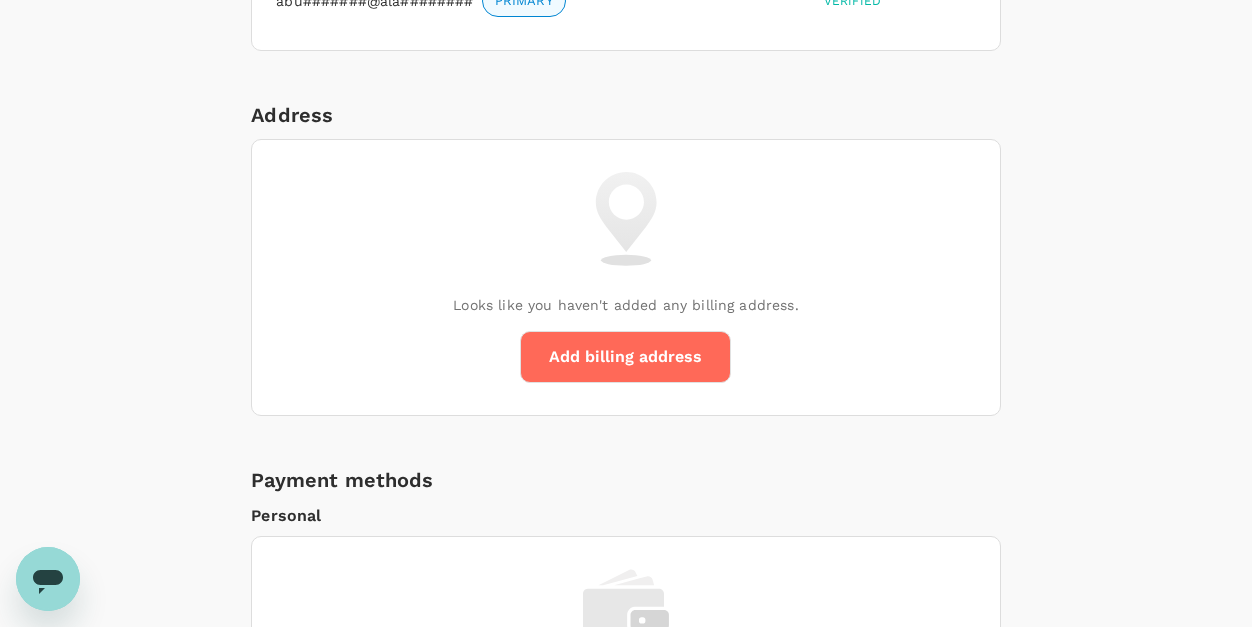 scroll, scrollTop: 883, scrollLeft: 0, axis: vertical 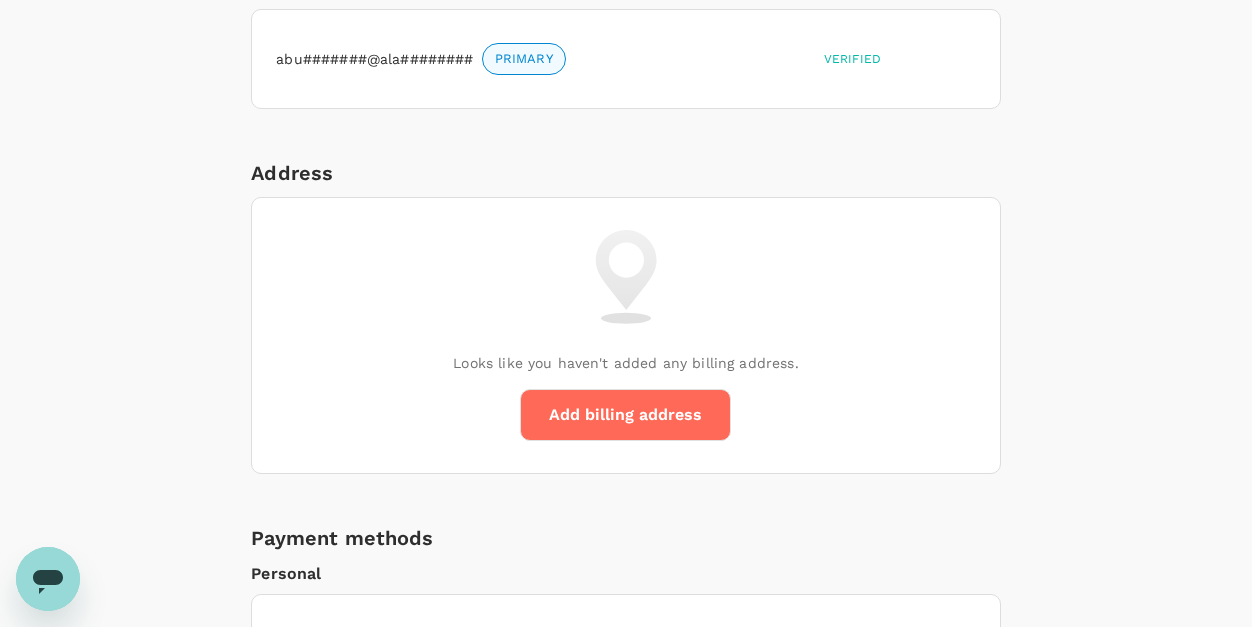 click on "Add billing address" at bounding box center [625, 415] 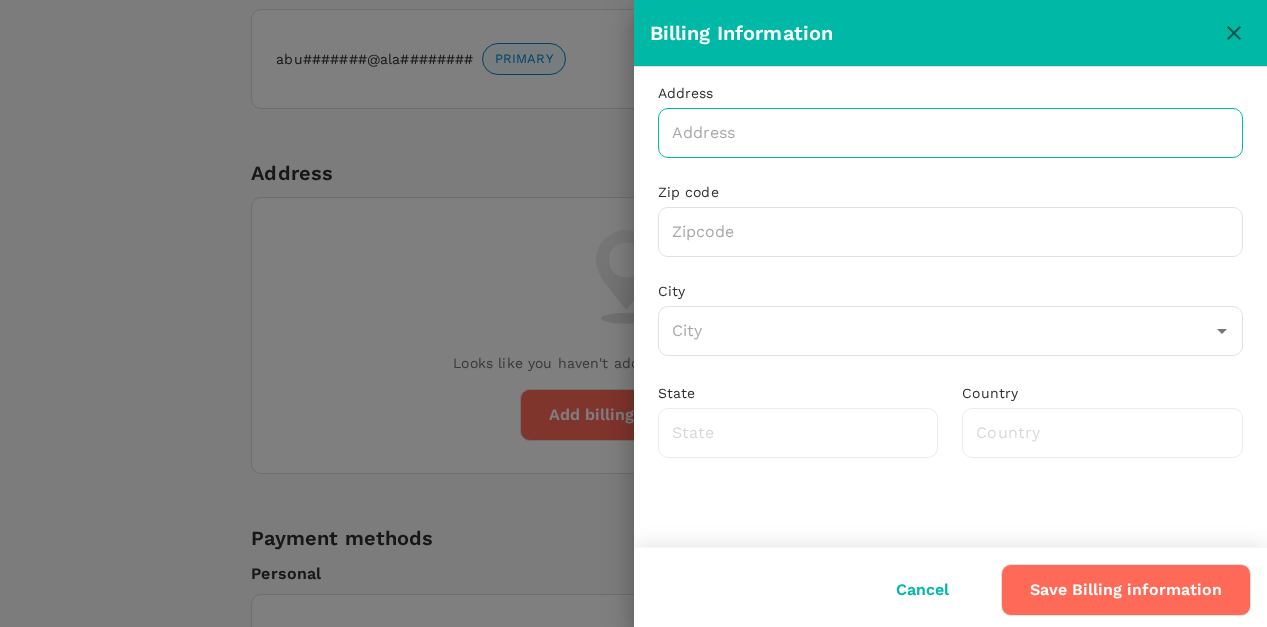 click at bounding box center (951, 133) 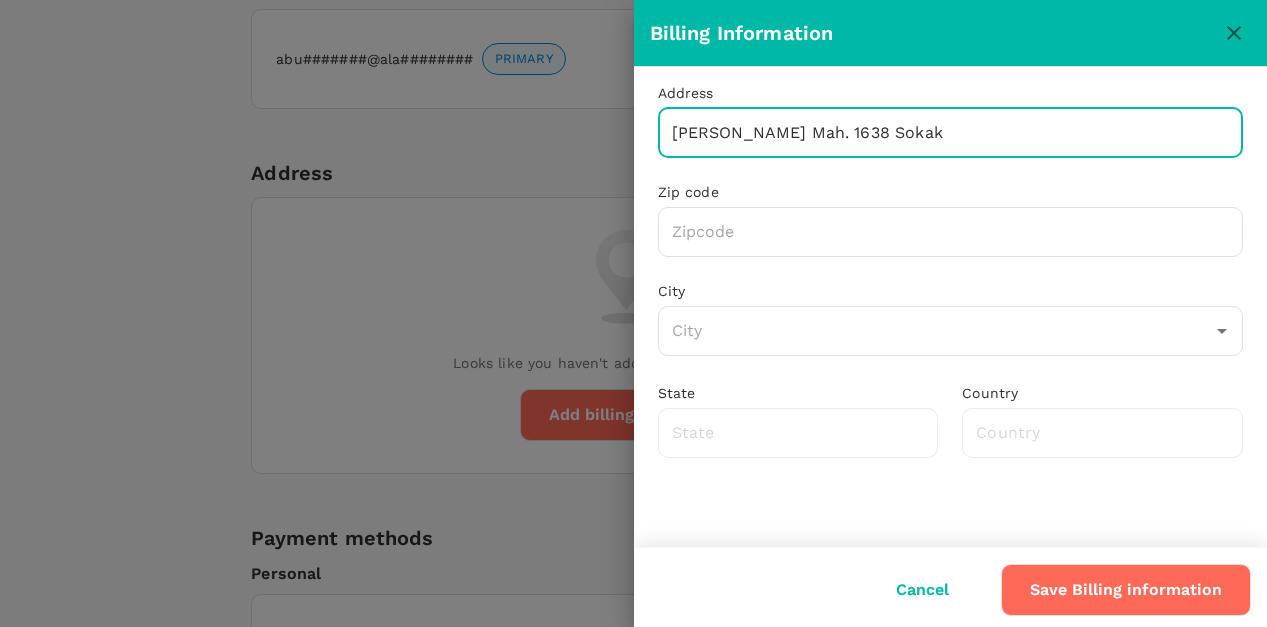 type on "Koza Mah. 1638 Sokak" 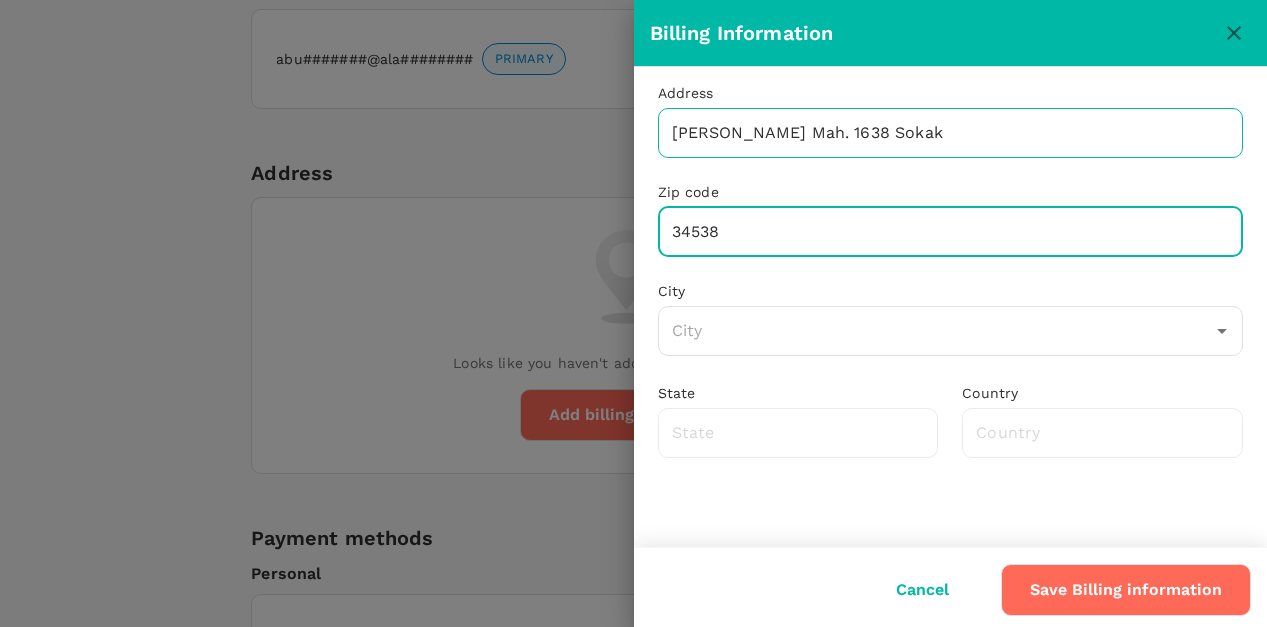 type on "34538" 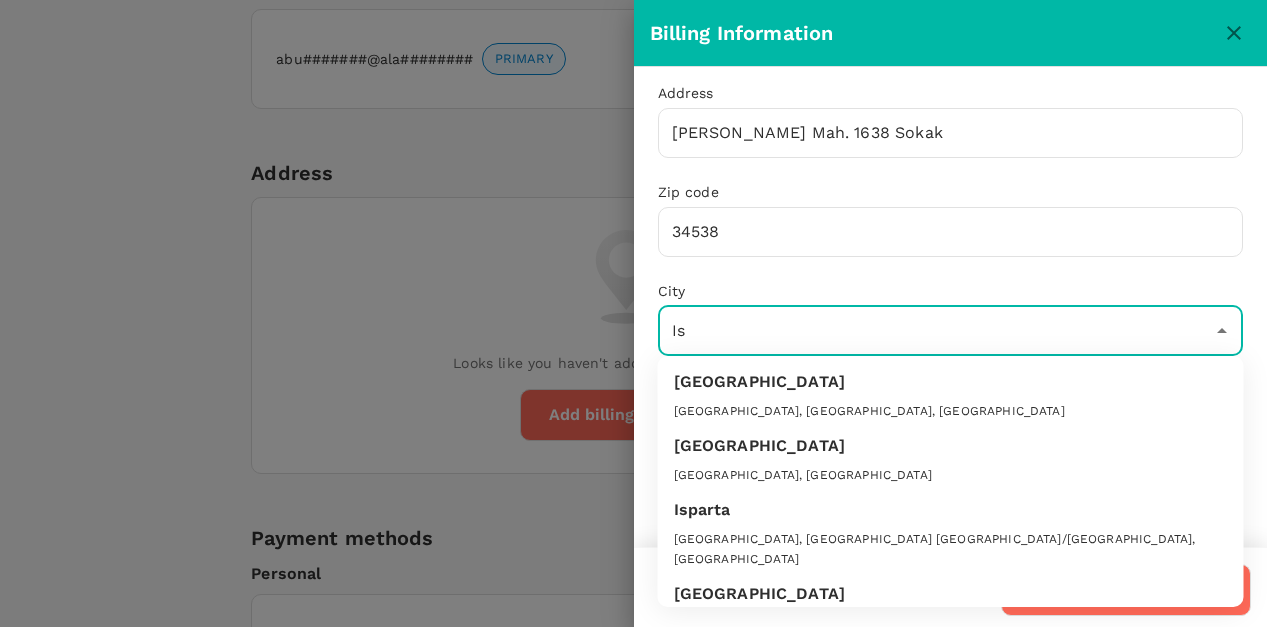 click on "Islamabad" at bounding box center [951, 446] 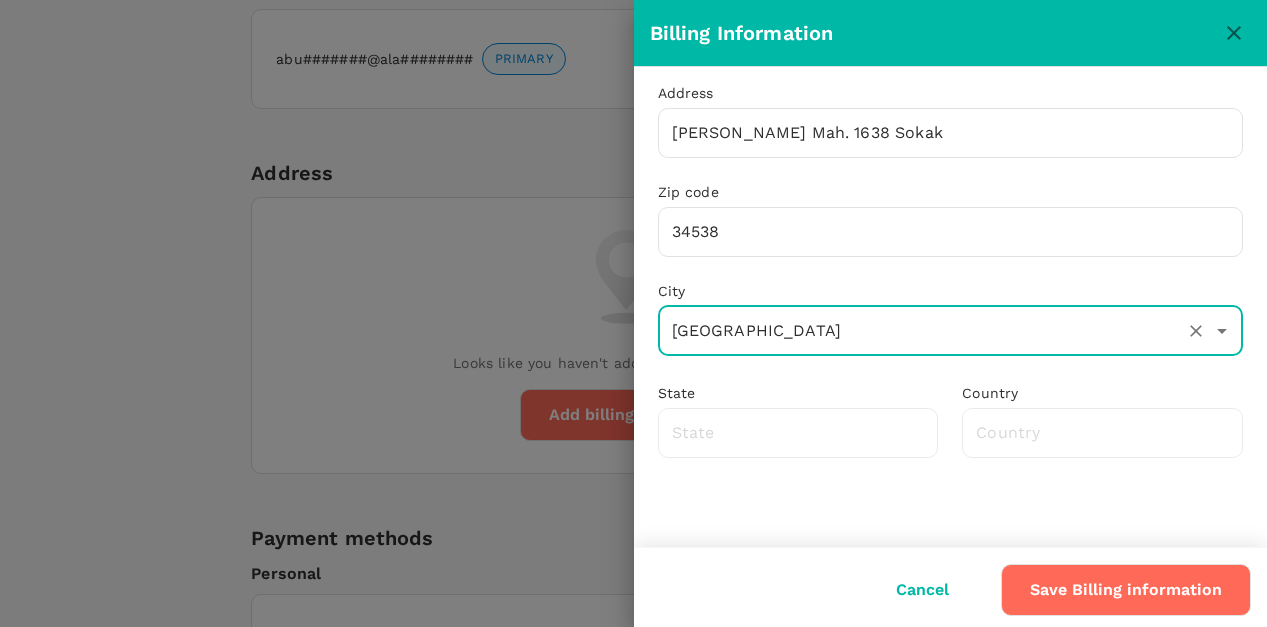 type on "Islamabad Capital Territory" 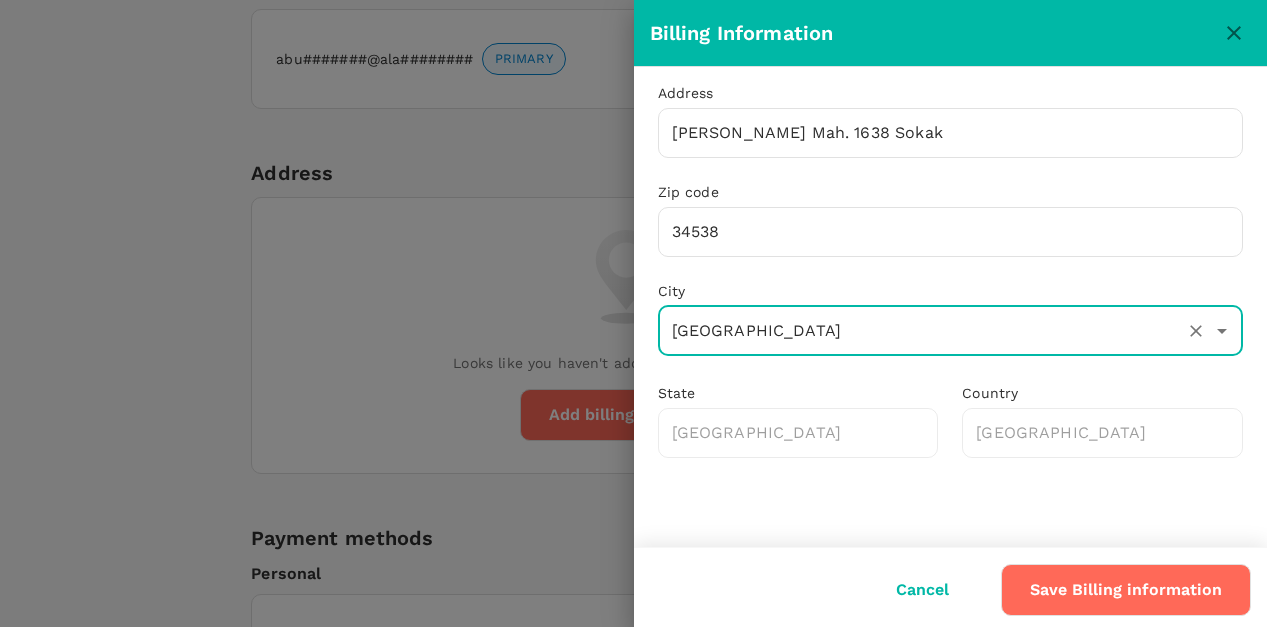 click on "Islamabad" at bounding box center (923, 331) 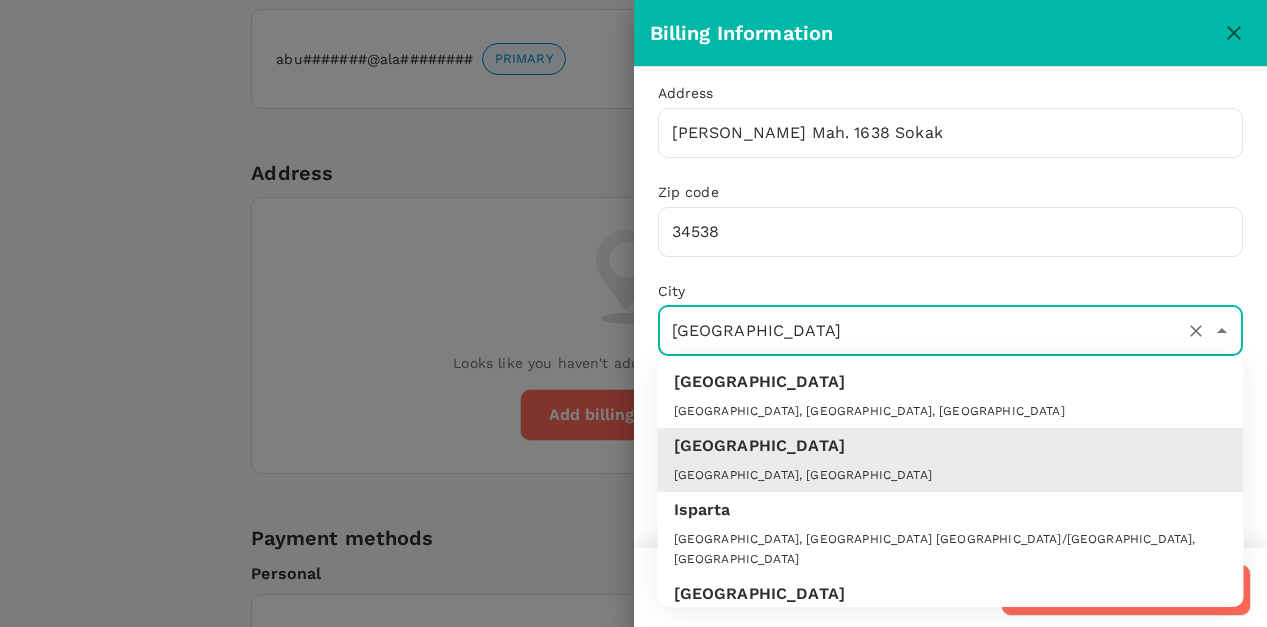 click on "Islamabad" at bounding box center [923, 331] 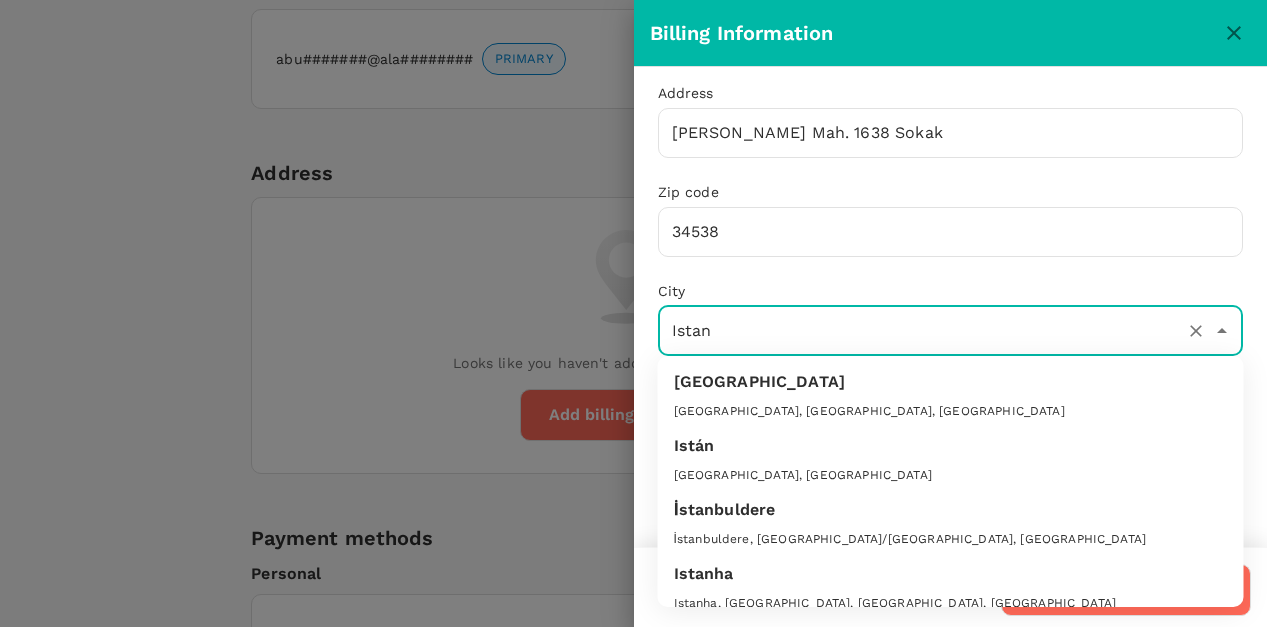 click on "[GEOGRAPHIC_DATA]" at bounding box center (951, 382) 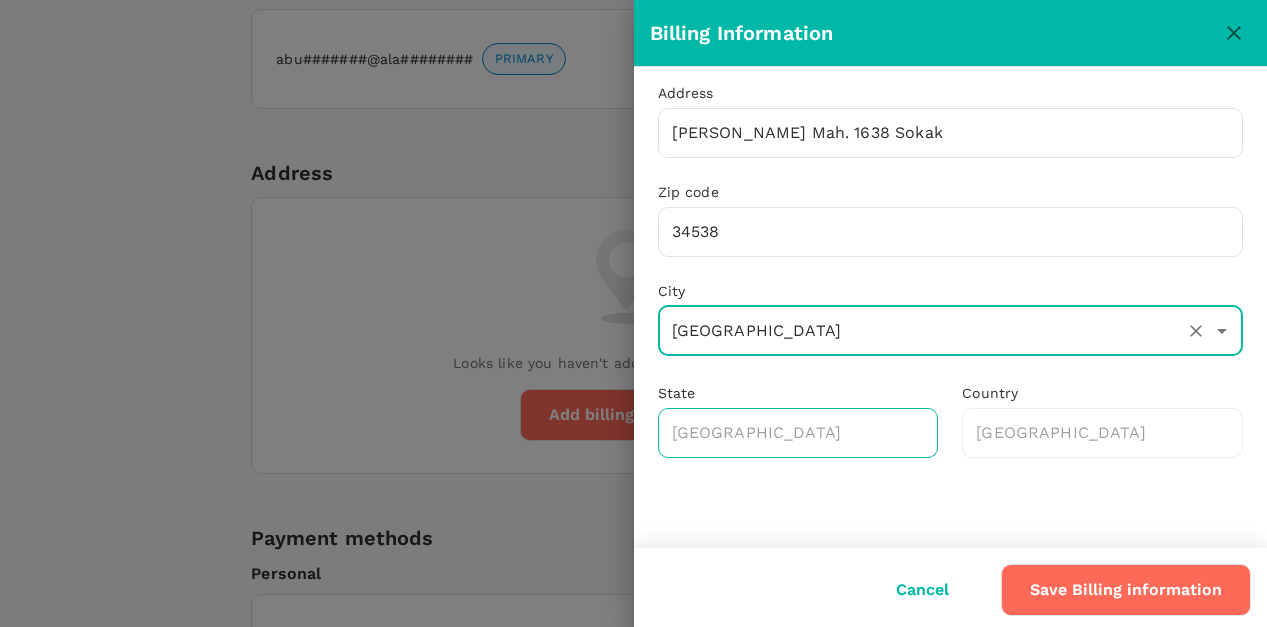 type on "İstanbul" 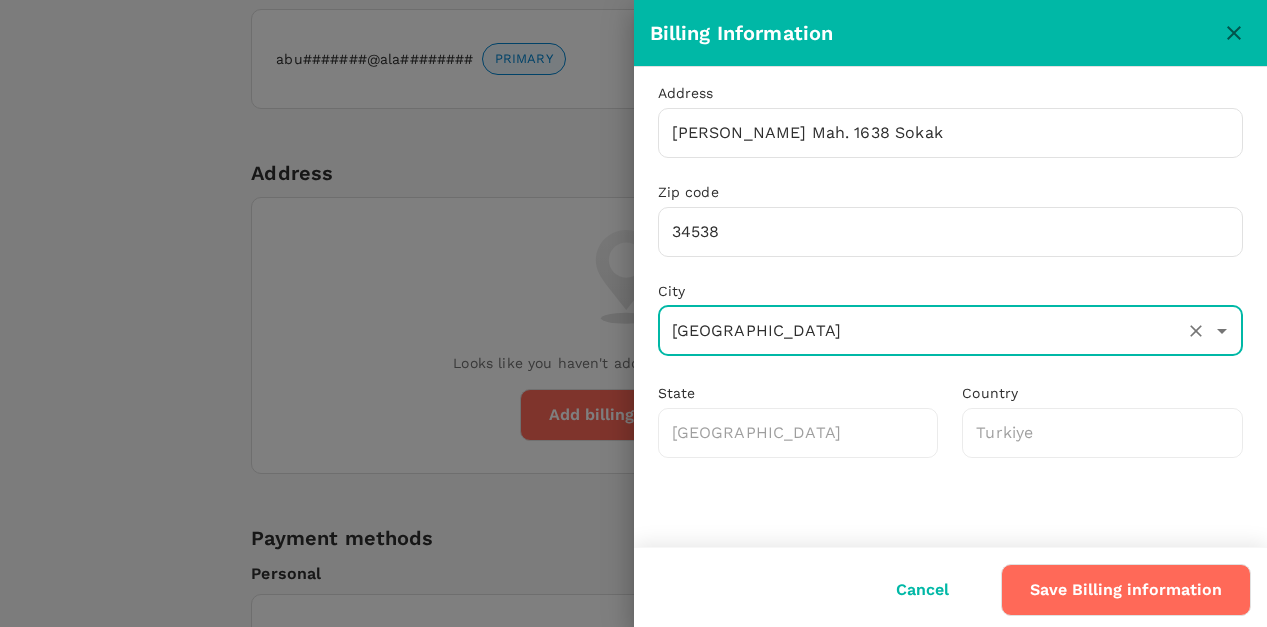 type on "[GEOGRAPHIC_DATA]" 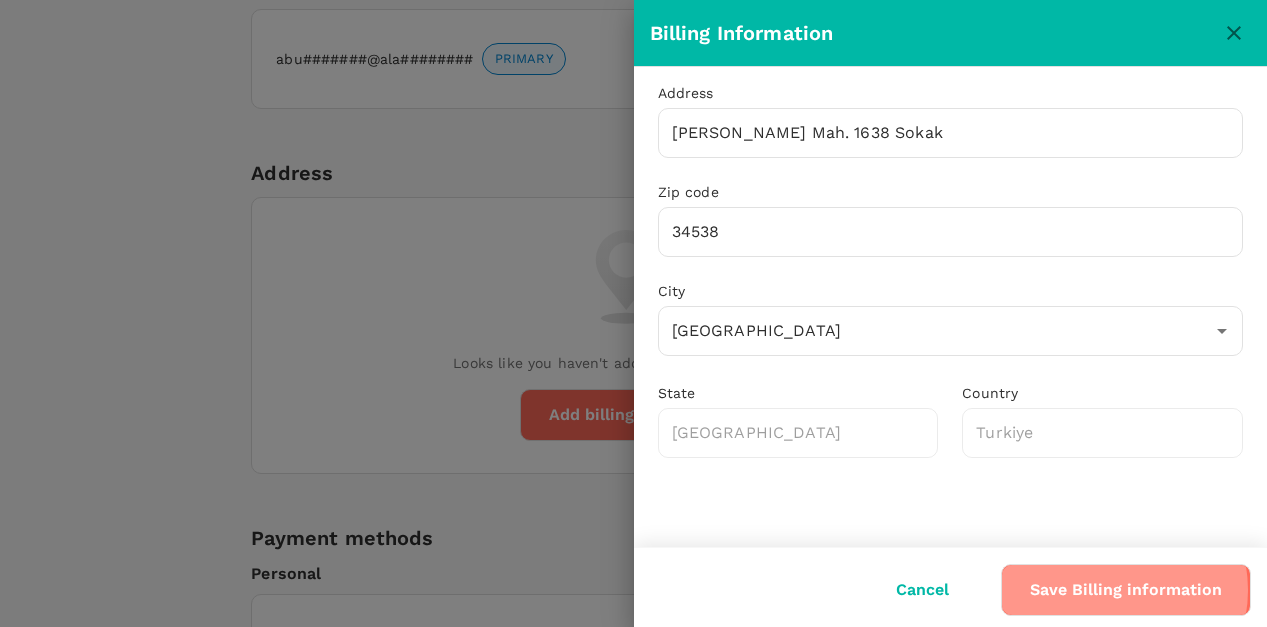 click on "Save Billing information" at bounding box center [1126, 590] 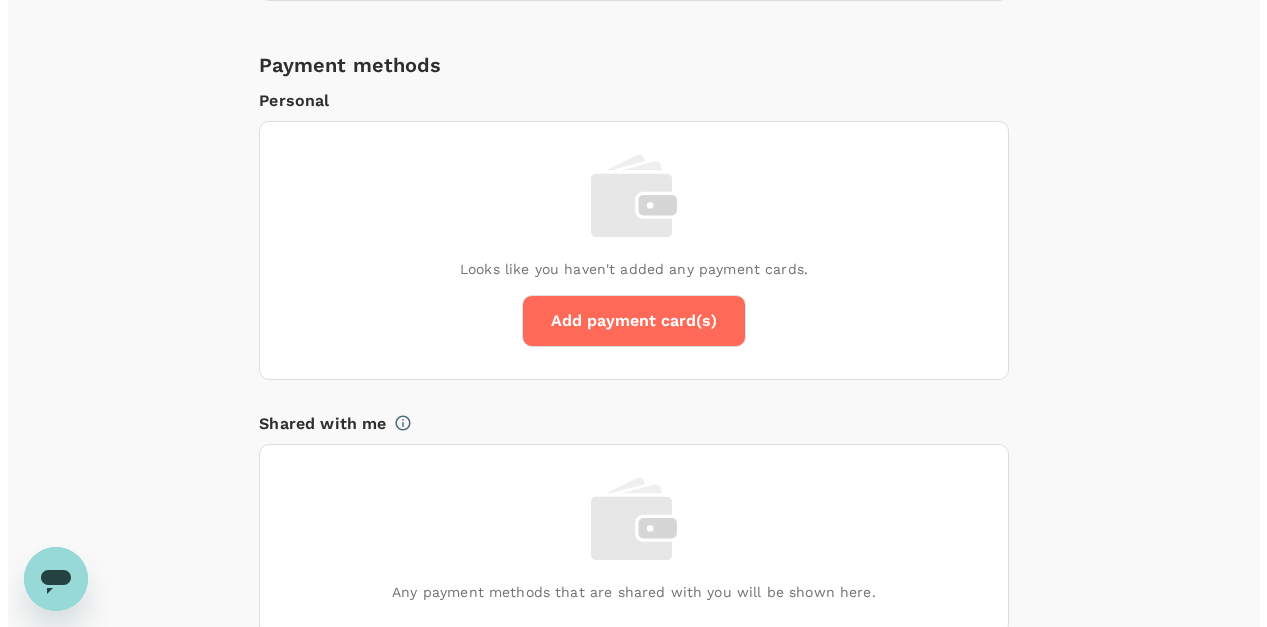 scroll, scrollTop: 1202, scrollLeft: 0, axis: vertical 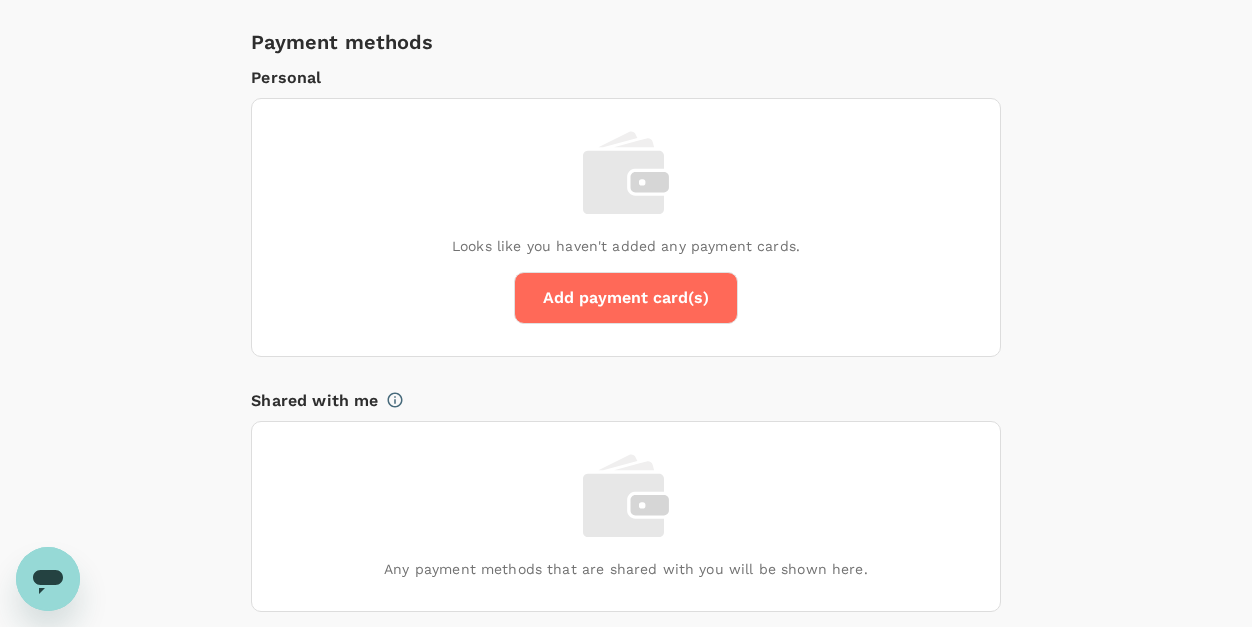 click on "Add payment card(s)" at bounding box center [626, 298] 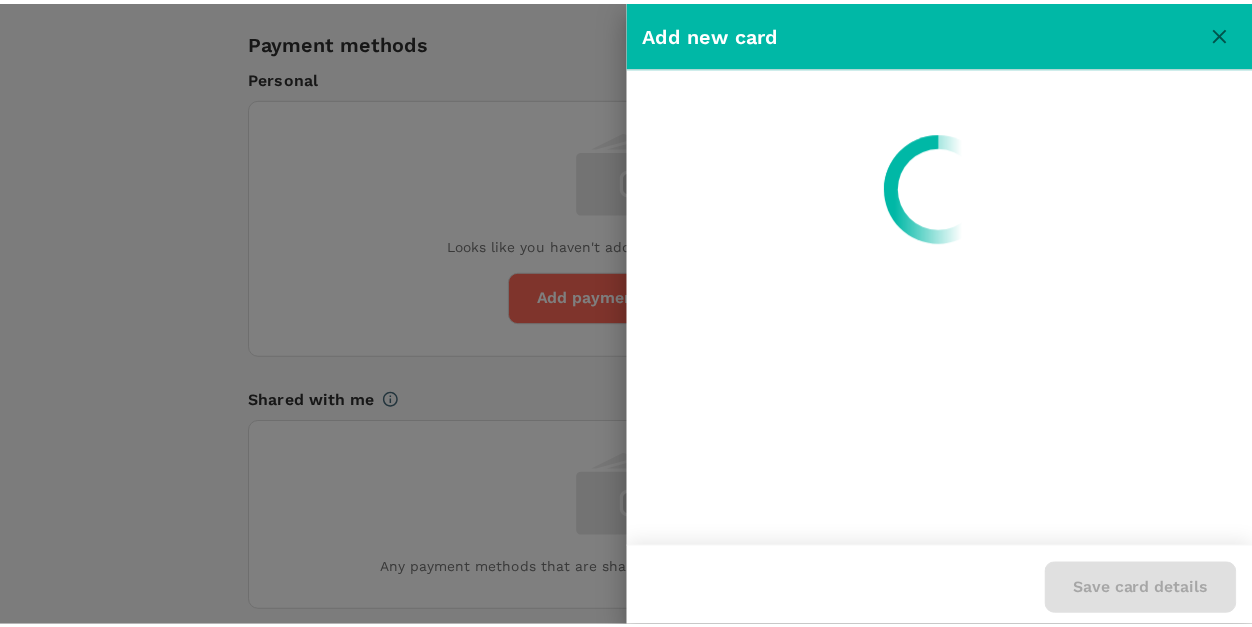 scroll, scrollTop: 0, scrollLeft: 0, axis: both 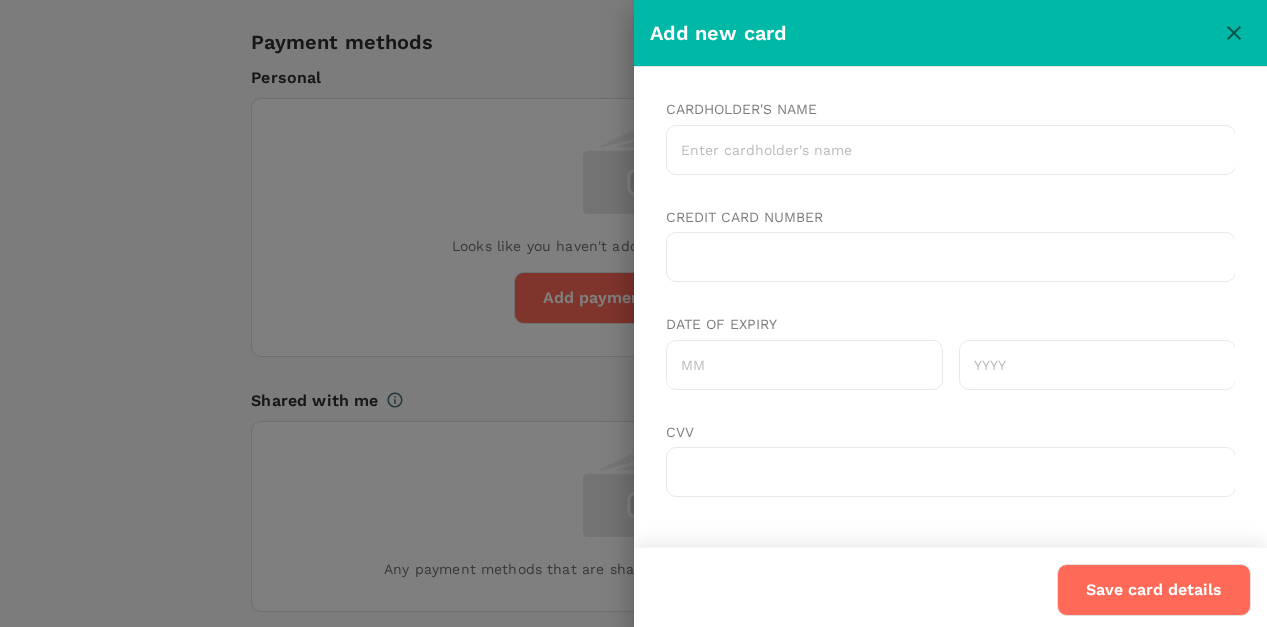 click on "Cardholder's name" at bounding box center (950, 150) 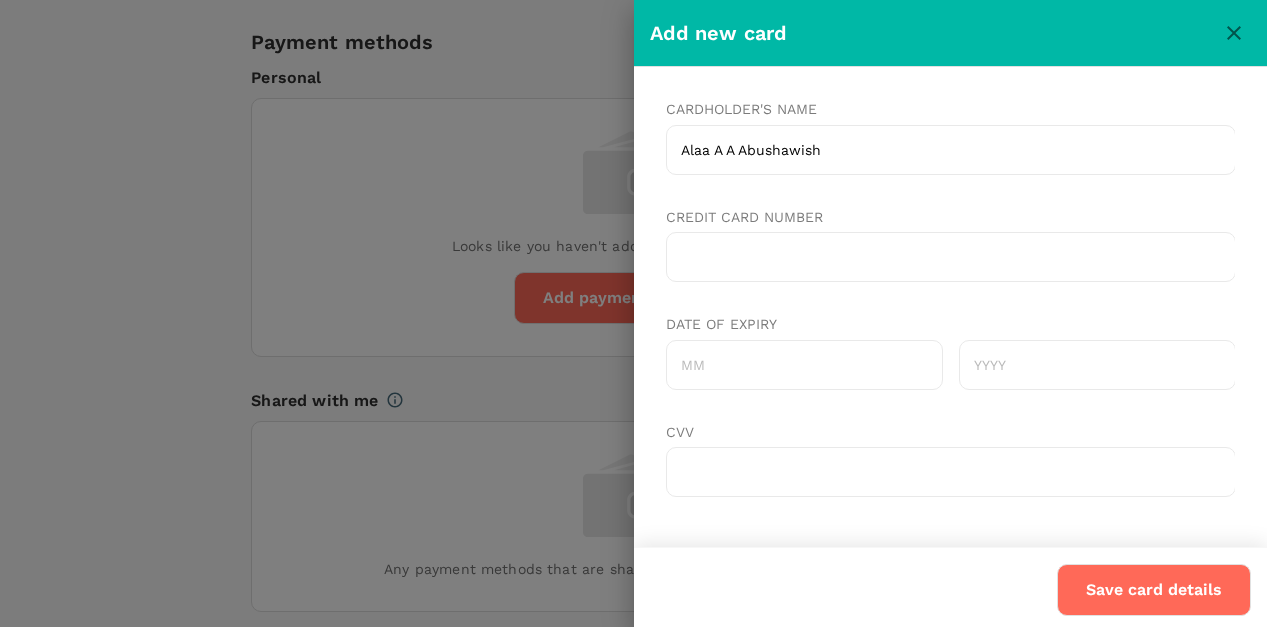 click on "Date of expiry" at bounding box center [803, 365] 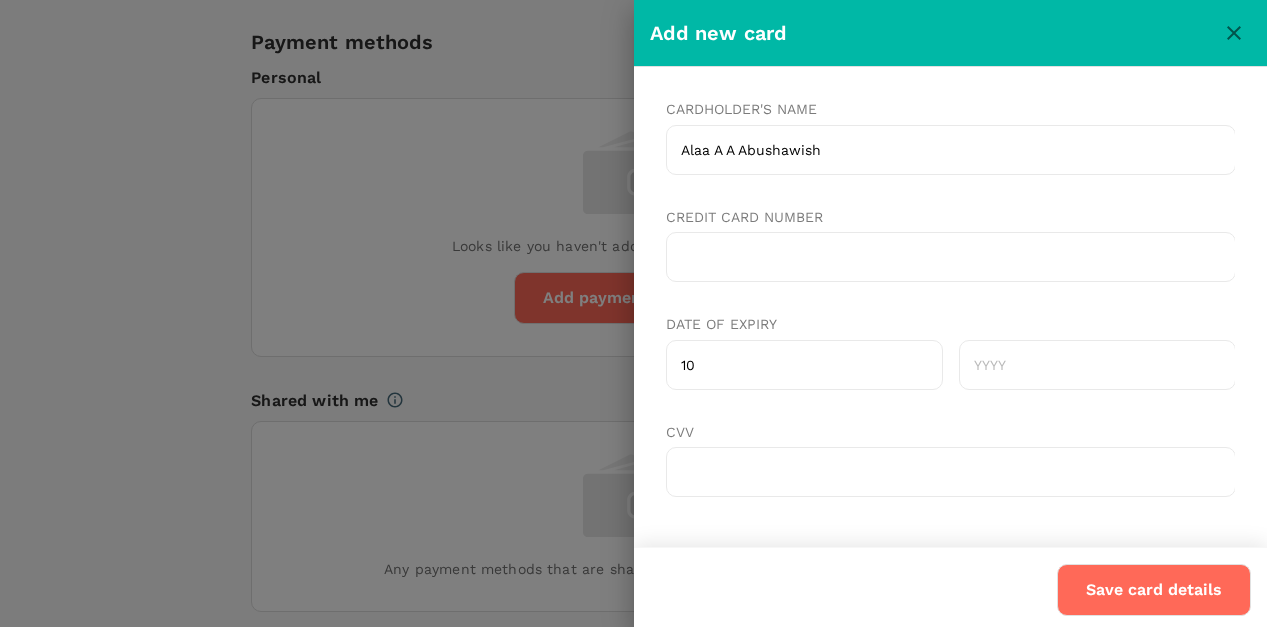 type on "10" 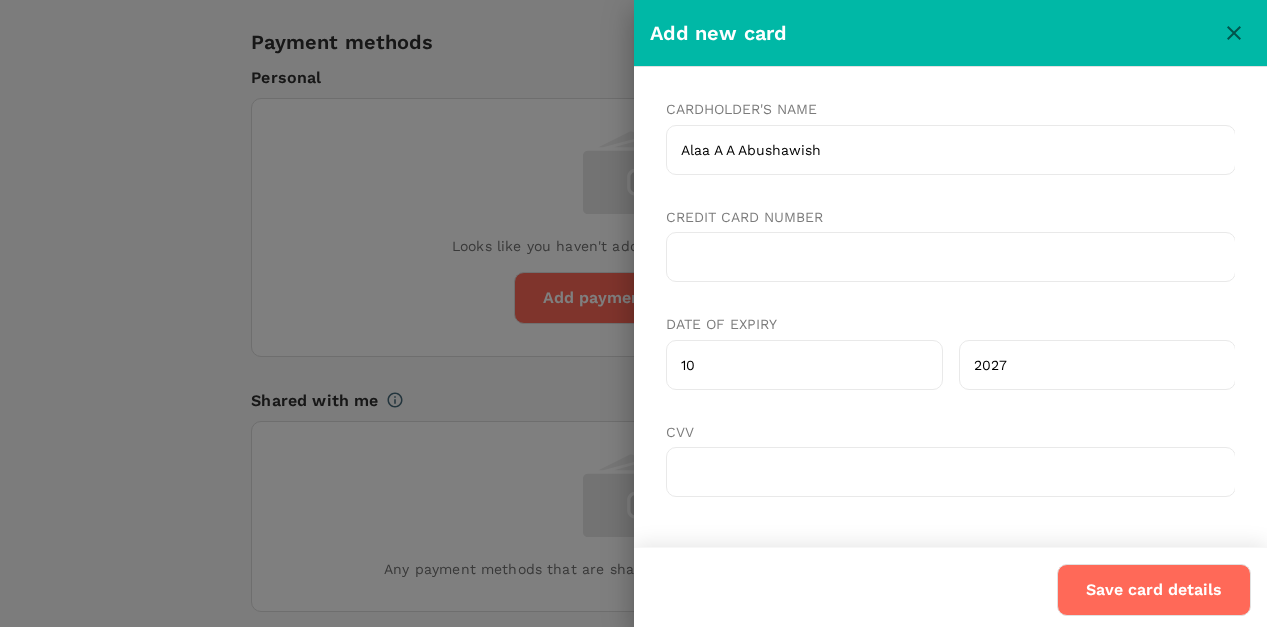 type on "2027" 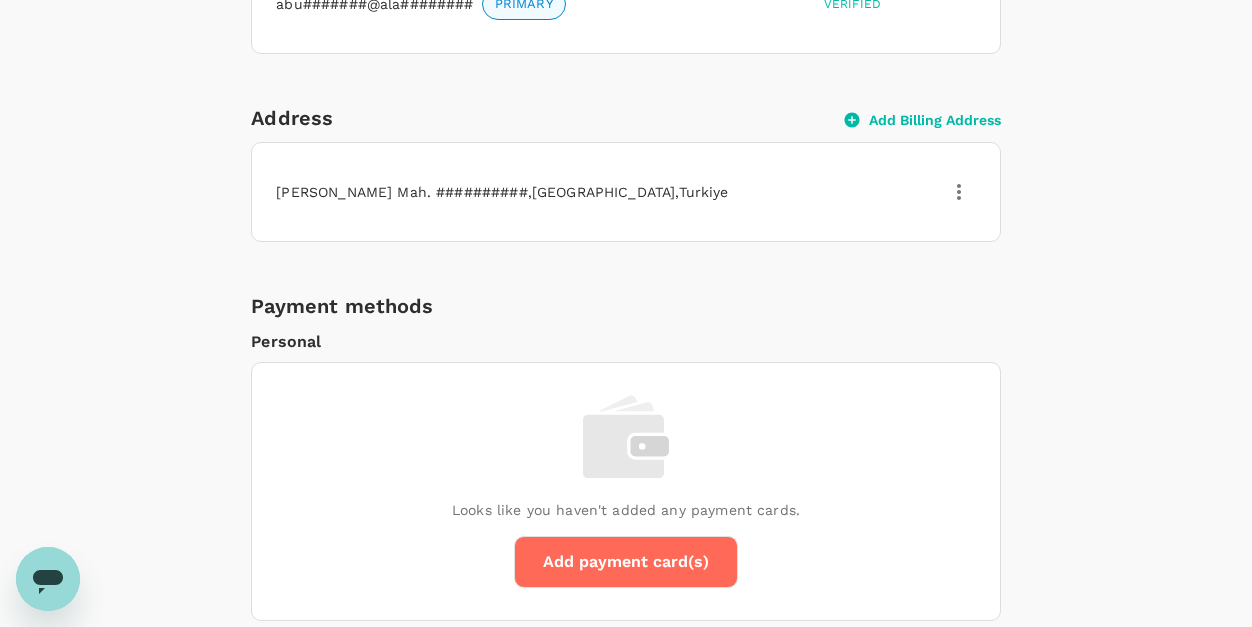 scroll, scrollTop: 1025, scrollLeft: 0, axis: vertical 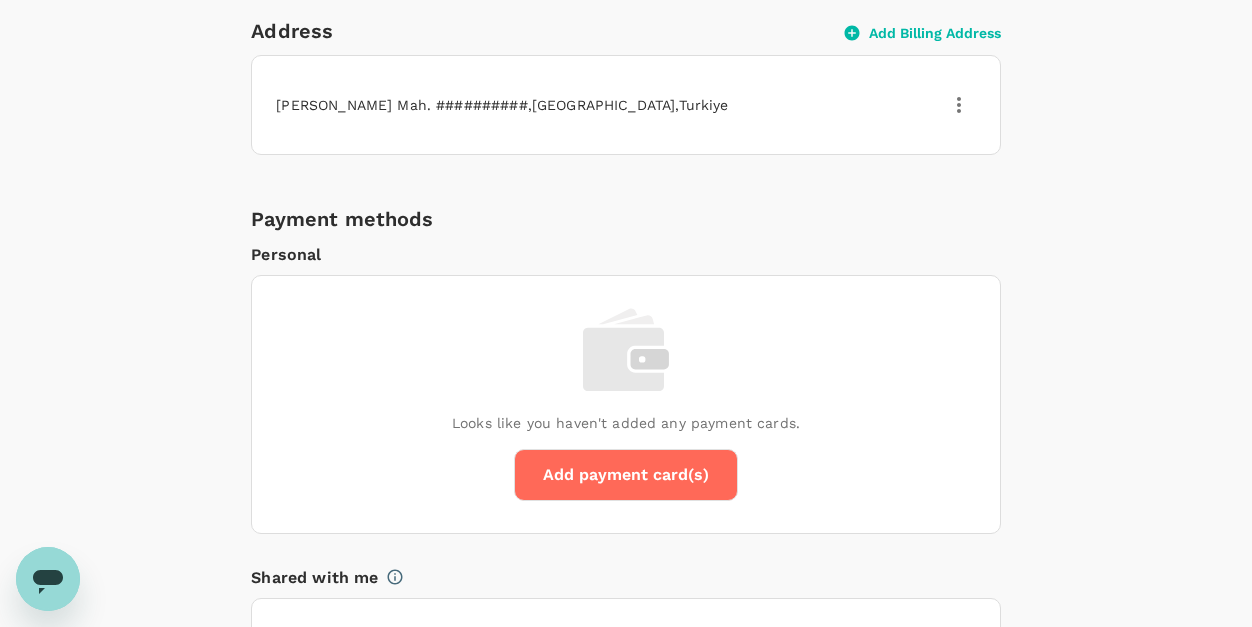click on "Looks like you haven't added any payment cards. Add payment card(s)" at bounding box center [625, 404] 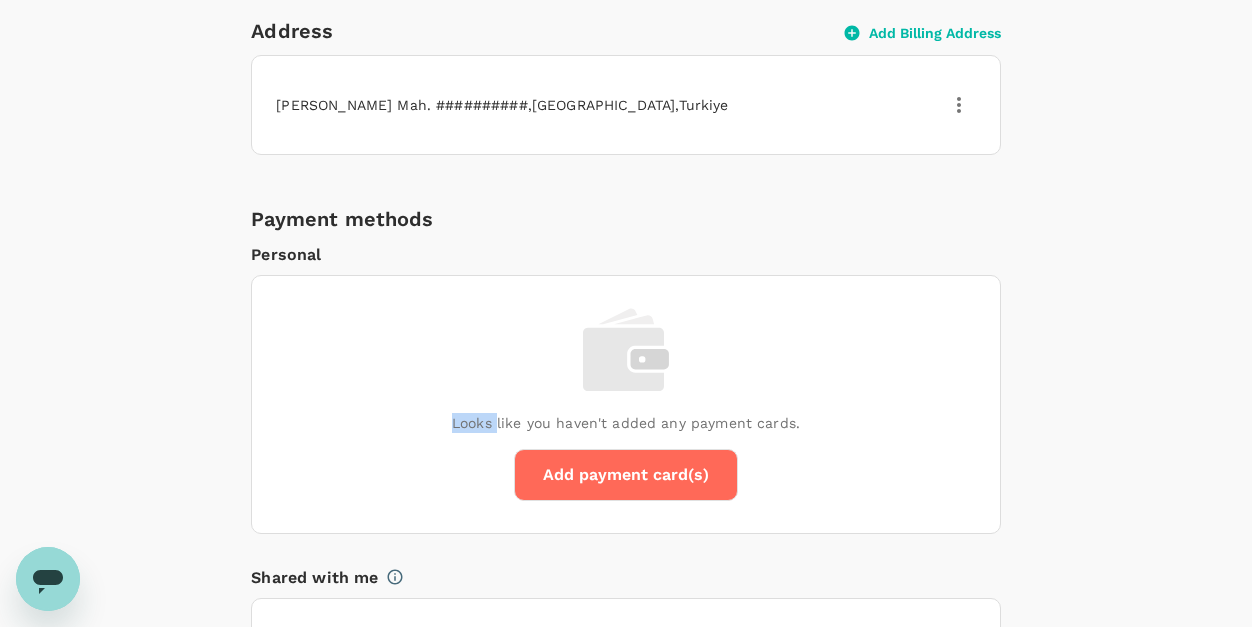 click on "Looks like you haven't added any payment cards. Add payment card(s)" at bounding box center (625, 404) 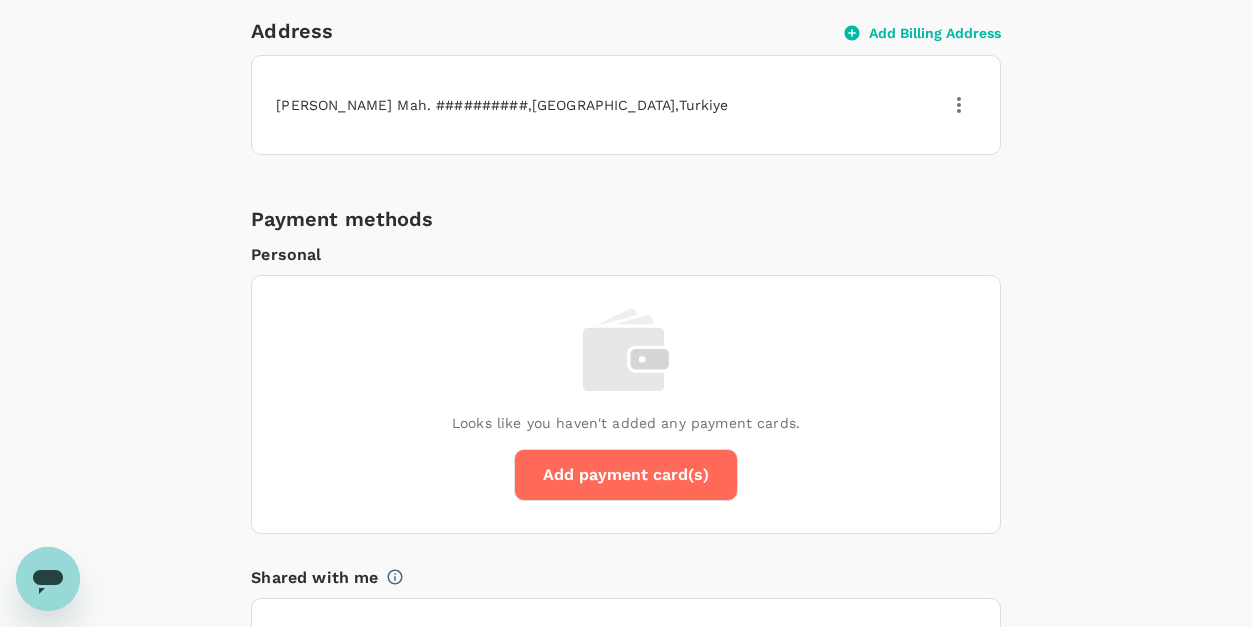 click on "Looks like you haven't added any payment cards. Add payment card(s)" at bounding box center (625, 404) 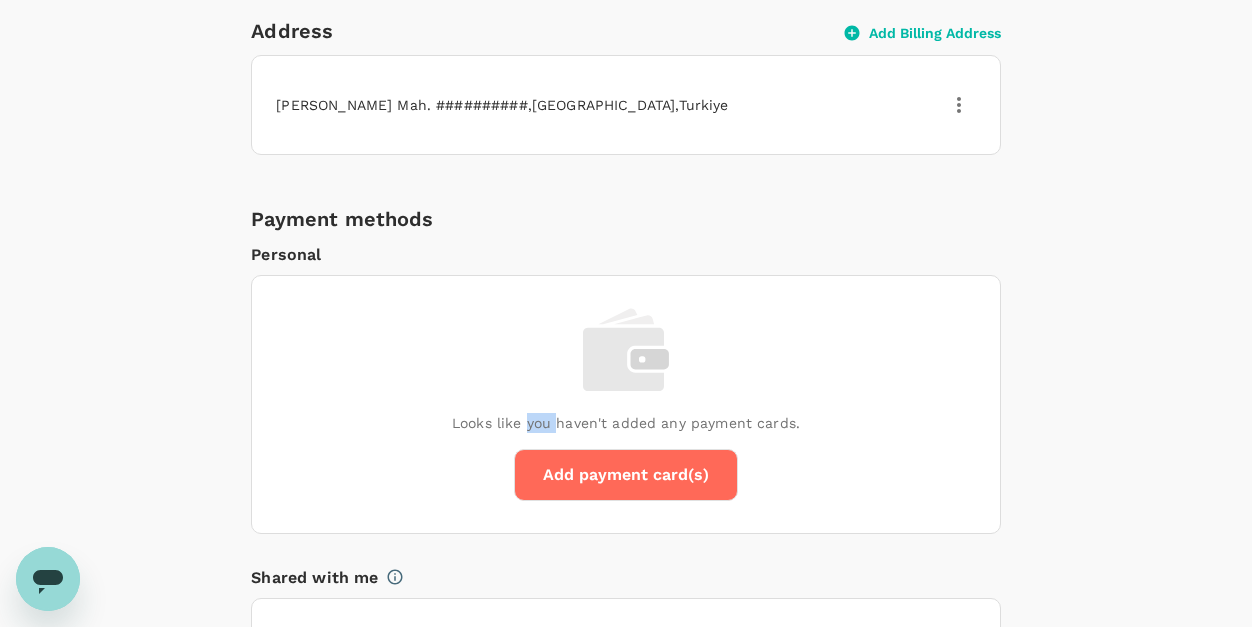 click on "Looks like you haven't added any payment cards." at bounding box center [626, 423] 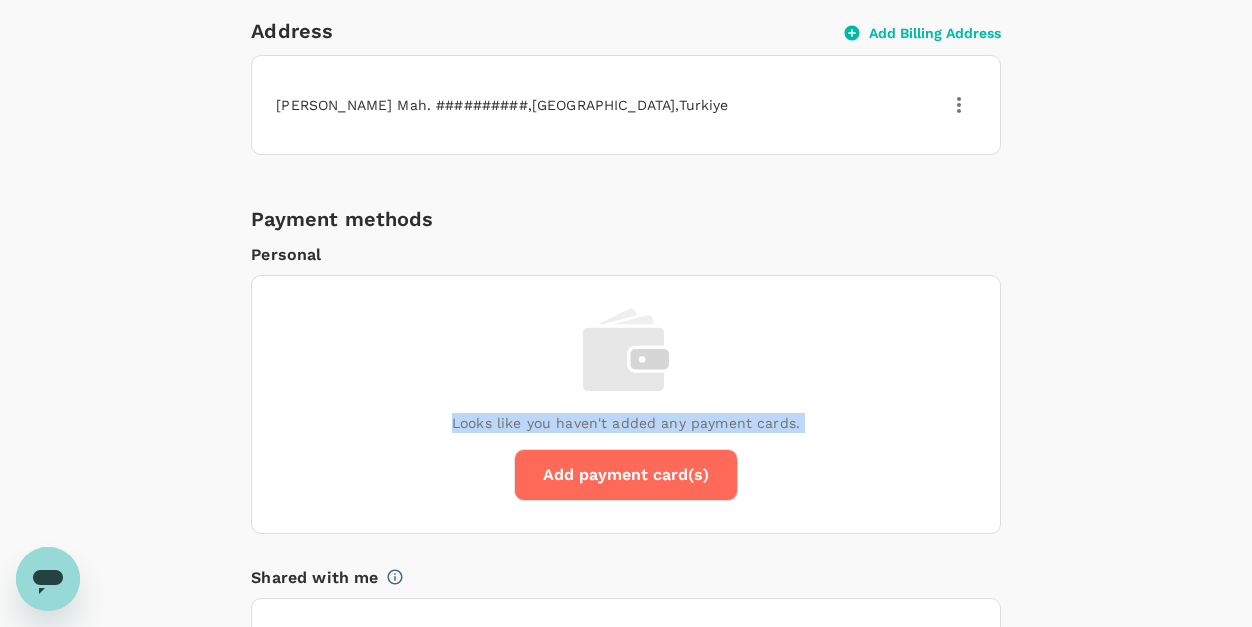 click on "Looks like you haven't added any payment cards." at bounding box center [626, 423] 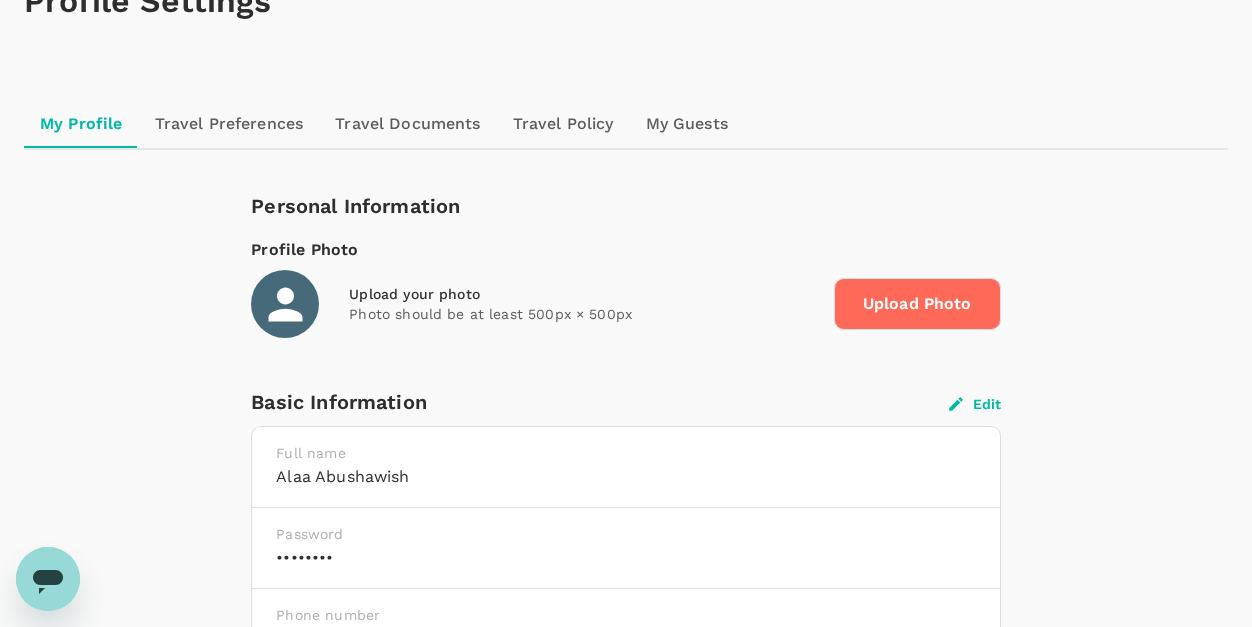scroll, scrollTop: 0, scrollLeft: 0, axis: both 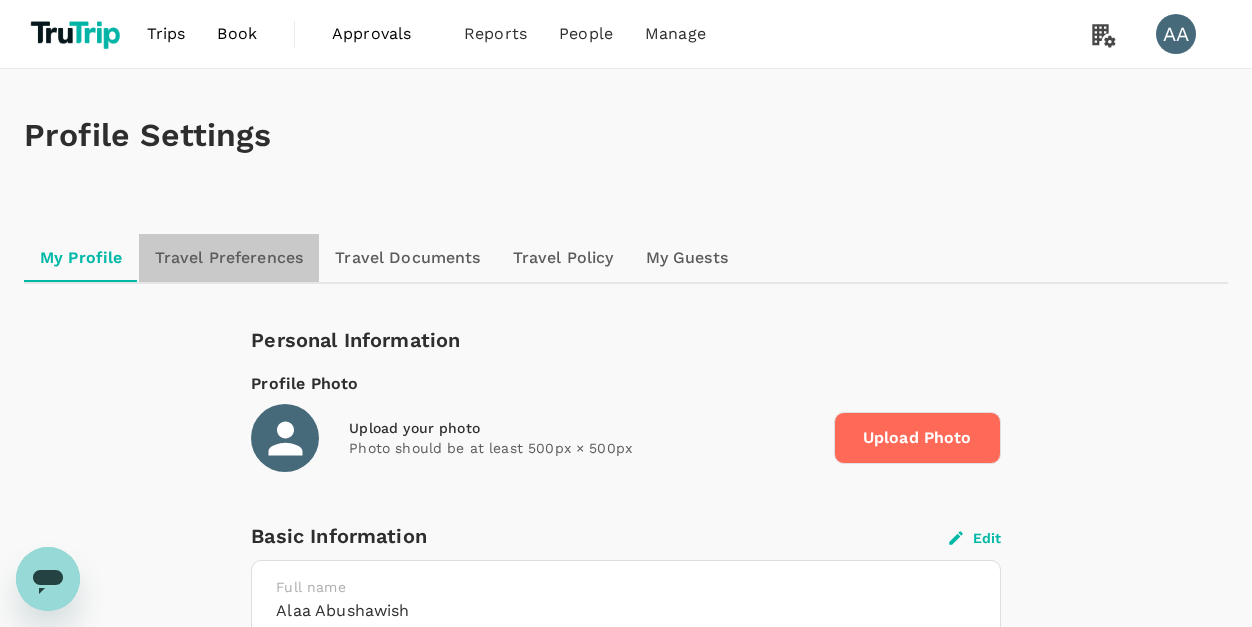 click on "Travel Preferences" at bounding box center [229, 258] 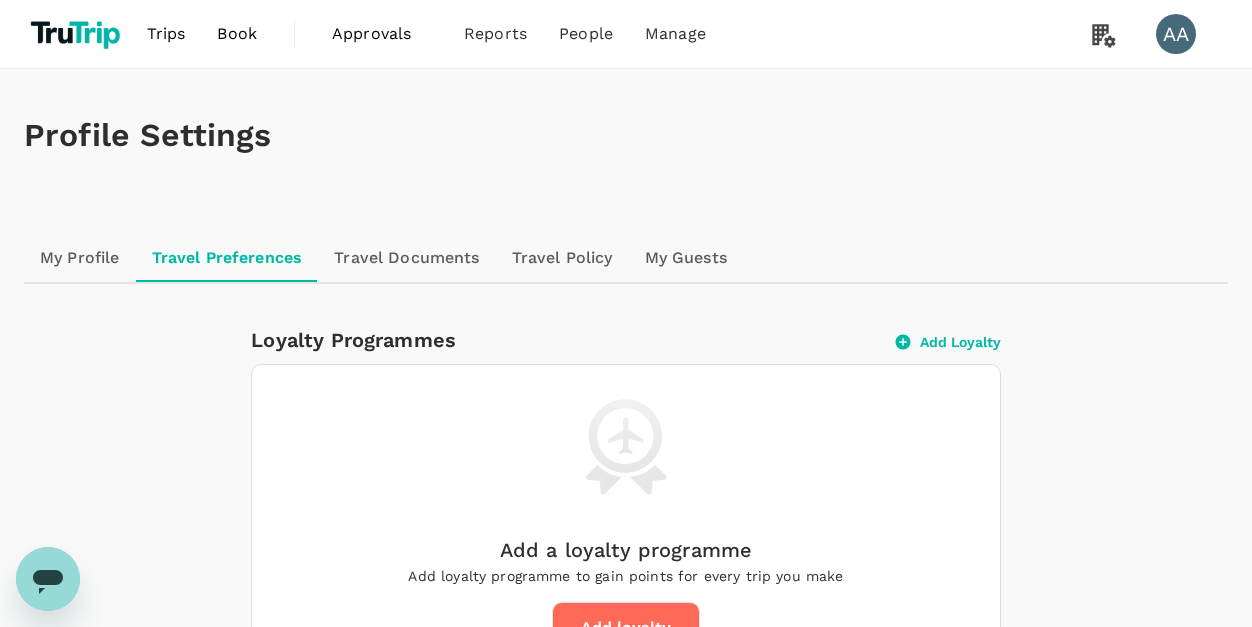 scroll, scrollTop: 1, scrollLeft: 0, axis: vertical 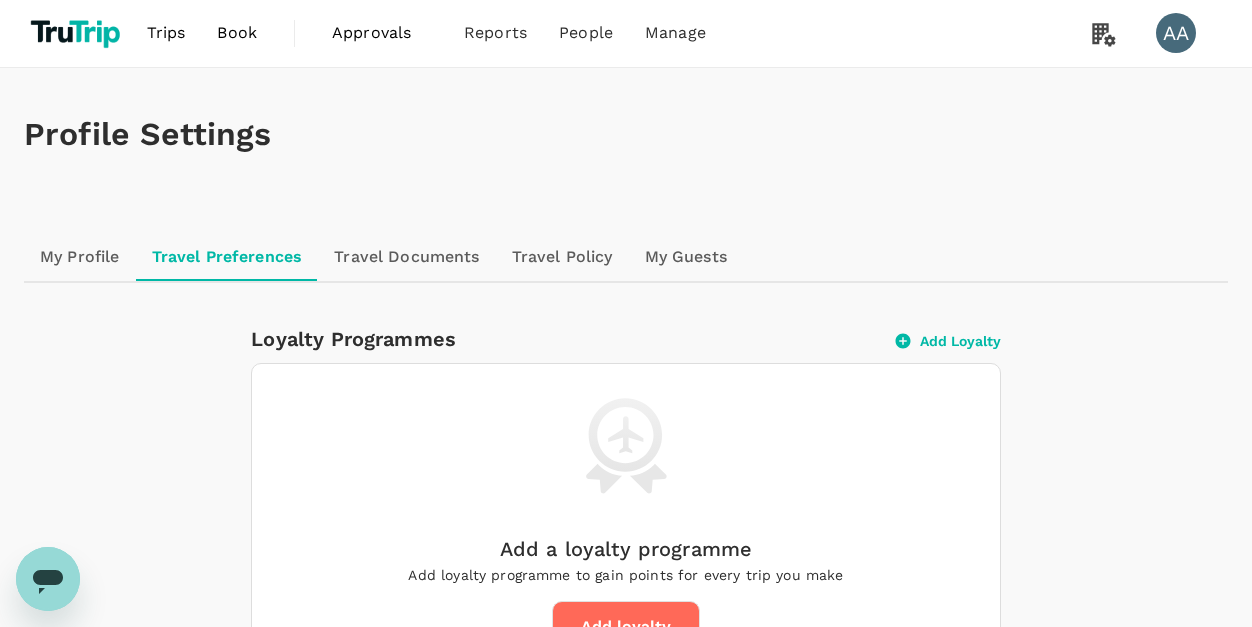 click on "My Profile" at bounding box center (80, 257) 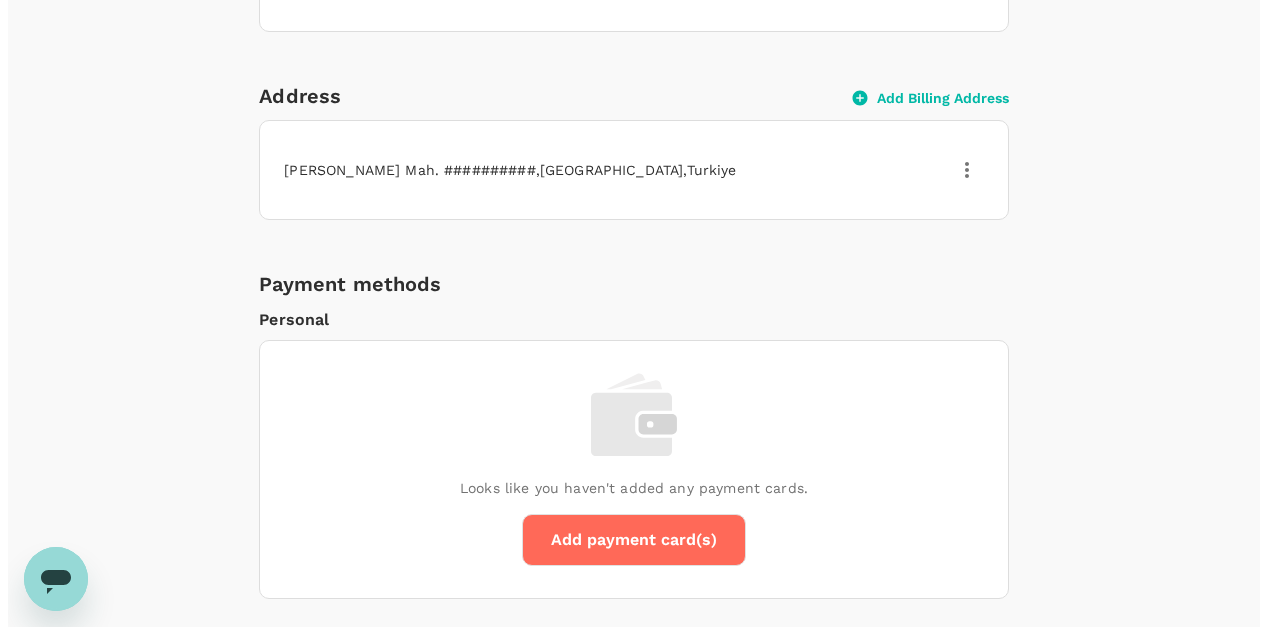 scroll, scrollTop: 1308, scrollLeft: 0, axis: vertical 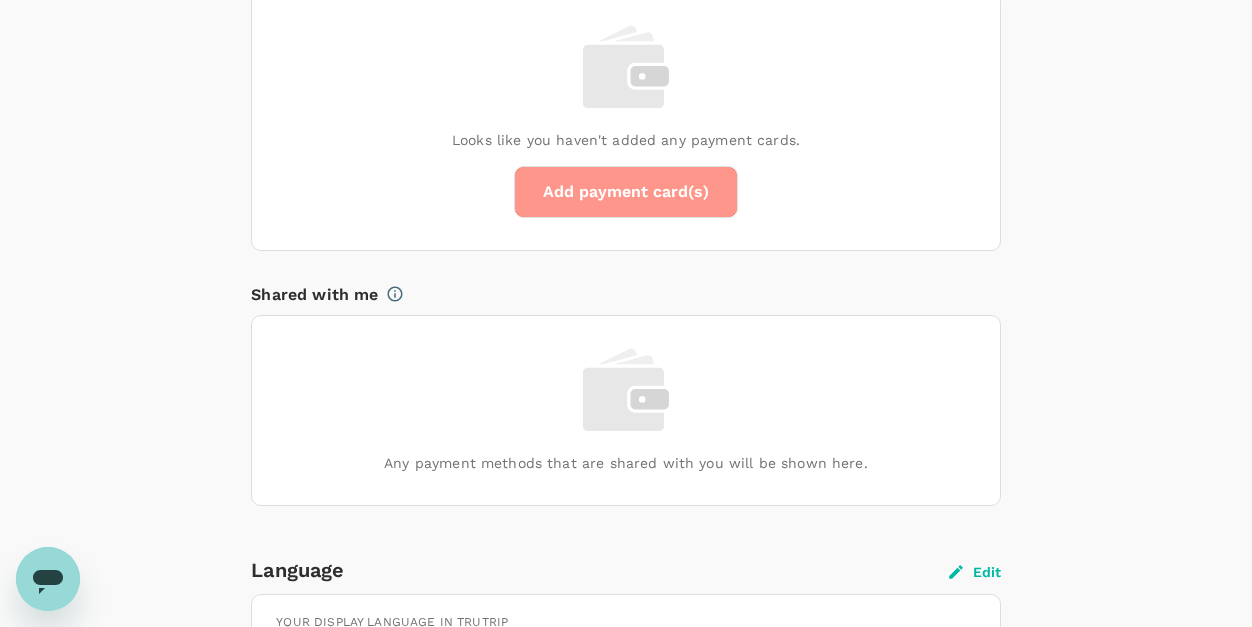 click on "Add payment card(s)" at bounding box center (626, 192) 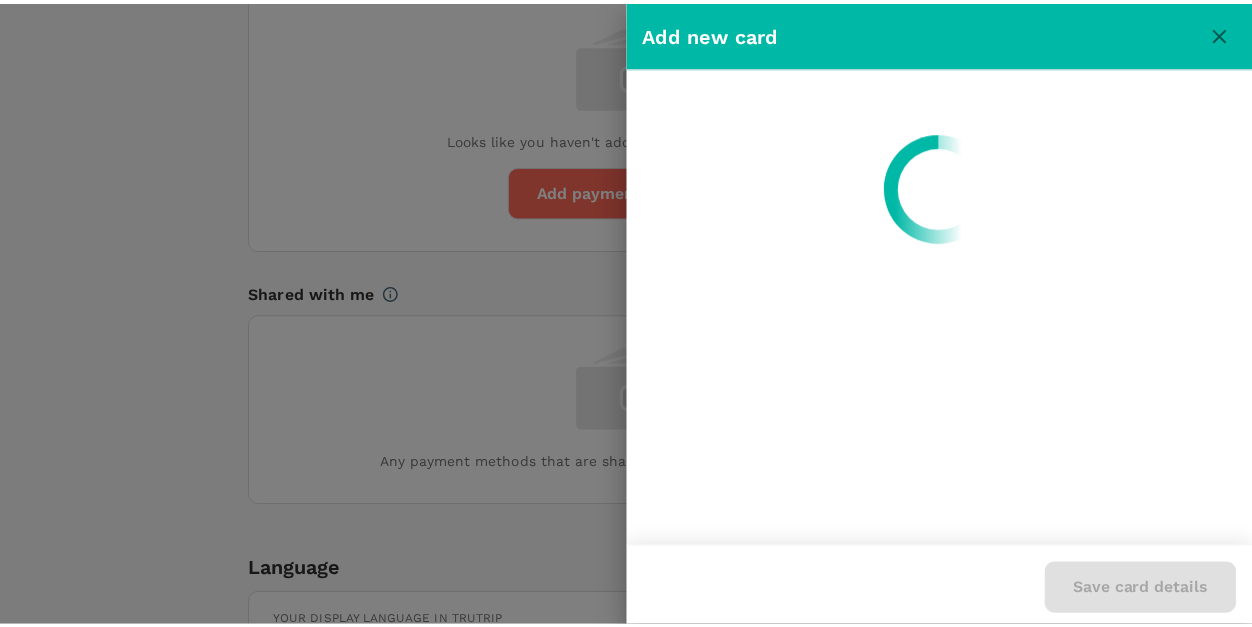 scroll, scrollTop: 0, scrollLeft: 0, axis: both 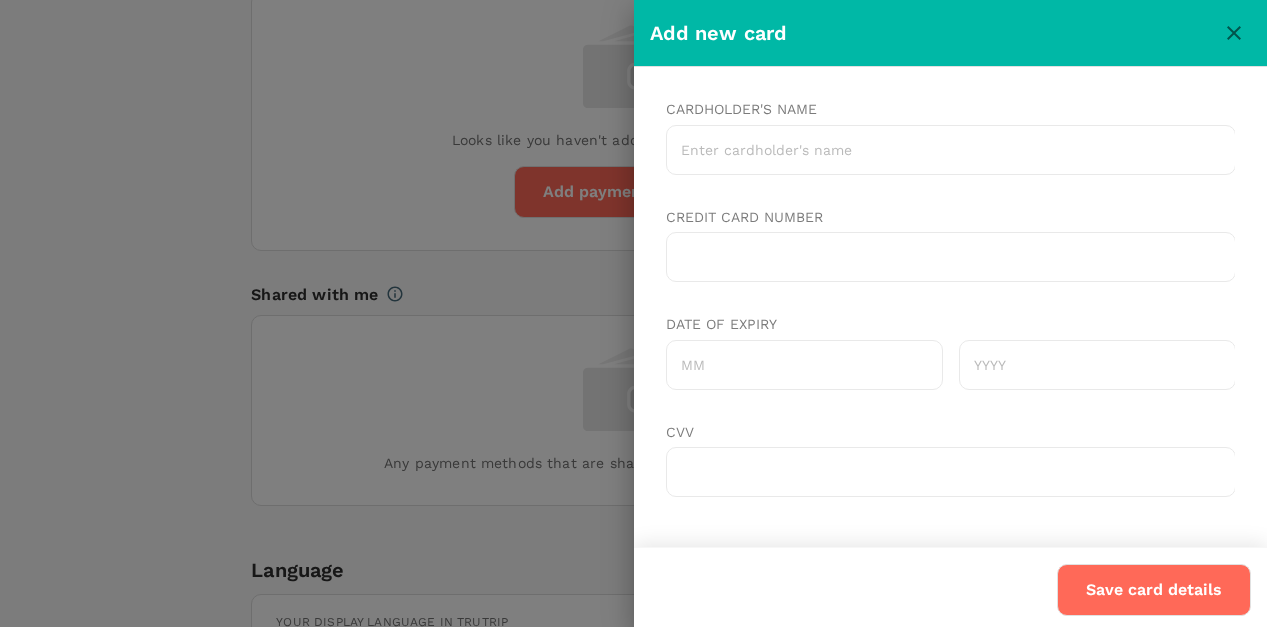 click 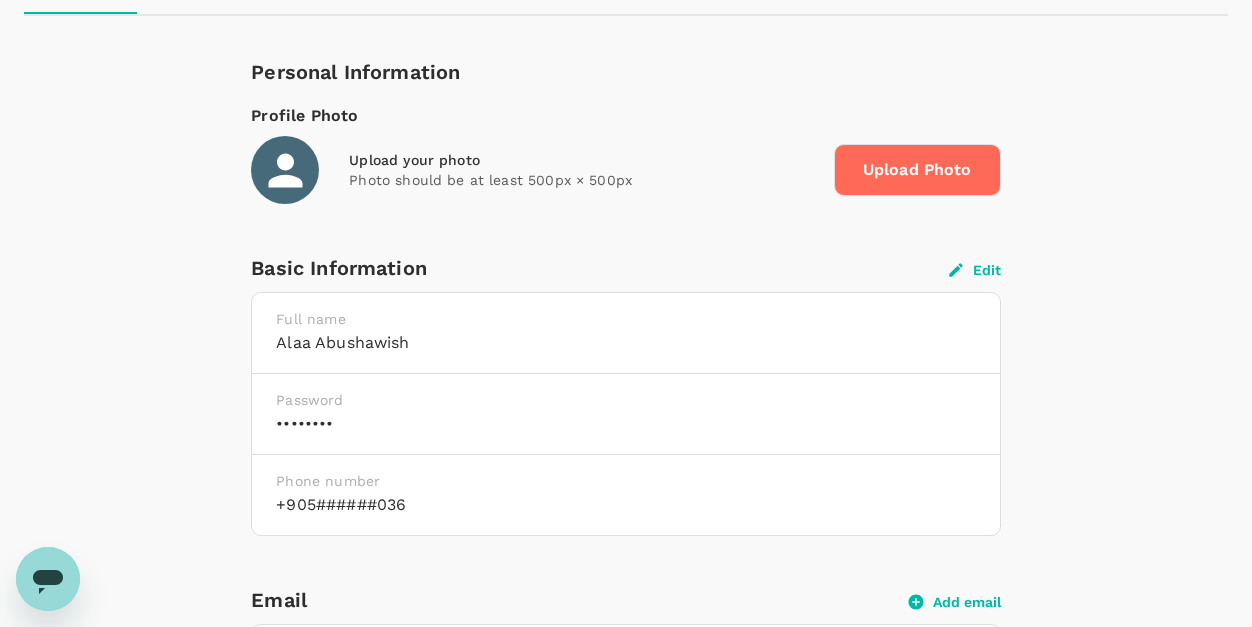 scroll, scrollTop: 0, scrollLeft: 0, axis: both 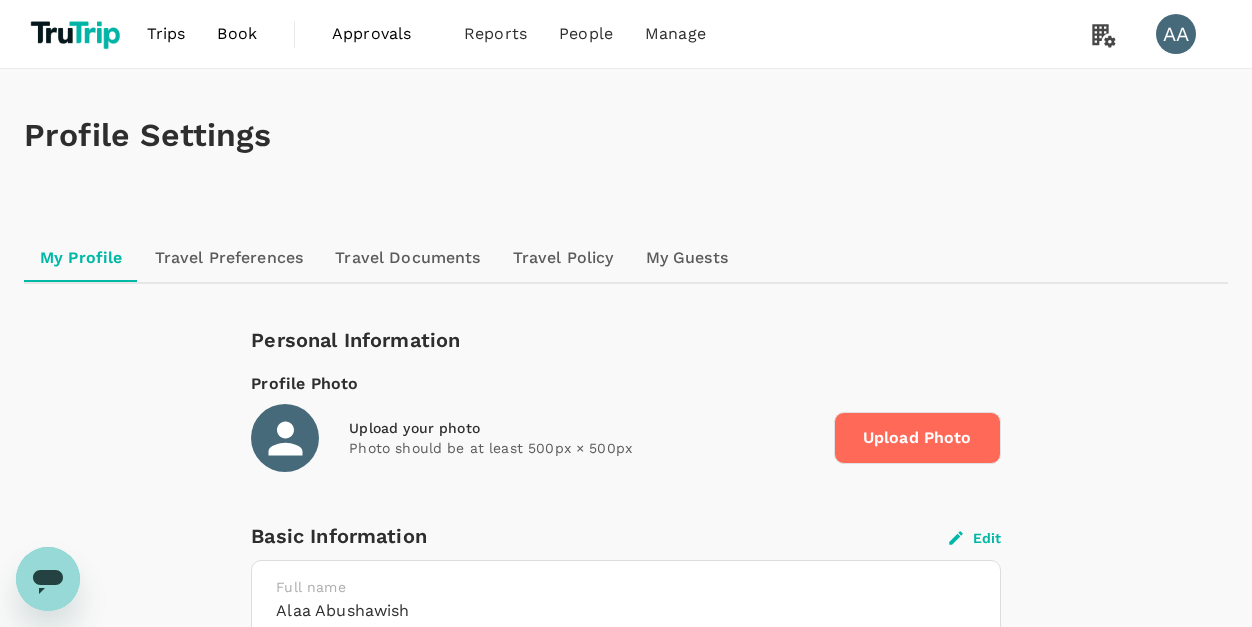 click on "Book" at bounding box center [237, 34] 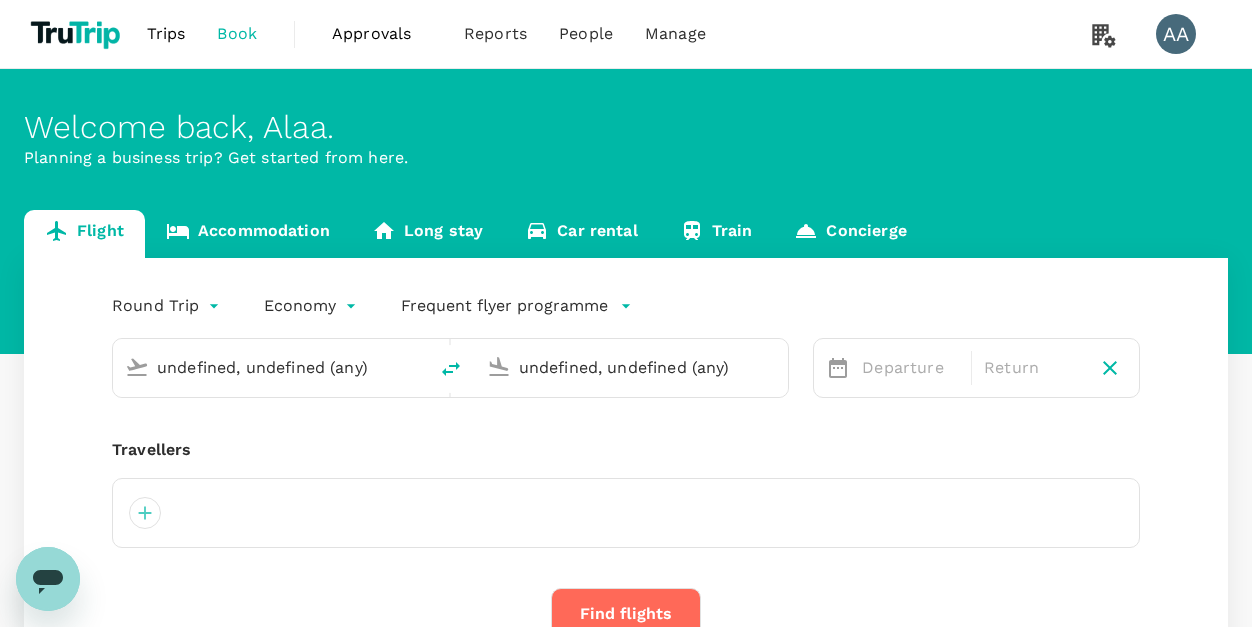 type 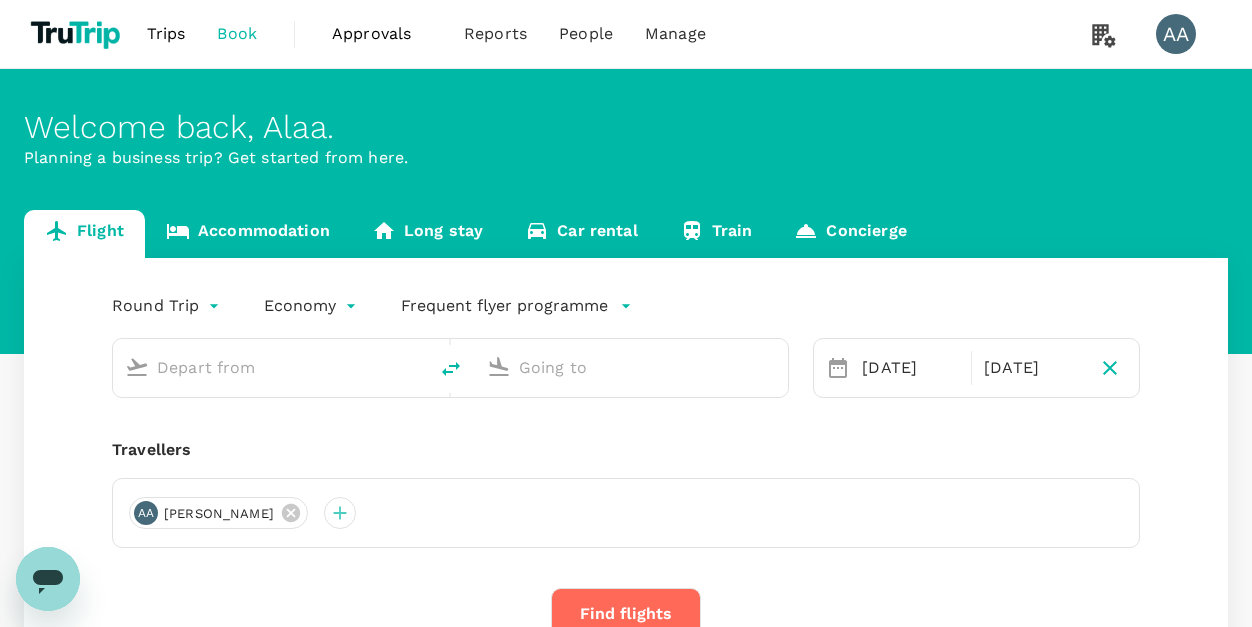 type on "Muscat Intl (MCT)" 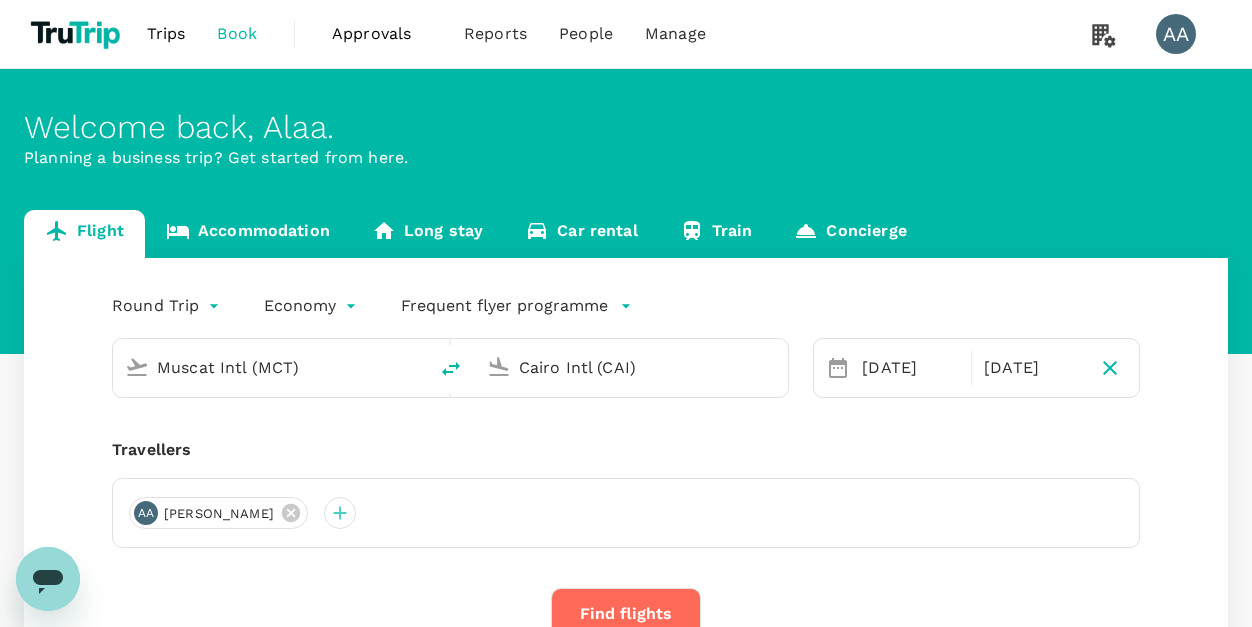 type 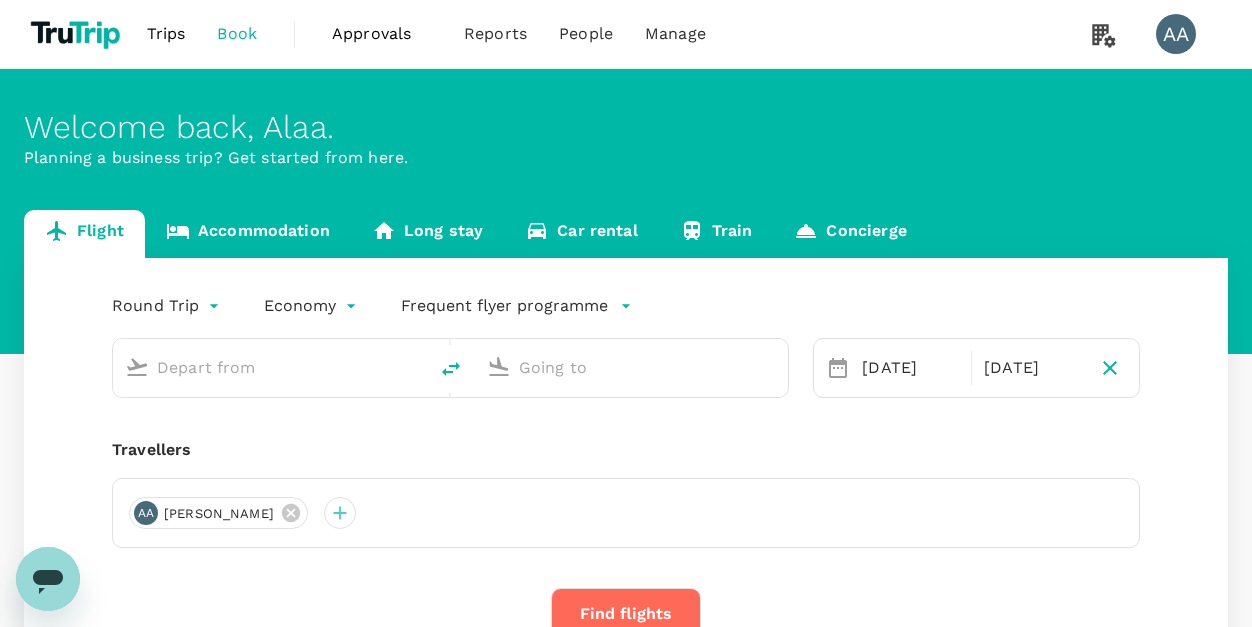 type on "Muscat Intl (MCT)" 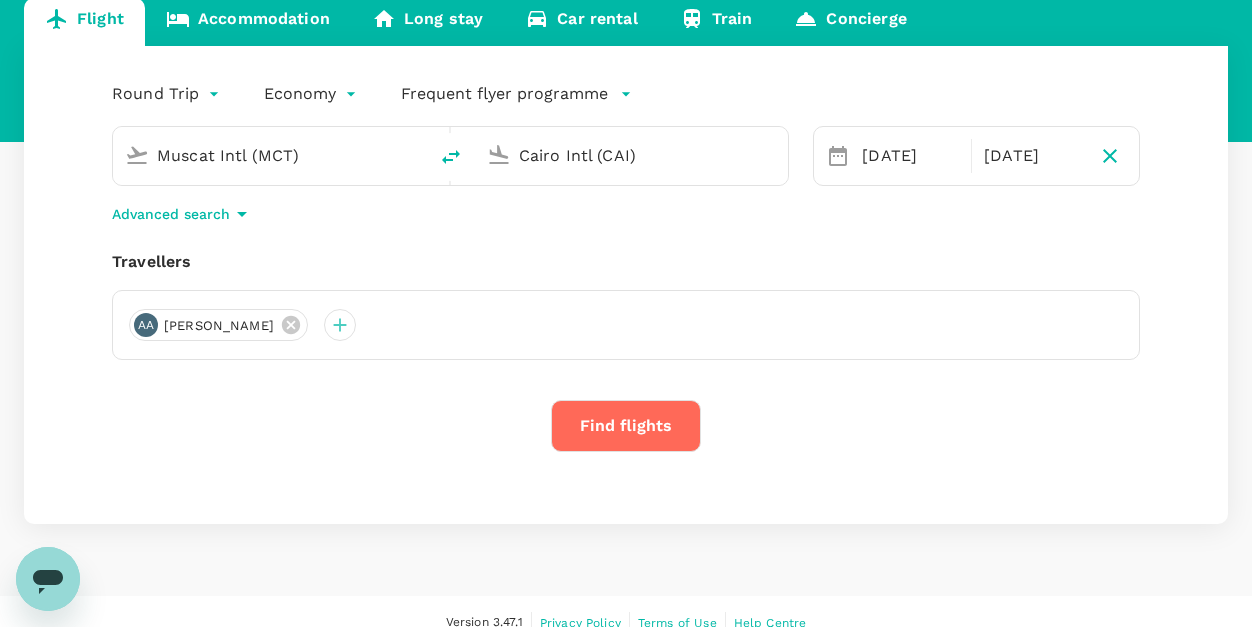 scroll, scrollTop: 215, scrollLeft: 0, axis: vertical 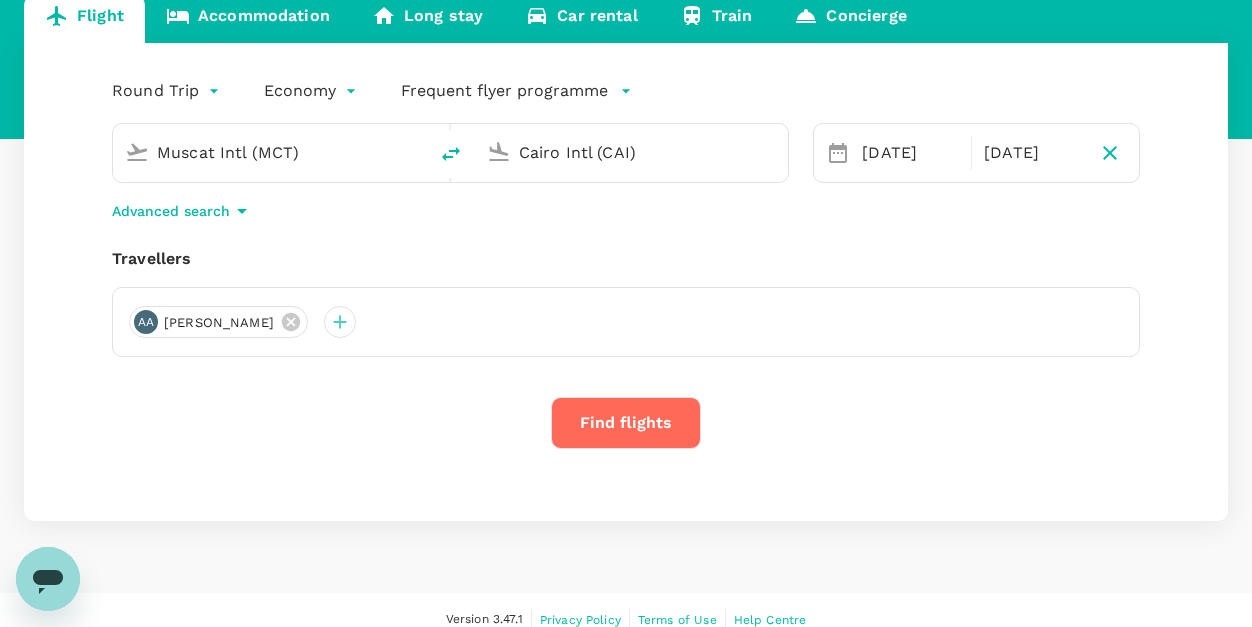 click on "Find flights" at bounding box center (626, 423) 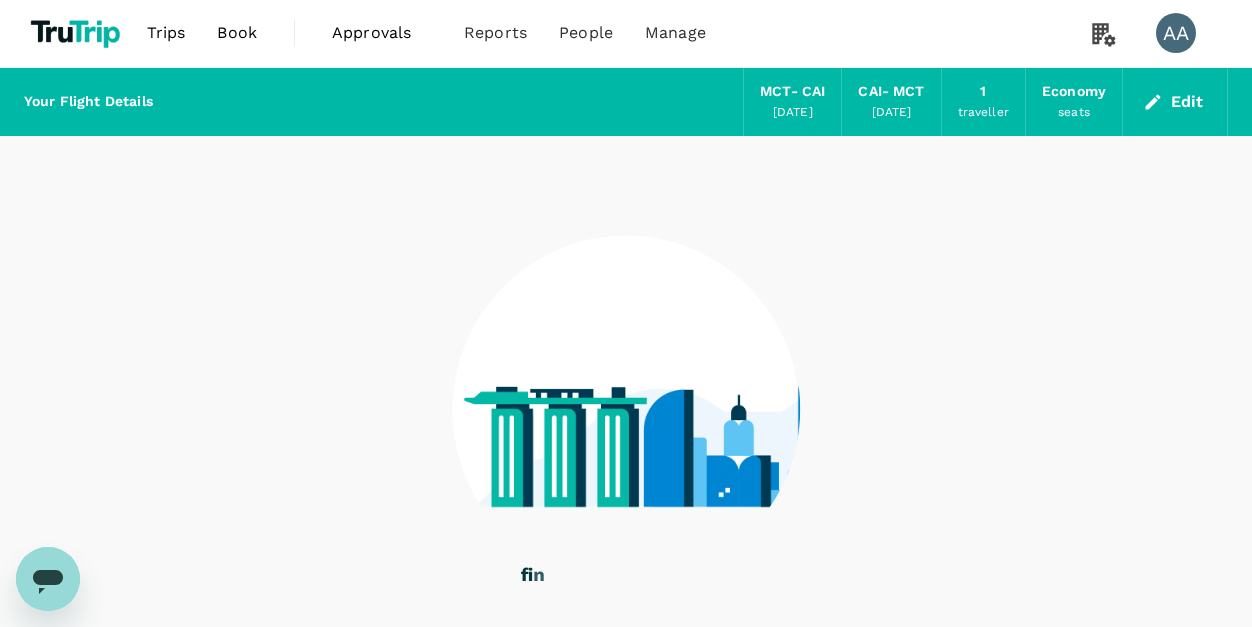 scroll, scrollTop: 0, scrollLeft: 0, axis: both 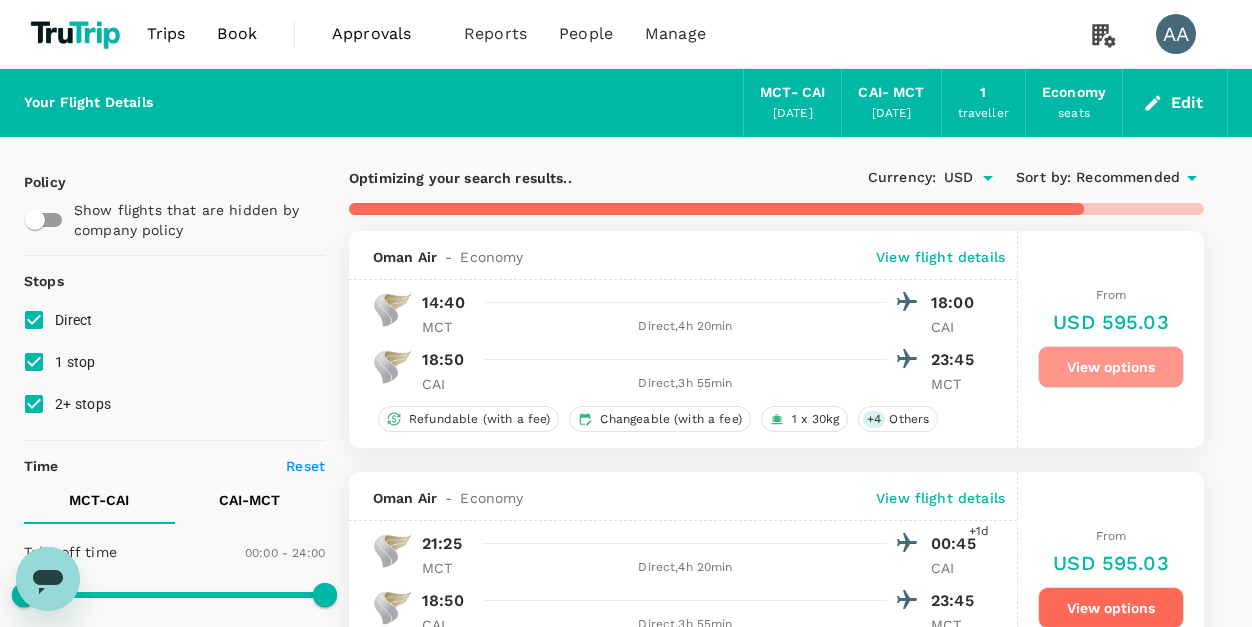 click on "View options" at bounding box center [1111, 367] 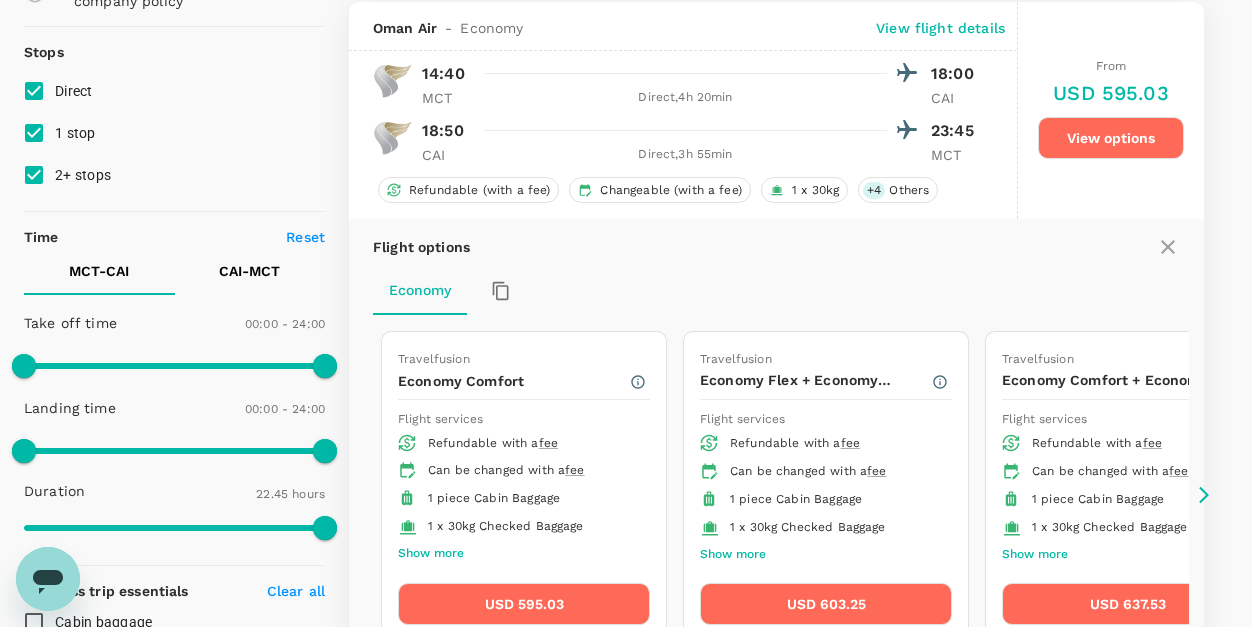 scroll, scrollTop: 231, scrollLeft: 0, axis: vertical 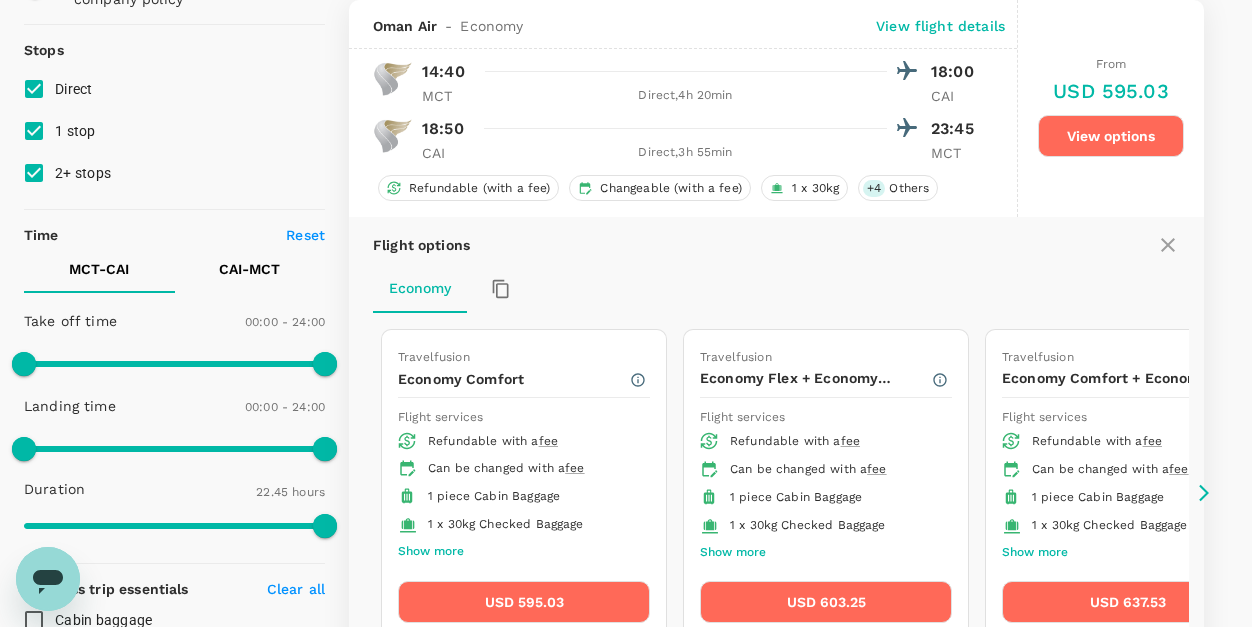 click on "USD 595.03" at bounding box center [524, 602] 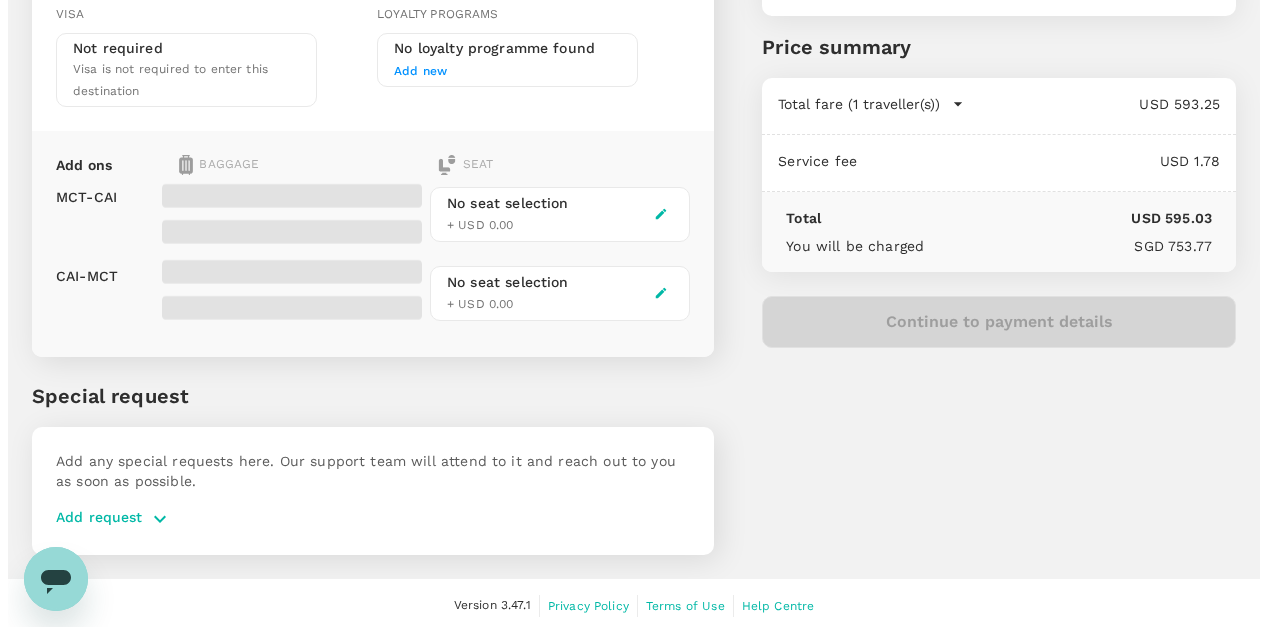 scroll, scrollTop: 397, scrollLeft: 0, axis: vertical 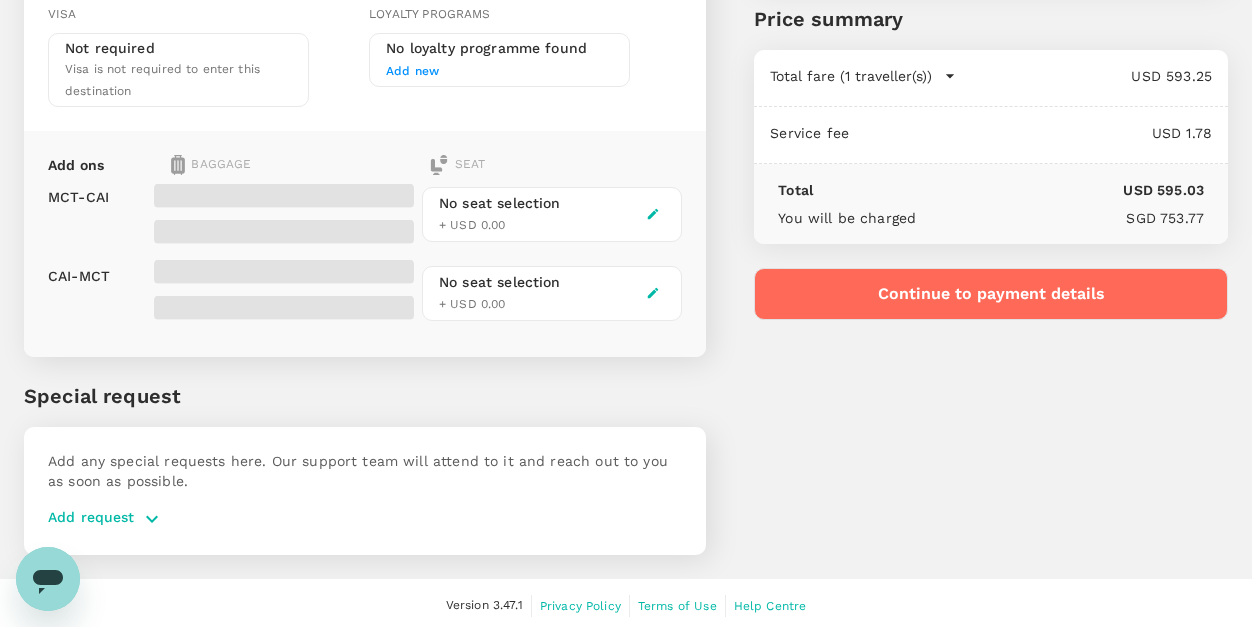 click on "Continue to payment details" at bounding box center (991, 294) 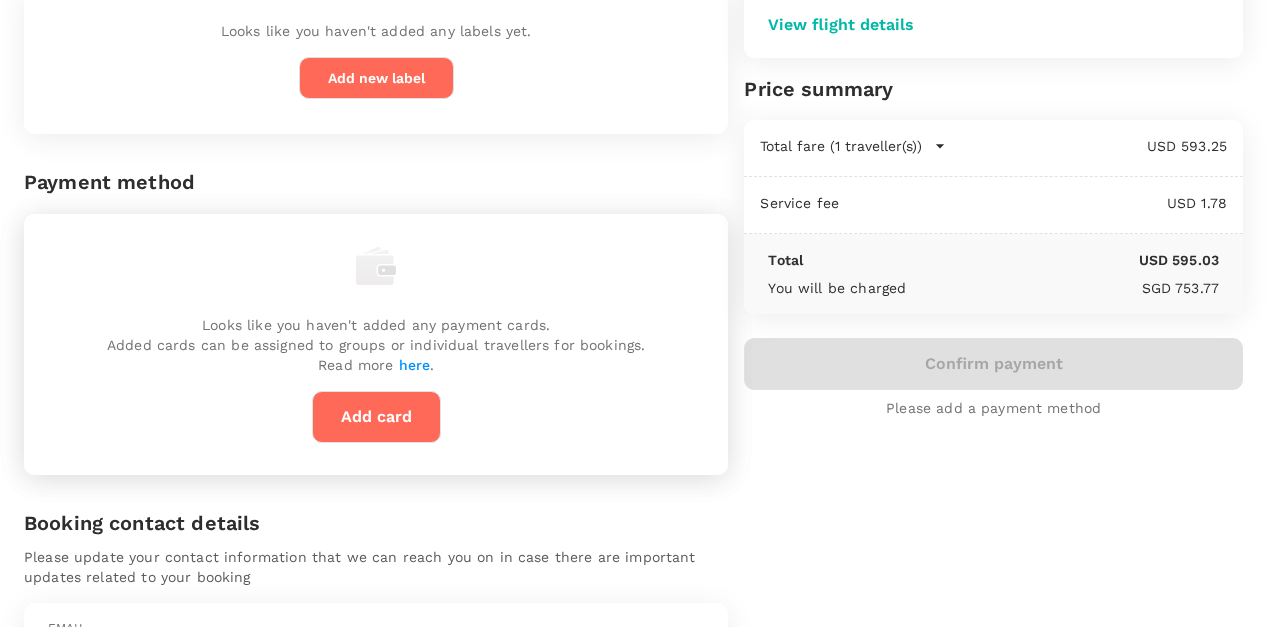 scroll, scrollTop: 343, scrollLeft: 0, axis: vertical 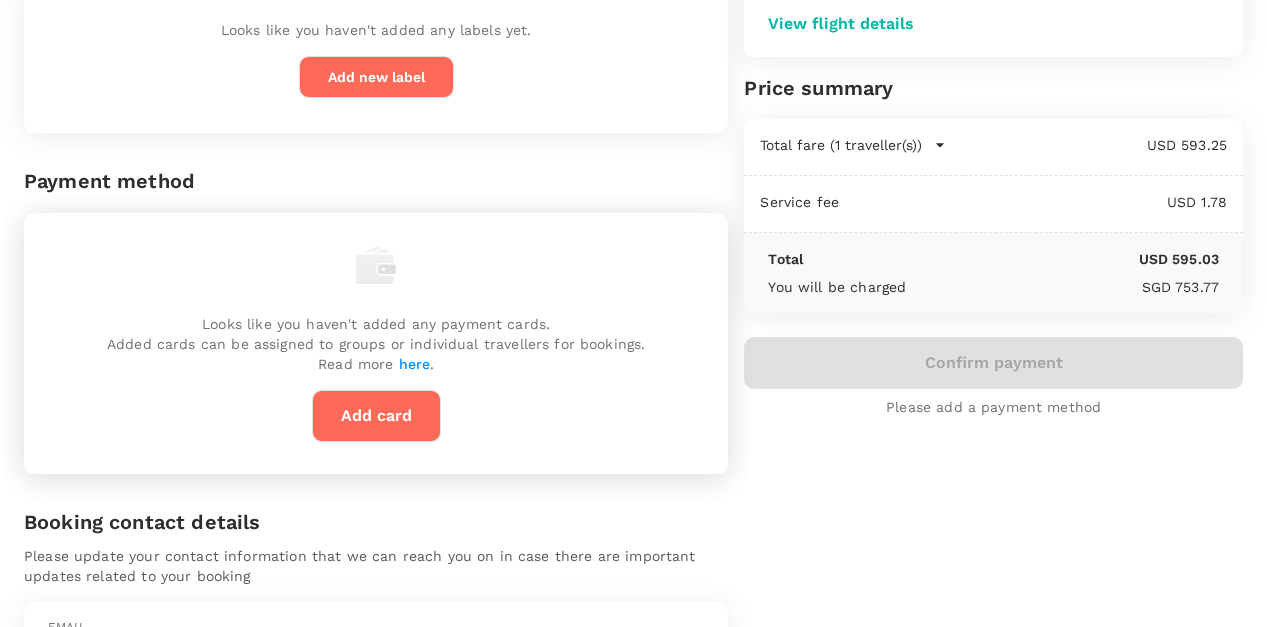 click on "here" at bounding box center (415, 364) 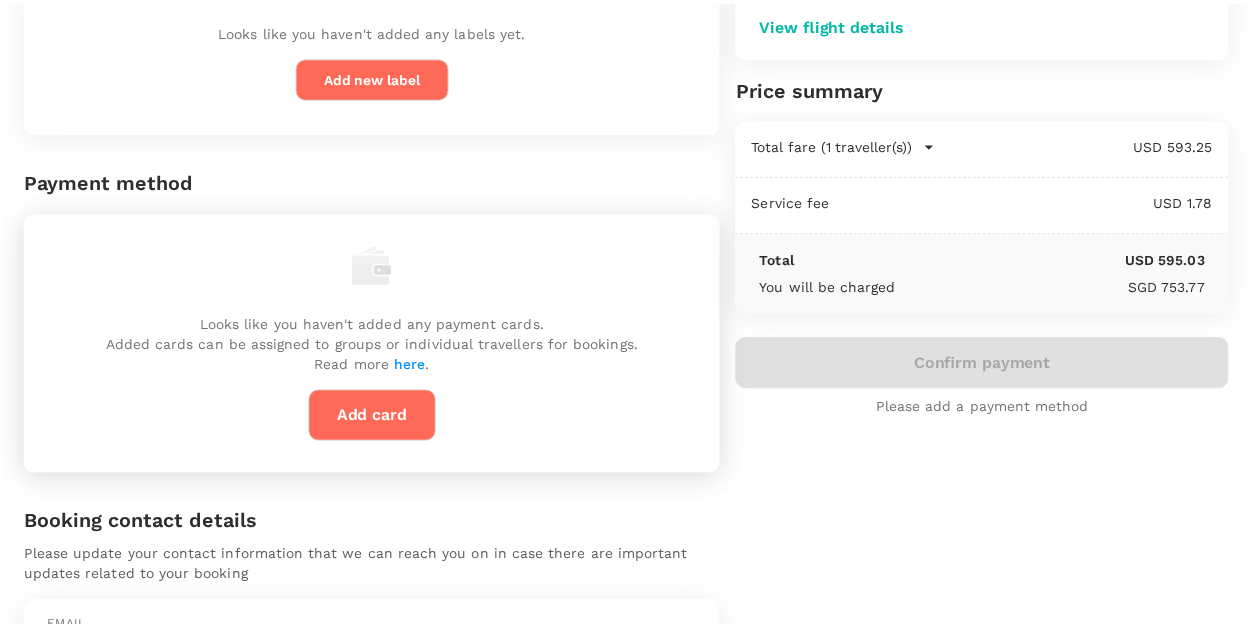 scroll, scrollTop: 0, scrollLeft: 0, axis: both 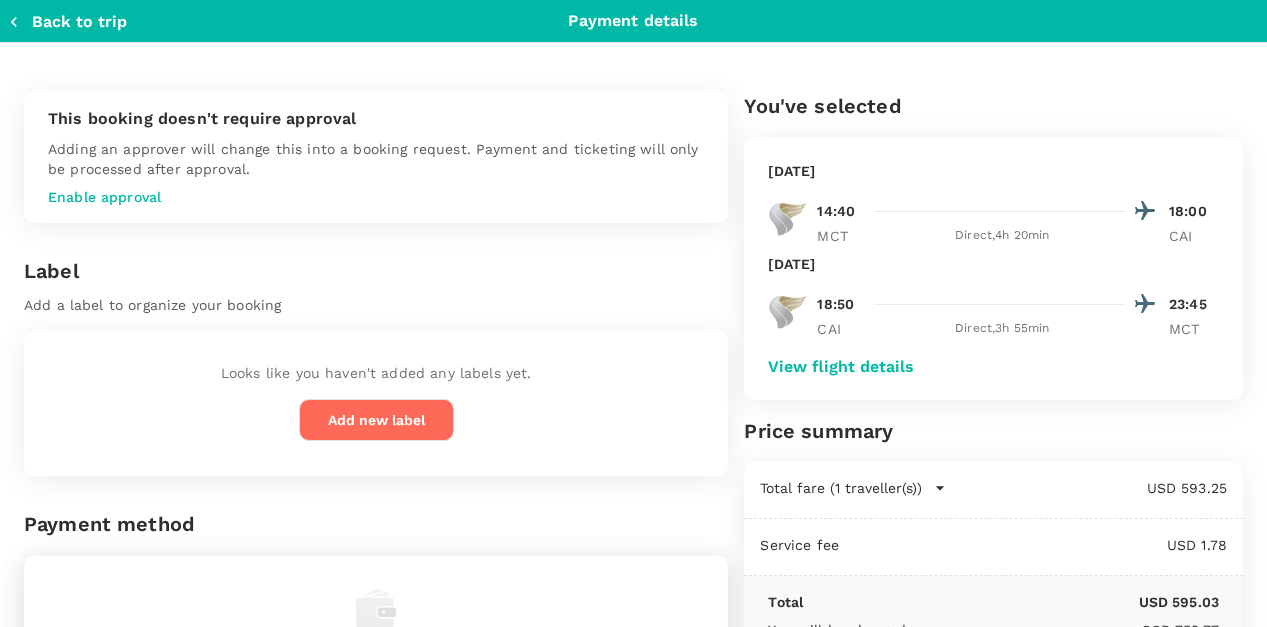 click on "Back to trip" at bounding box center [67, 22] 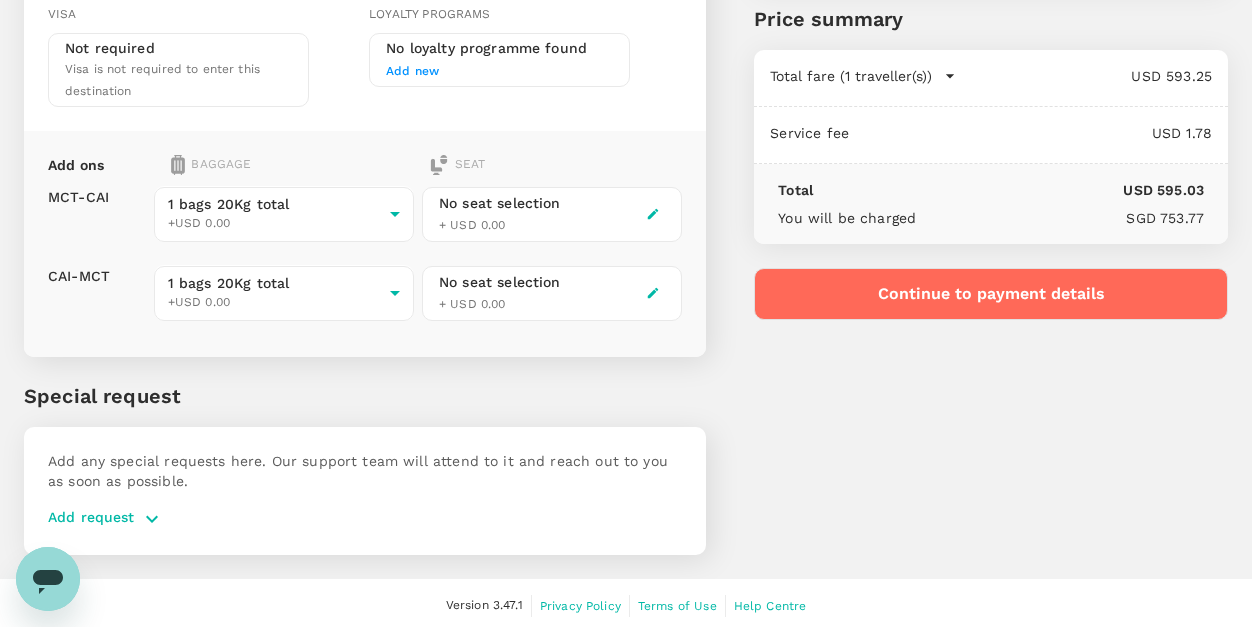 scroll, scrollTop: 0, scrollLeft: 0, axis: both 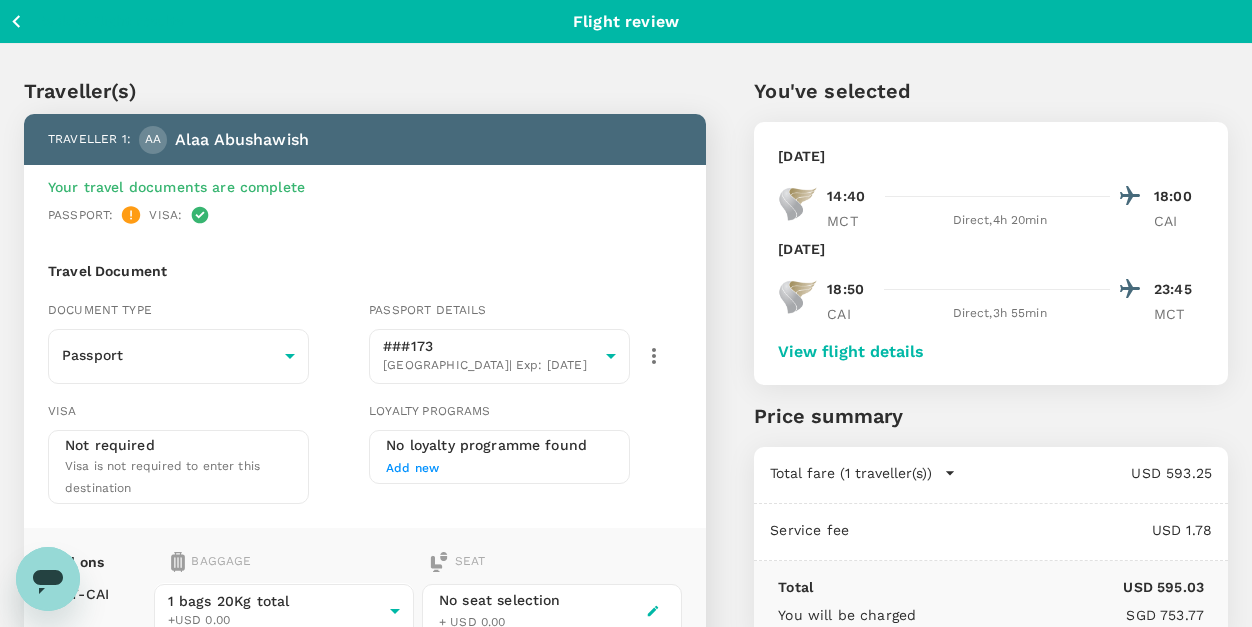 click 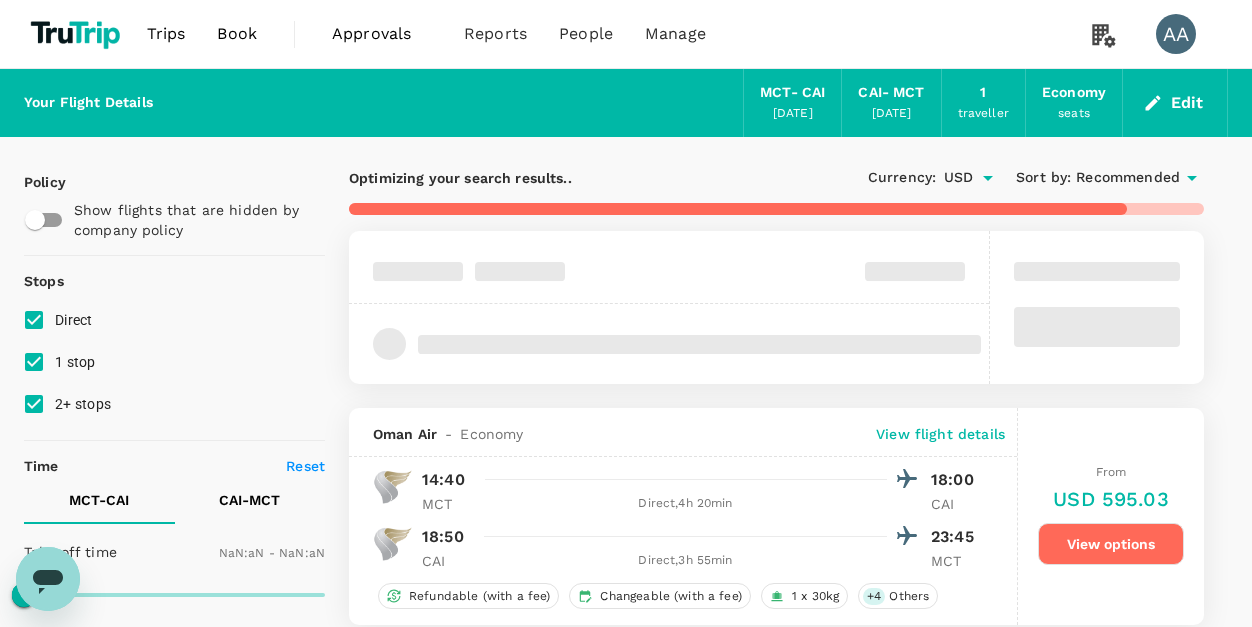 type on "1440" 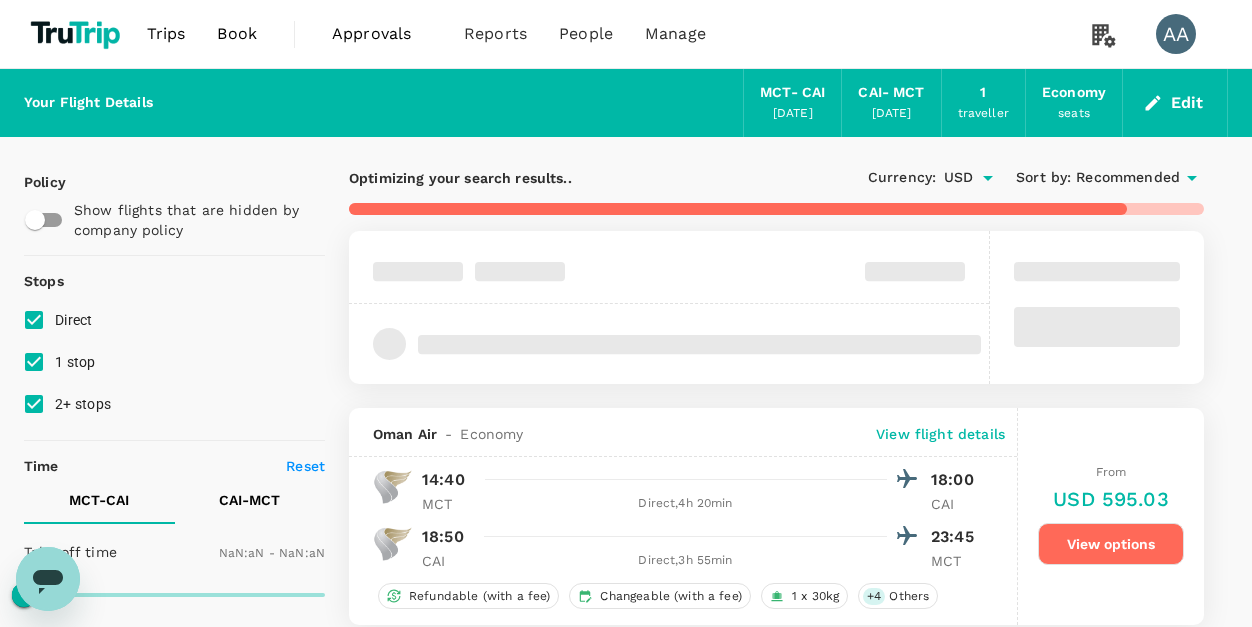 type on "1440" 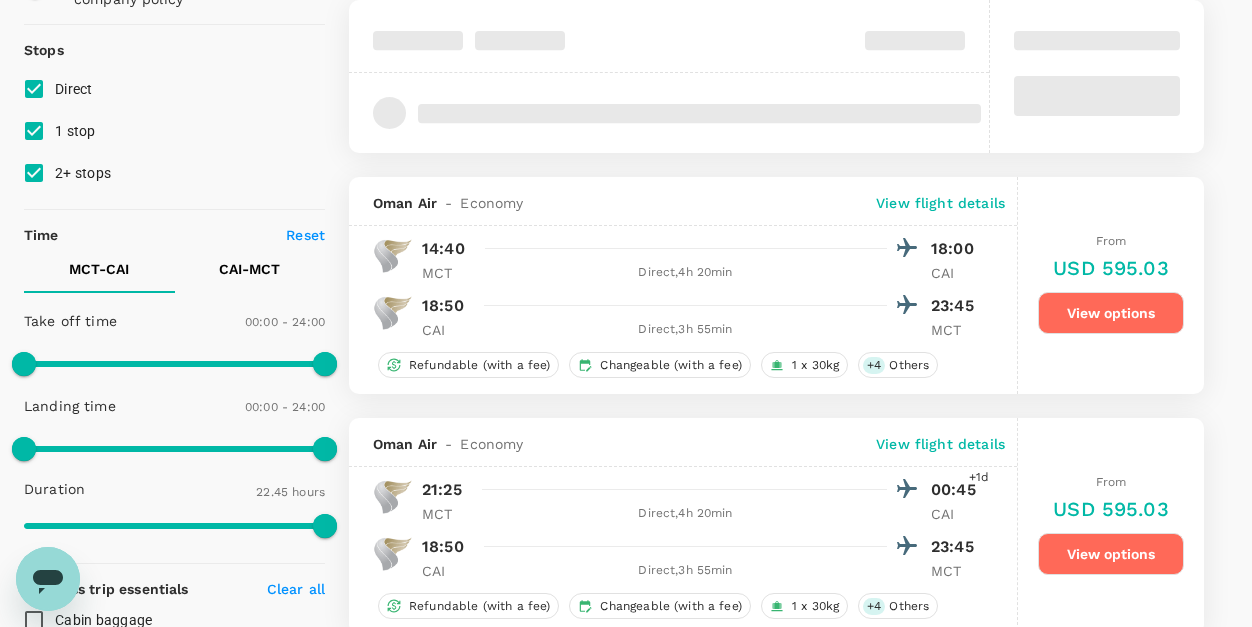 scroll, scrollTop: 0, scrollLeft: 0, axis: both 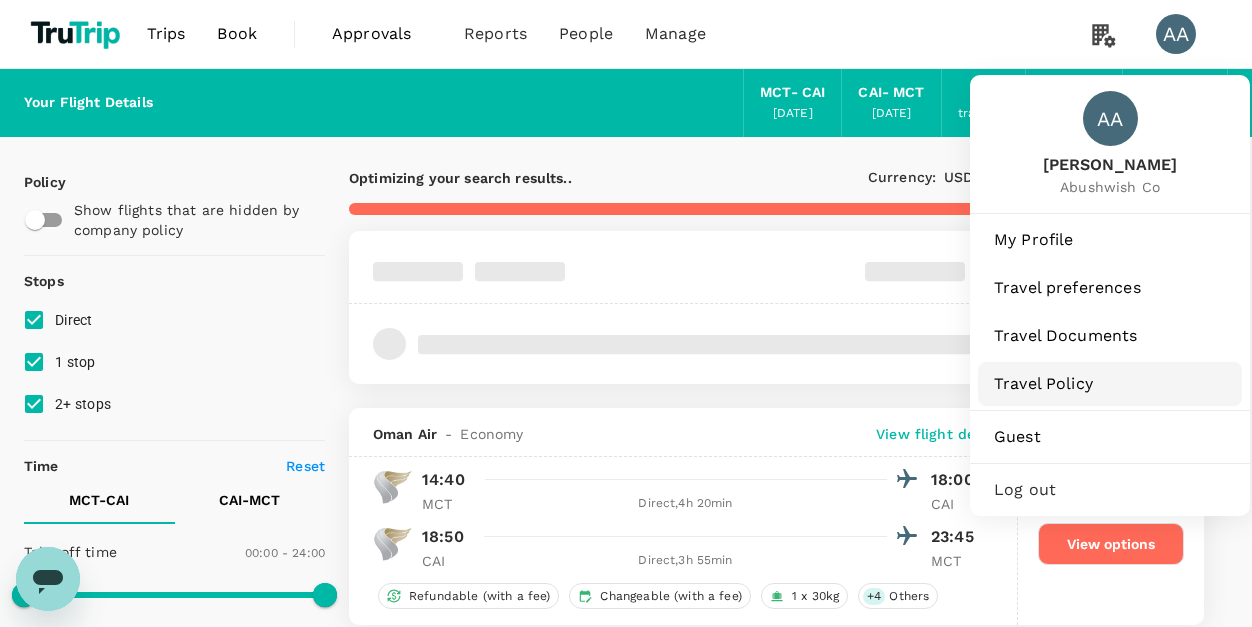 click on "Travel Policy" at bounding box center [1110, 384] 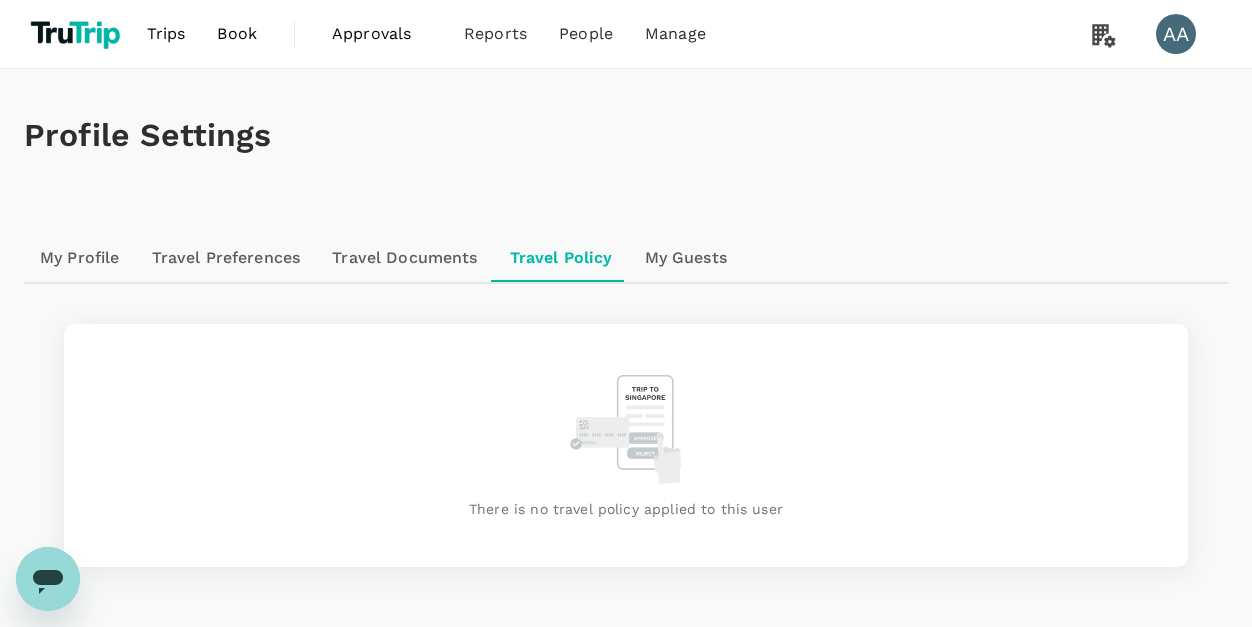click on "My Guests" at bounding box center (686, 258) 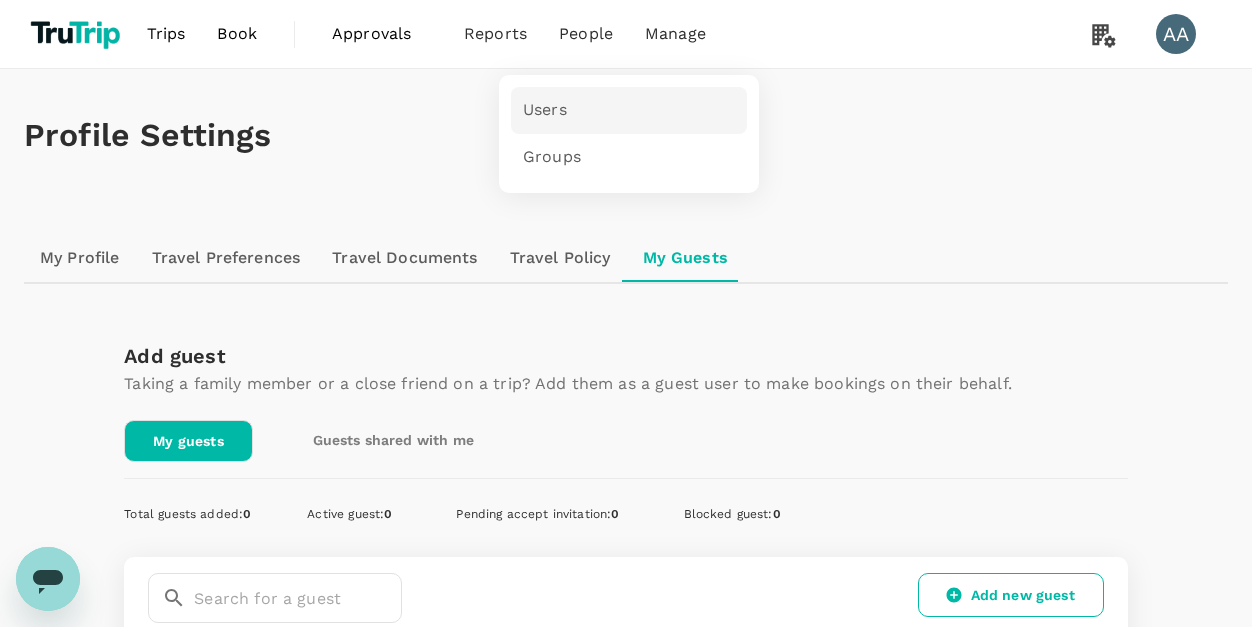 click on "Users" at bounding box center (545, 110) 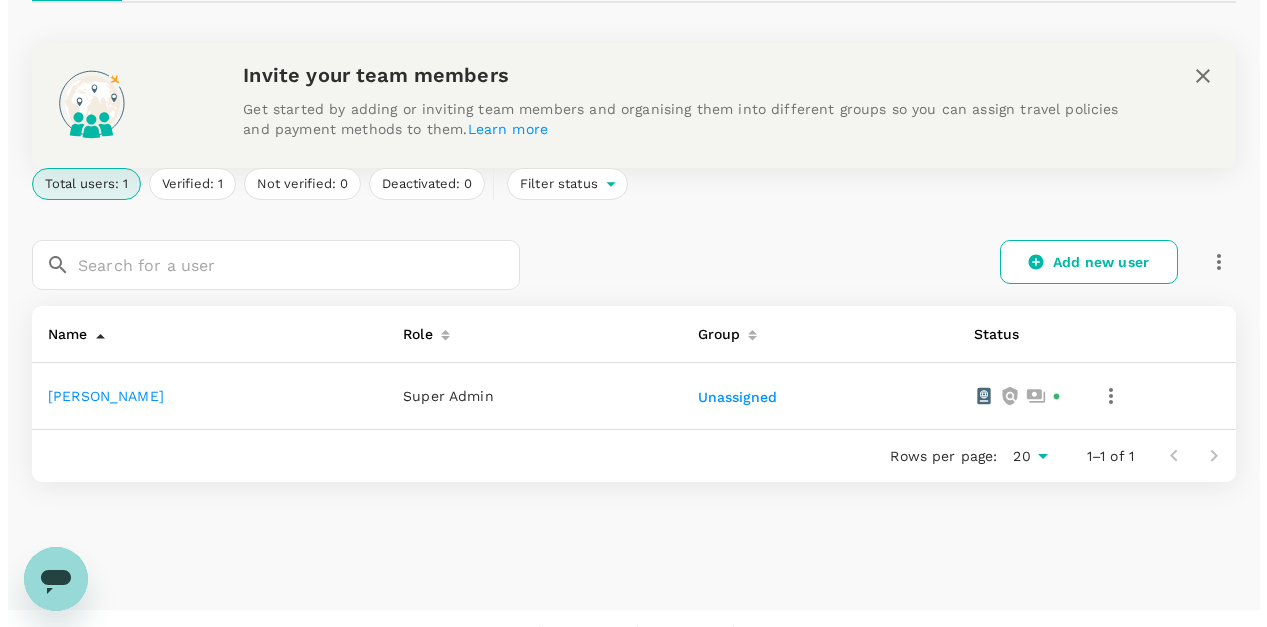 scroll, scrollTop: 254, scrollLeft: 0, axis: vertical 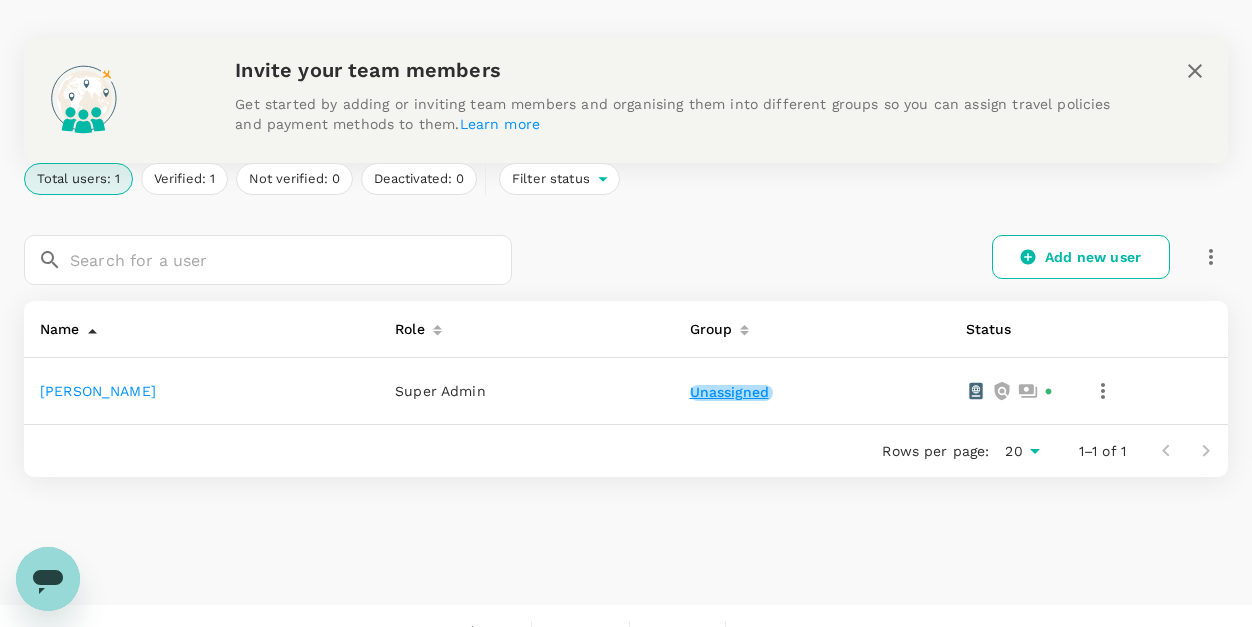 click on "Unassigned" at bounding box center (731, 393) 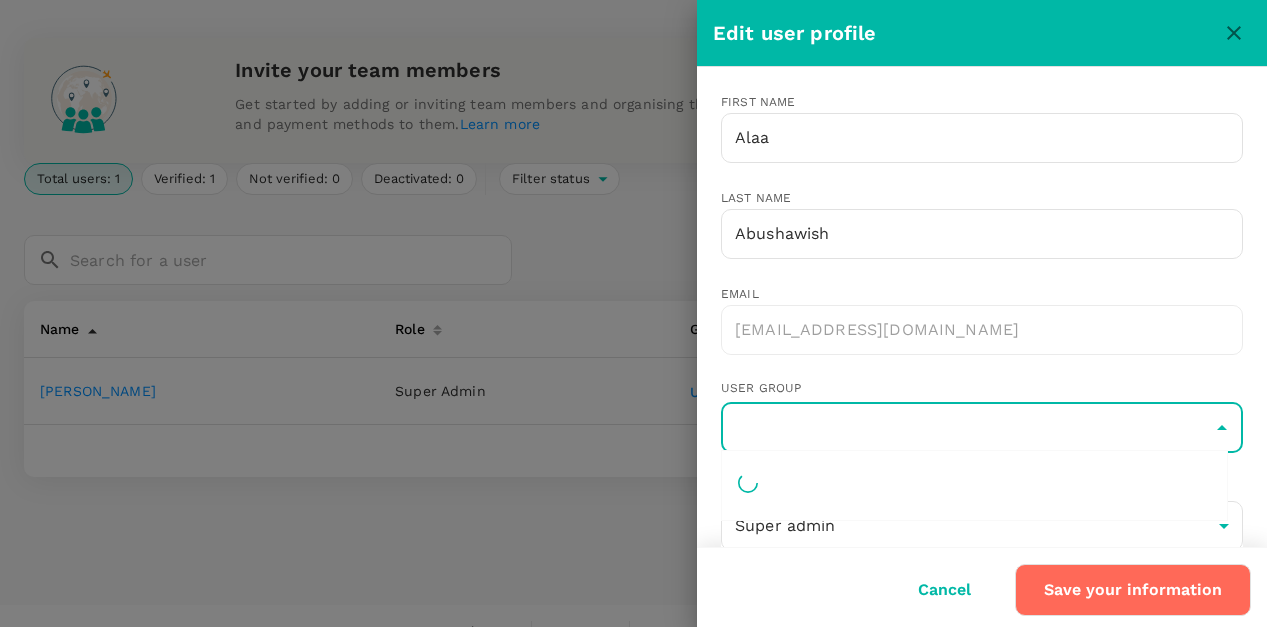click at bounding box center [982, 428] 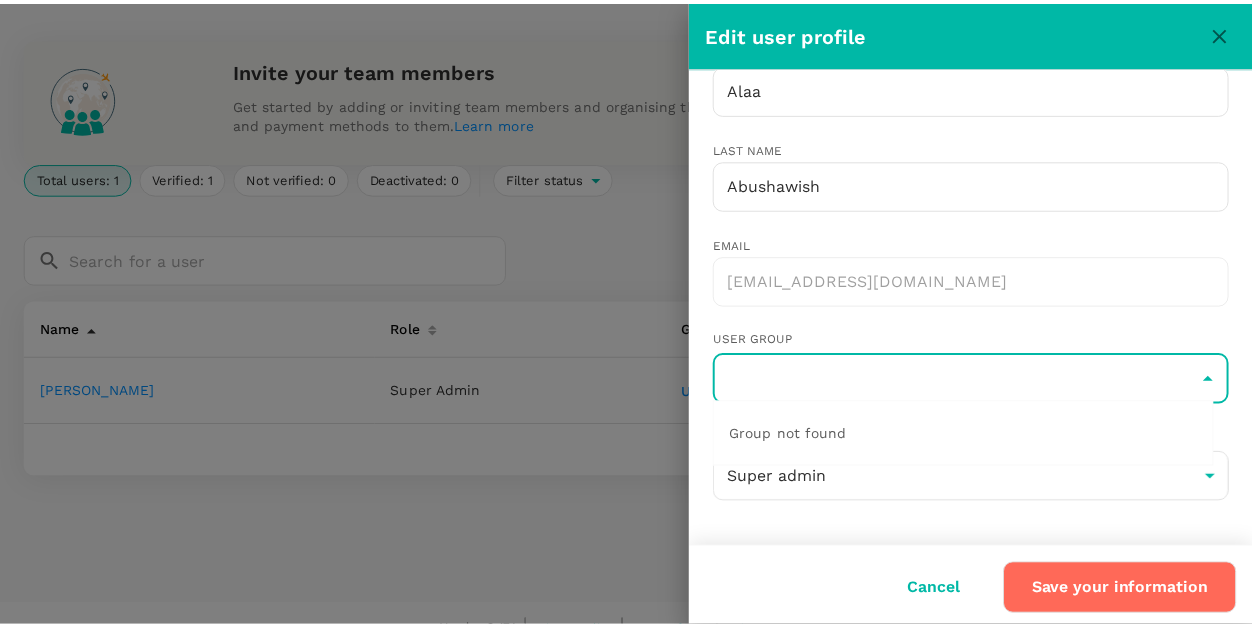 scroll, scrollTop: 49, scrollLeft: 0, axis: vertical 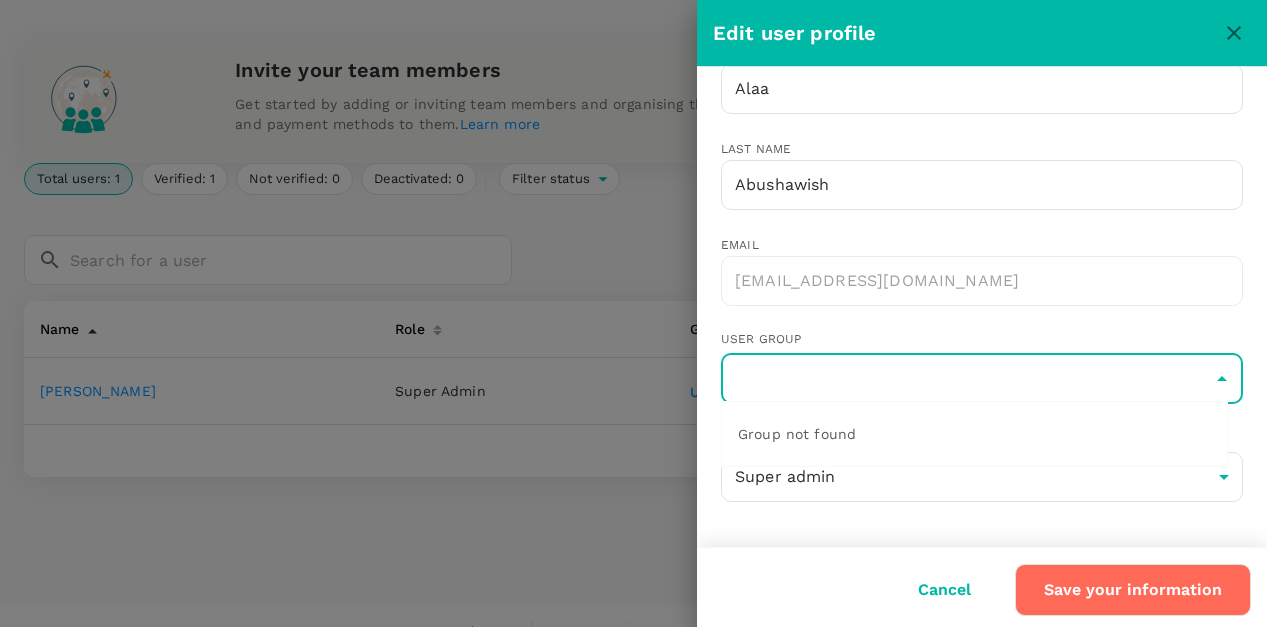click on "Role Super admin super-admin ​" at bounding box center (966, 461) 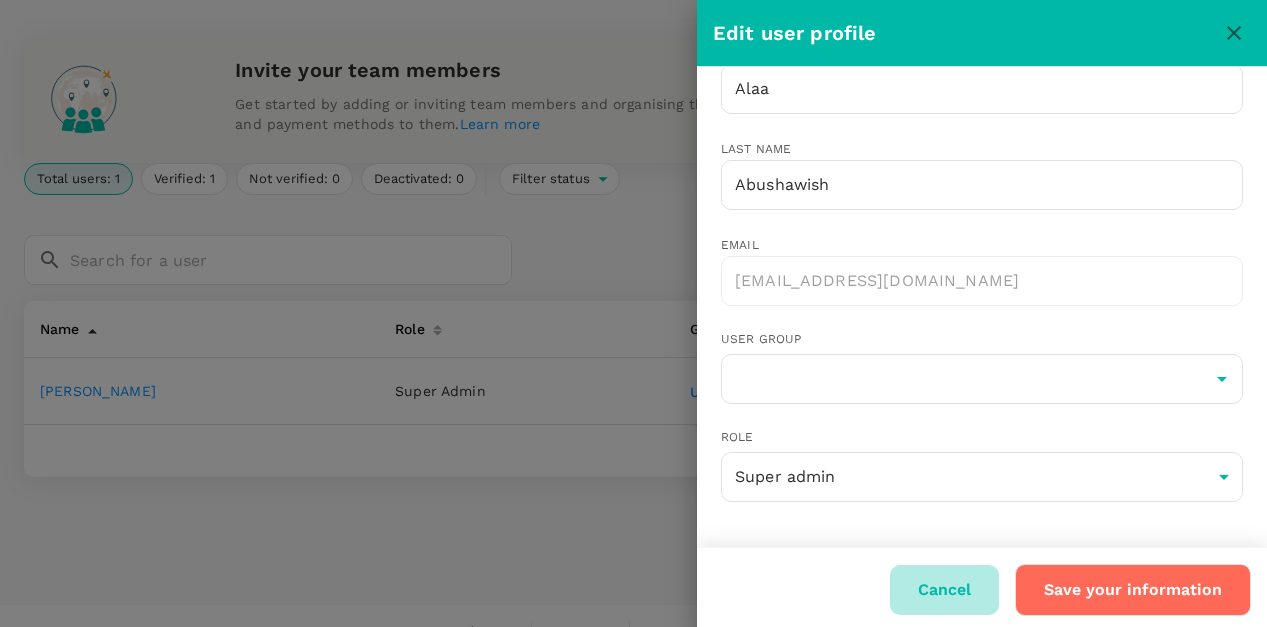 click on "Cancel" at bounding box center (944, 590) 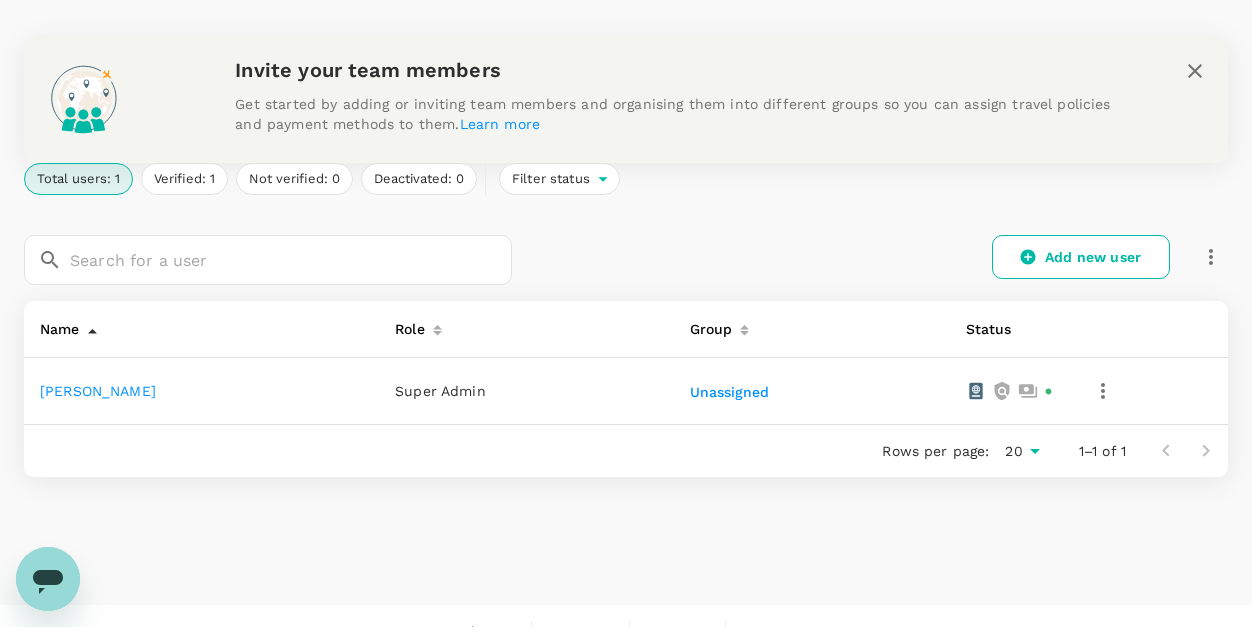 scroll, scrollTop: 0, scrollLeft: 0, axis: both 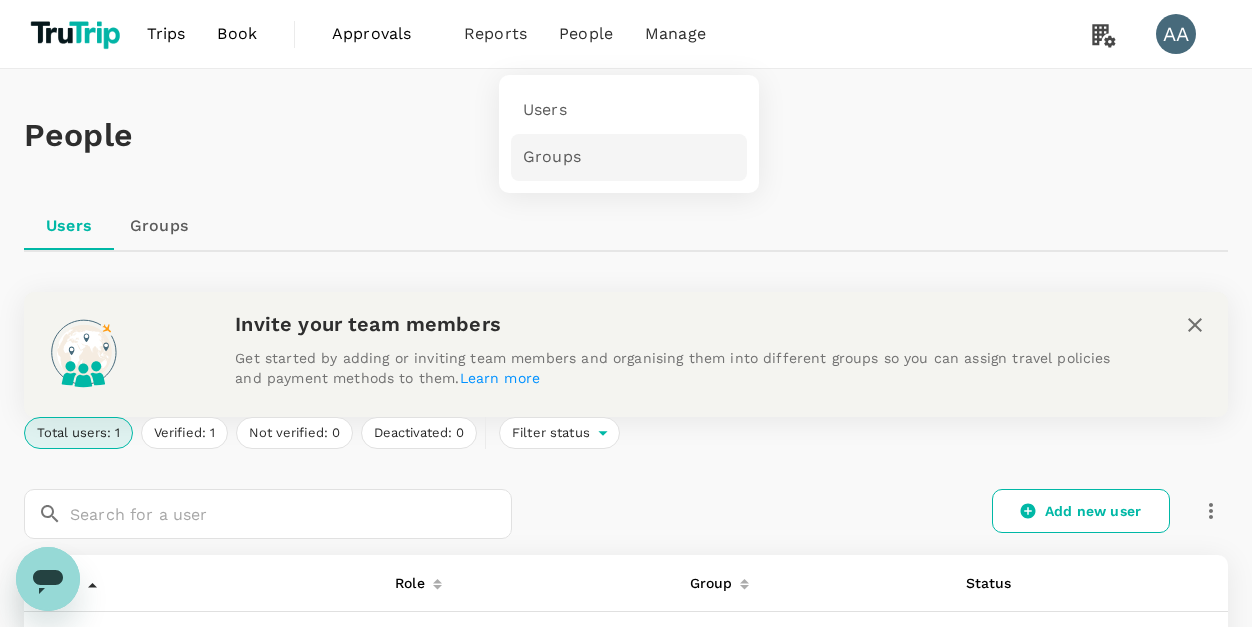 click on "Groups" at bounding box center (629, 157) 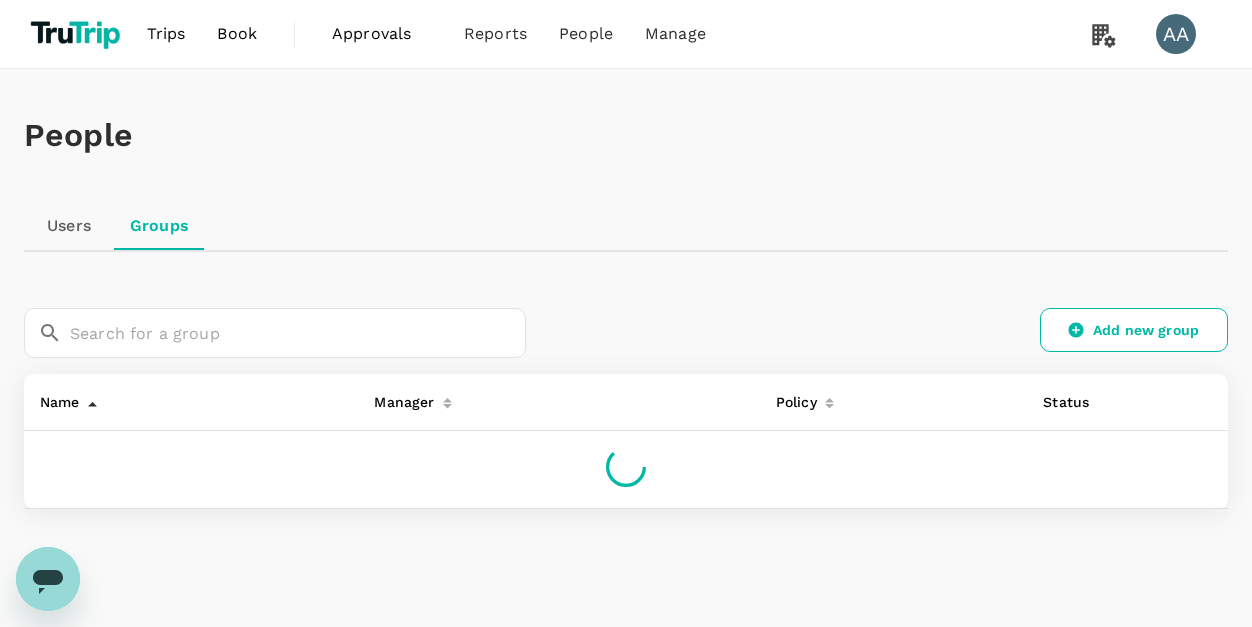 scroll, scrollTop: 71, scrollLeft: 0, axis: vertical 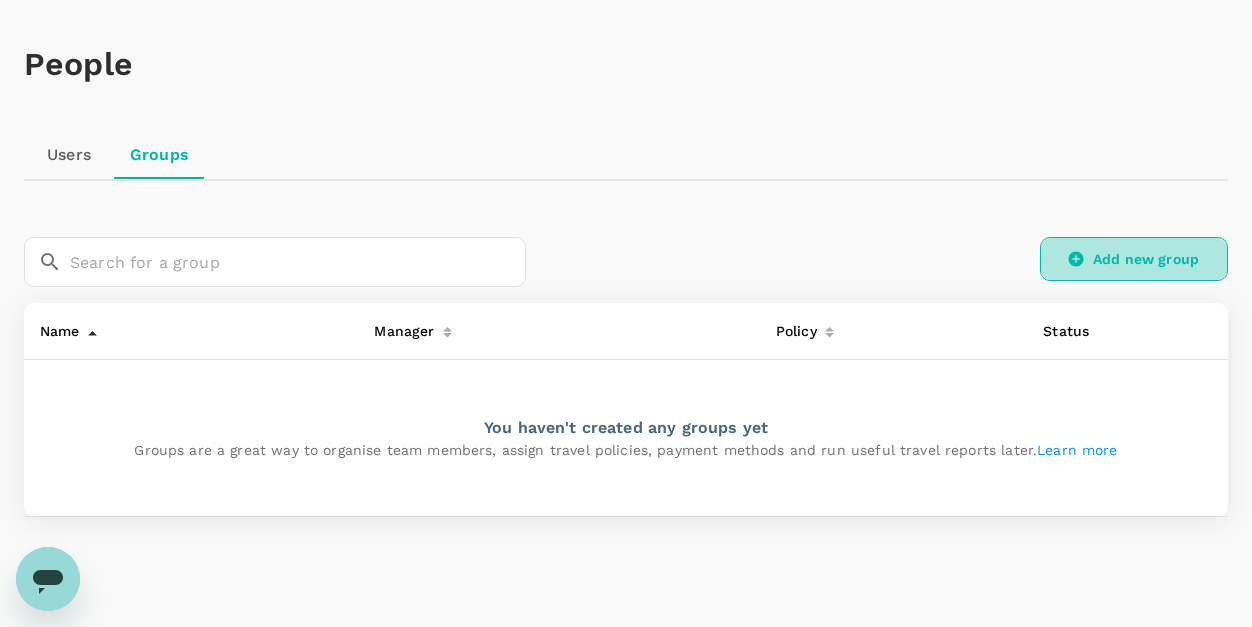 click on "Add new group" at bounding box center [1134, 259] 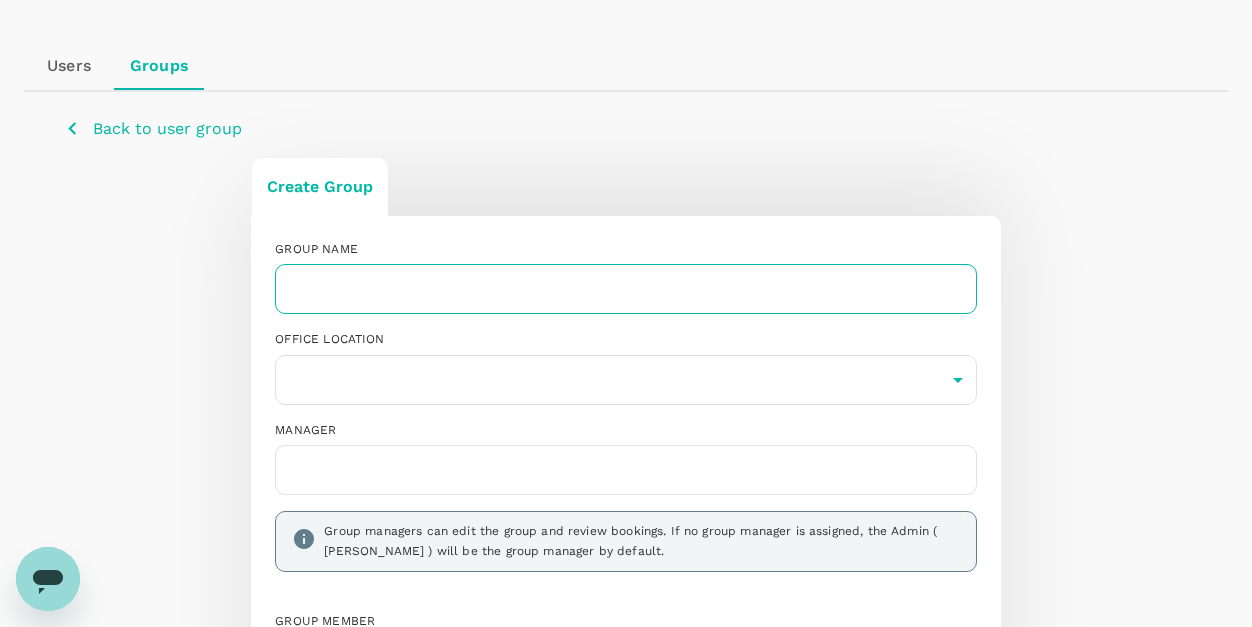 scroll, scrollTop: 161, scrollLeft: 0, axis: vertical 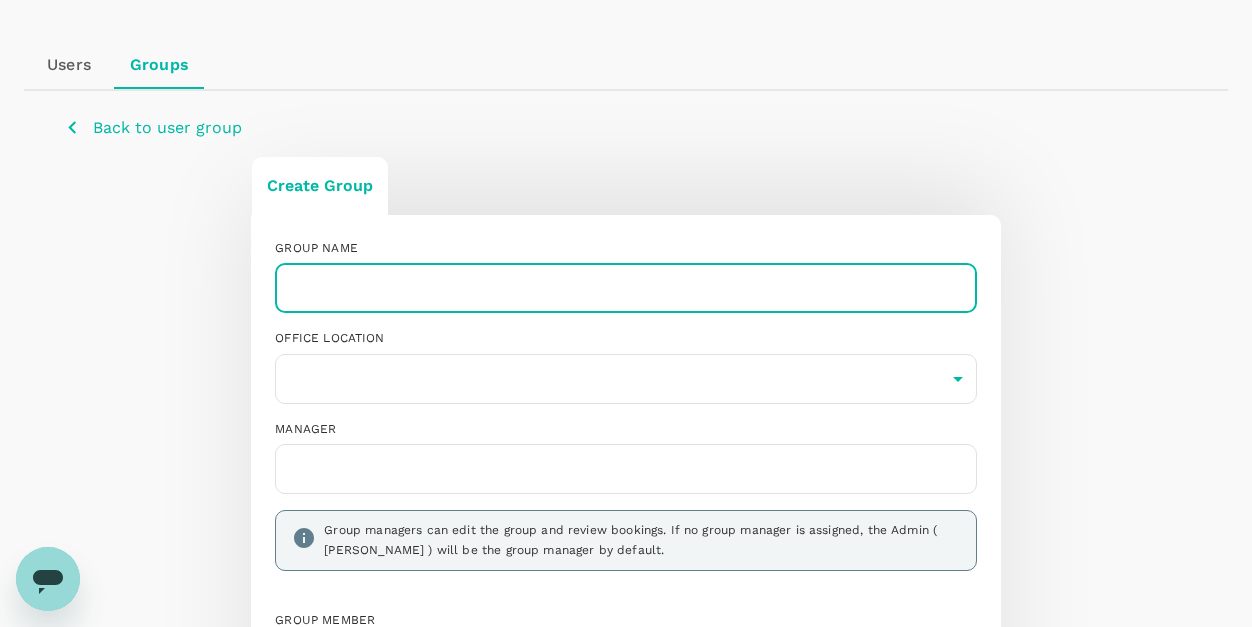 click at bounding box center [625, 288] 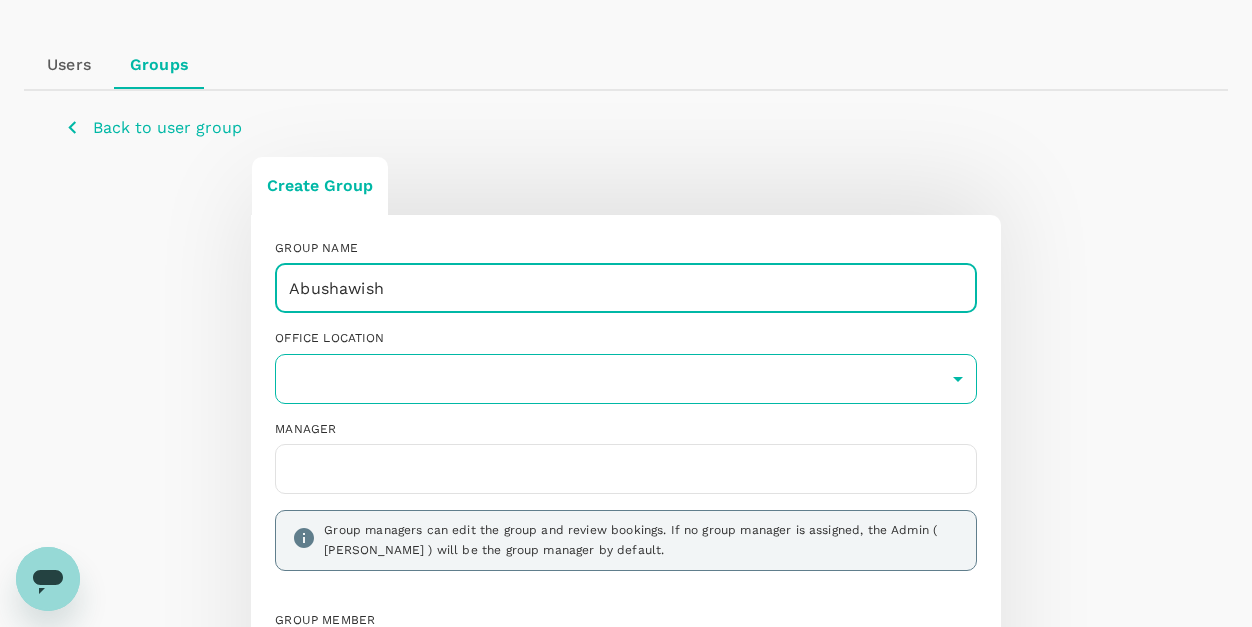 type on "Abushawish" 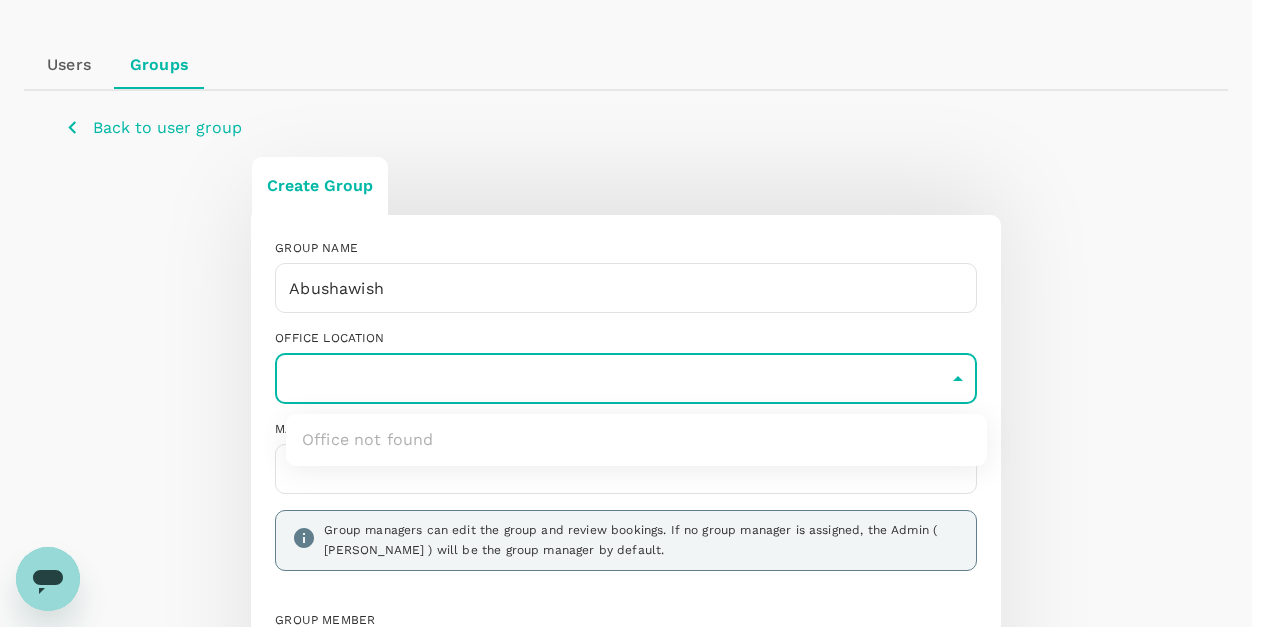 click on "Trips Book Approvals 0 Reports People Manage AA People Users Groups Back to user group Create Group GROUP NAME Abushawish ​ OFFICE LOCATION ​ ​ MANAGER Group managers can edit the group and review bookings. If no group manager is assigned, the Admin ( Alaa Abushawish ) will be the group manager by default. Group member   Add more Add 1 group Version 3.47.1 Privacy Policy Terms of Use Help Centre Office not found" at bounding box center (633, 441) 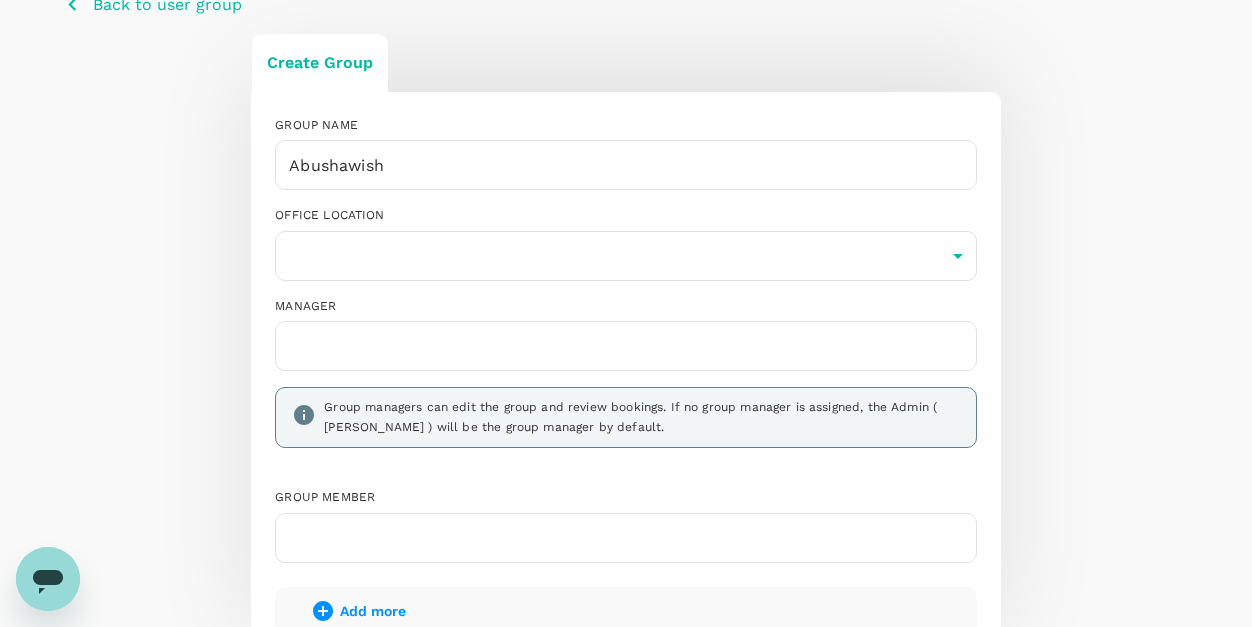 click at bounding box center (625, 346) 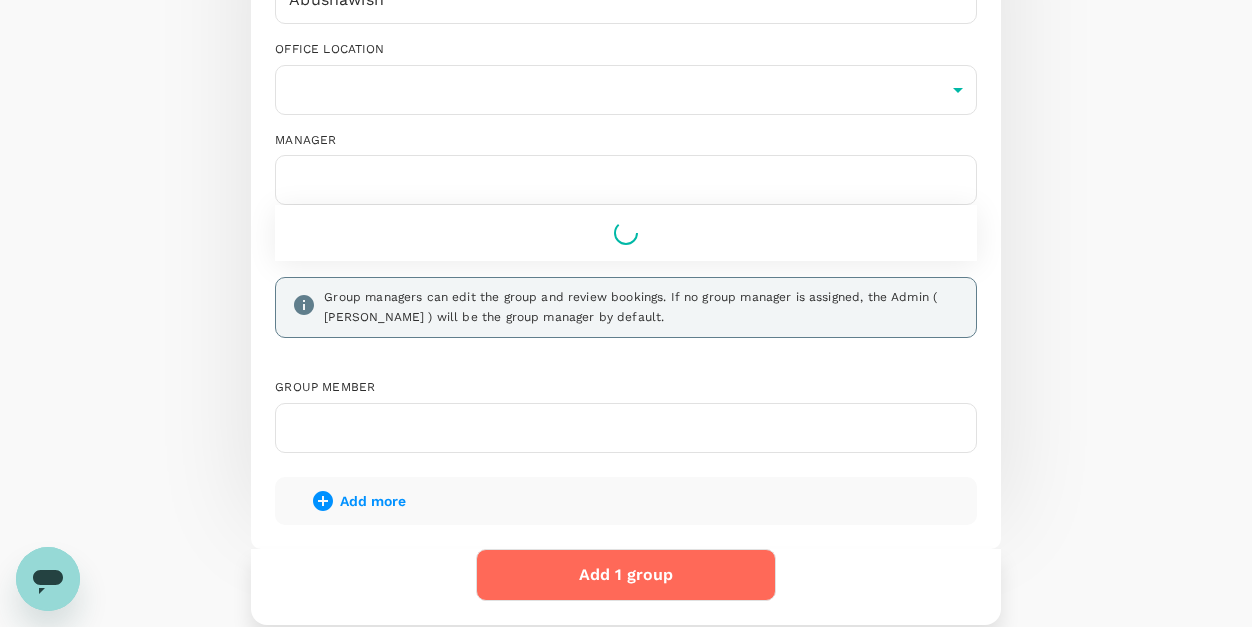 scroll, scrollTop: 465, scrollLeft: 0, axis: vertical 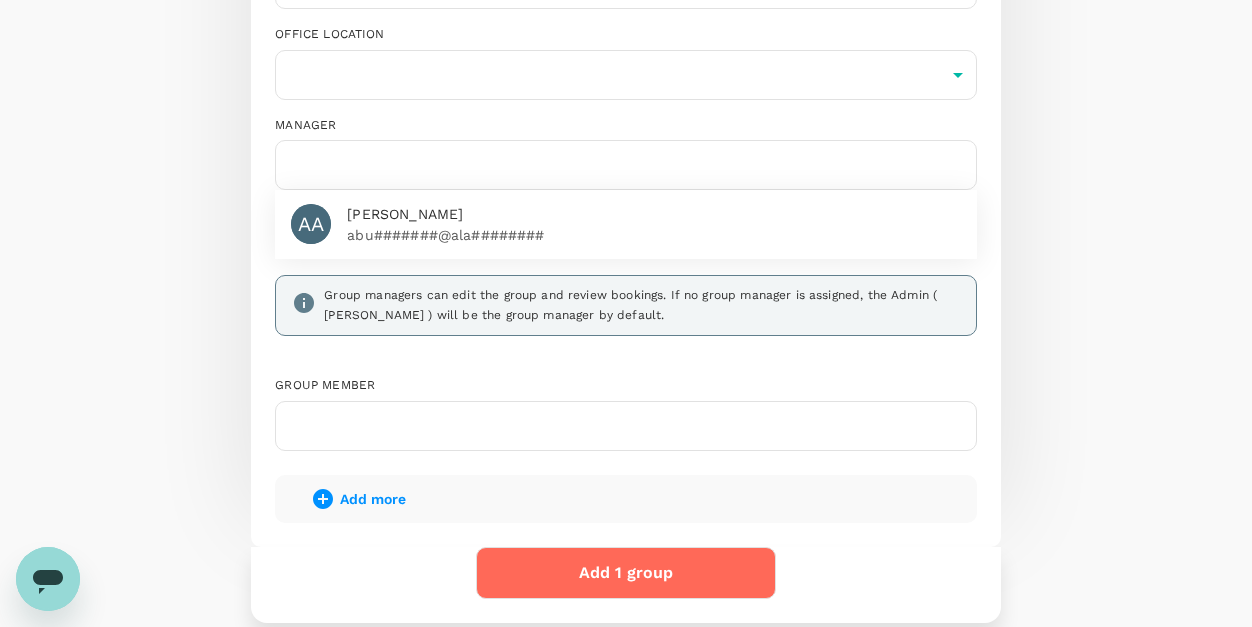 click on "abu#######@ala########" at bounding box center (653, 235) 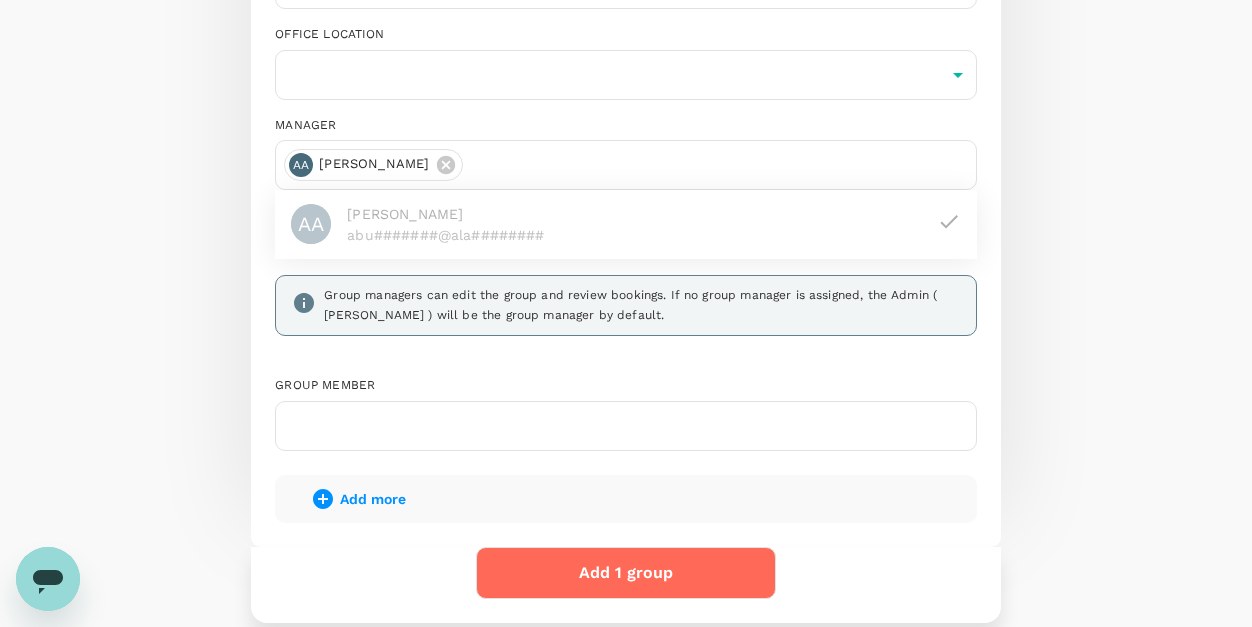 click at bounding box center [625, 426] 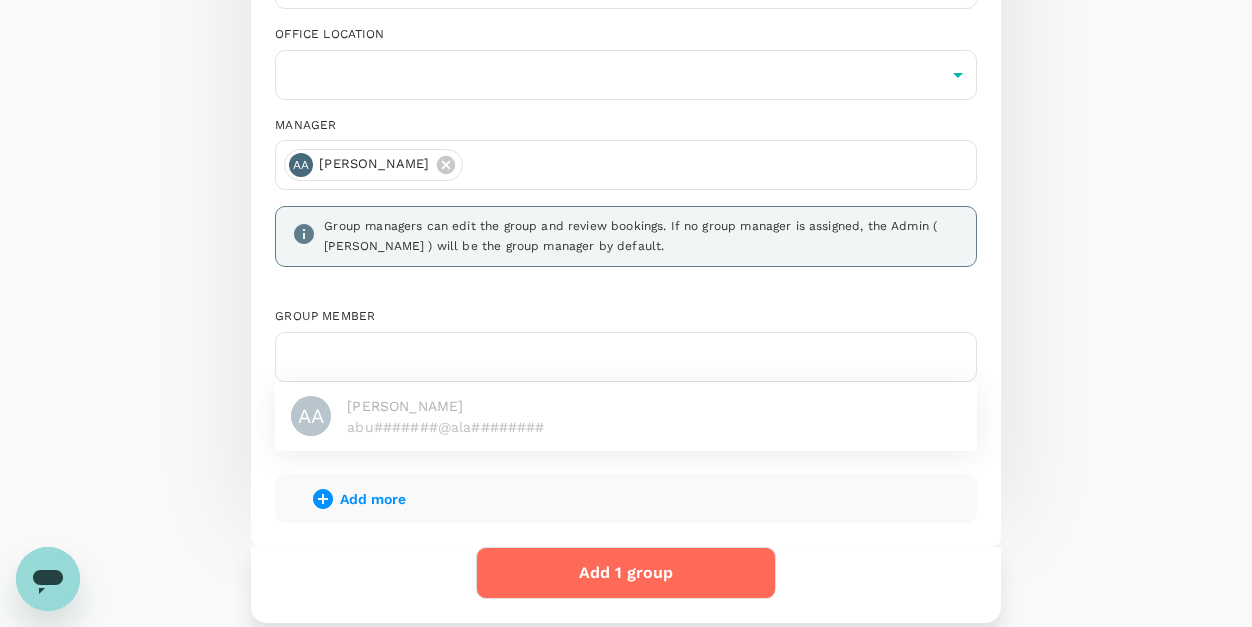 click on "Create Group GROUP NAME Abushawish ​ OFFICE LOCATION ​ ​ MANAGER AA Alaa Abushawish Group managers can edit the group and review bookings. If no group manager is assigned, the Admin ( Alaa Abushawish ) will be the group manager by default. Group member AA Alaa Abushawish  abu#######@ala########   Add more Add 1 group" at bounding box center [626, 237] 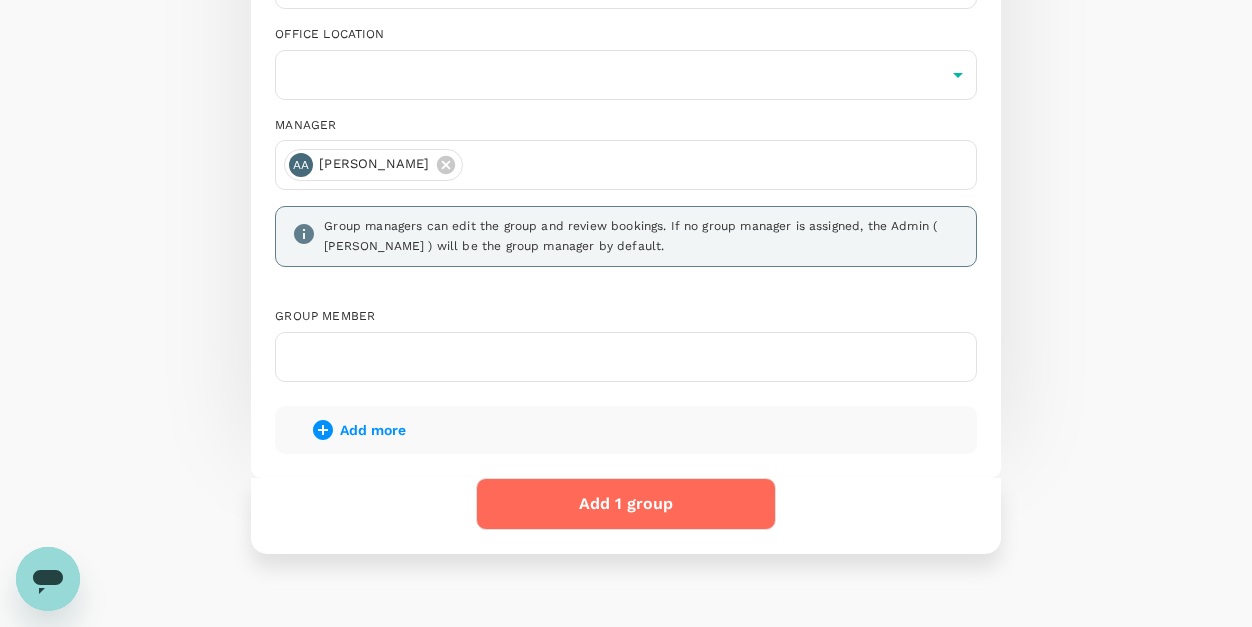 scroll, scrollTop: 207, scrollLeft: 0, axis: vertical 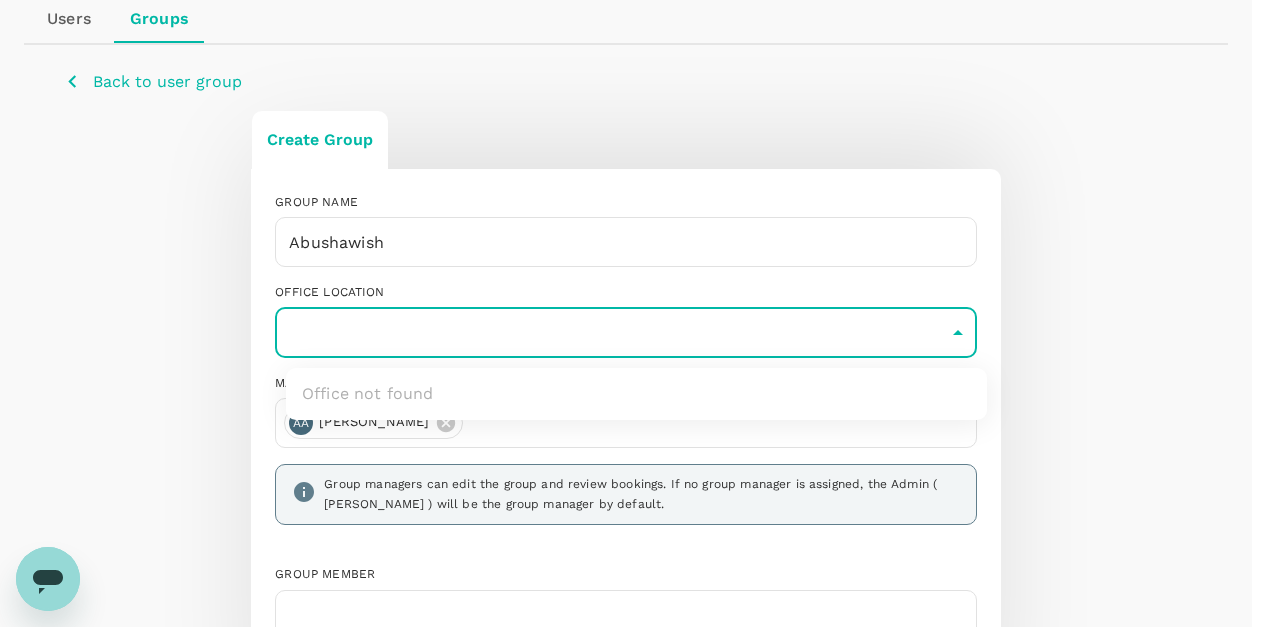 click on "Trips Book Approvals 0 Reports People Manage AA People Users Groups Back to user group Create Group GROUP NAME Abushawish ​ OFFICE LOCATION ​ ​ MANAGER AA Alaa Abushawish Group managers can edit the group and review bookings. If no group manager is assigned, the Admin ( Alaa Abushawish ) will be the group manager by default. Group member   Add more Add 1 group Version 3.47.1 Privacy Policy Terms of Use Help Centre Office not found" at bounding box center [633, 395] 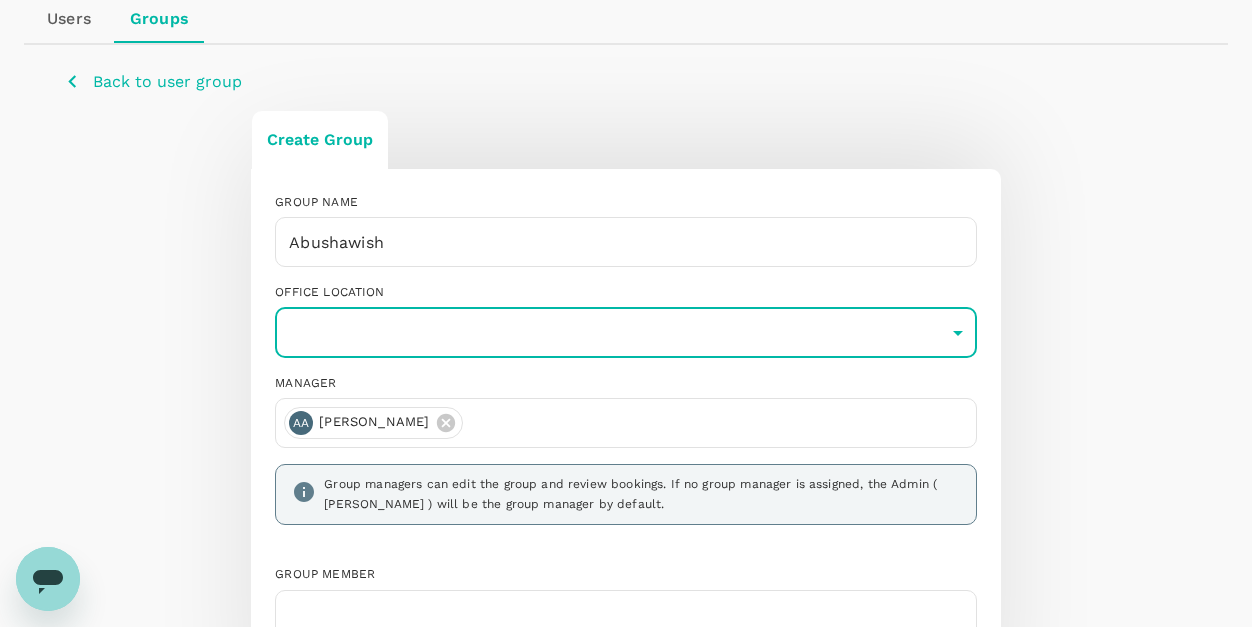 scroll, scrollTop: 0, scrollLeft: 0, axis: both 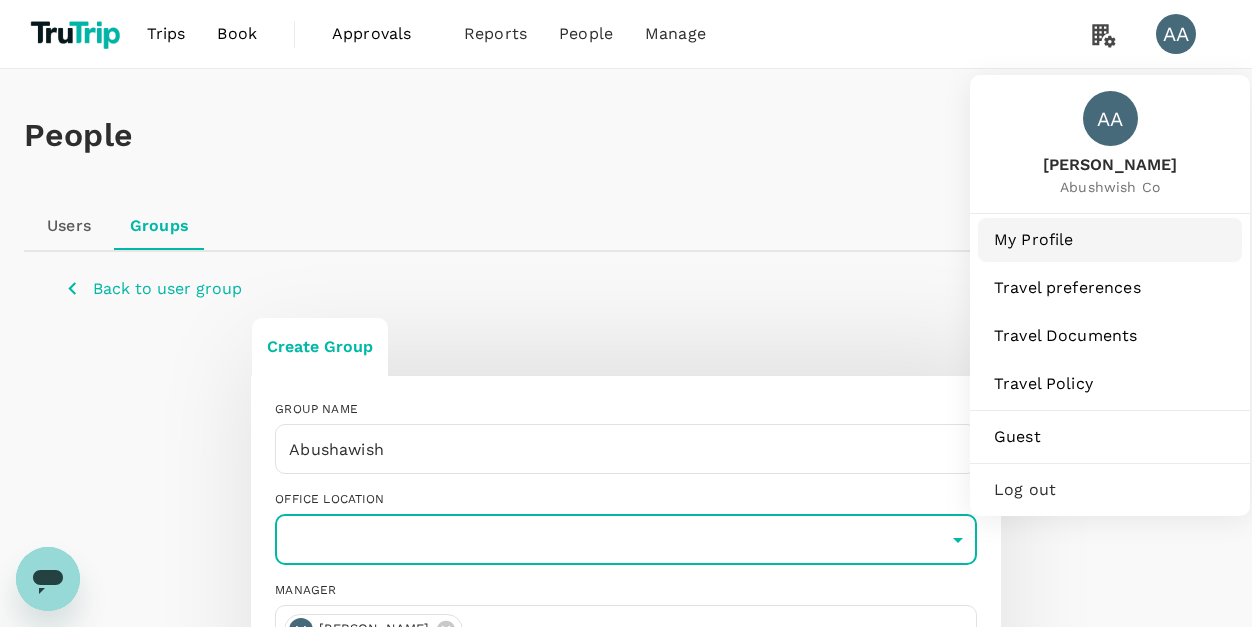click on "My Profile" at bounding box center [1110, 240] 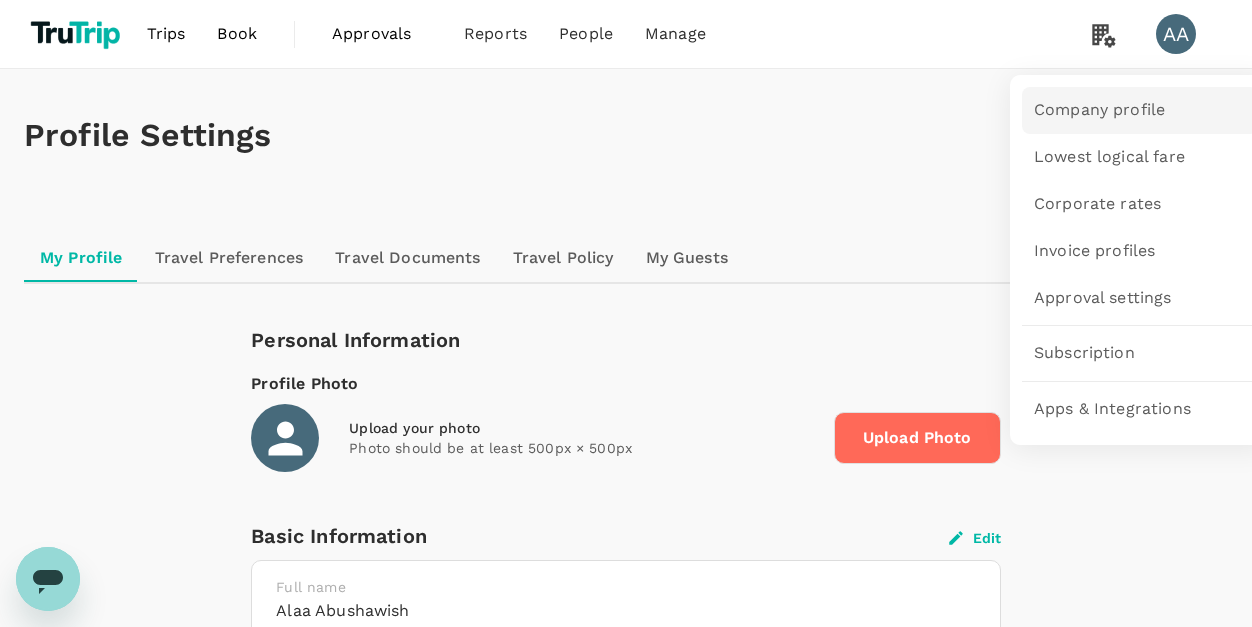 click on "Company profile" at bounding box center (1099, 110) 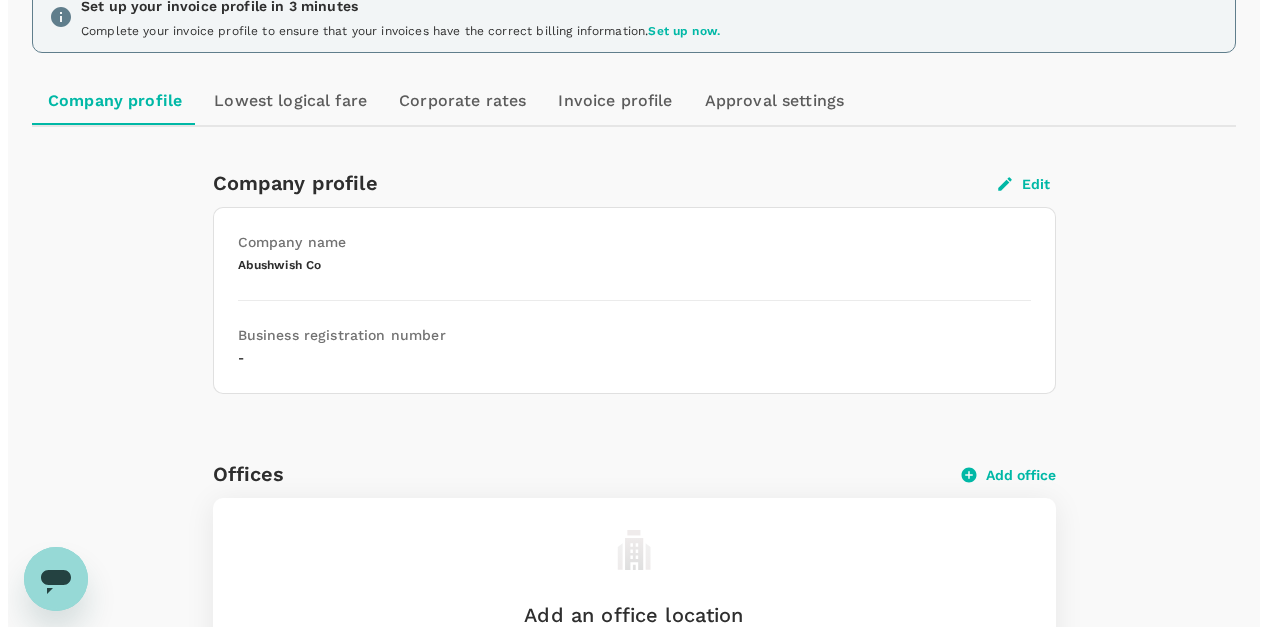 scroll, scrollTop: 424, scrollLeft: 0, axis: vertical 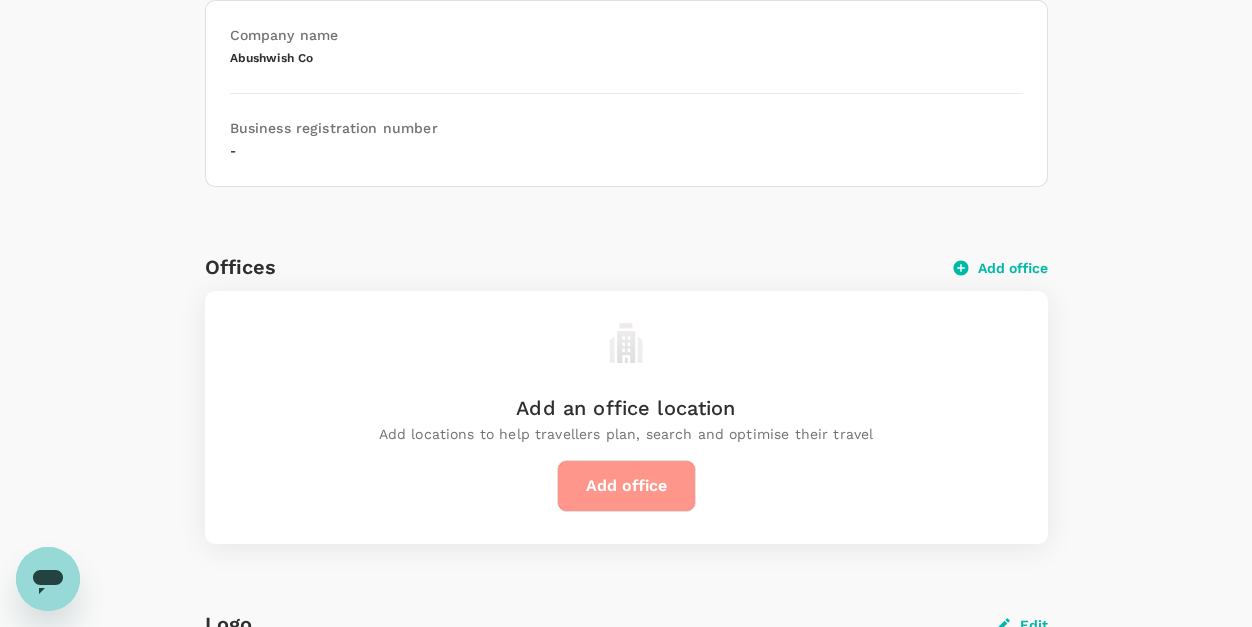 click on "Add office" at bounding box center [626, 486] 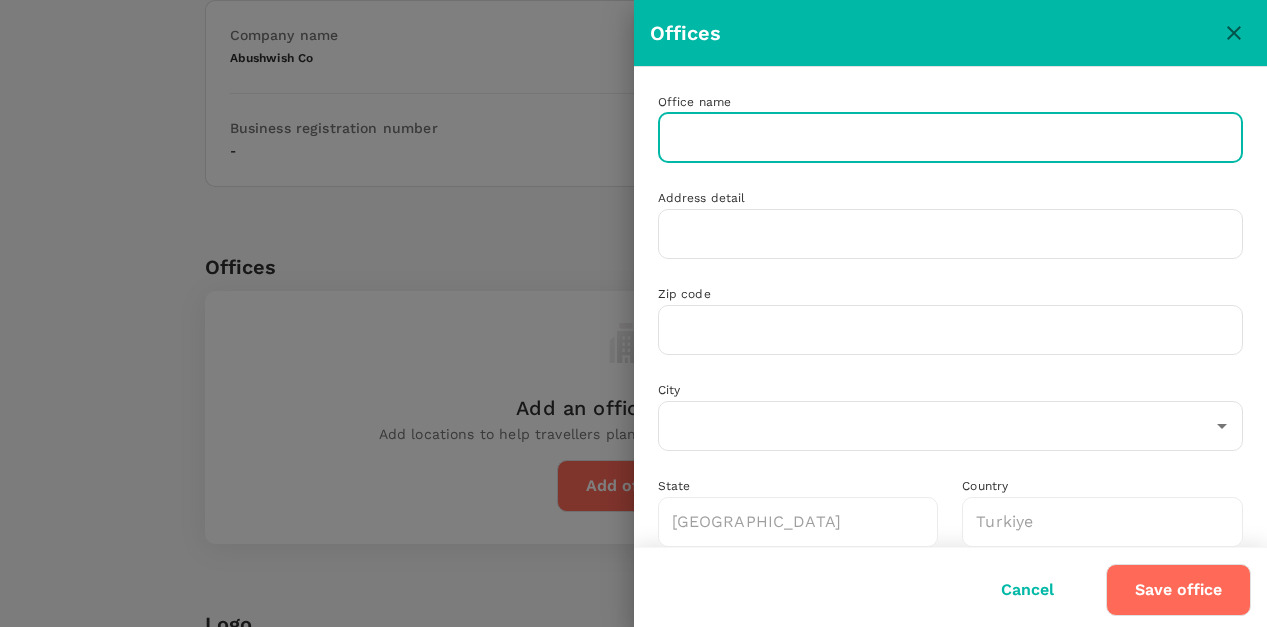 click at bounding box center [951, 138] 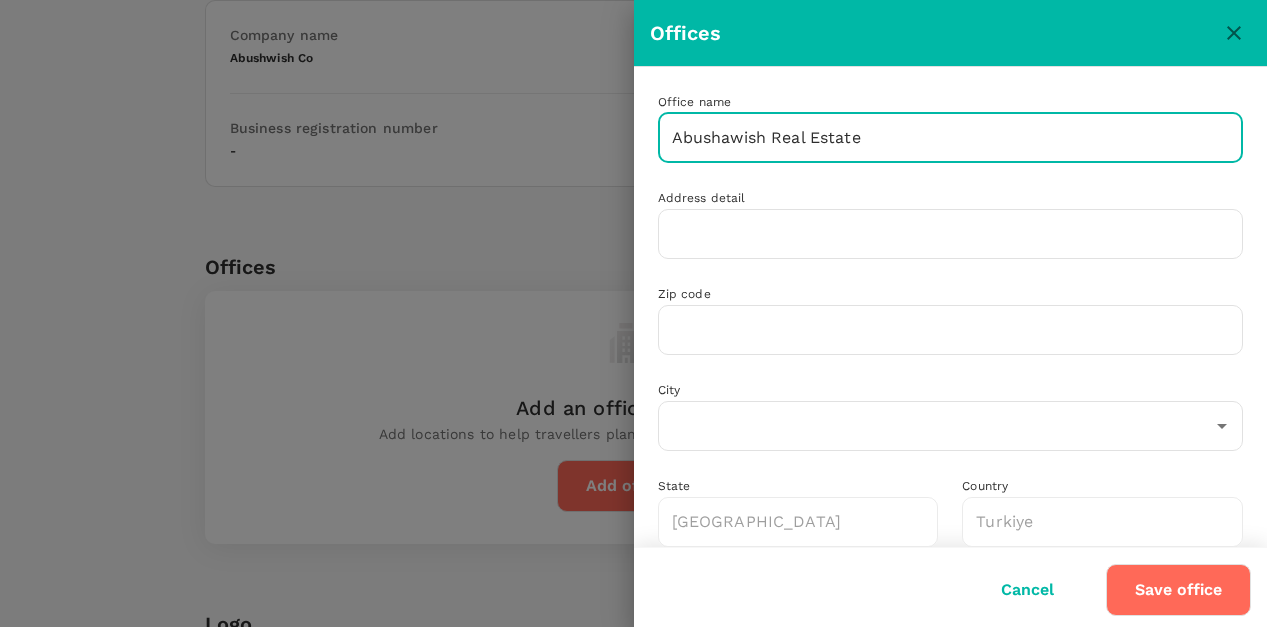 type on "Abushawish Real Estate" 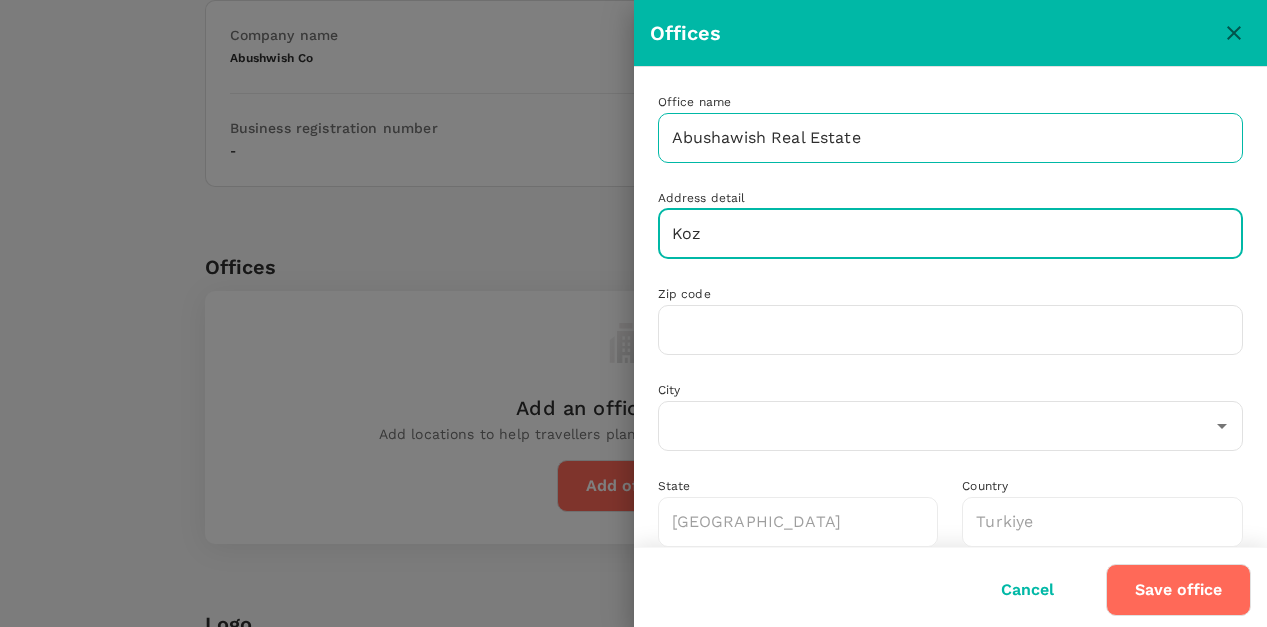 type on "Koza Mah. 1638 Sokak" 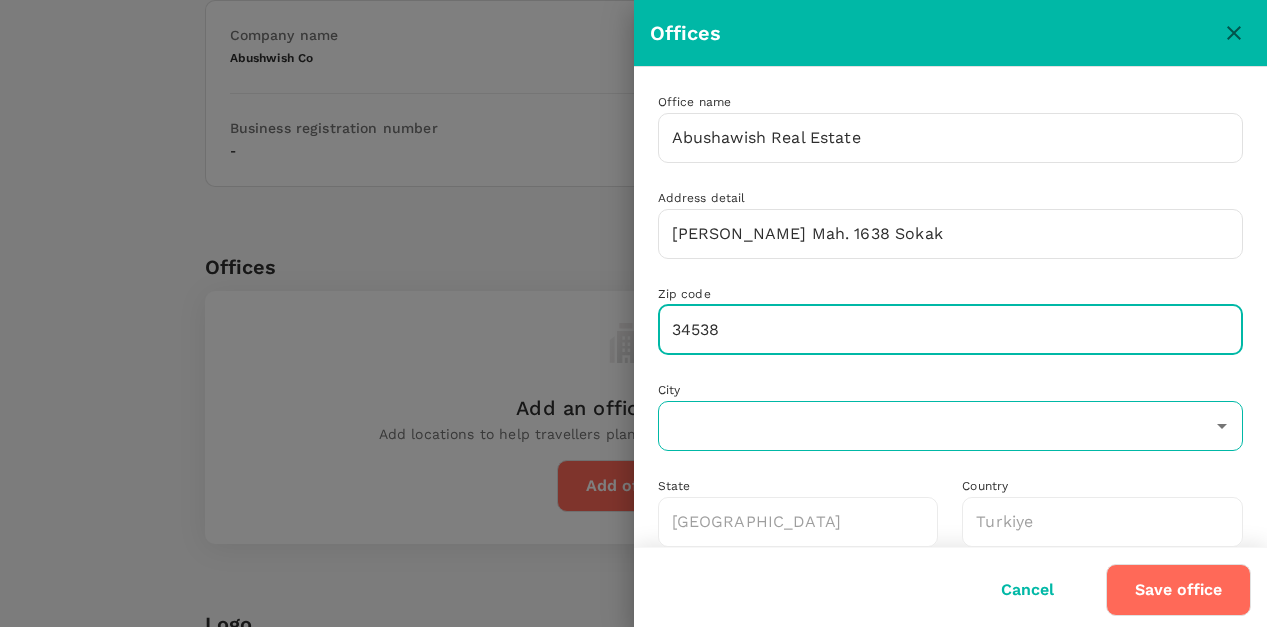 type on "34538" 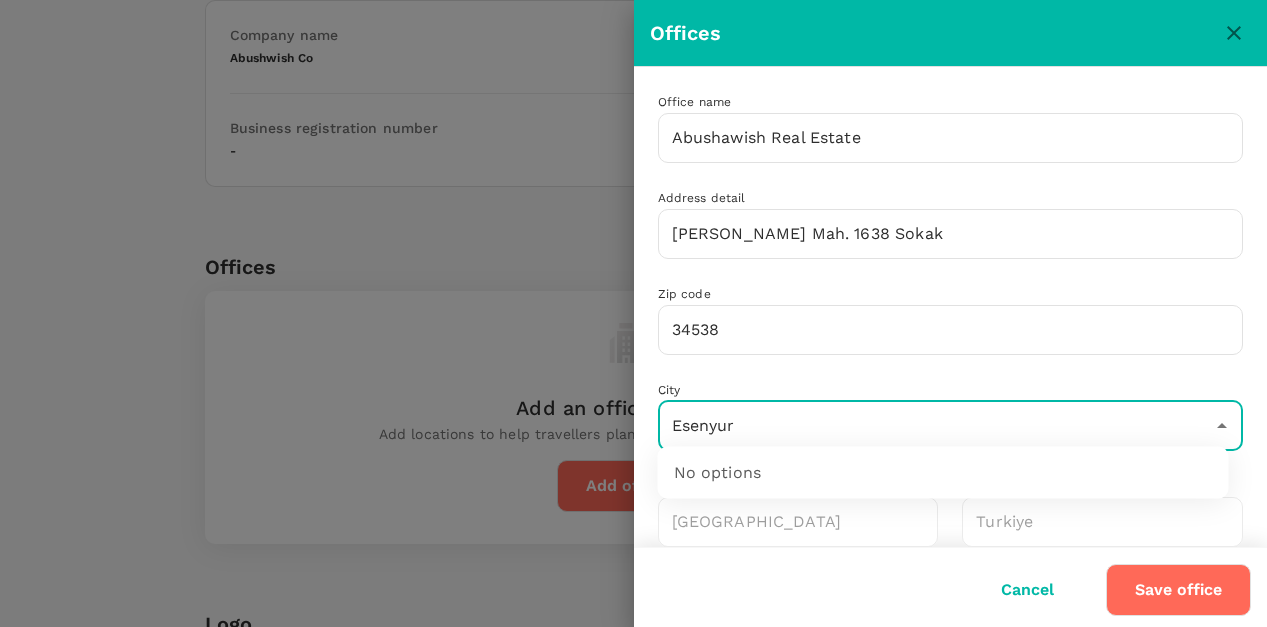type on "Esenyurt" 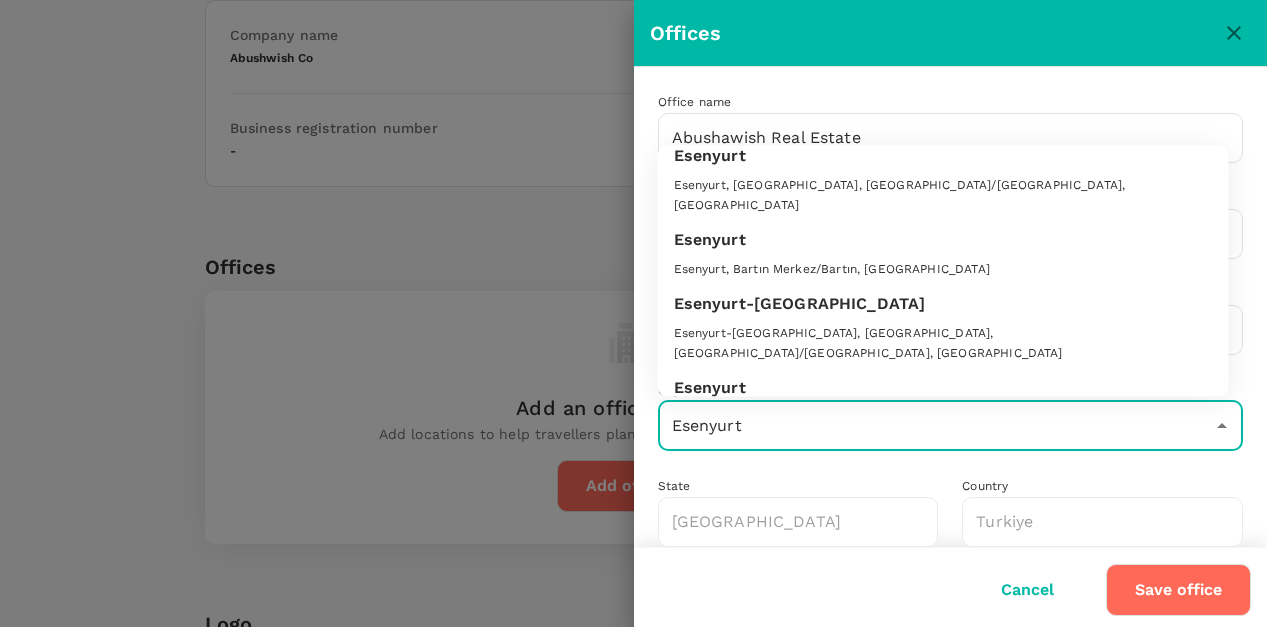 scroll, scrollTop: 0, scrollLeft: 0, axis: both 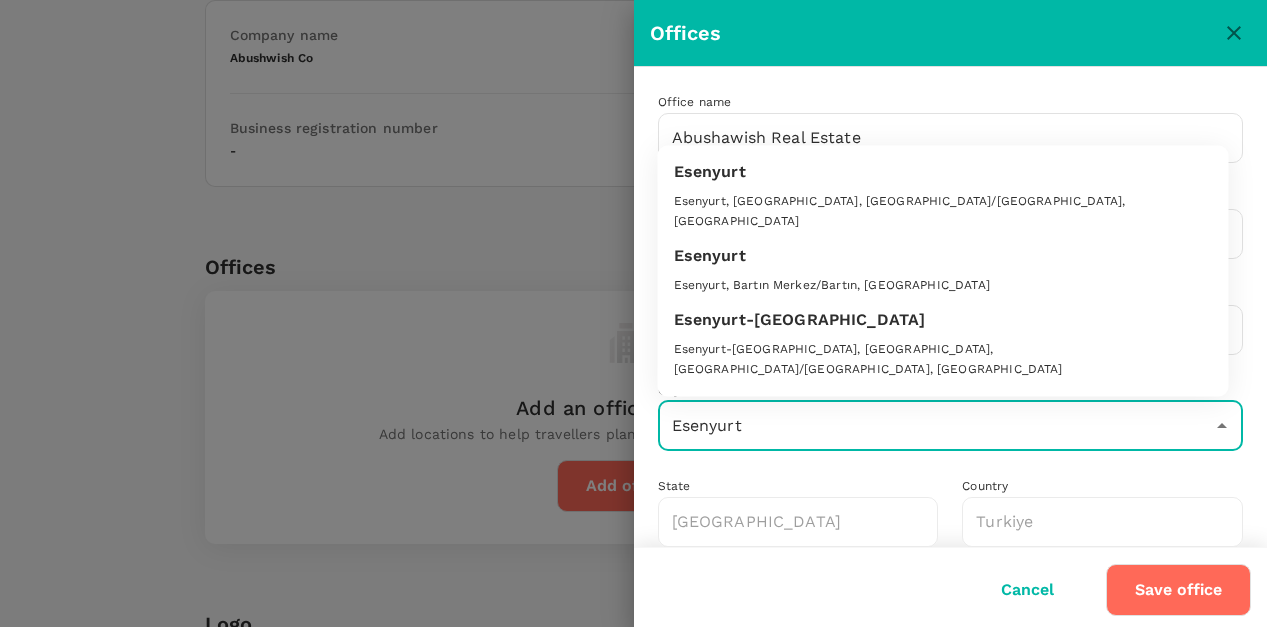 click on "Esenyurt, Balıkyolu, Esenyurt/İstanbul, Türkiye" at bounding box center (943, 212) 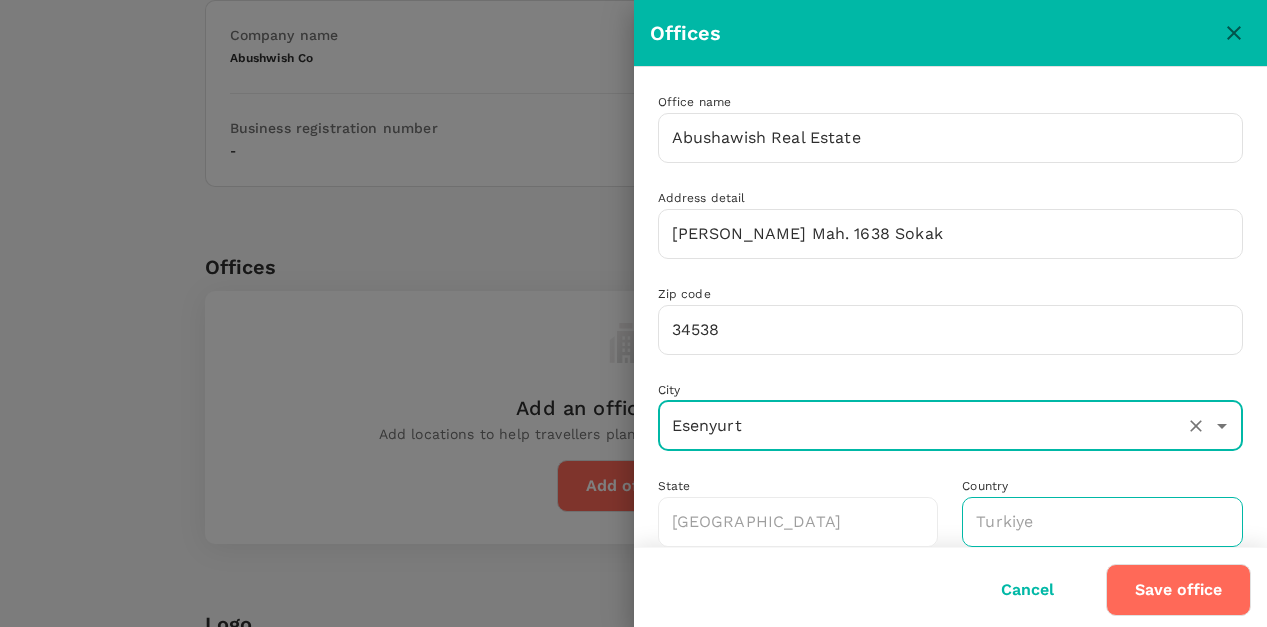 type on "Türkiye" 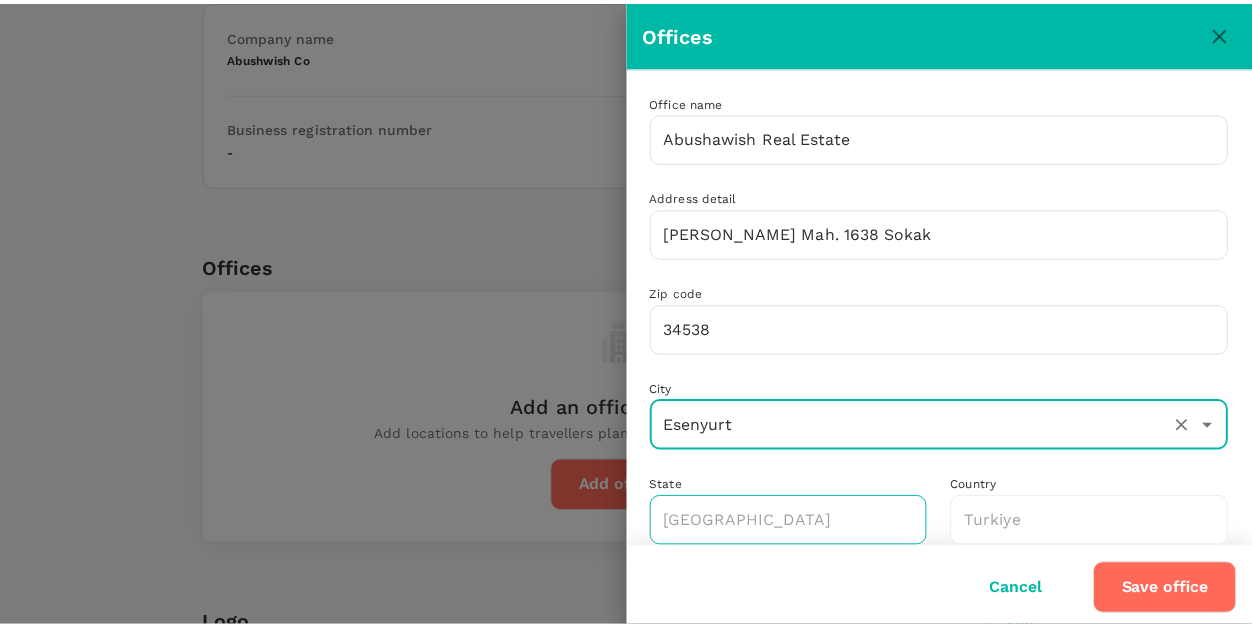 scroll, scrollTop: 18, scrollLeft: 0, axis: vertical 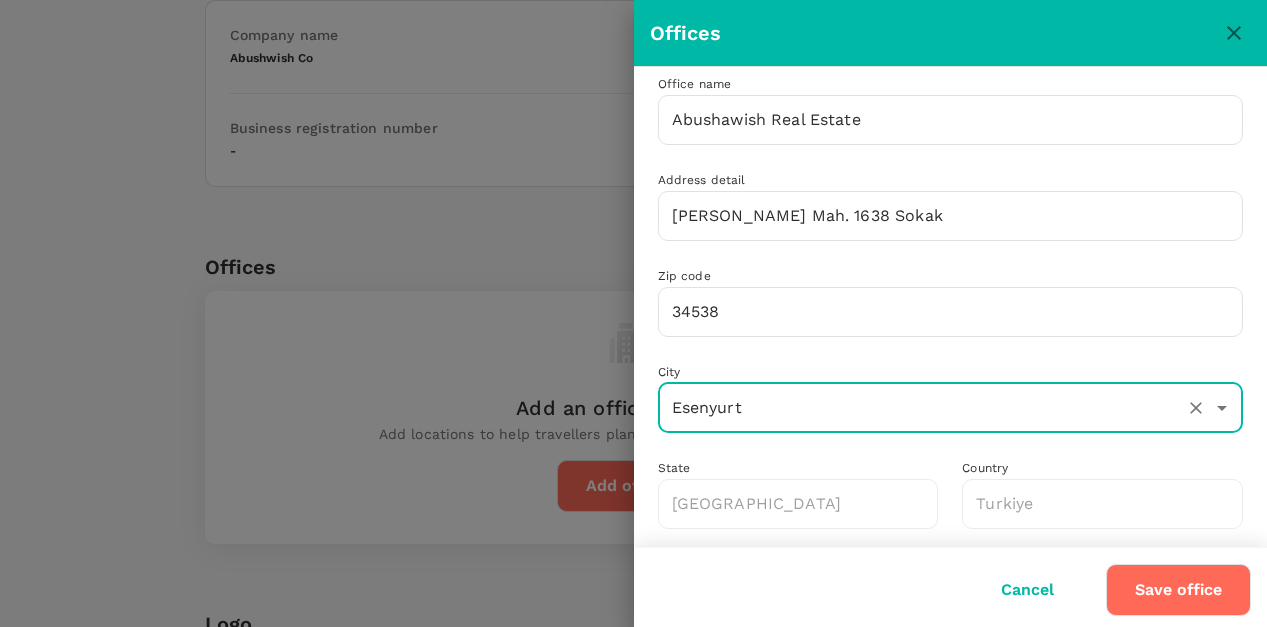 type on "Esenyurt" 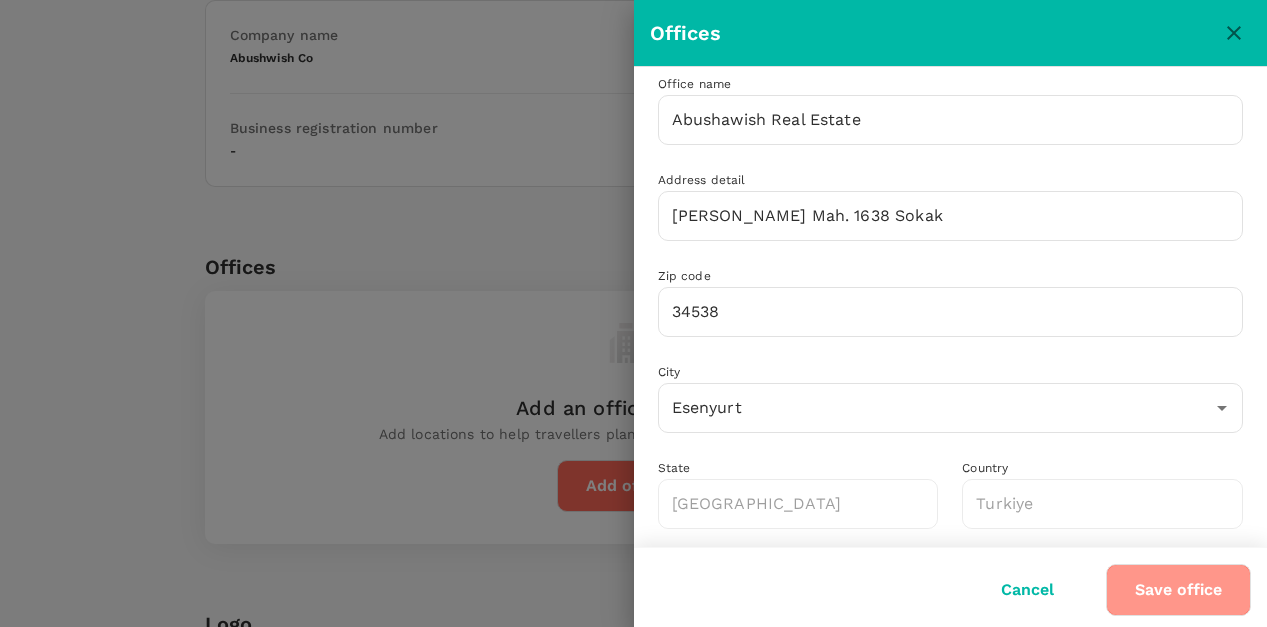 click on "Save office" at bounding box center [1178, 590] 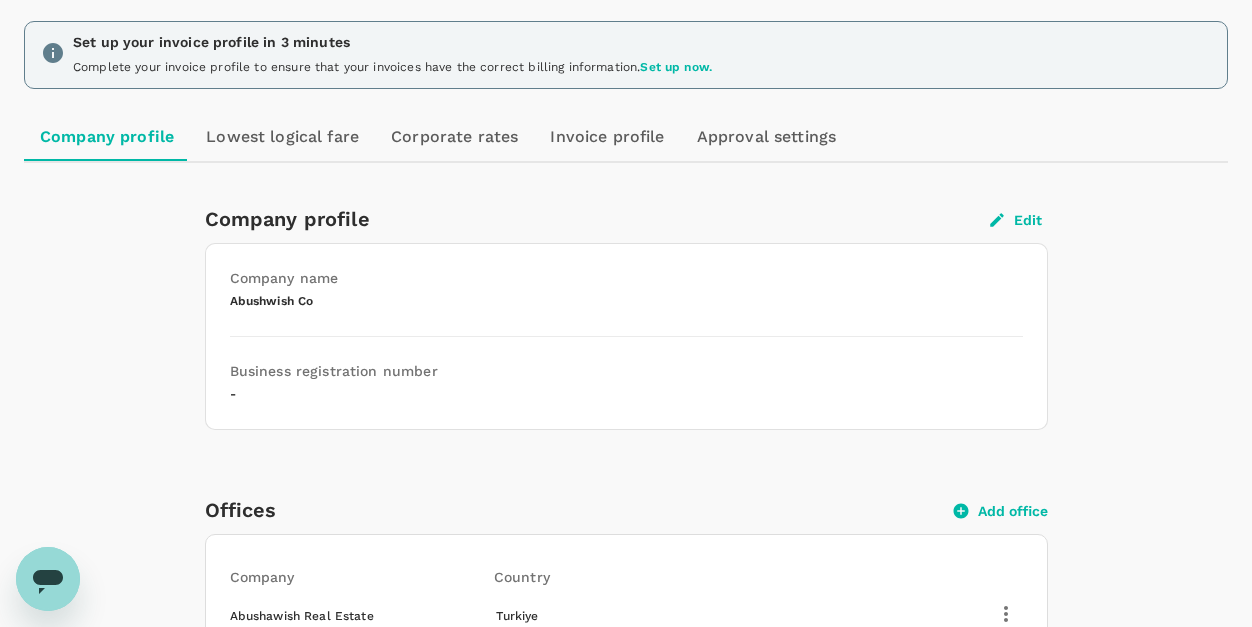 scroll, scrollTop: 0, scrollLeft: 0, axis: both 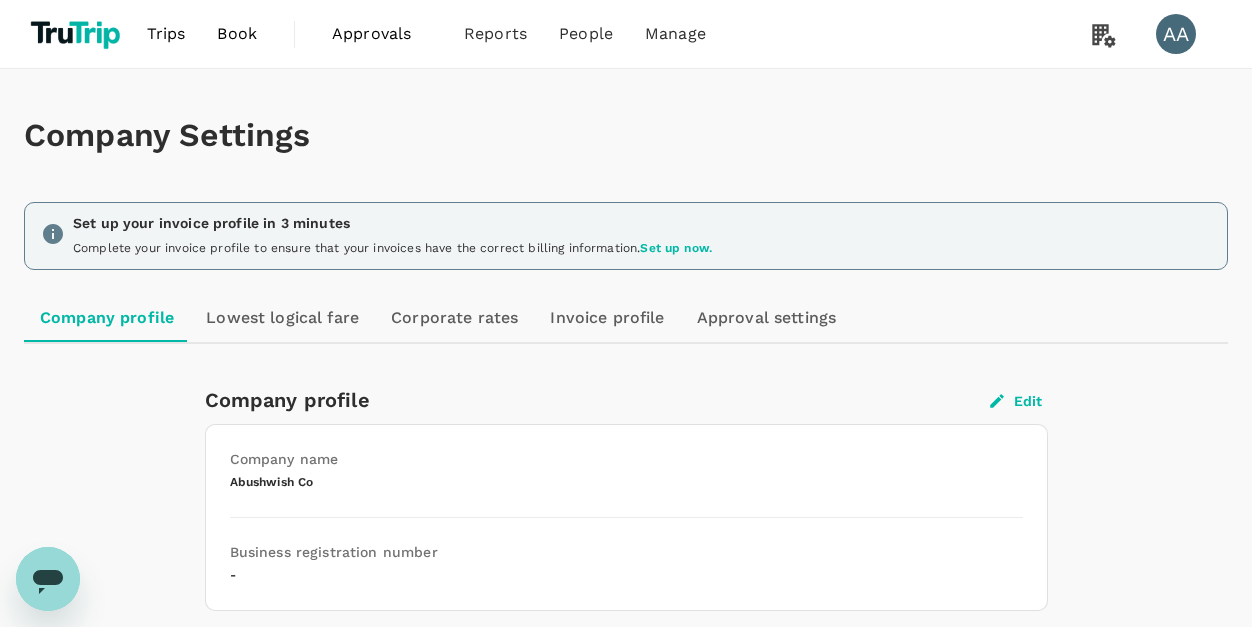 click on "Set up now." at bounding box center [676, 248] 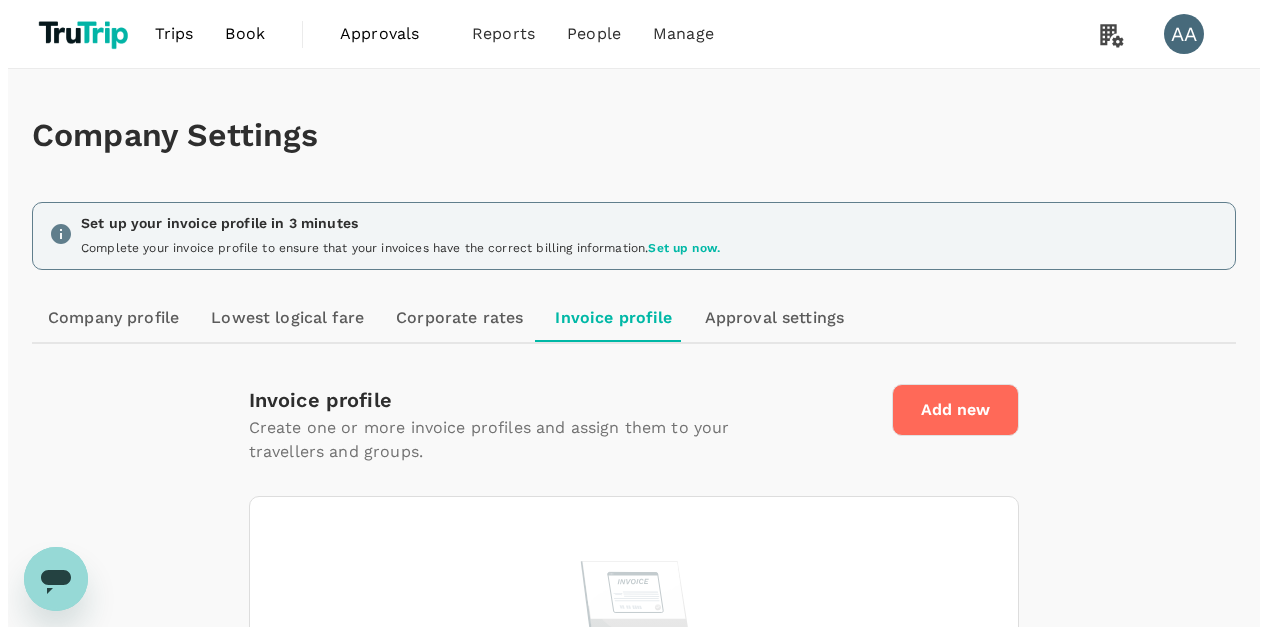 scroll, scrollTop: 212, scrollLeft: 0, axis: vertical 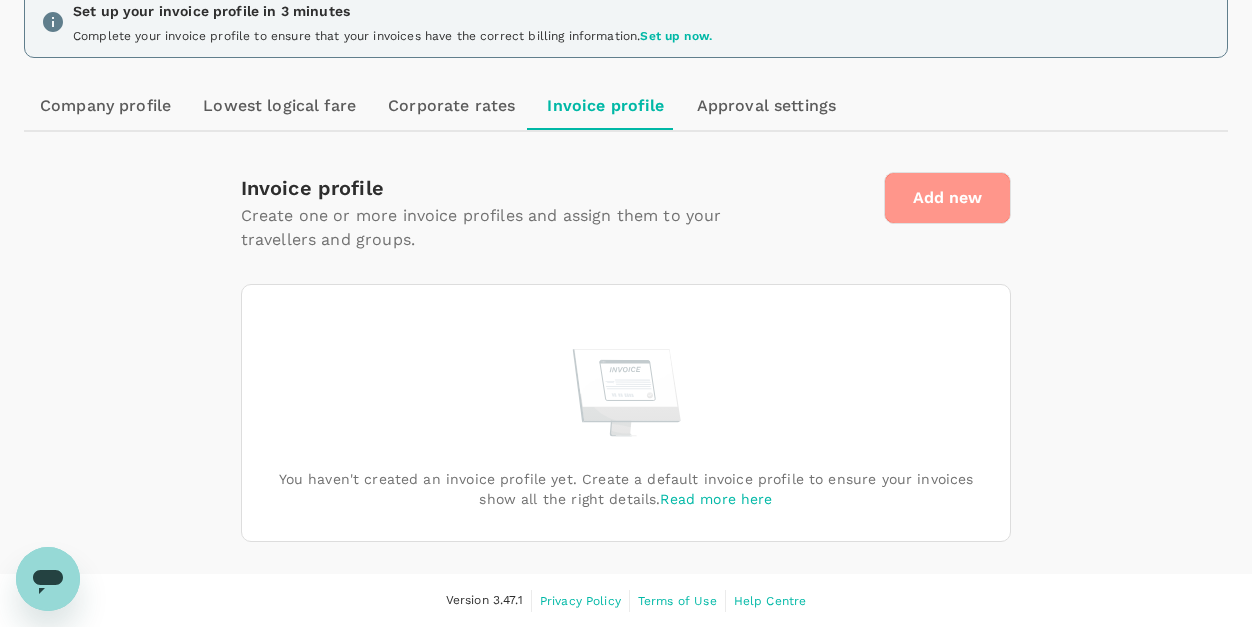 click on "Add new" at bounding box center (947, 198) 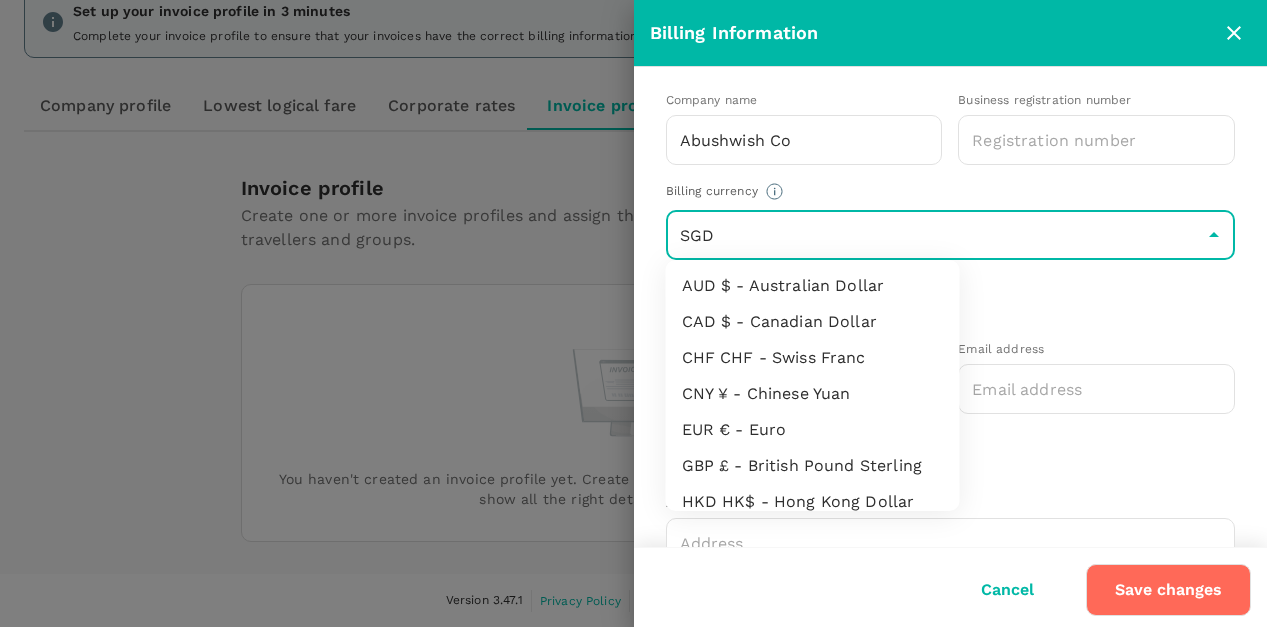 click on "SGD" at bounding box center [936, 235] 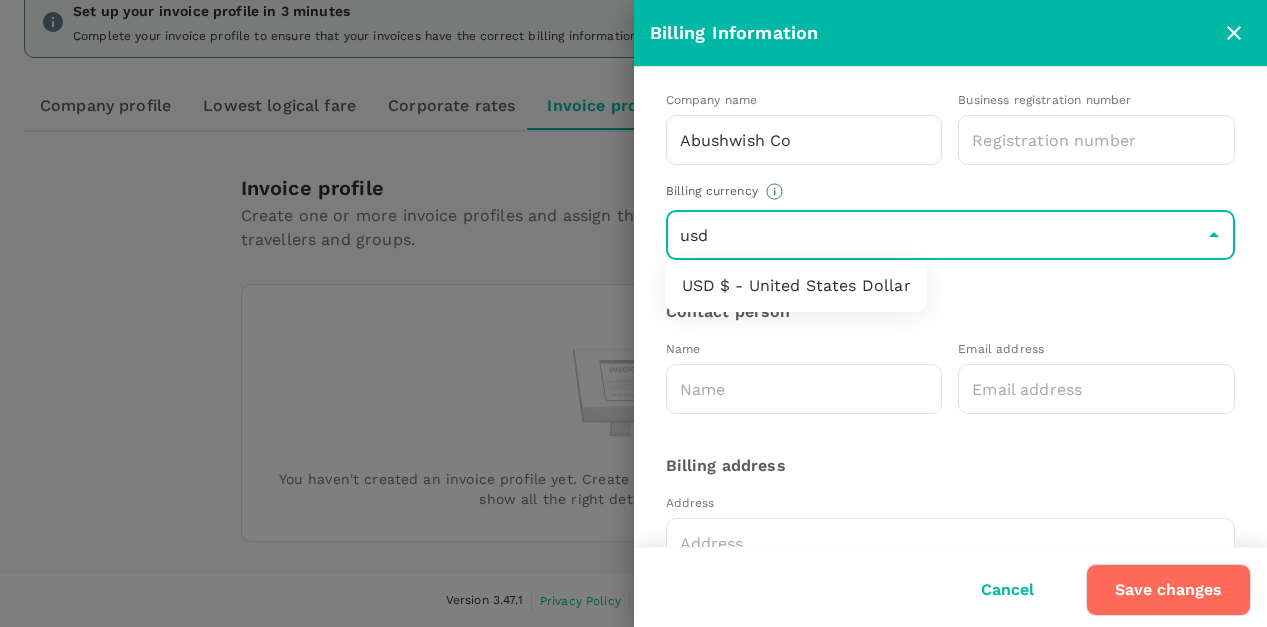 click on "USD $ - United States Dollar" at bounding box center (796, 286) 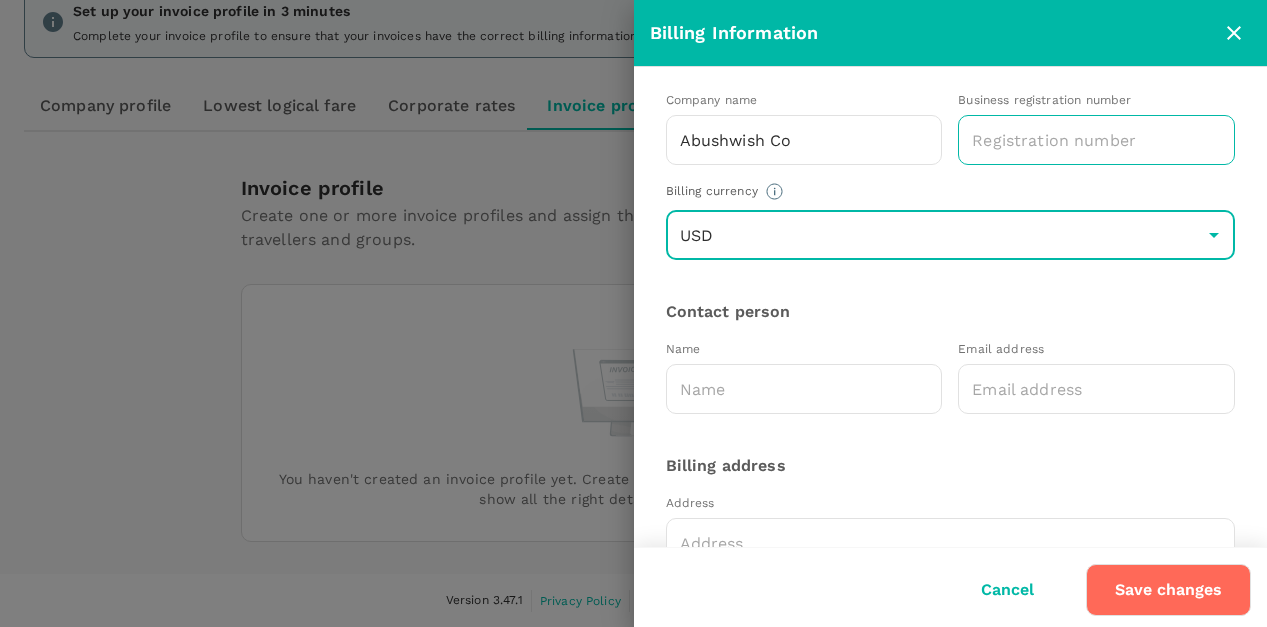 type on "USD" 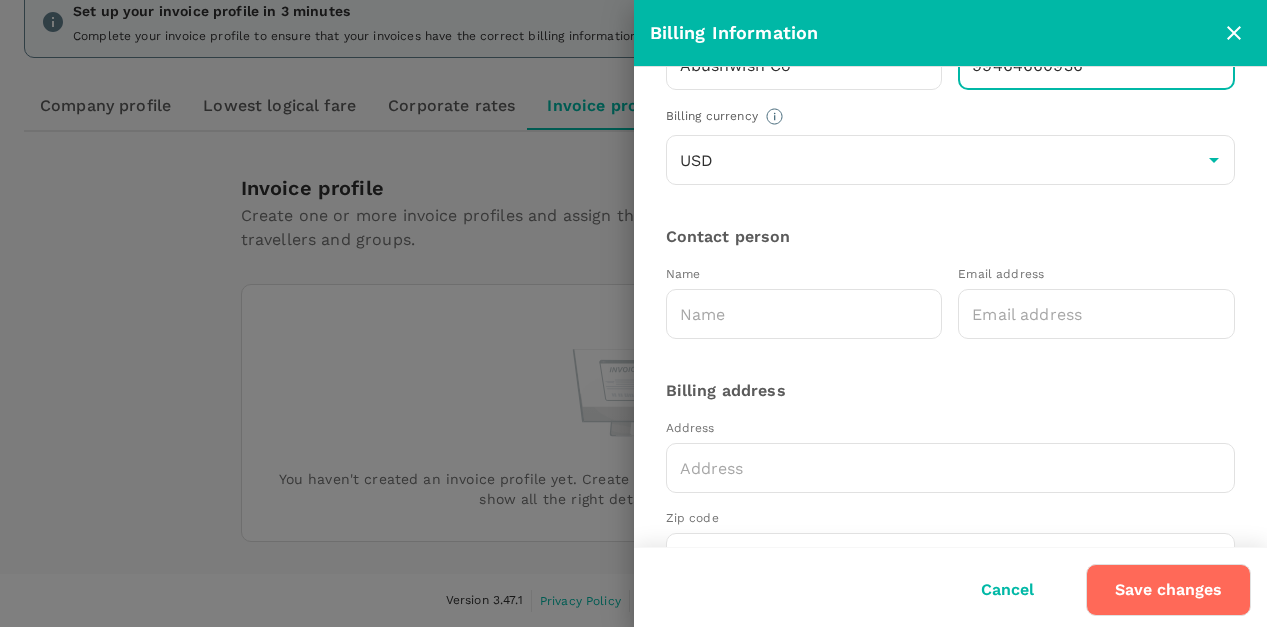 scroll, scrollTop: 78, scrollLeft: 0, axis: vertical 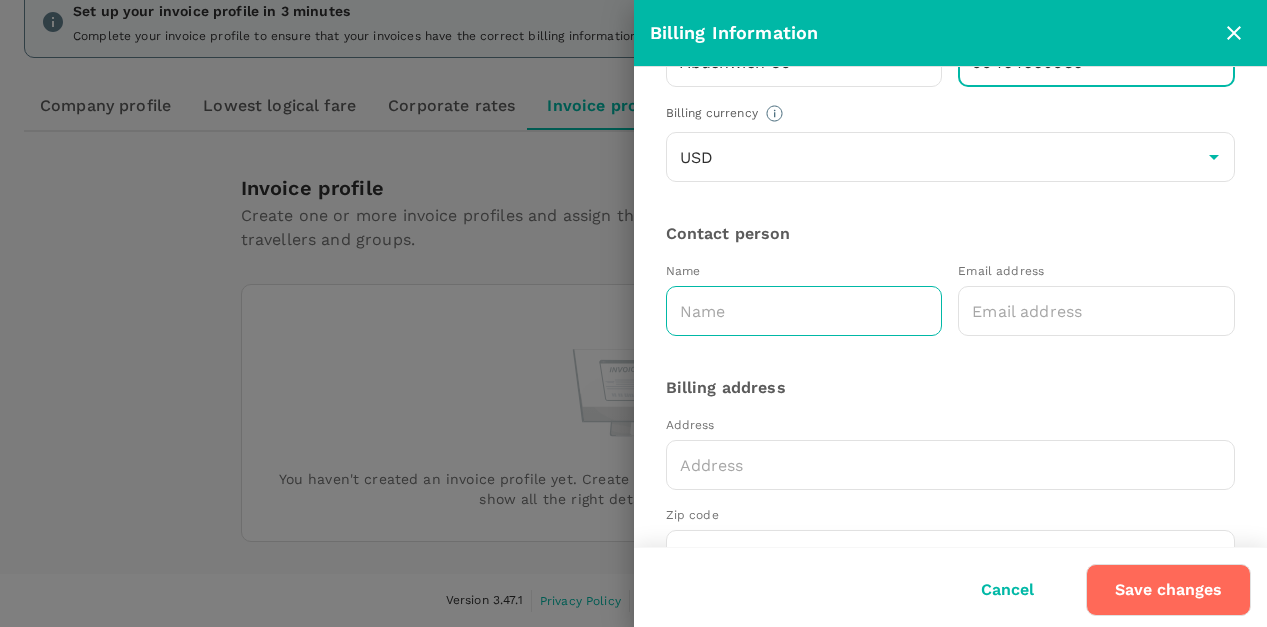 type on "99464660936" 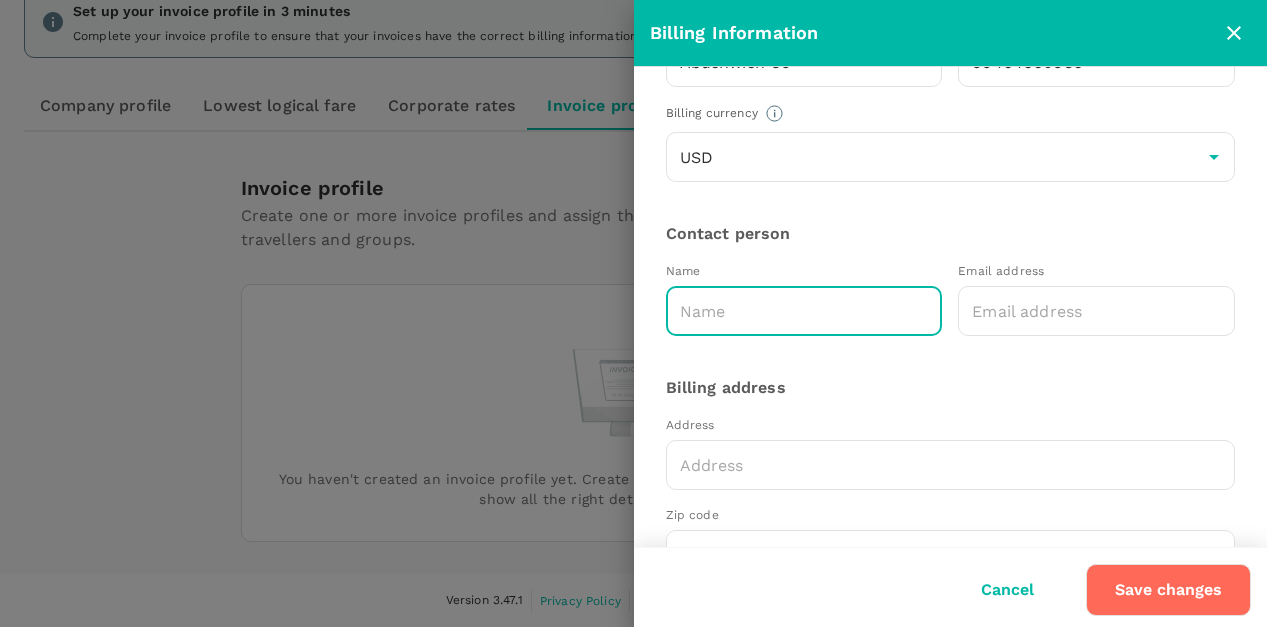 click at bounding box center (804, 311) 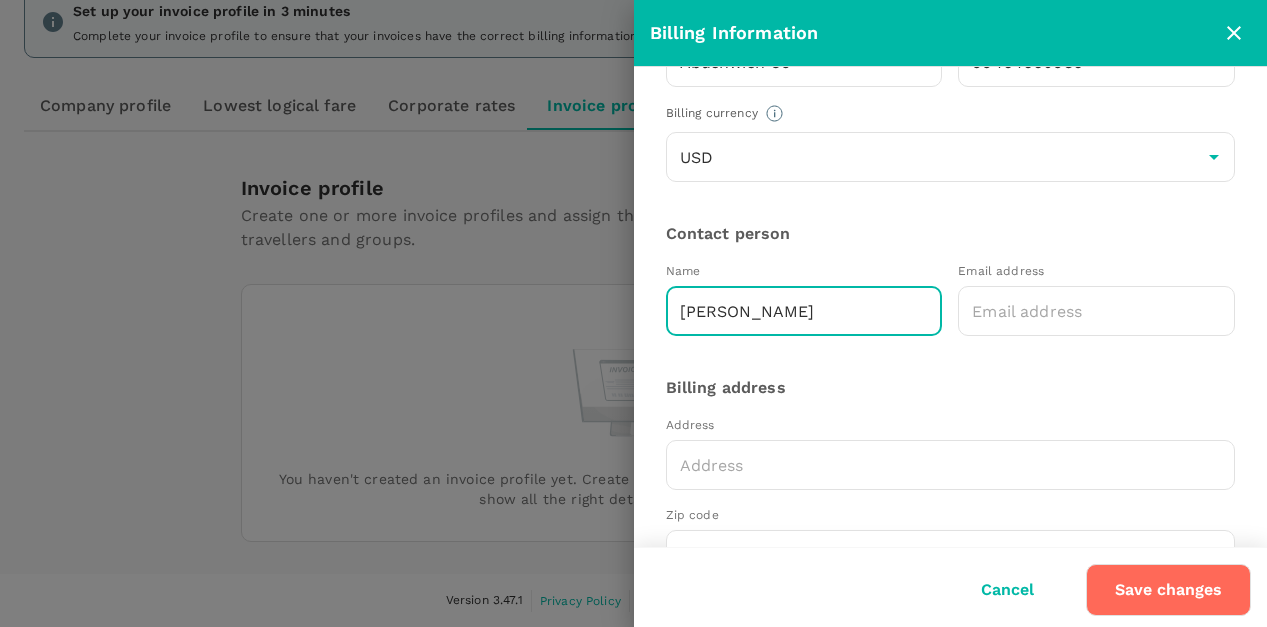 type on "[PERSON_NAME]" 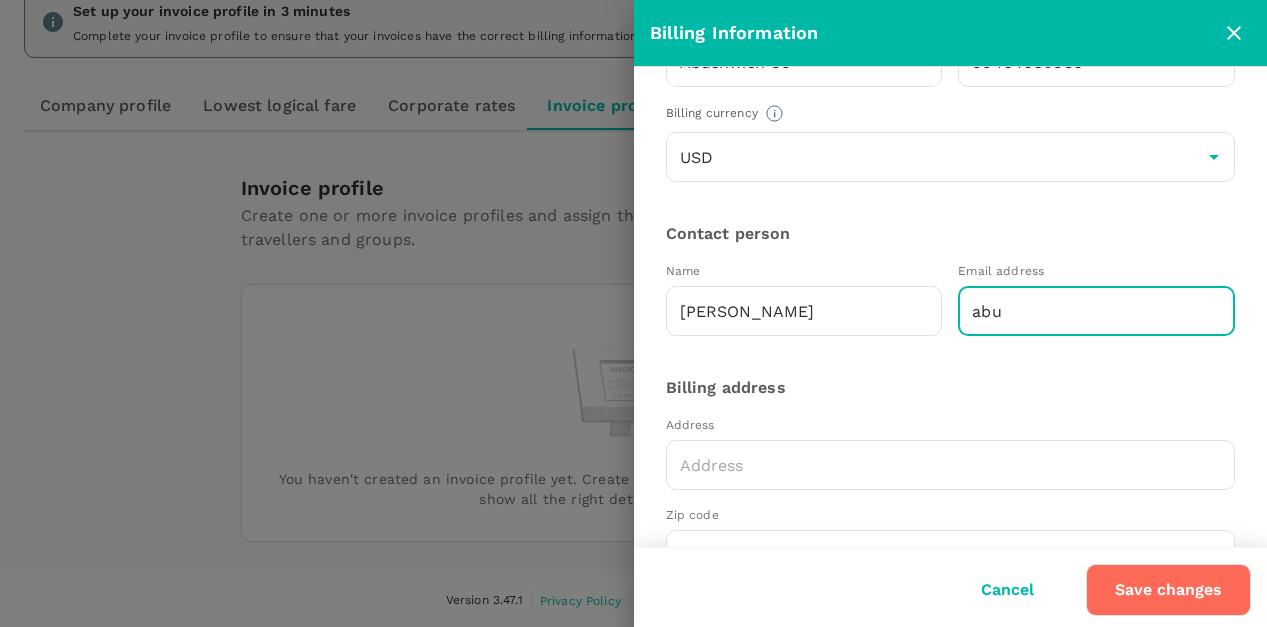 type on "abushawish@alaa.com.tr" 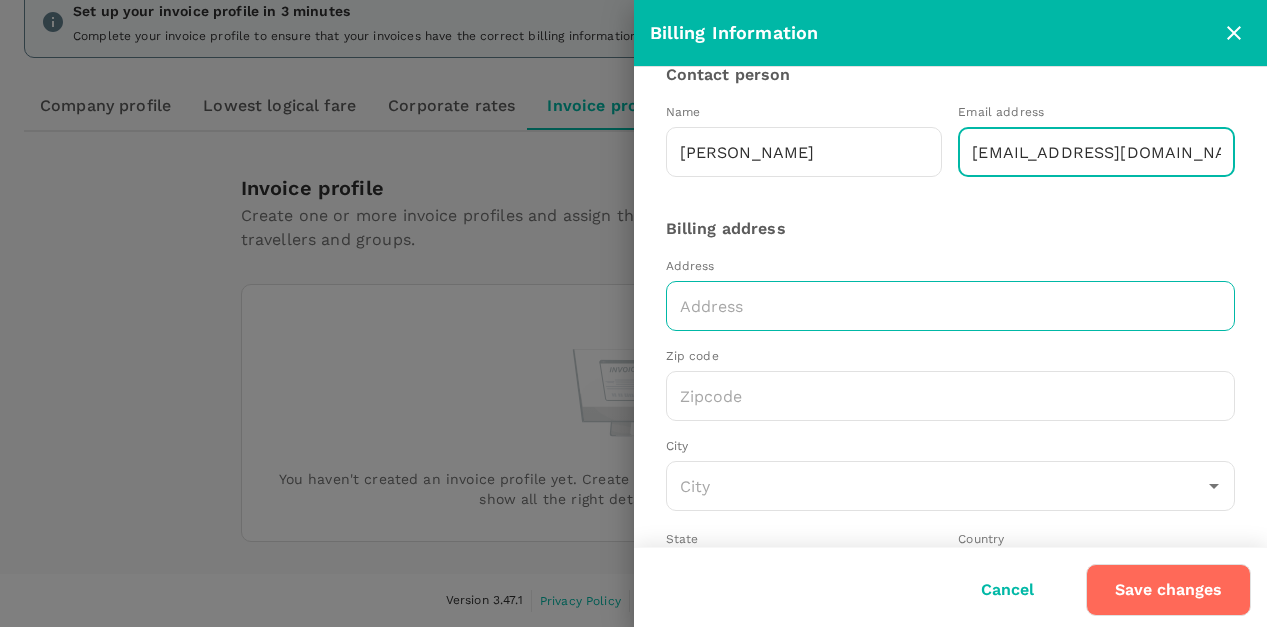 scroll, scrollTop: 238, scrollLeft: 0, axis: vertical 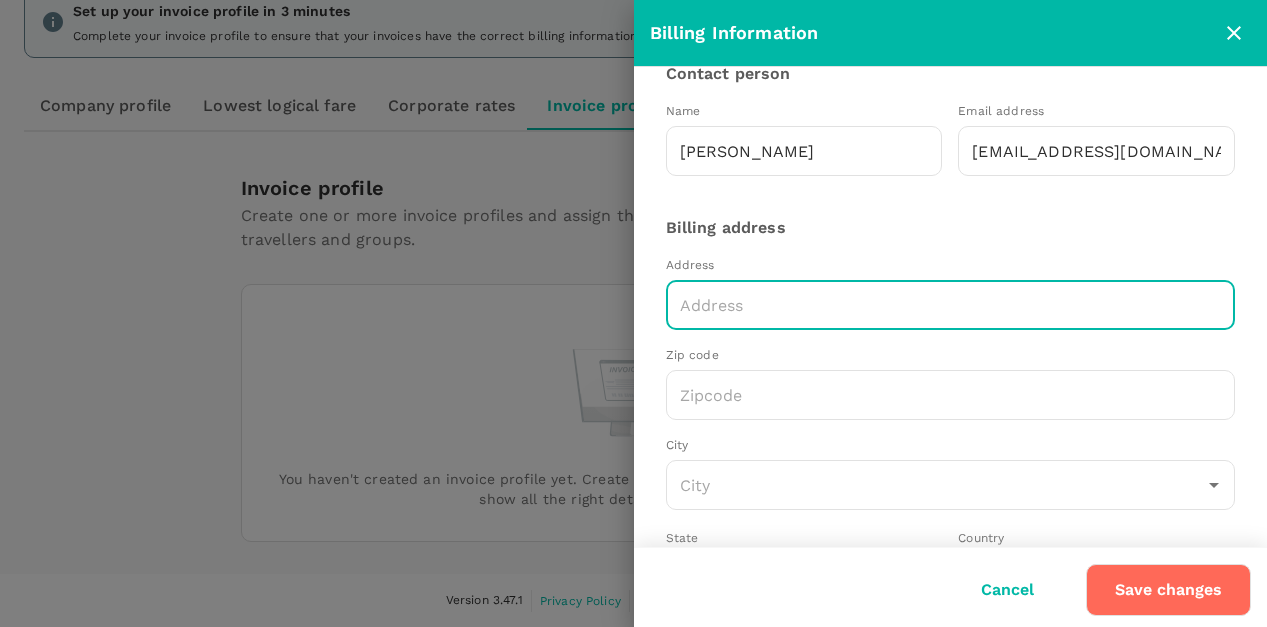 click at bounding box center [951, 305] 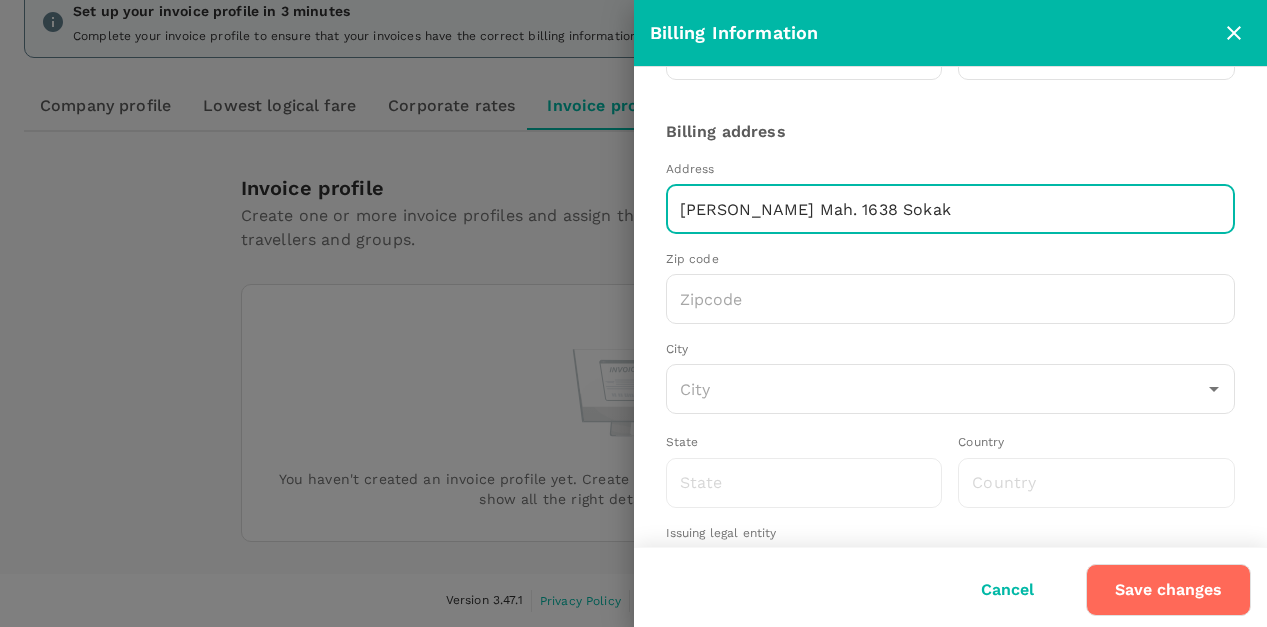 scroll, scrollTop: 337, scrollLeft: 0, axis: vertical 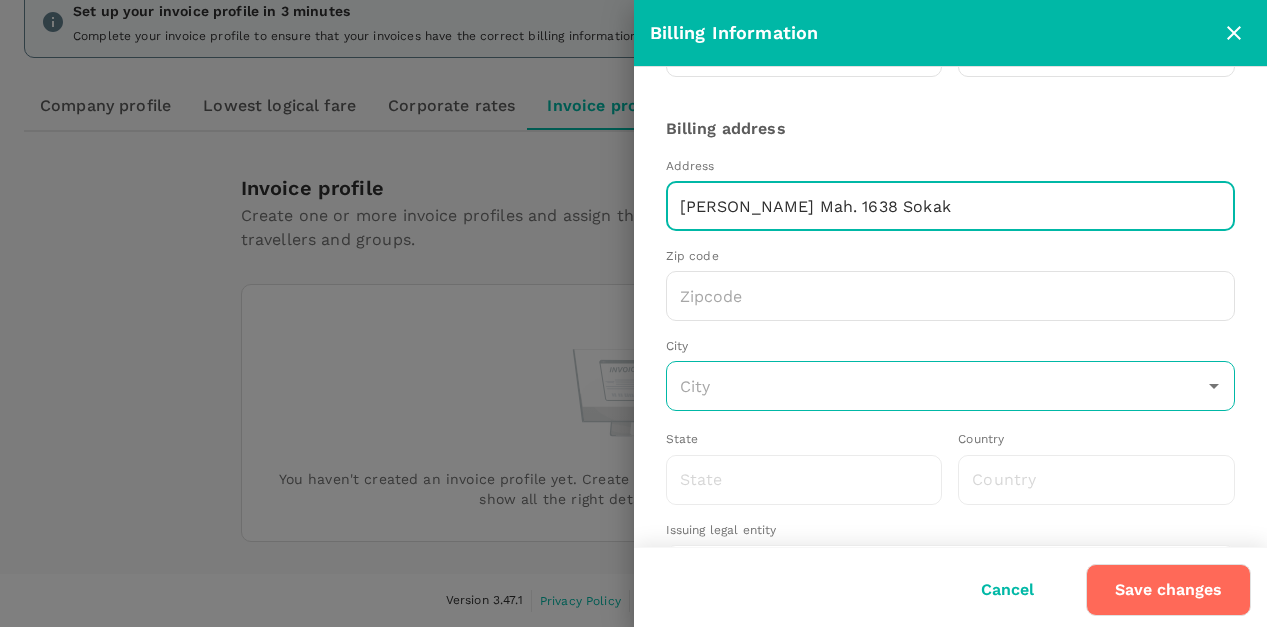 click at bounding box center (936, 386) 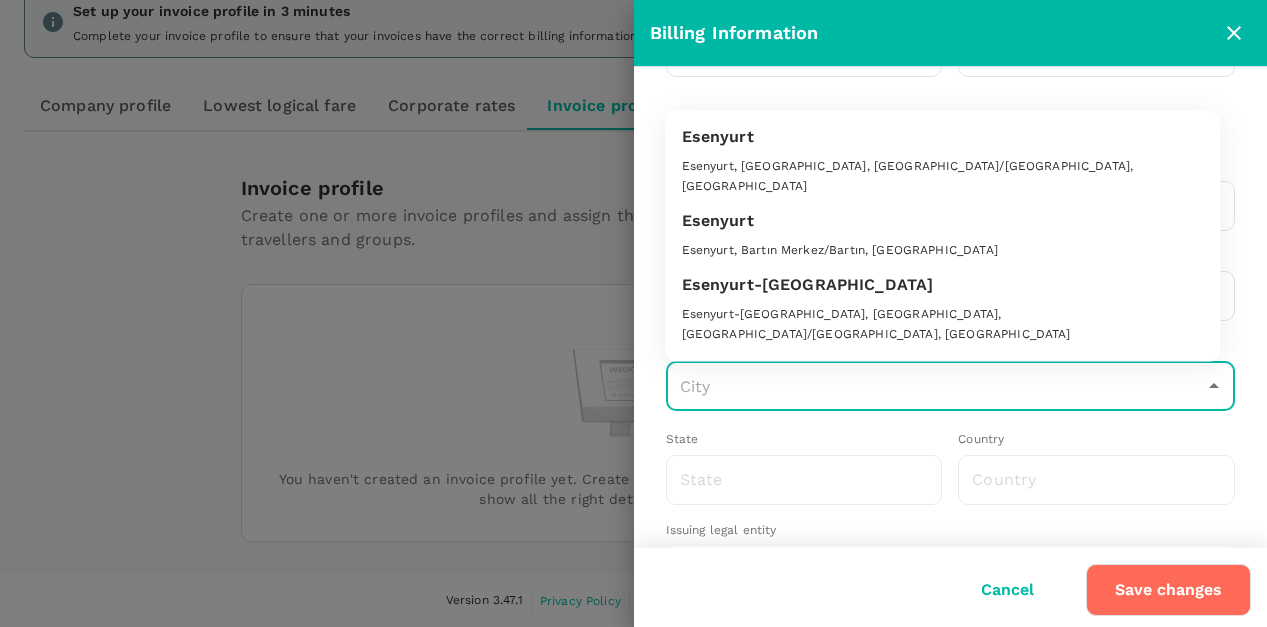 click on "Esenyurt, Balıkyolu, Esenyurt/İstanbul, Türkiye" at bounding box center (943, 177) 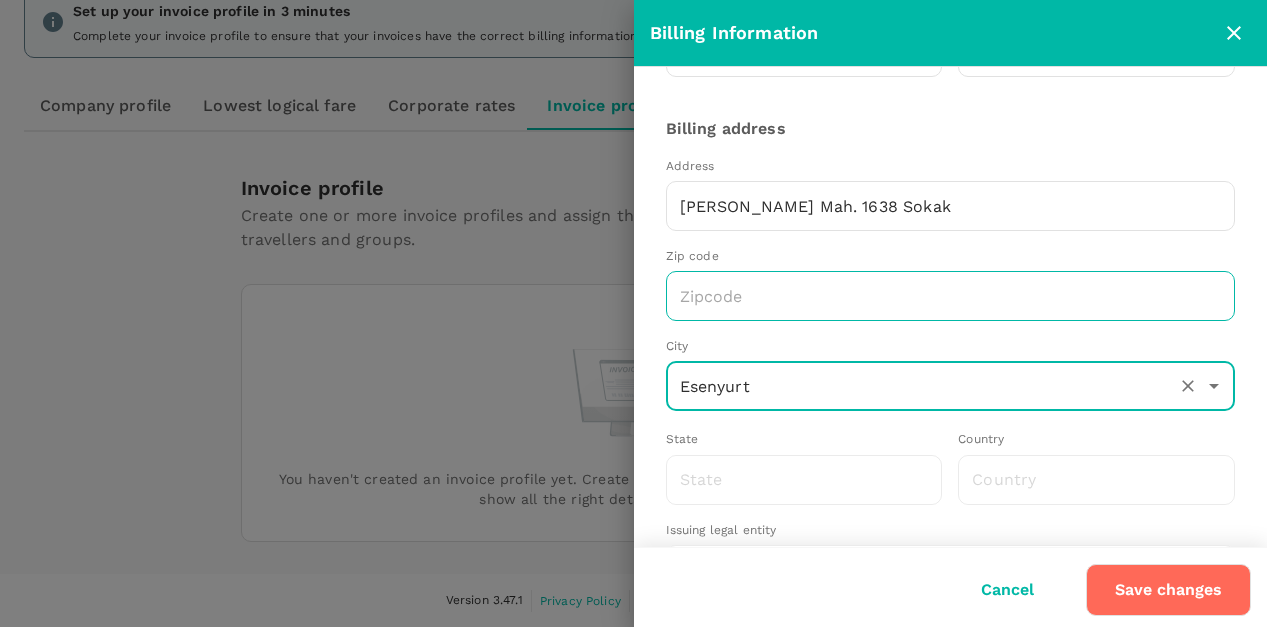 type on "Türkiye" 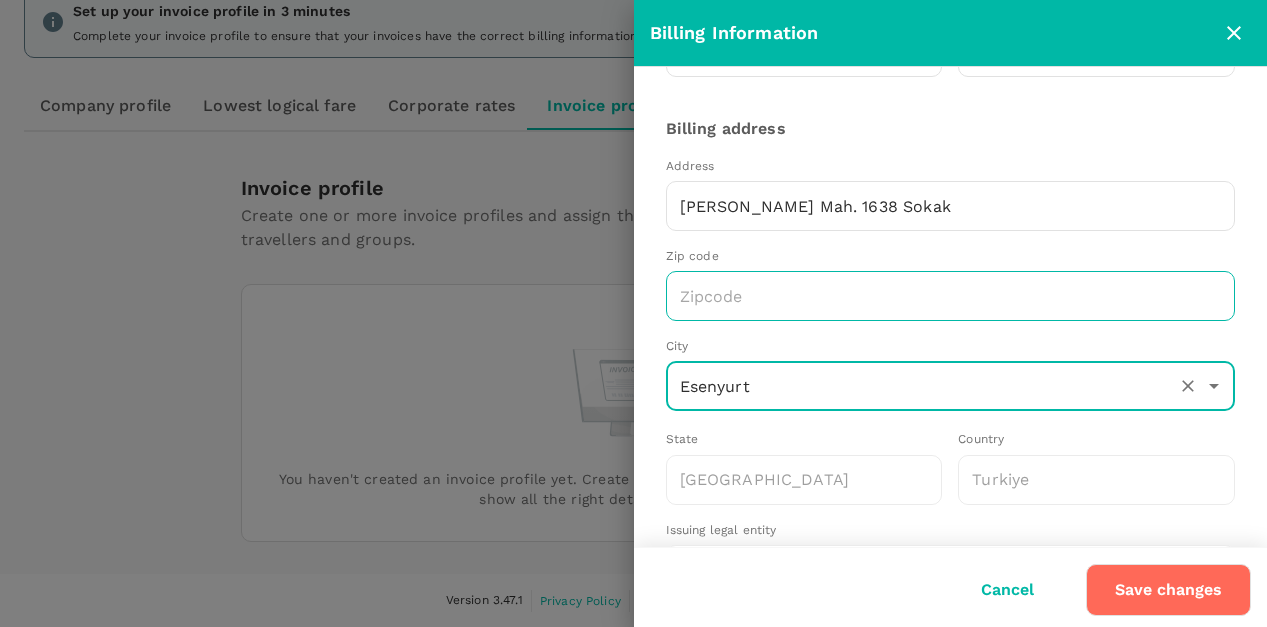 click at bounding box center [951, 296] 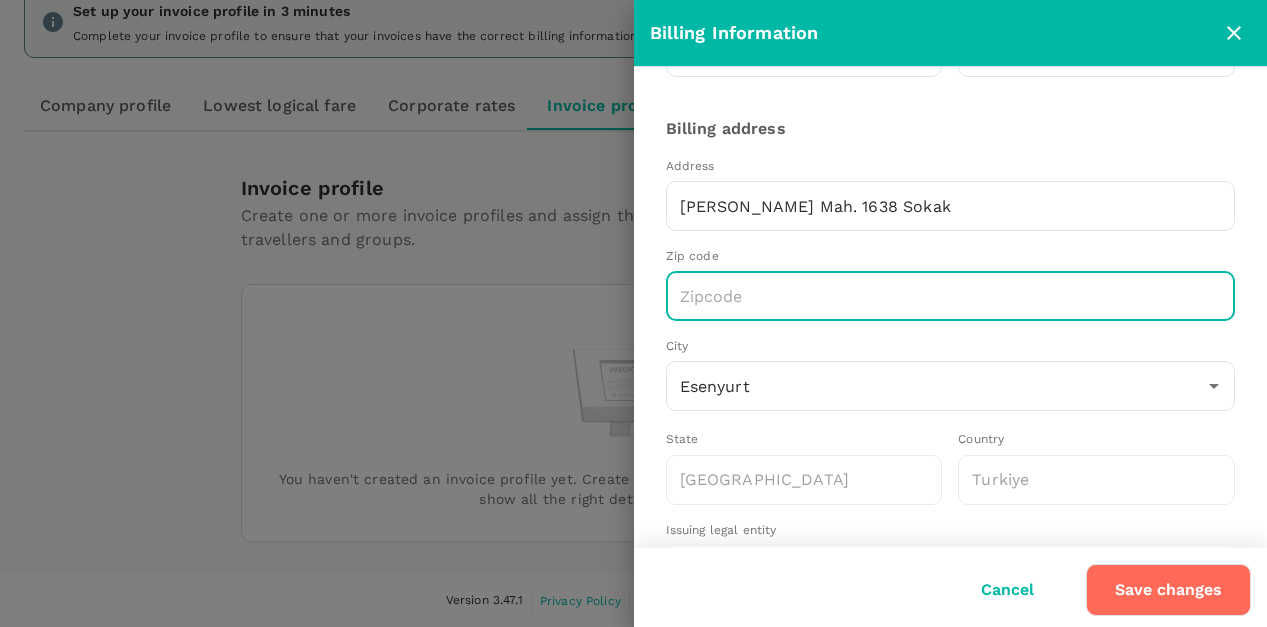type on "34538" 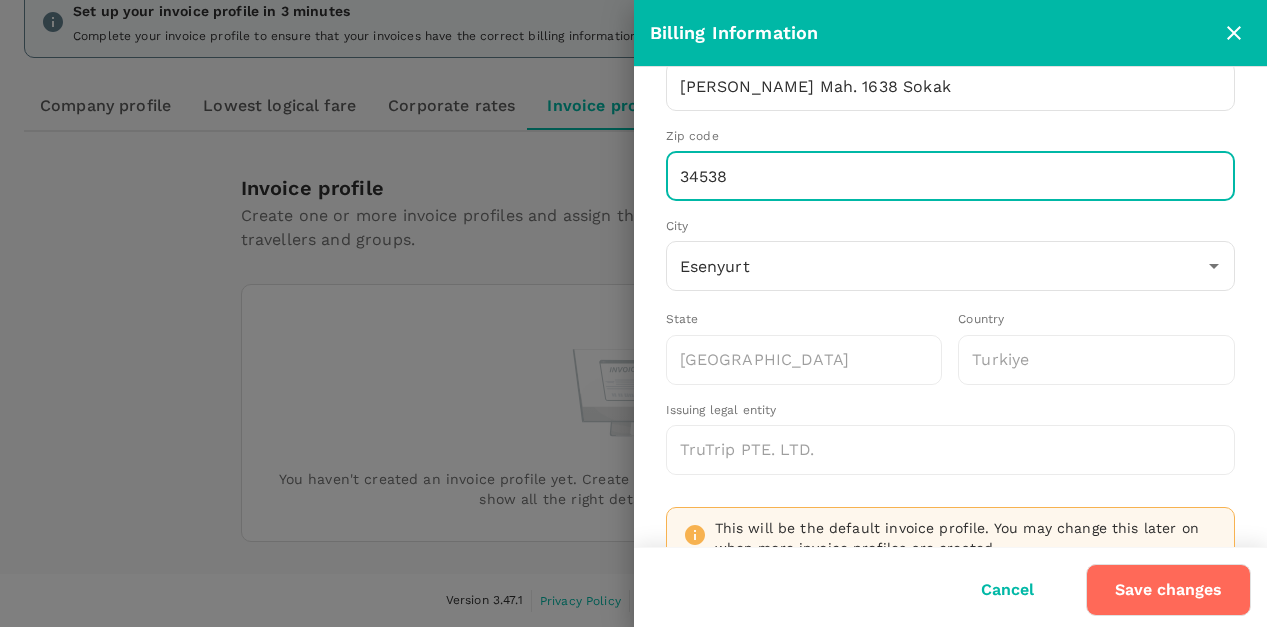 scroll, scrollTop: 516, scrollLeft: 0, axis: vertical 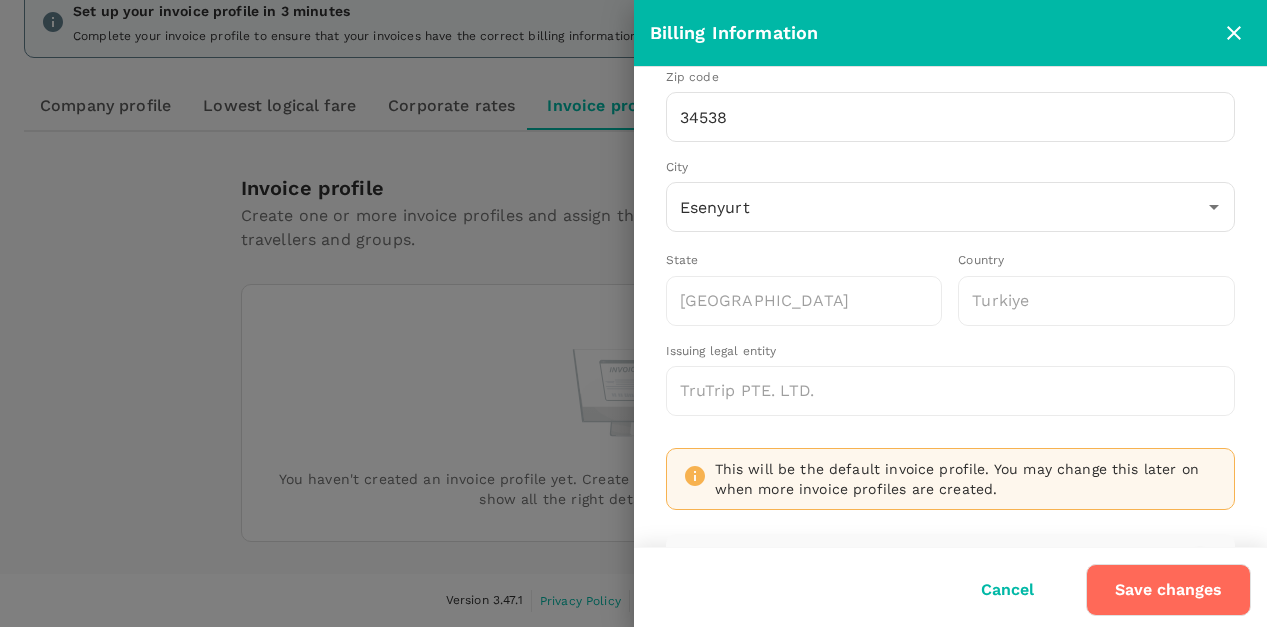 click on "Save changes" at bounding box center [1168, 590] 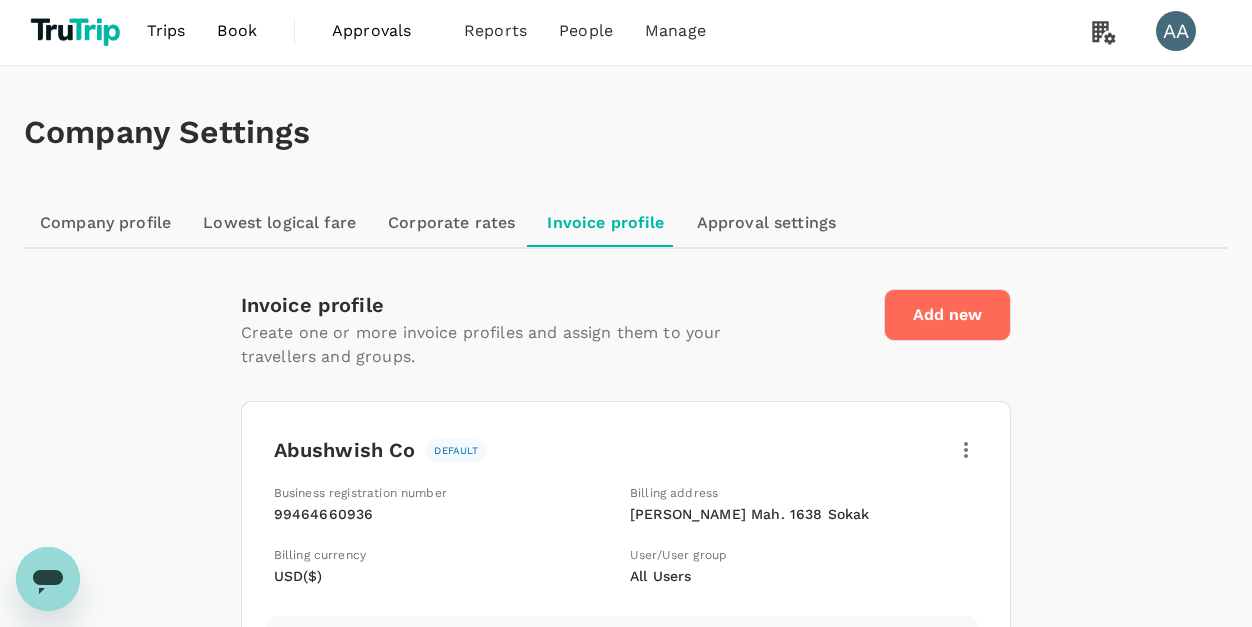 scroll, scrollTop: 0, scrollLeft: 0, axis: both 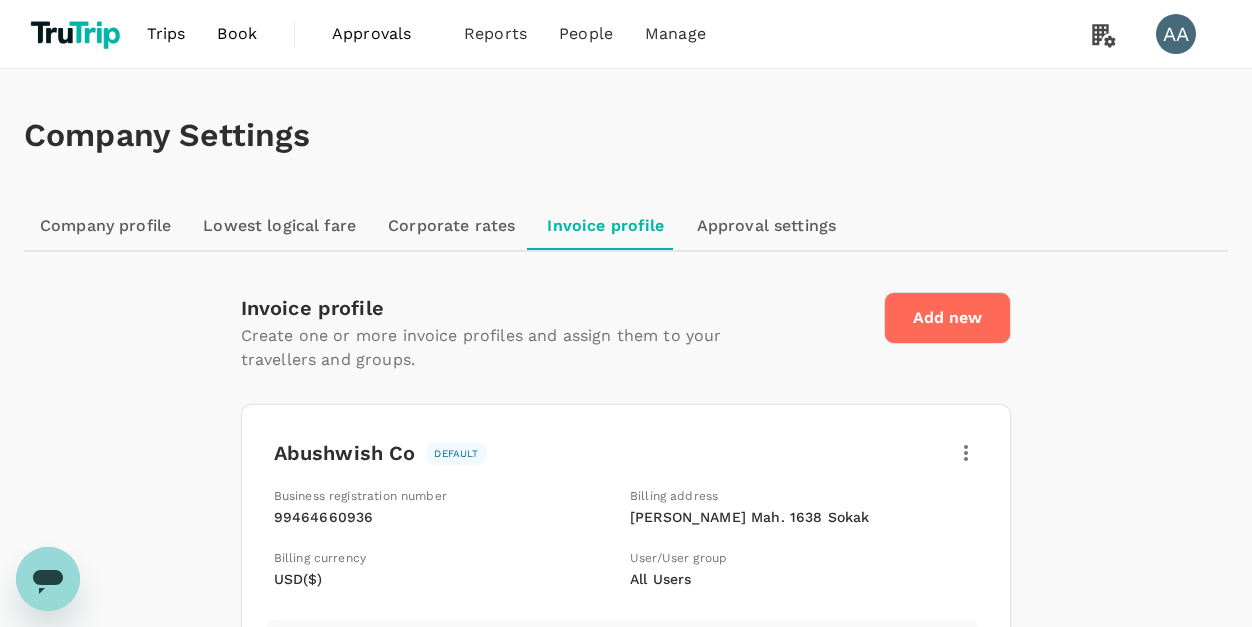 click on "Corporate rates" at bounding box center [451, 226] 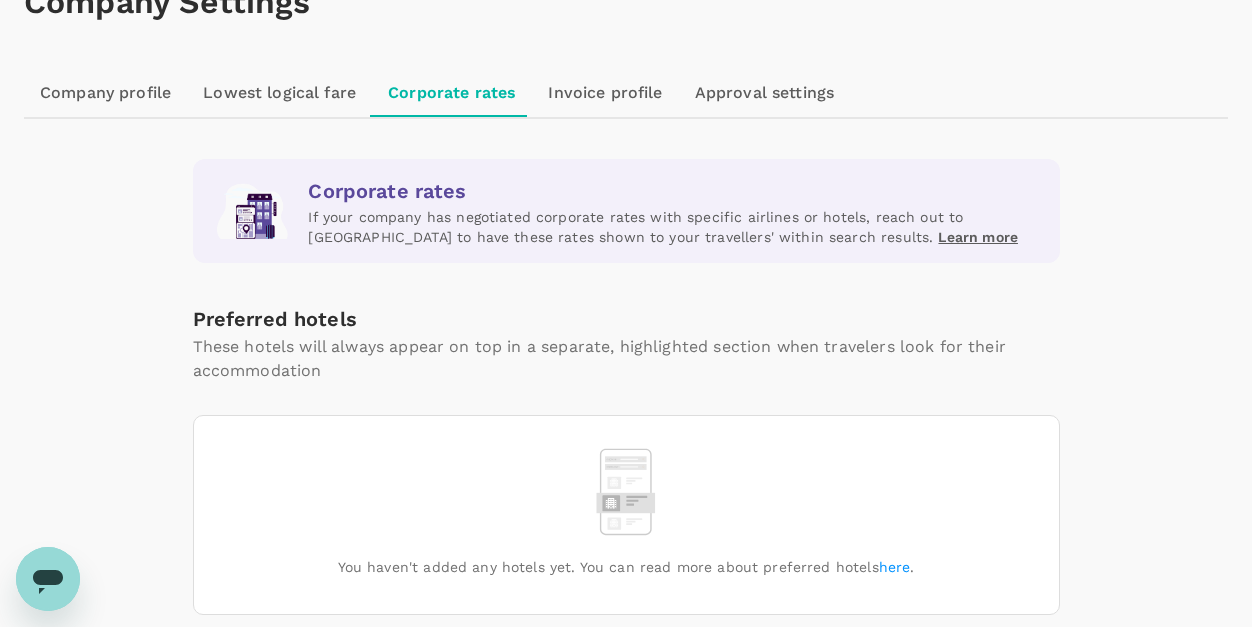 scroll, scrollTop: 134, scrollLeft: 0, axis: vertical 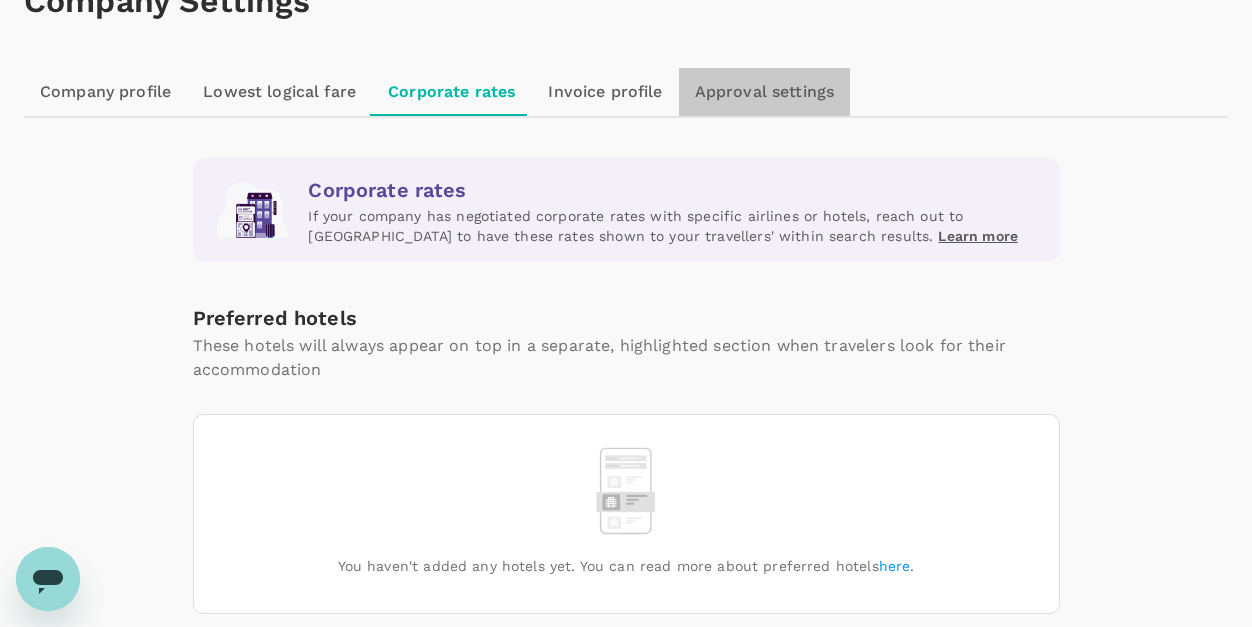 click on "Approval settings" at bounding box center (765, 92) 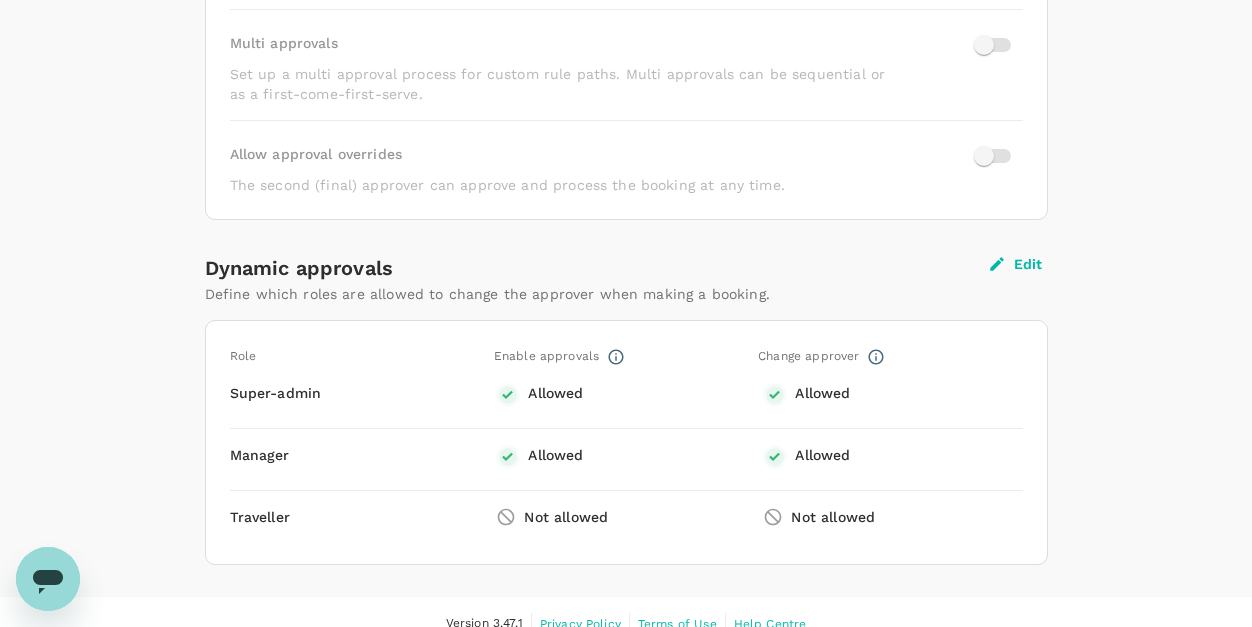scroll, scrollTop: 630, scrollLeft: 0, axis: vertical 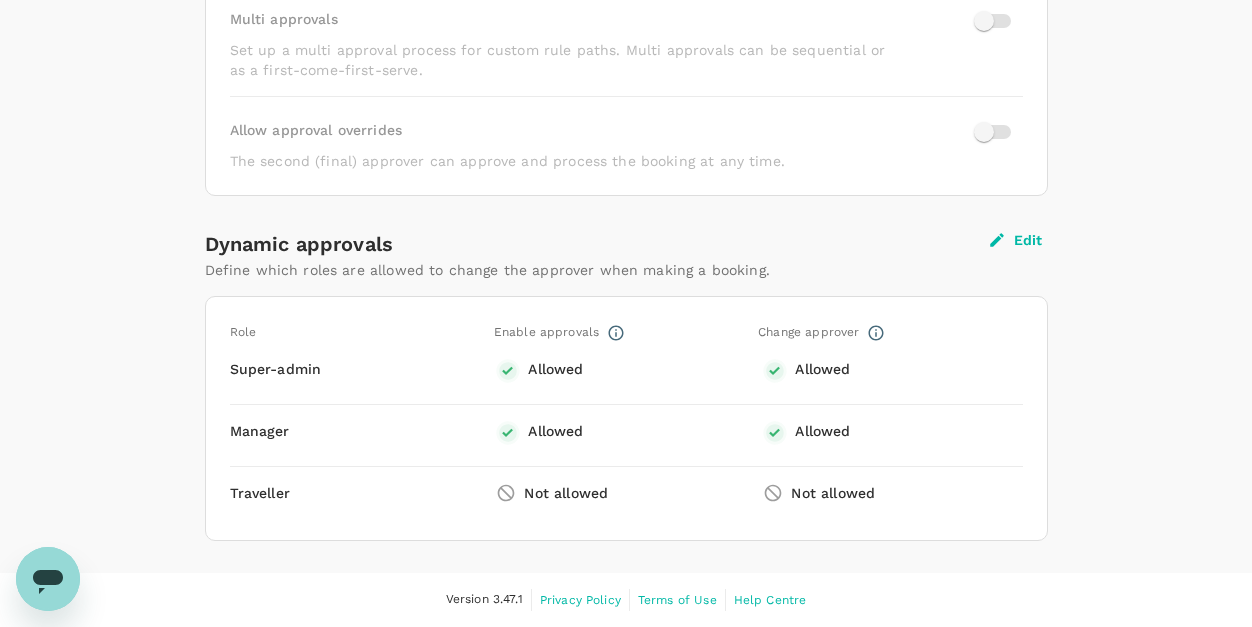 click on "Not allowed" at bounding box center (566, 495) 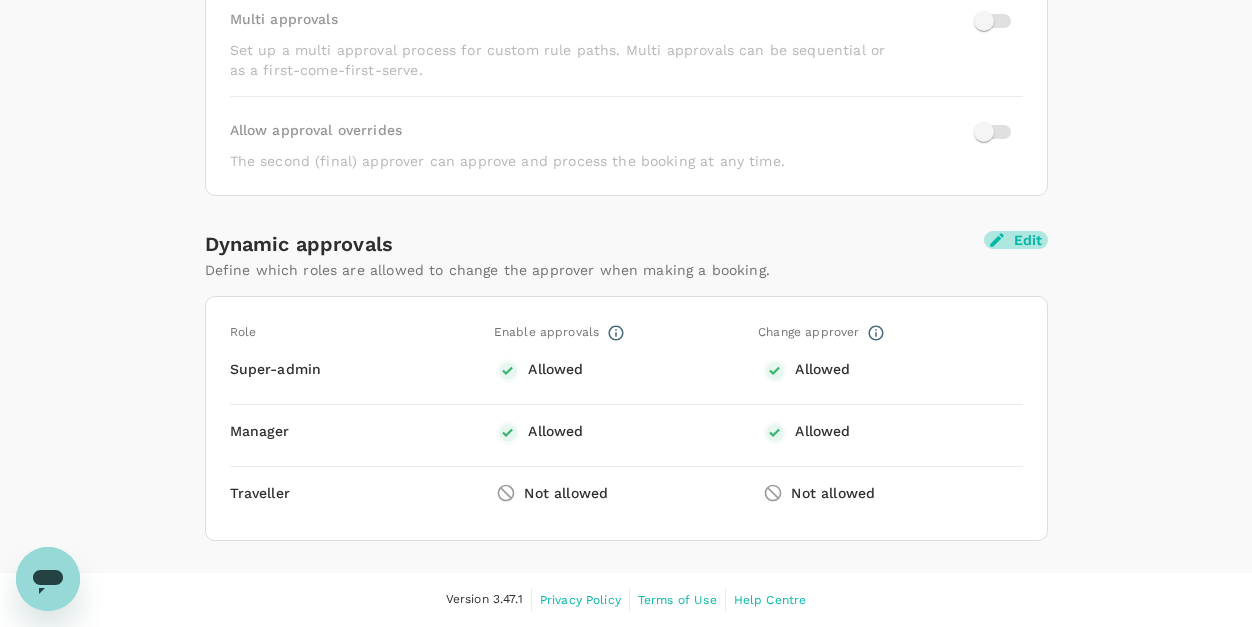 click on "Edit" at bounding box center [1016, 240] 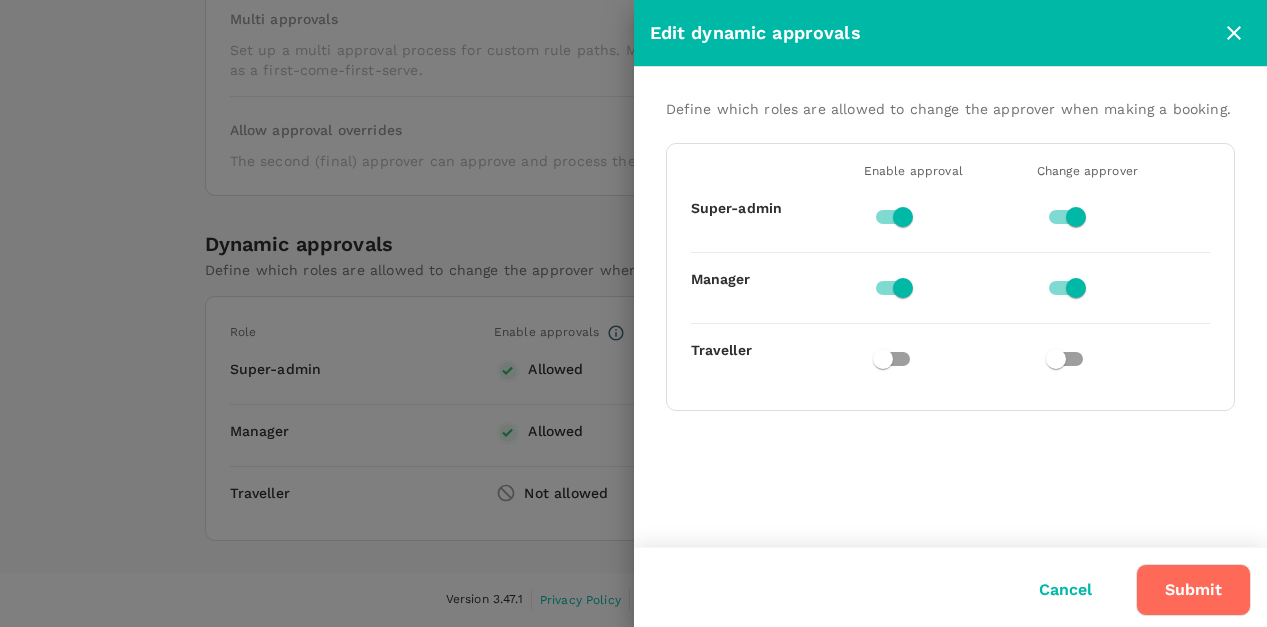 click at bounding box center [883, 359] 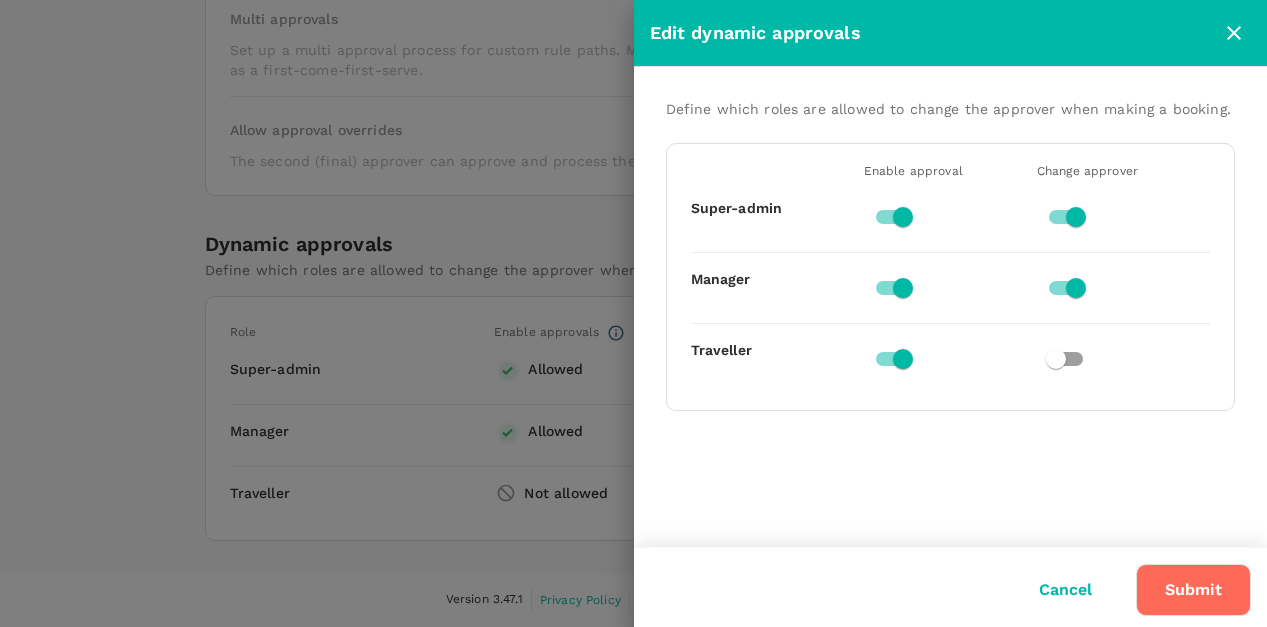 click at bounding box center (1056, 359) 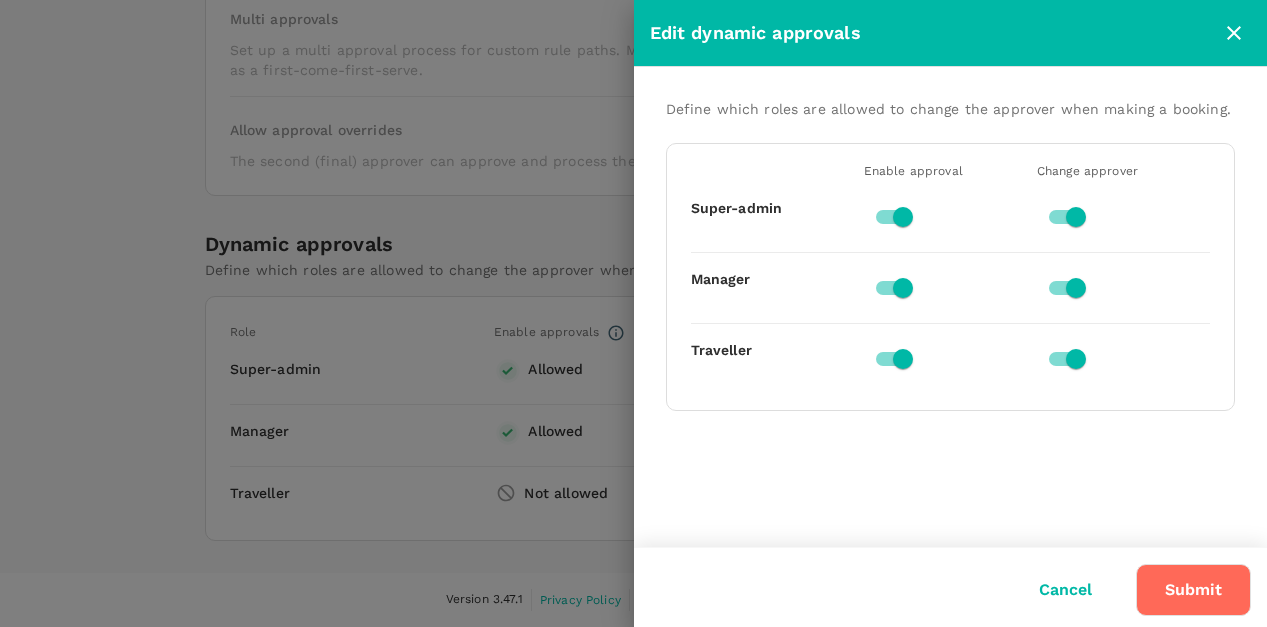 click on "Submit" at bounding box center (1193, 590) 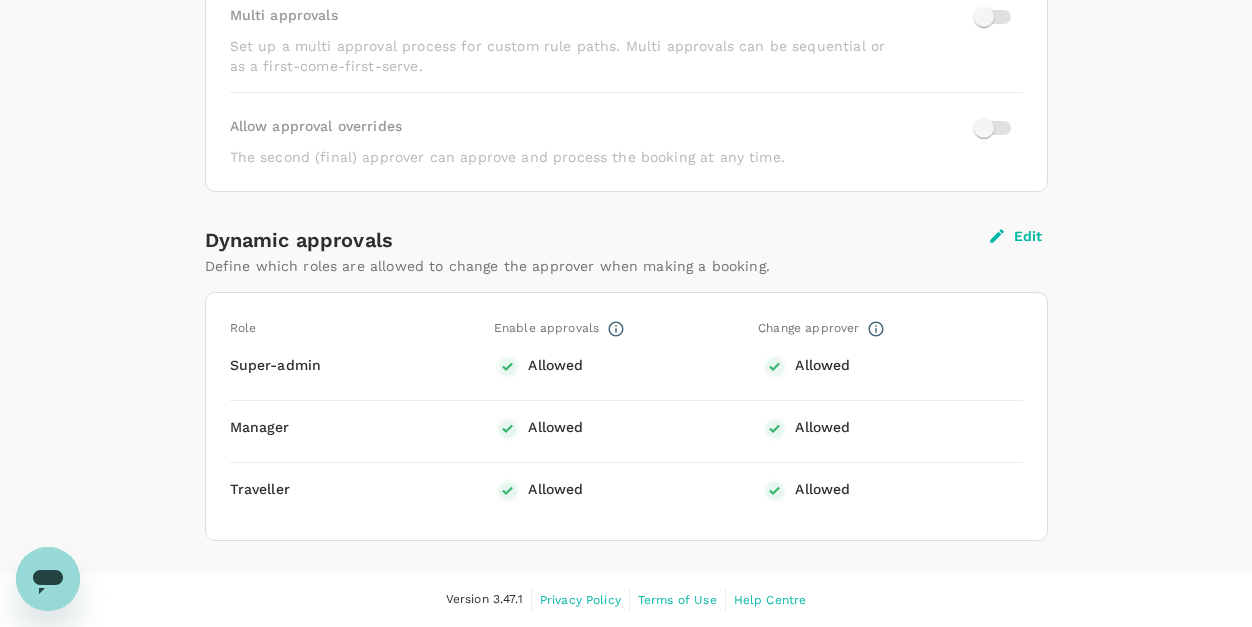 scroll, scrollTop: 0, scrollLeft: 0, axis: both 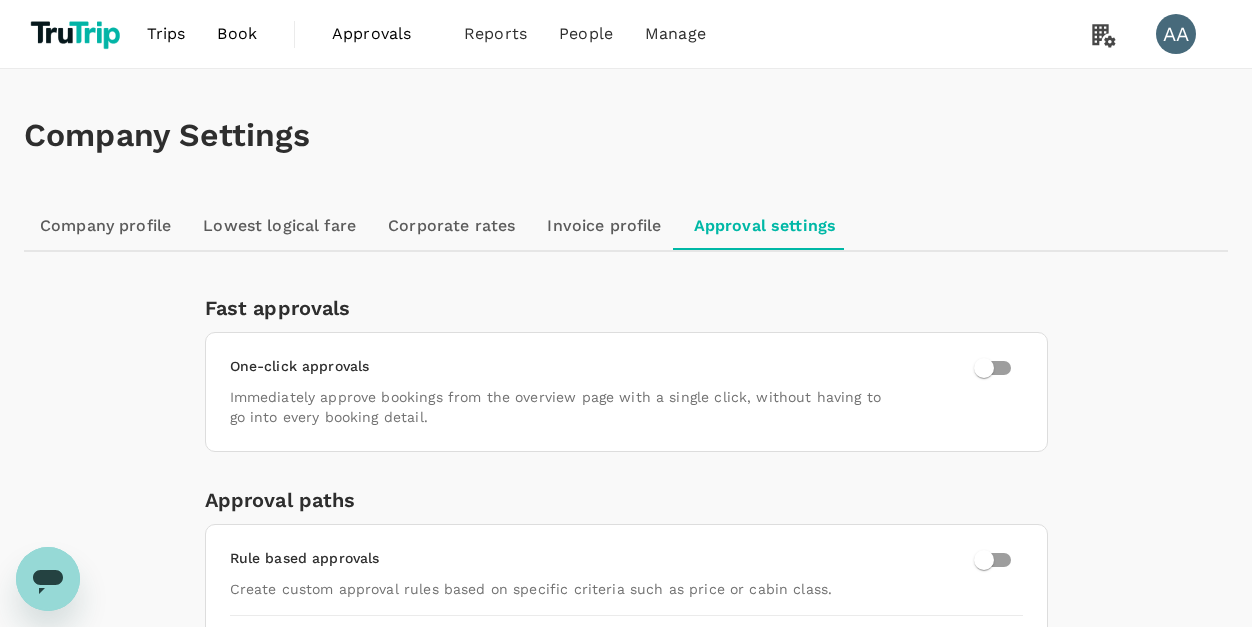 click on "Approvals" at bounding box center (382, 34) 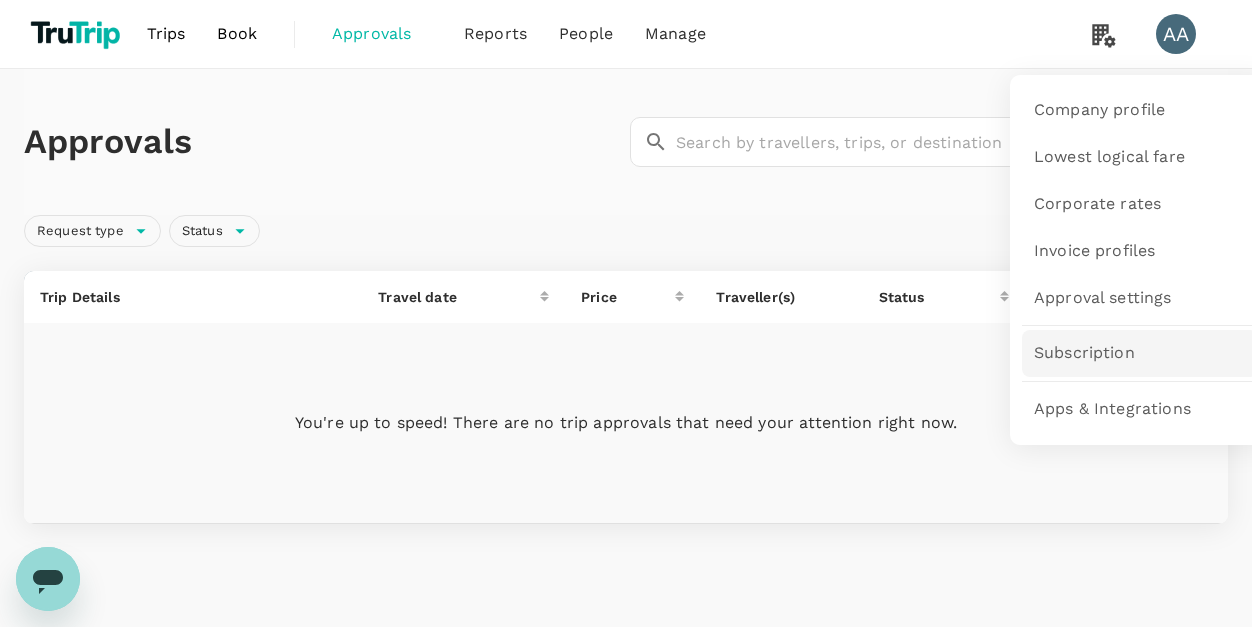 click on "Subscription" at bounding box center [1084, 353] 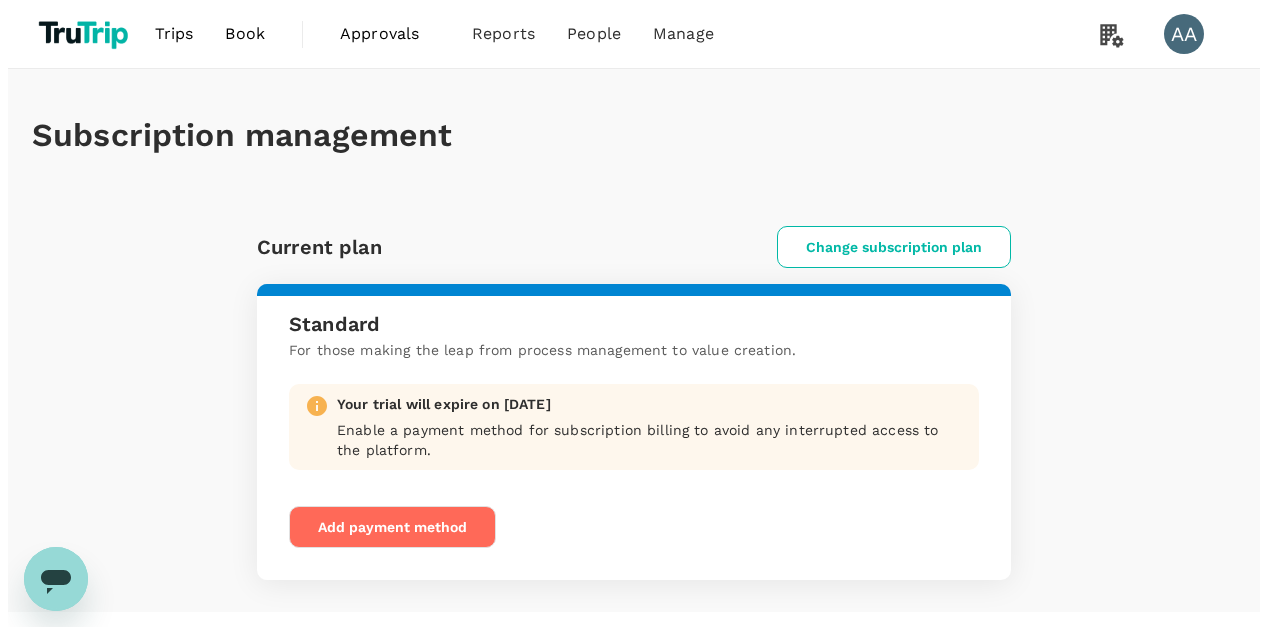 scroll, scrollTop: 38, scrollLeft: 0, axis: vertical 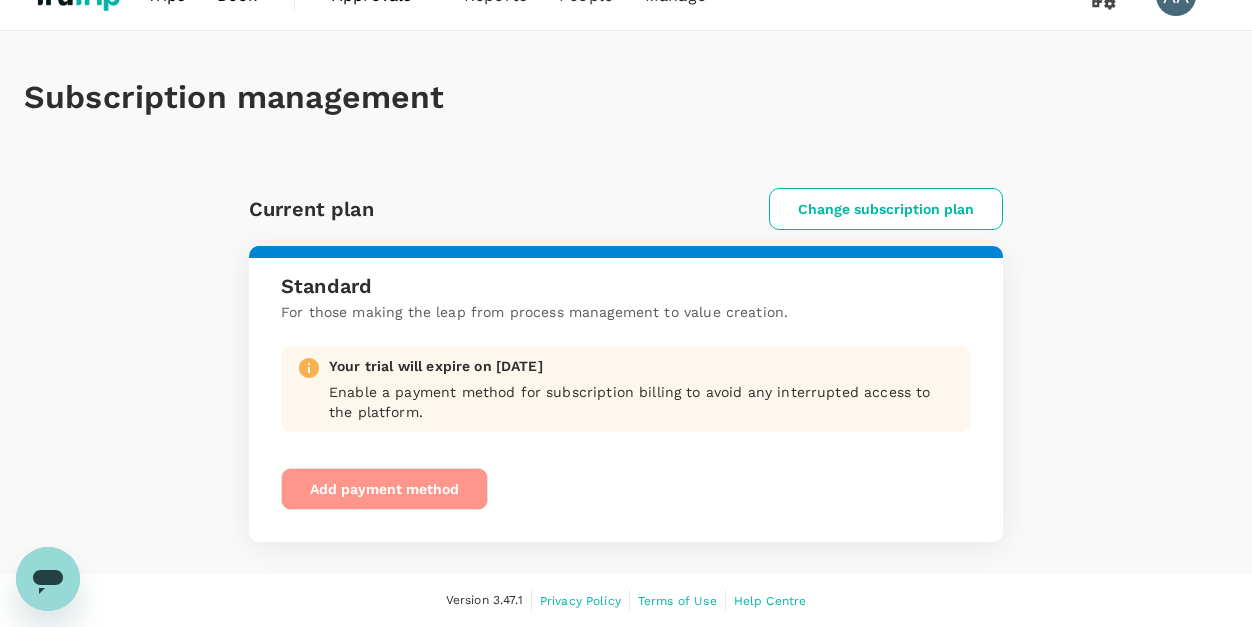 click on "Add payment method" at bounding box center (384, 489) 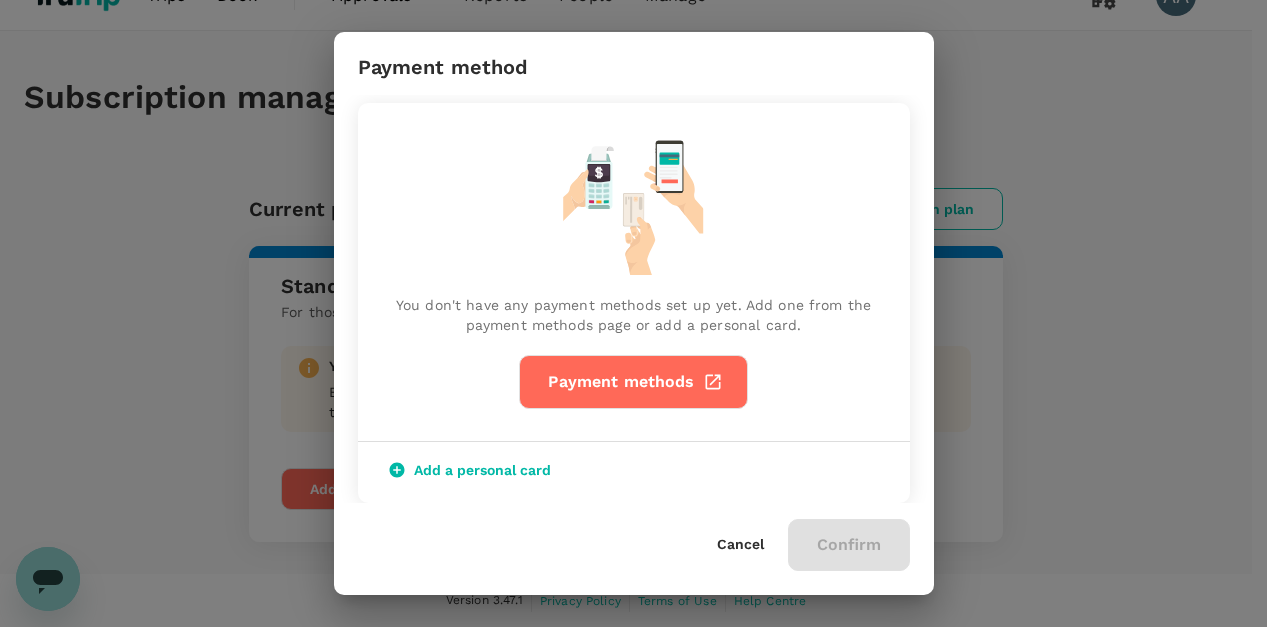 click on "Payment methods" at bounding box center (633, 382) 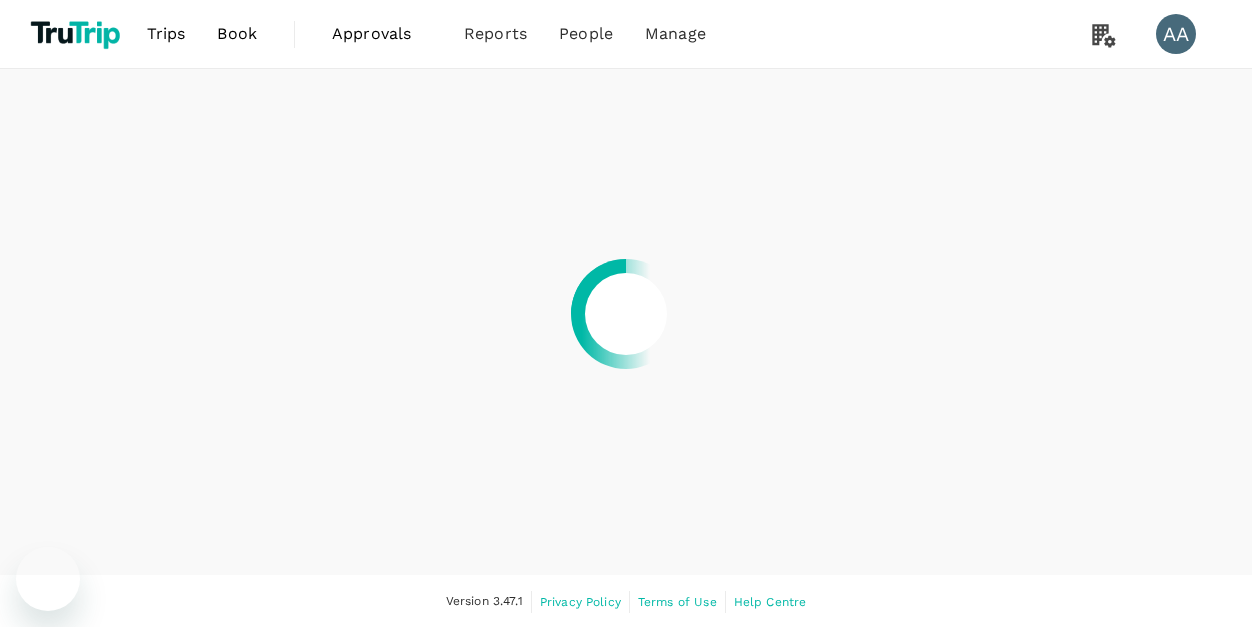 scroll, scrollTop: 0, scrollLeft: 0, axis: both 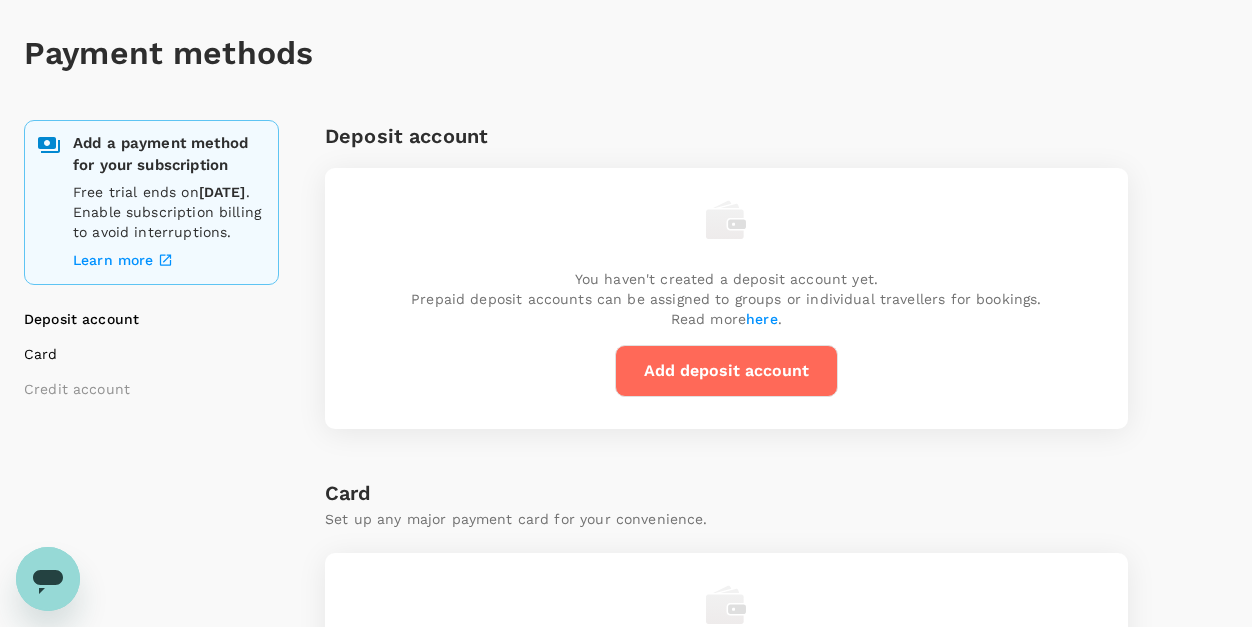 click on "Card" at bounding box center [149, 354] 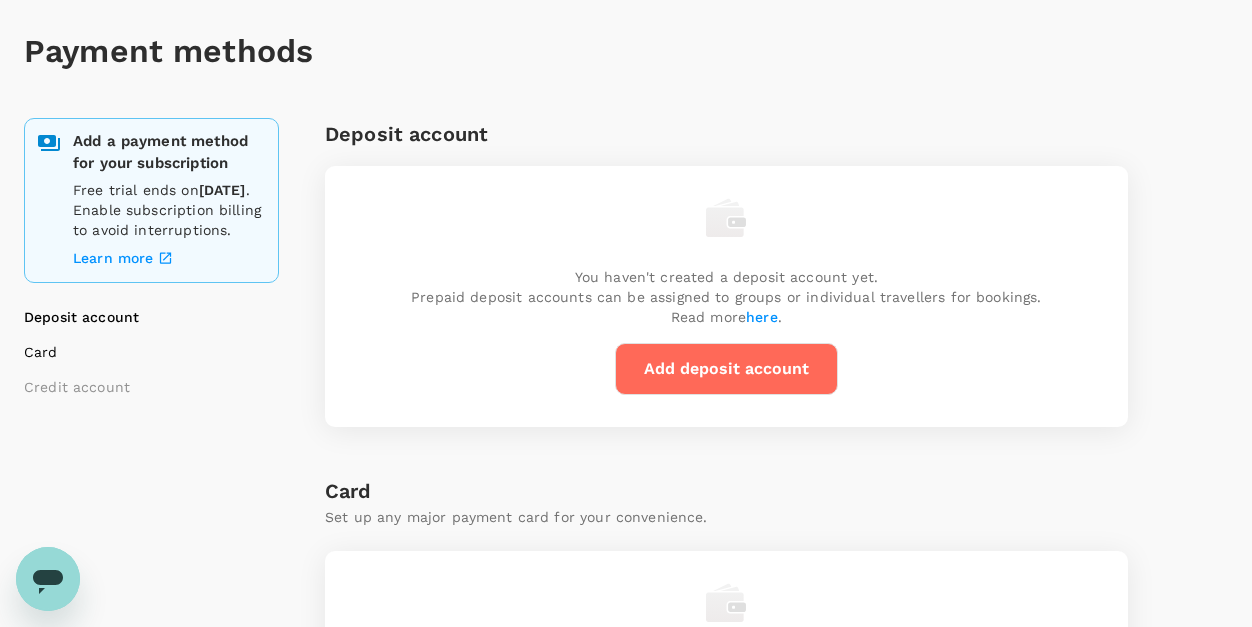click on "Deposit account Card Credit account" at bounding box center (174, 352) 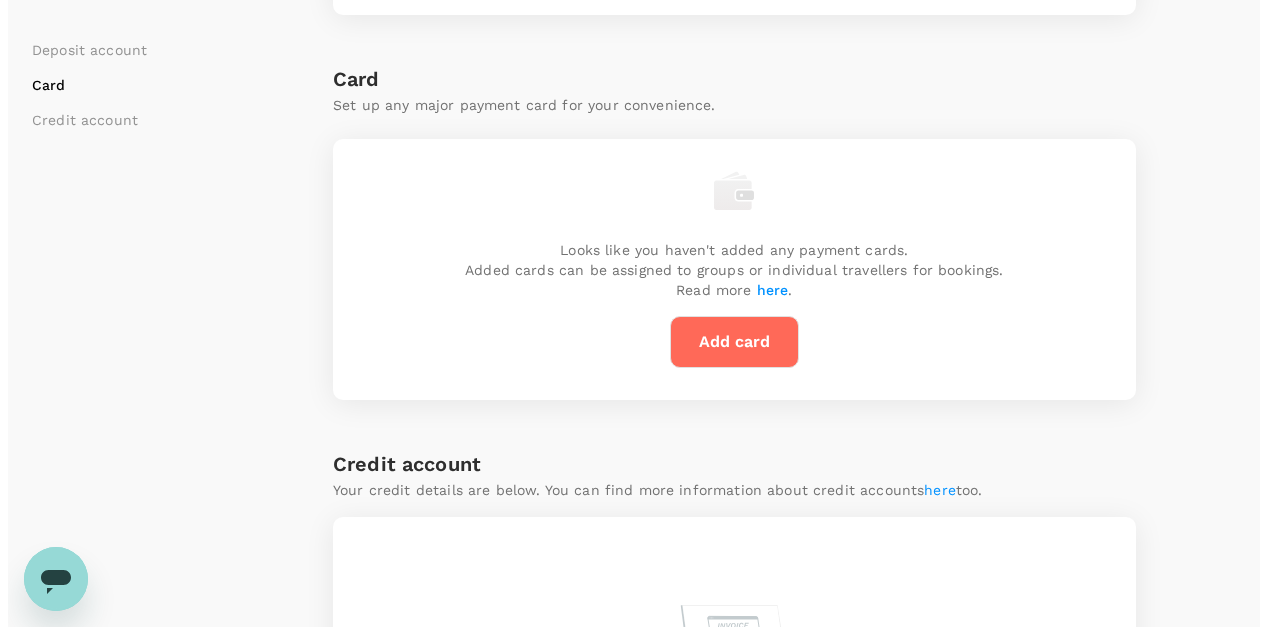 scroll, scrollTop: 495, scrollLeft: 0, axis: vertical 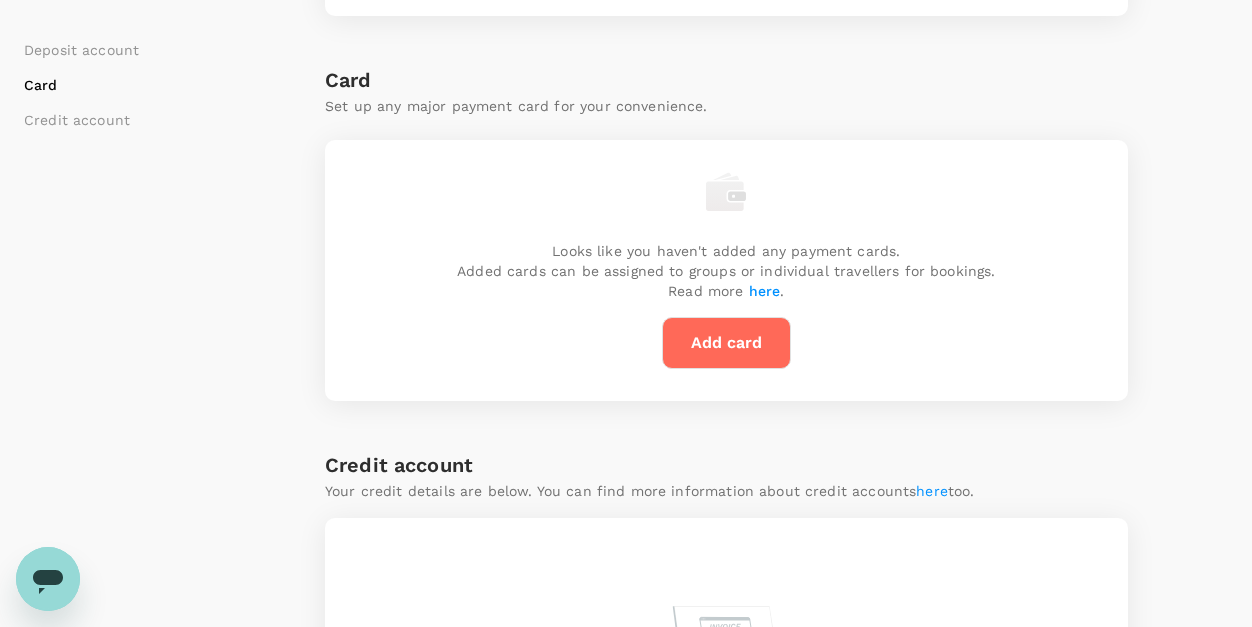 click on "Add card" at bounding box center (726, 343) 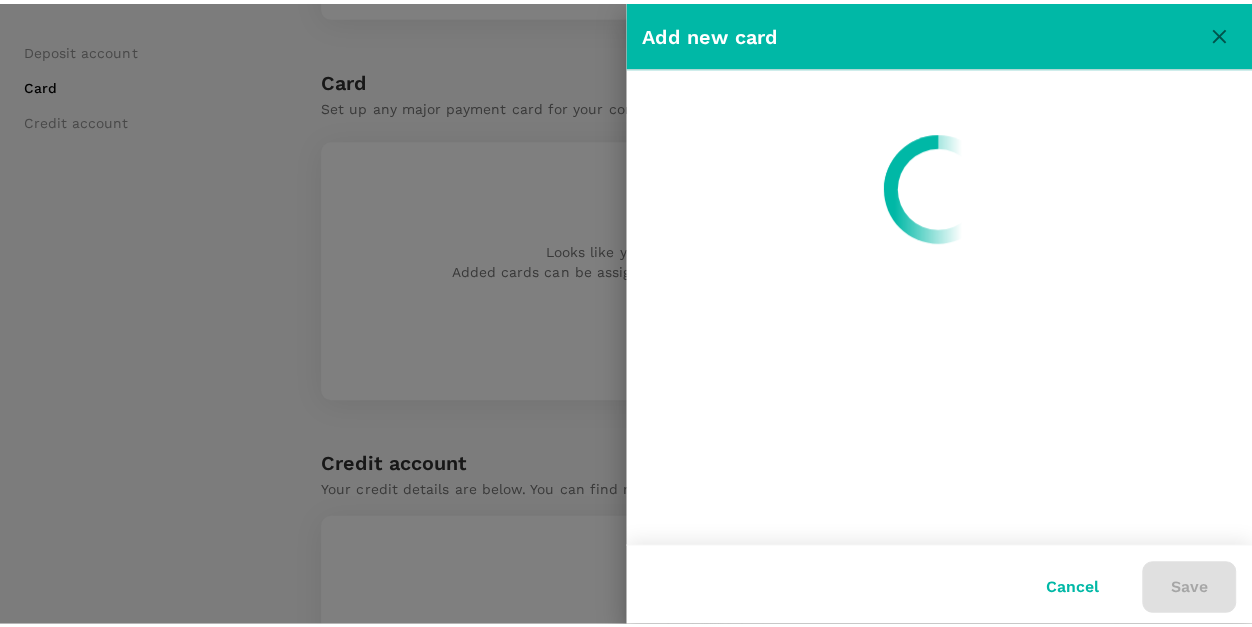scroll, scrollTop: 0, scrollLeft: 0, axis: both 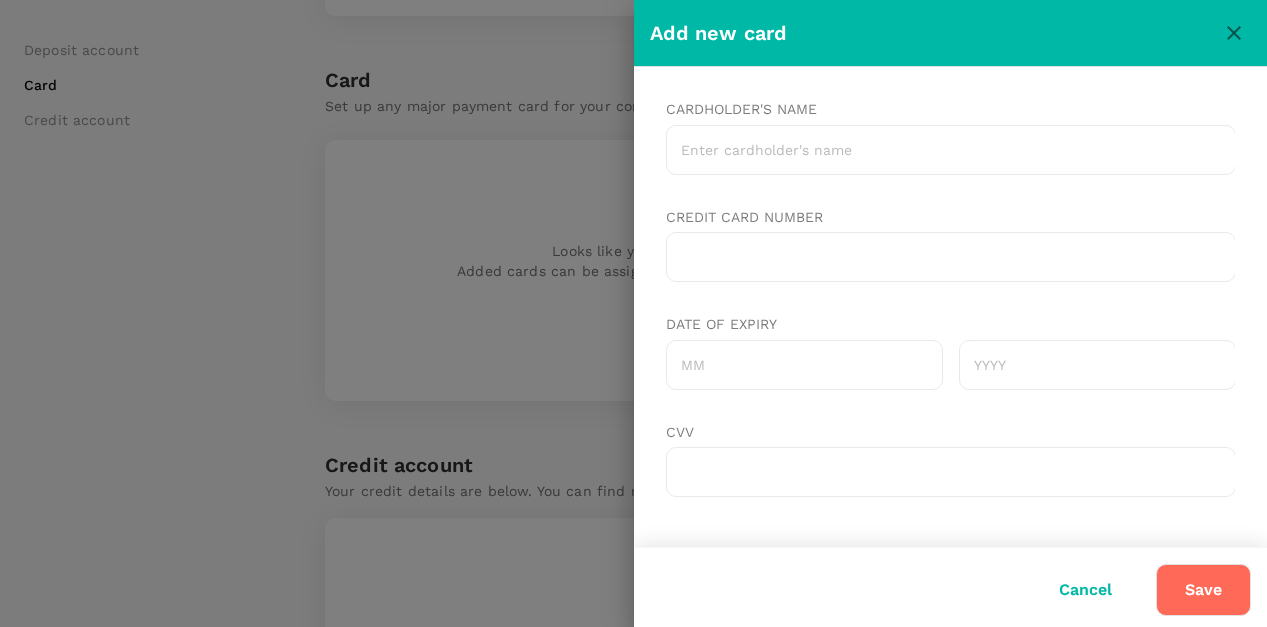click on "Cardholder's name" at bounding box center [950, 150] 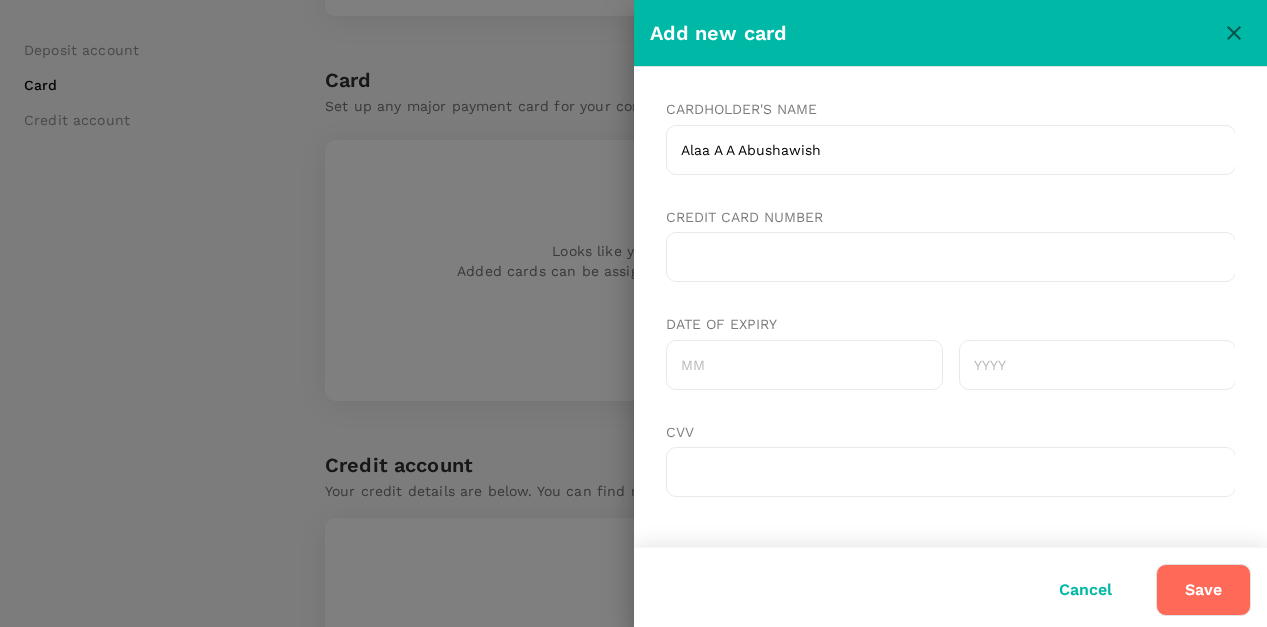 click at bounding box center (950, 257) 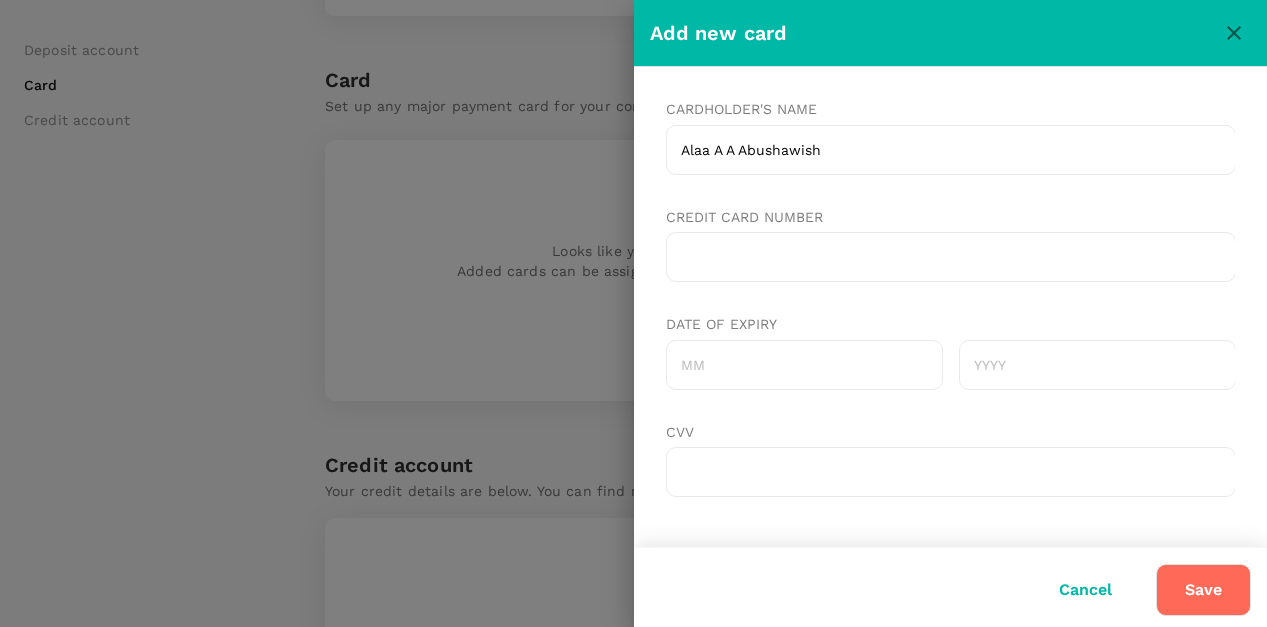 click on "Date of expiry" at bounding box center (803, 365) 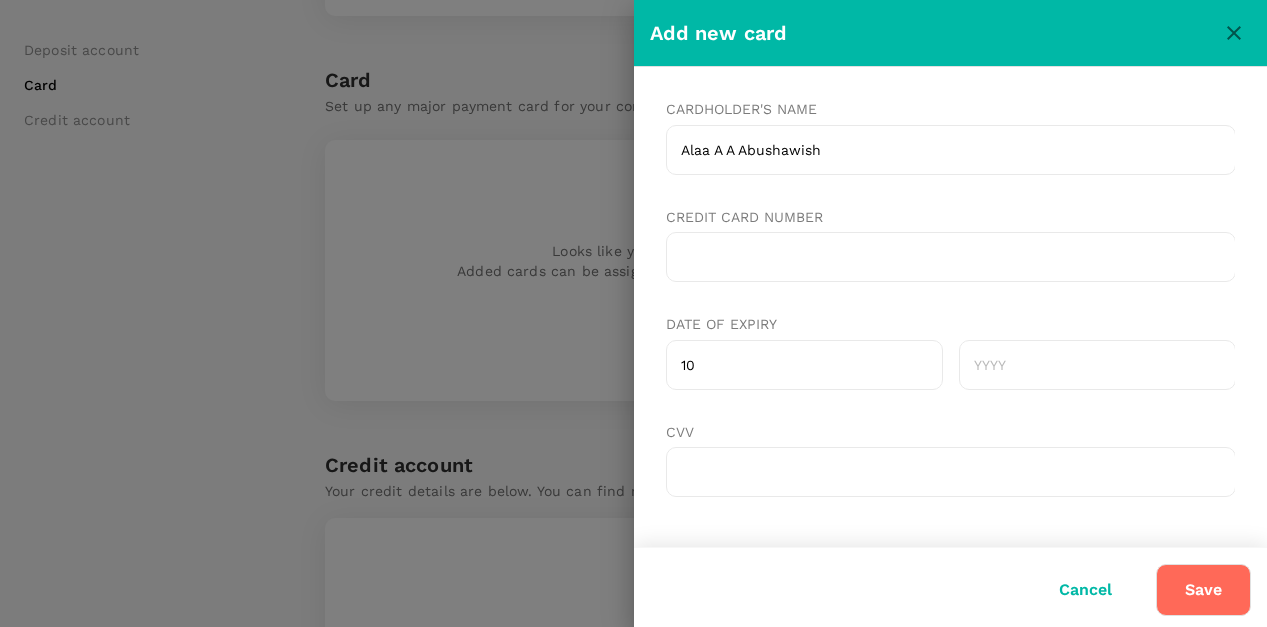type on "10" 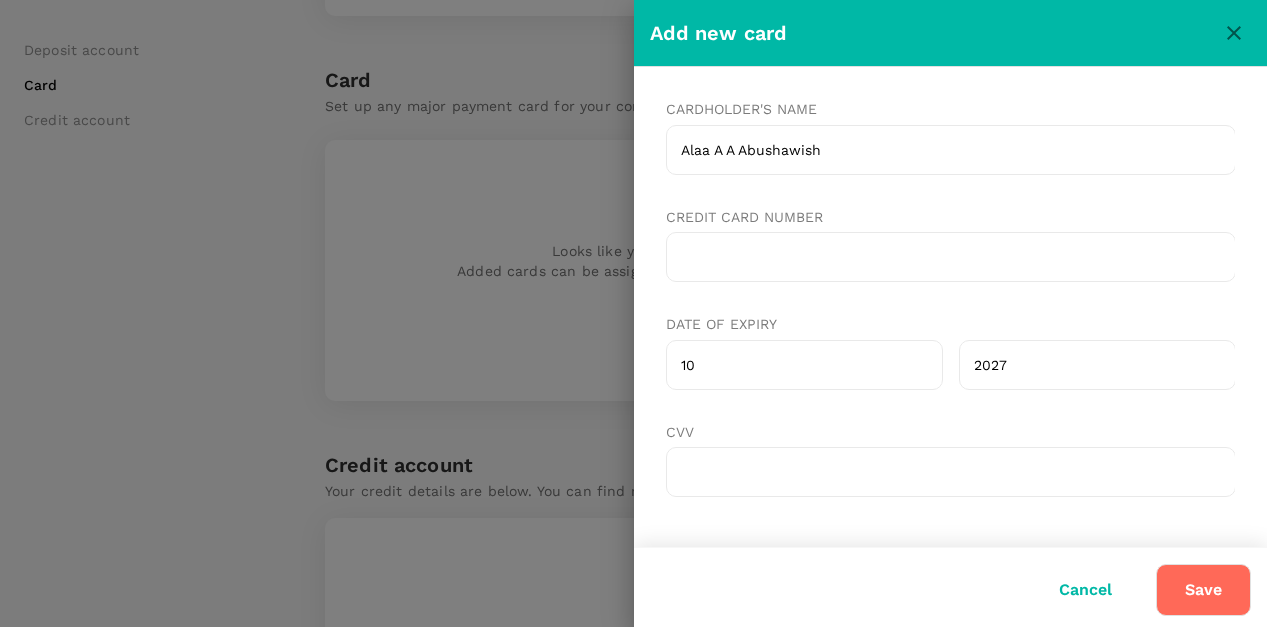 type on "2027" 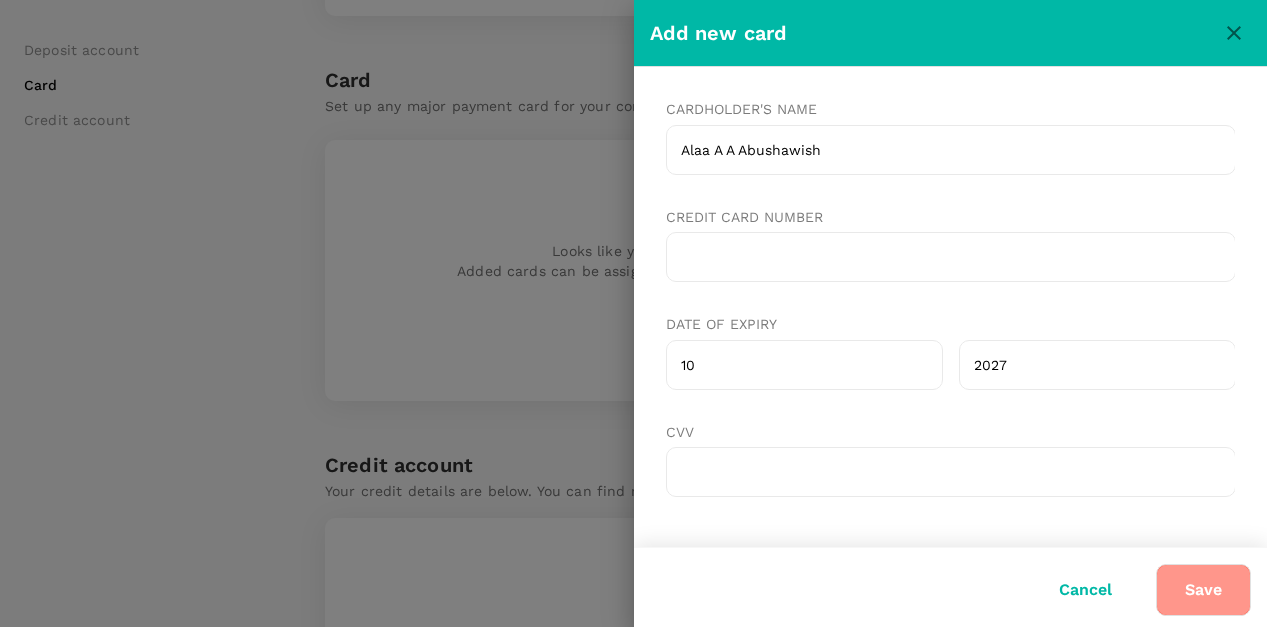click on "Save" at bounding box center (1203, 590) 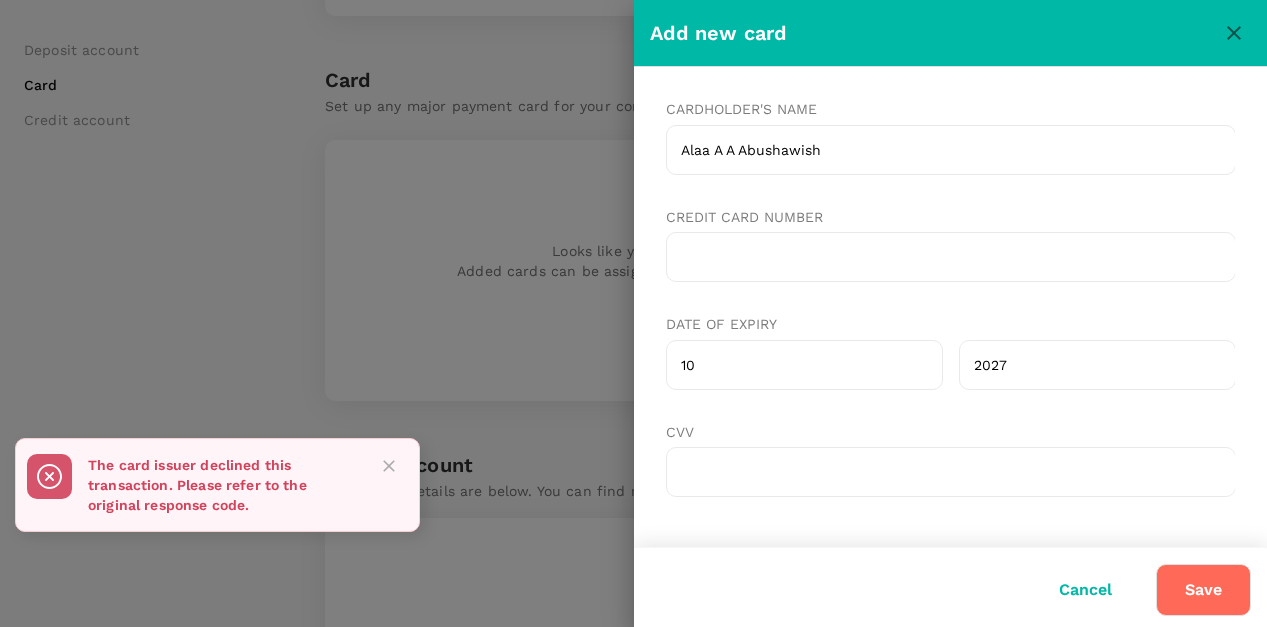 click on "The card issuer declined this transaction. Please refer to the original response code." at bounding box center (223, 485) 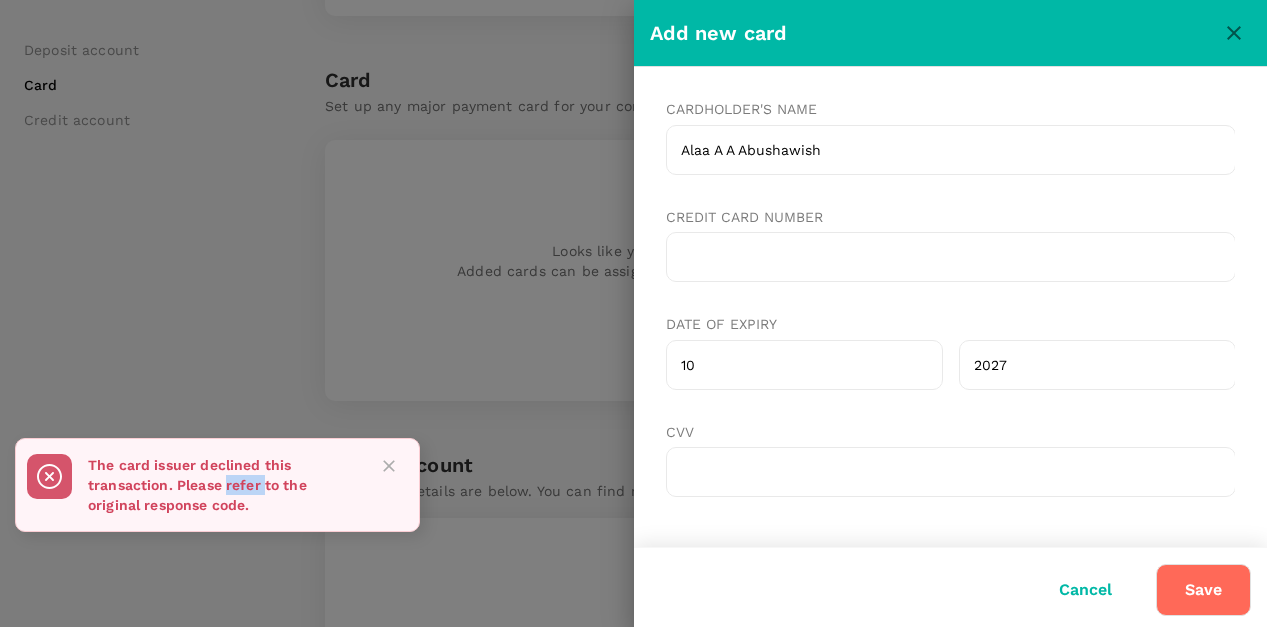 click on "The card issuer declined this transaction. Please refer to the original response code." at bounding box center (223, 485) 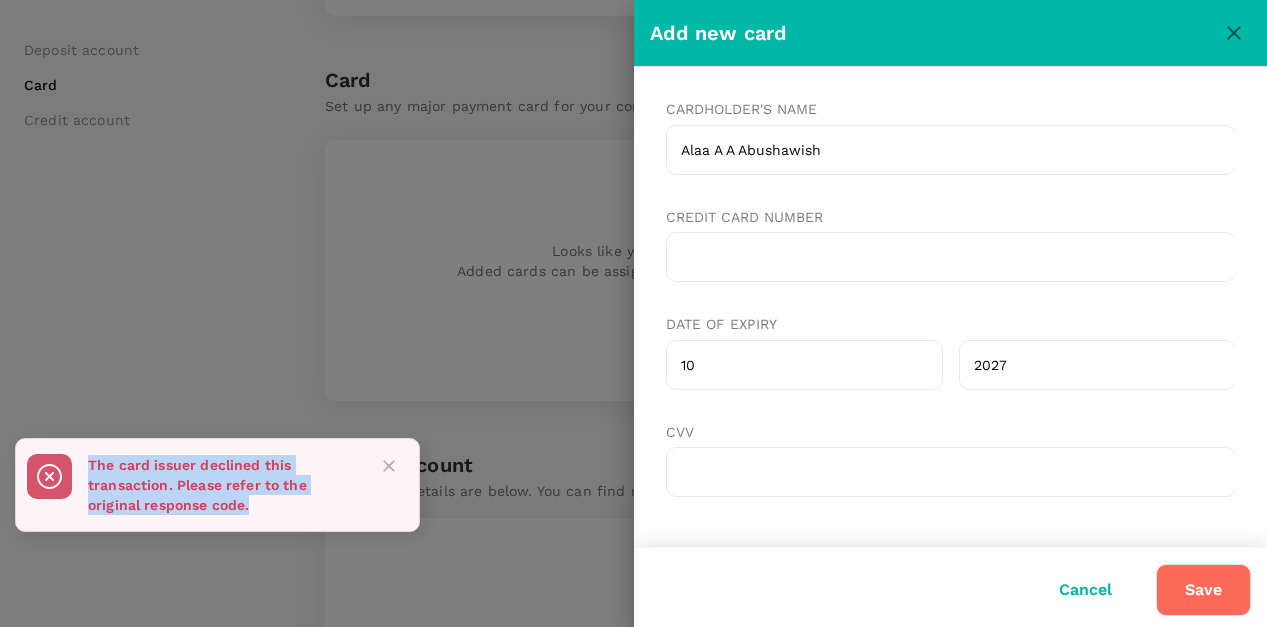 click on "The card issuer declined this transaction. Please refer to the original response code." at bounding box center (223, 485) 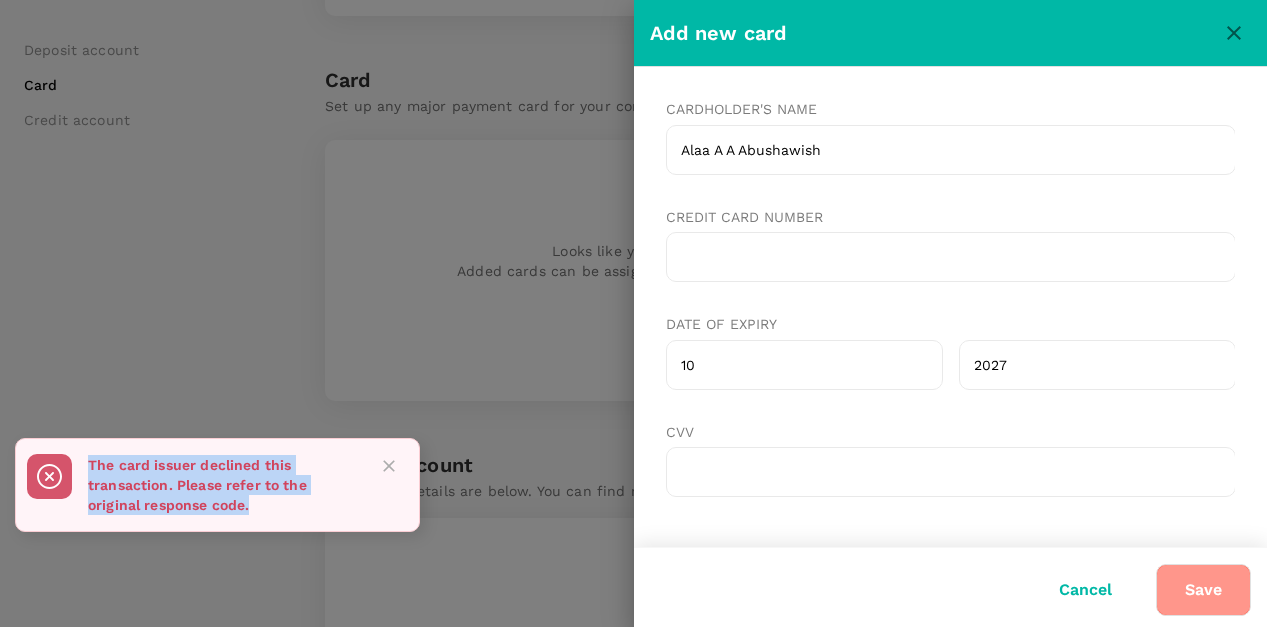click on "Save" at bounding box center [1203, 590] 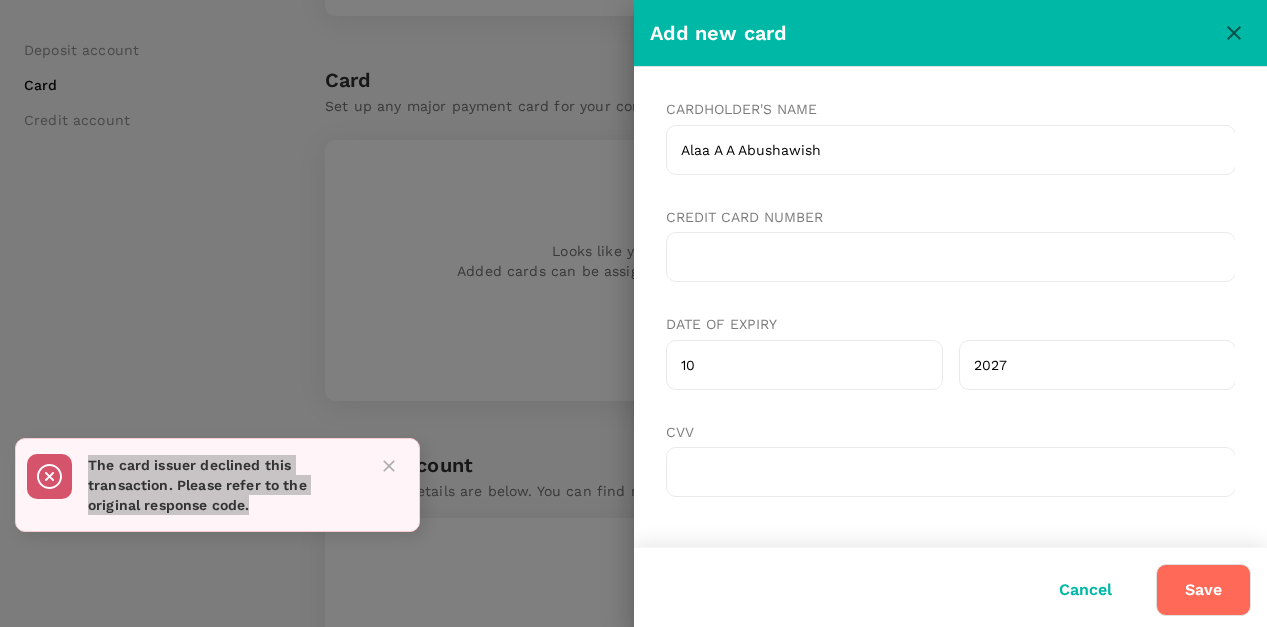 click at bounding box center (950, 257) 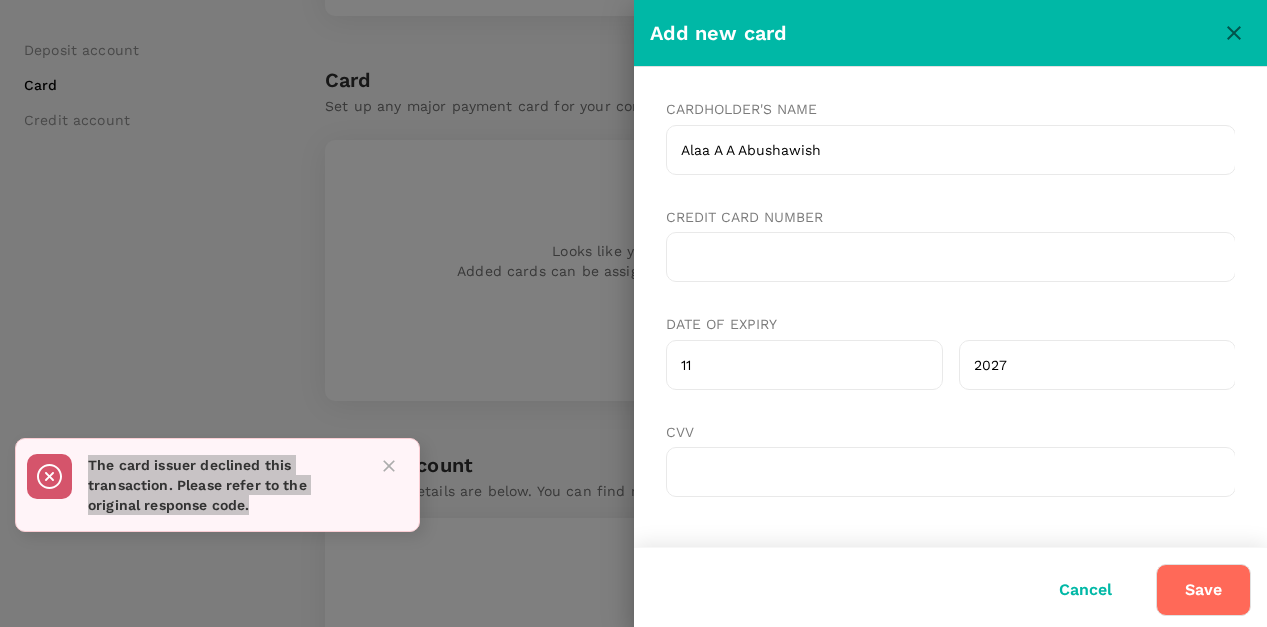 type on "11" 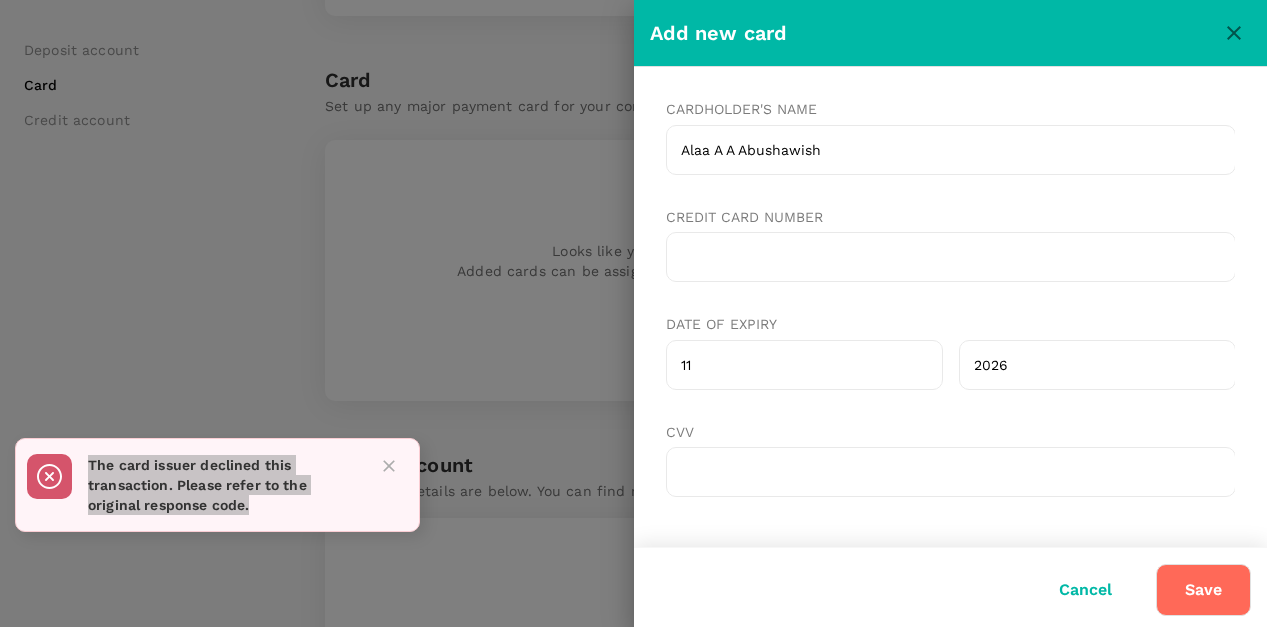 type on "2026" 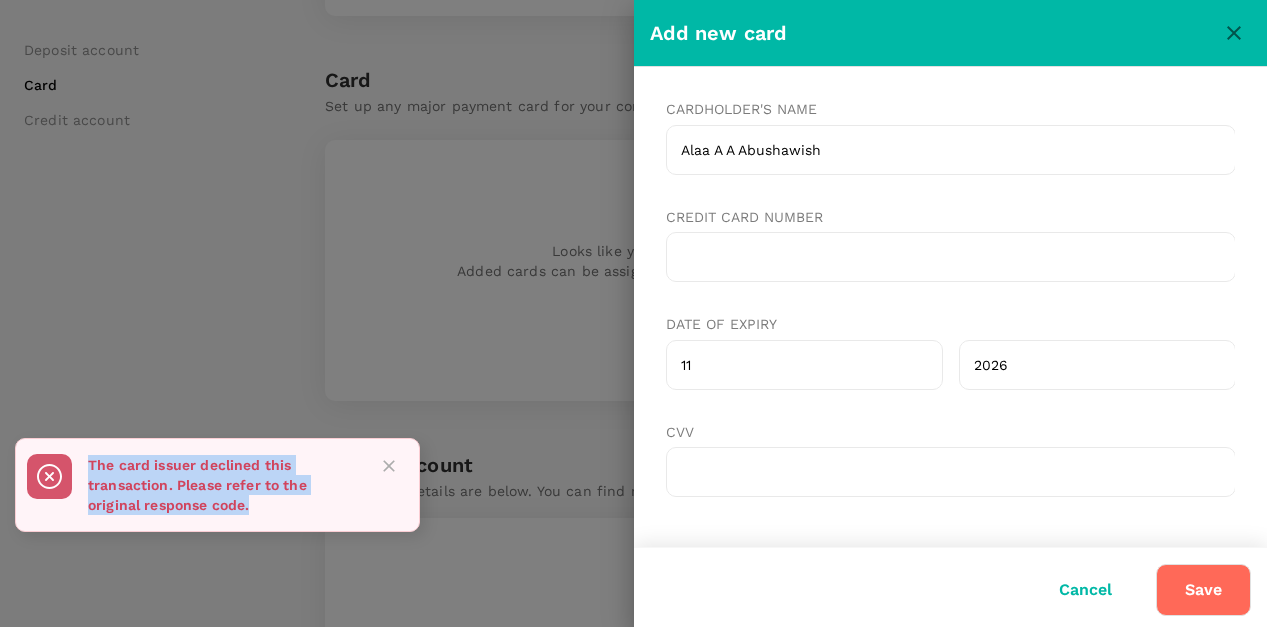 click on "Save" at bounding box center [1203, 590] 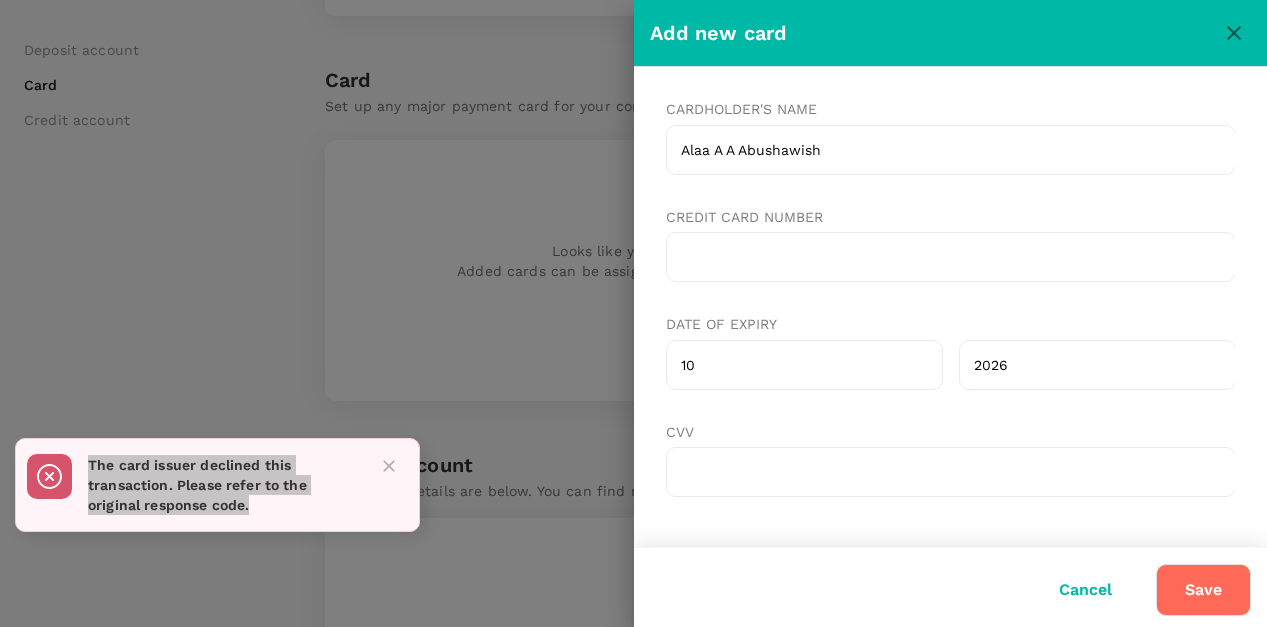 type on "10" 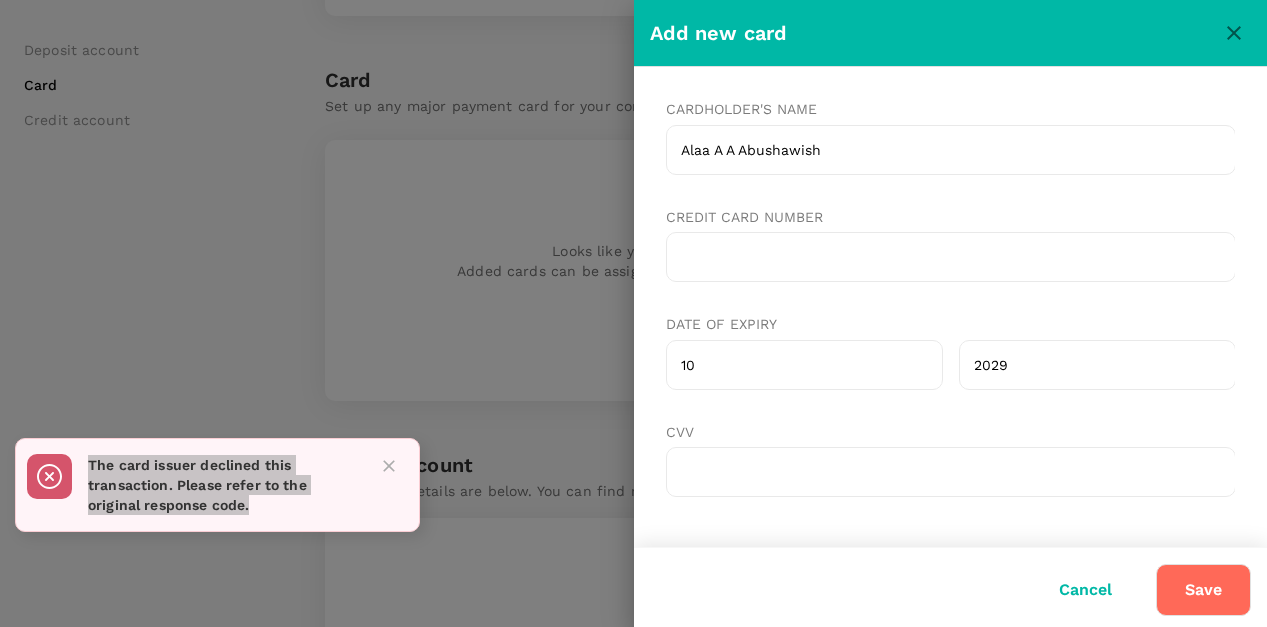 type on "2029" 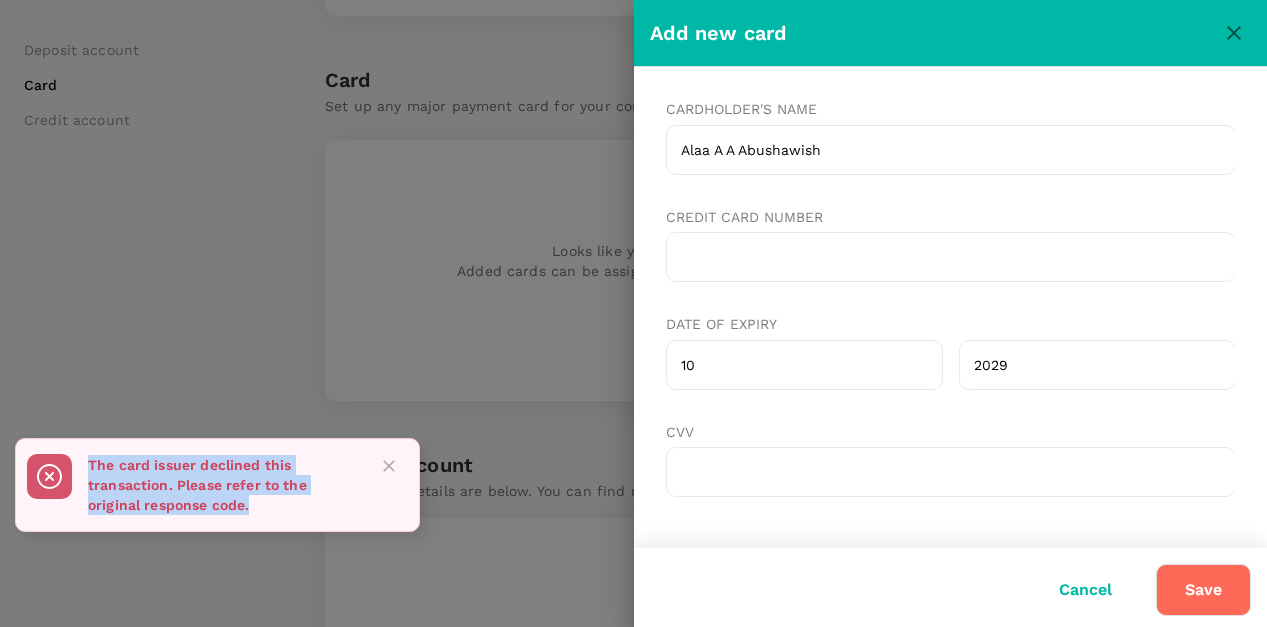 click on "Save" at bounding box center [1203, 590] 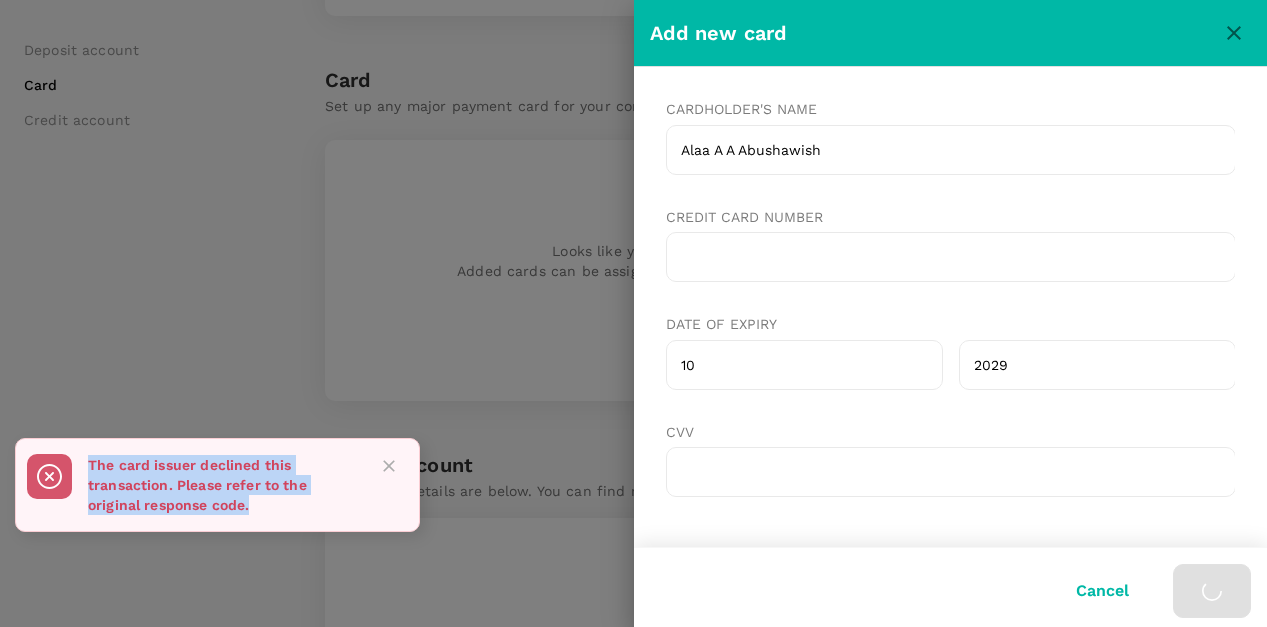 click on "The card issuer declined this transaction. Please refer to the original response code." at bounding box center (223, 485) 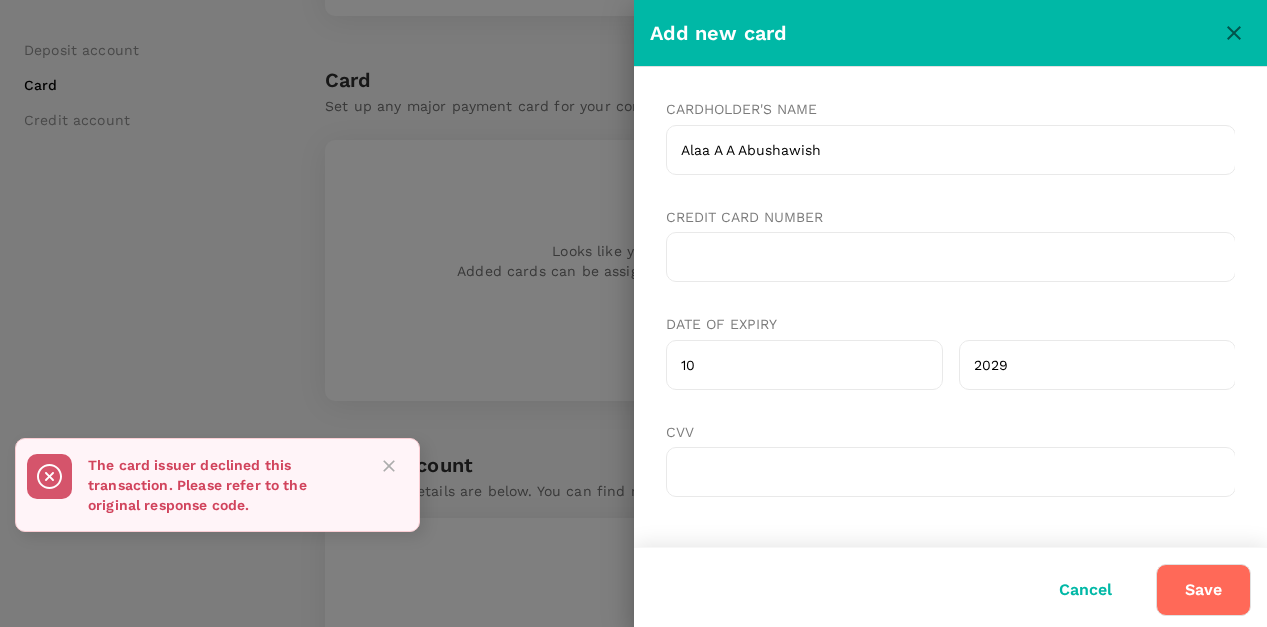 click on "The card issuer declined this transaction. Please refer to the original response code." at bounding box center (223, 485) 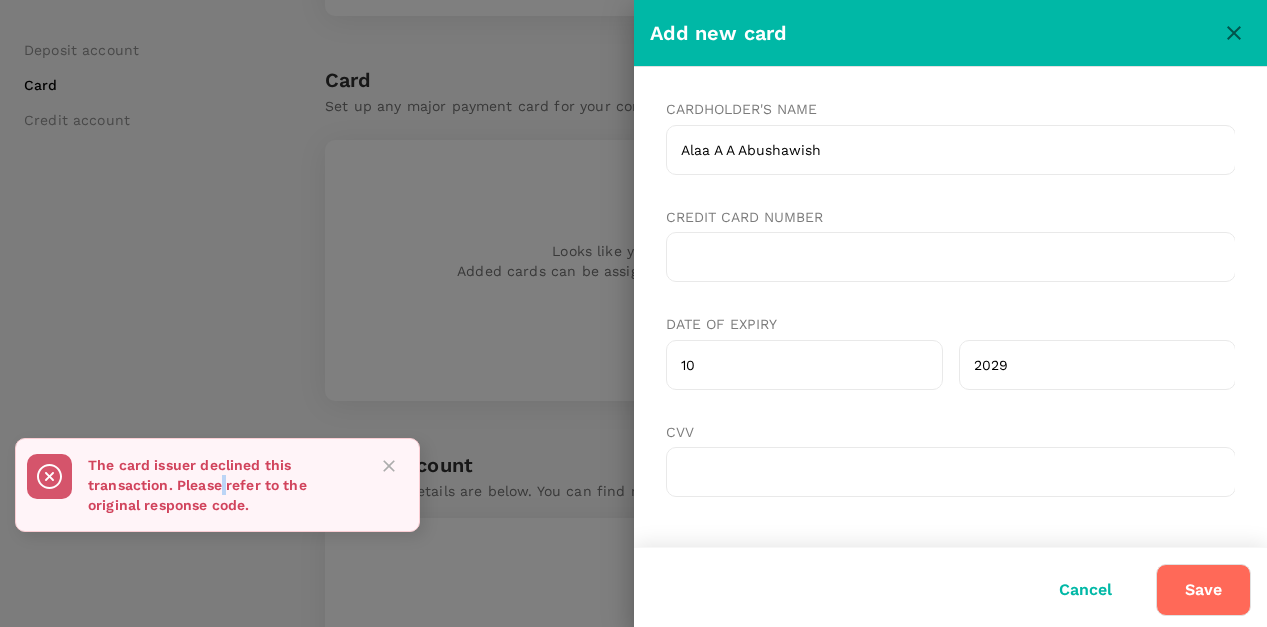 click on "The card issuer declined this transaction. Please refer to the original response code." at bounding box center (223, 485) 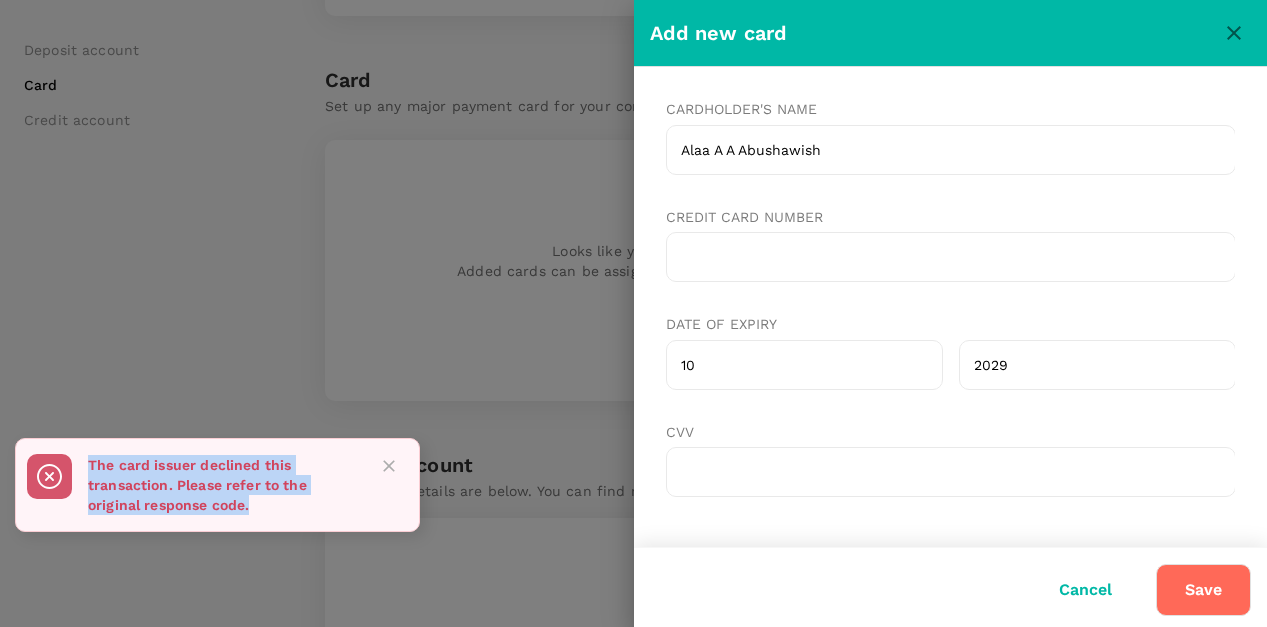 click on "The card issuer declined this transaction. Please refer to the original response code." at bounding box center [223, 485] 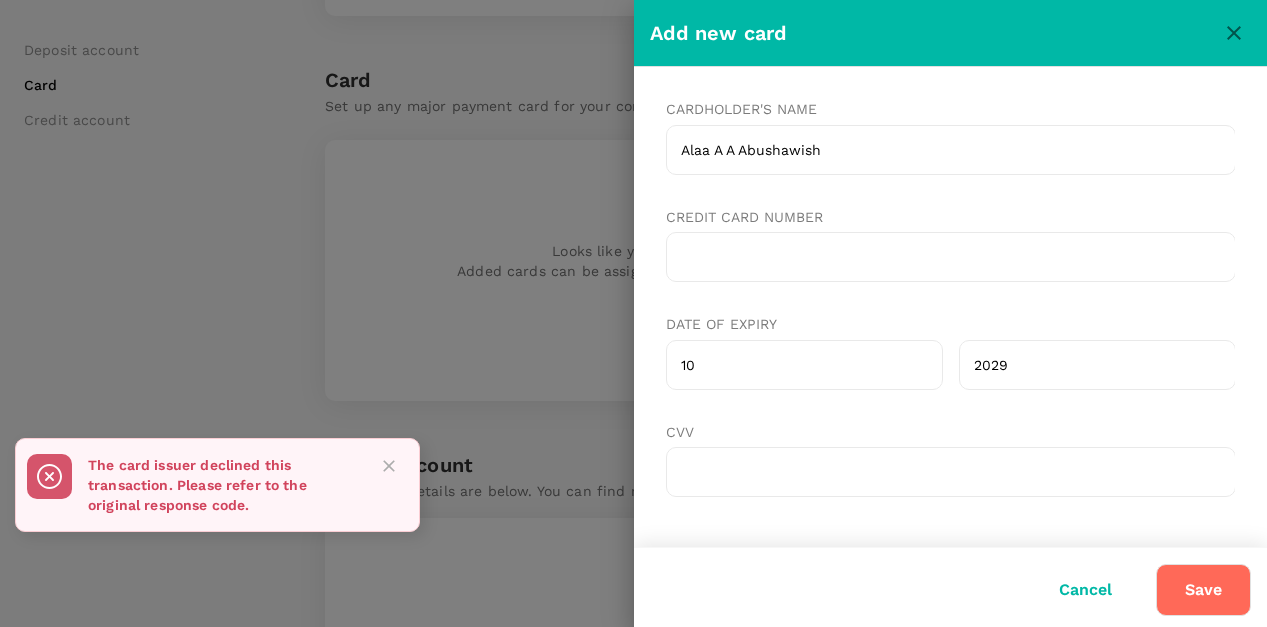 click 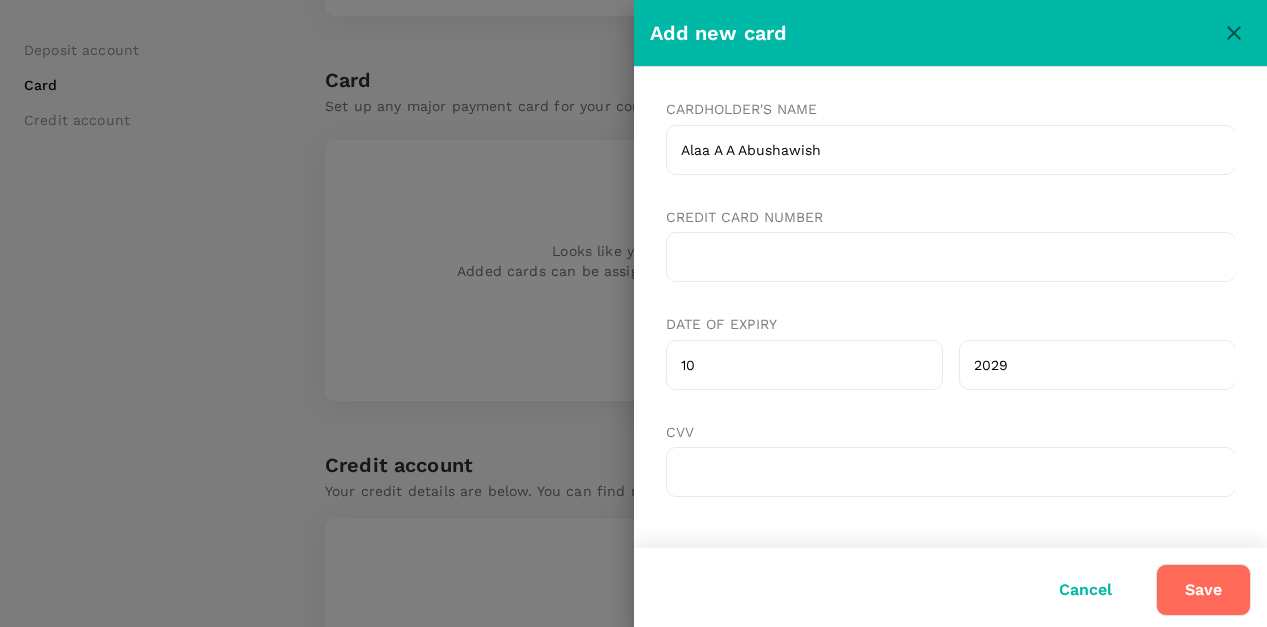 click at bounding box center [633, 313] 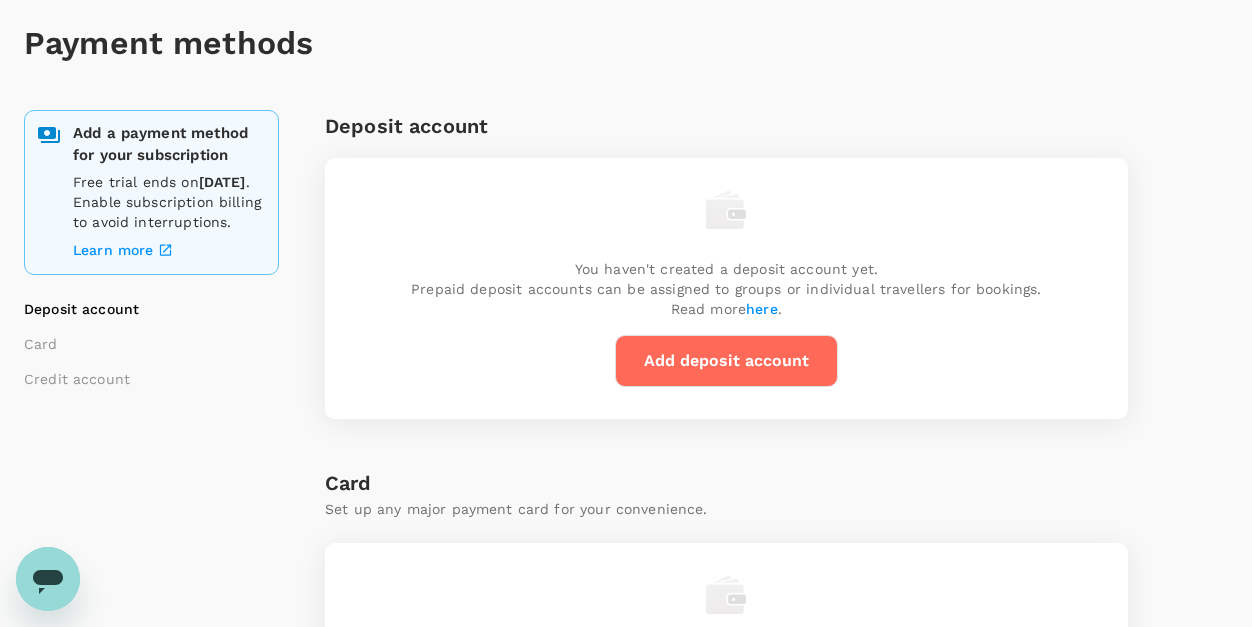 scroll, scrollTop: 0, scrollLeft: 0, axis: both 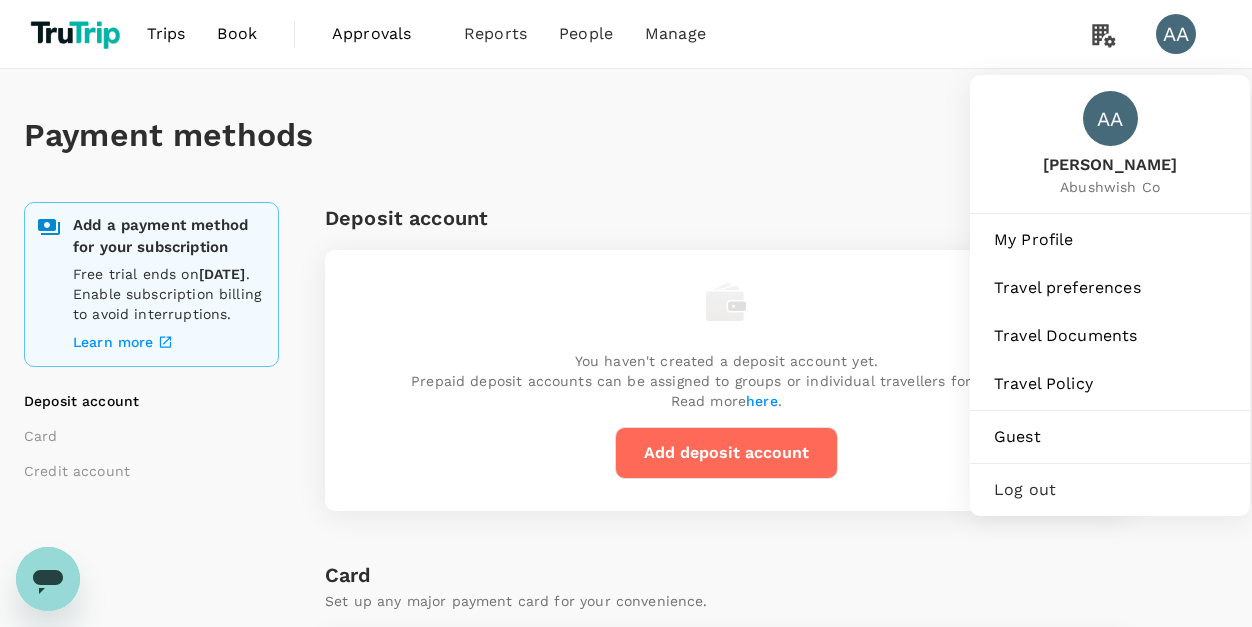 click on "AA" at bounding box center (1176, 34) 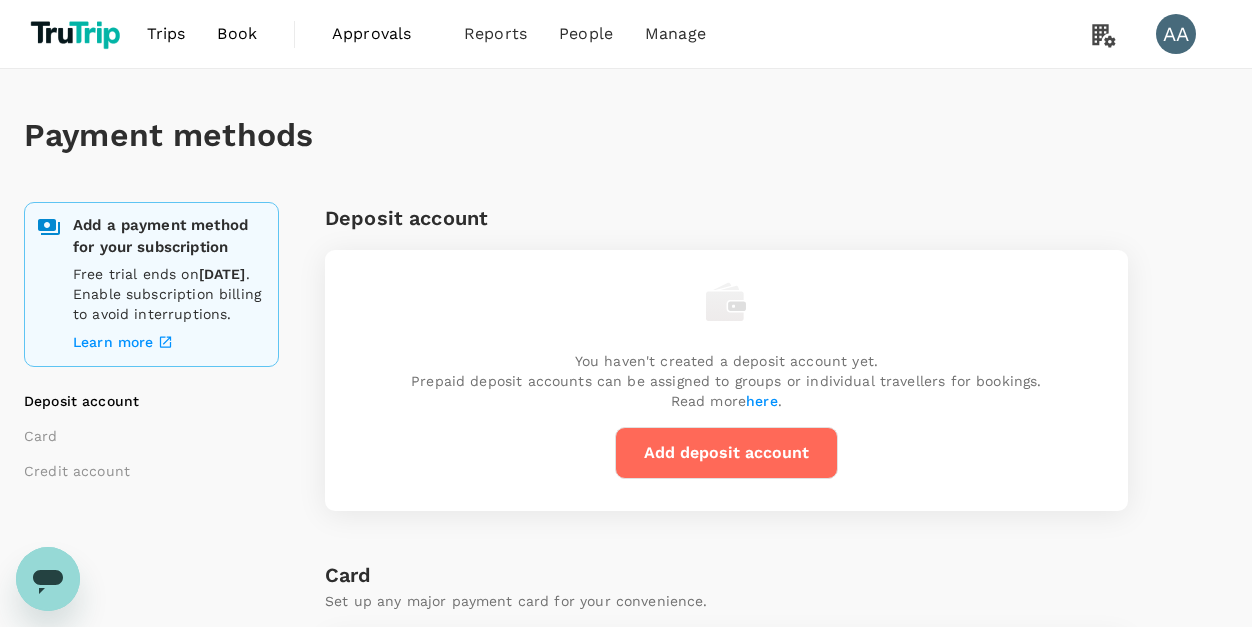 click on "AA" at bounding box center [1176, 34] 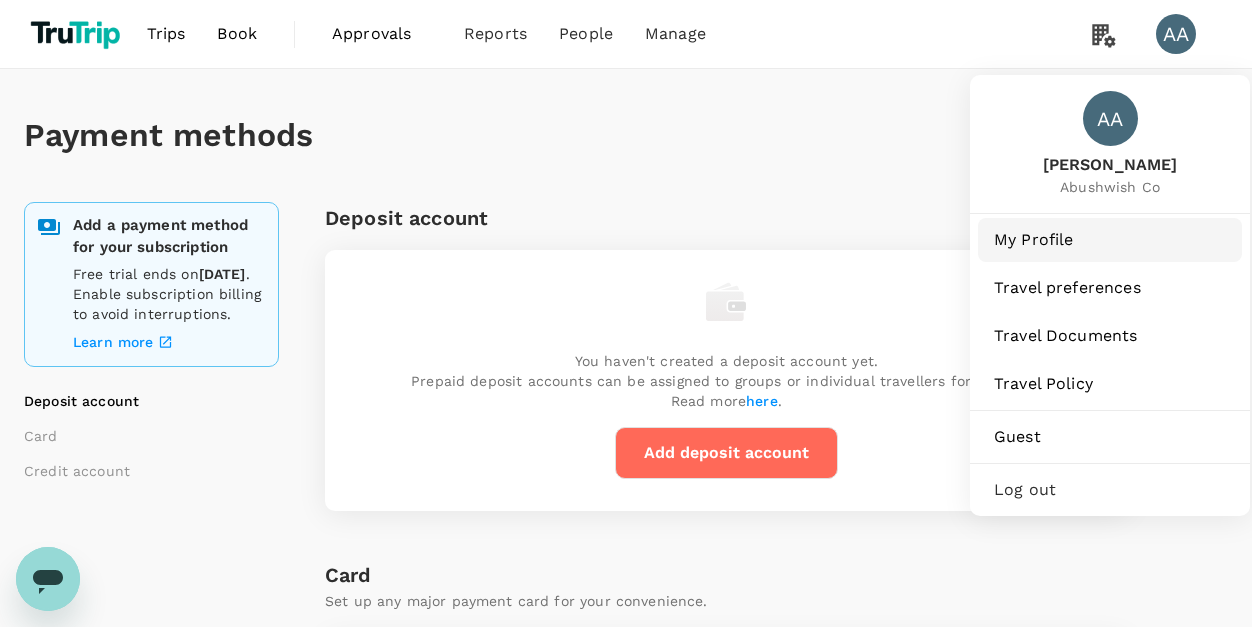click on "My Profile" at bounding box center [1110, 240] 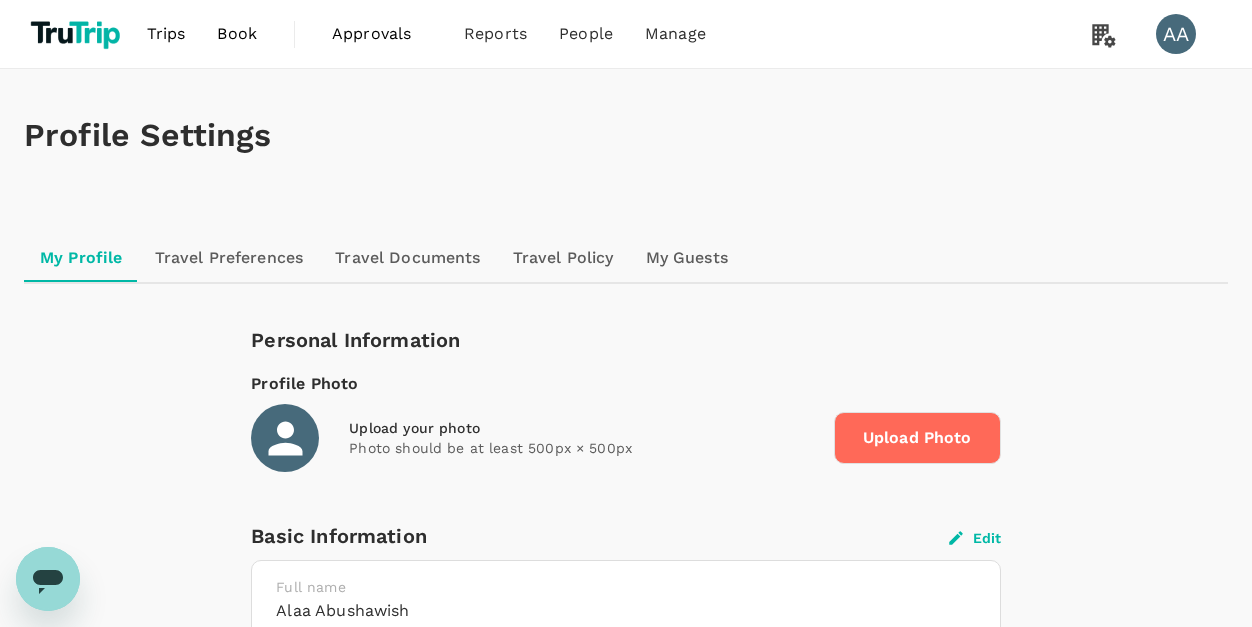 click on "Book" at bounding box center [237, 34] 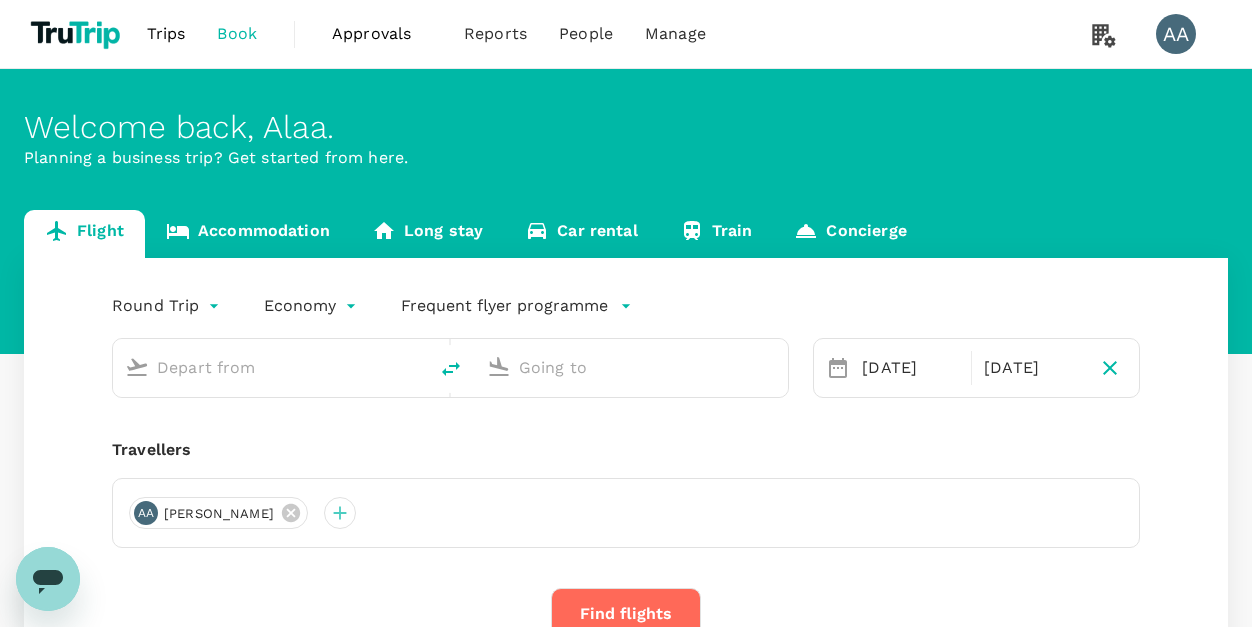 type on "Muscat Intl (MCT)" 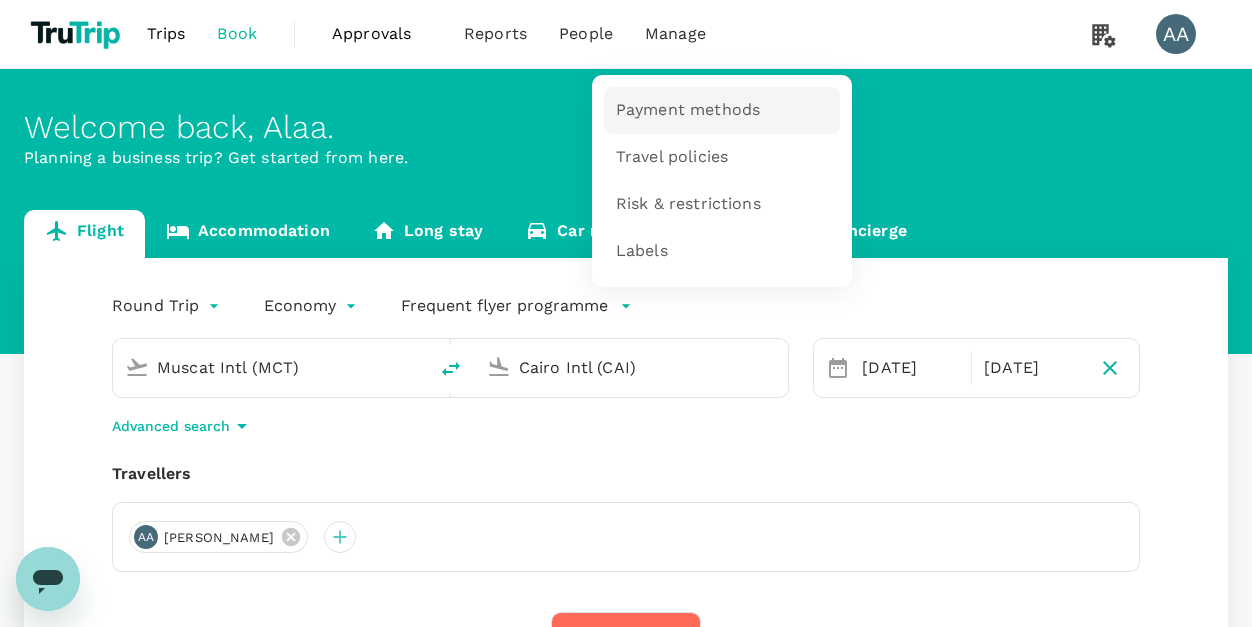 click on "Payment methods" at bounding box center [688, 110] 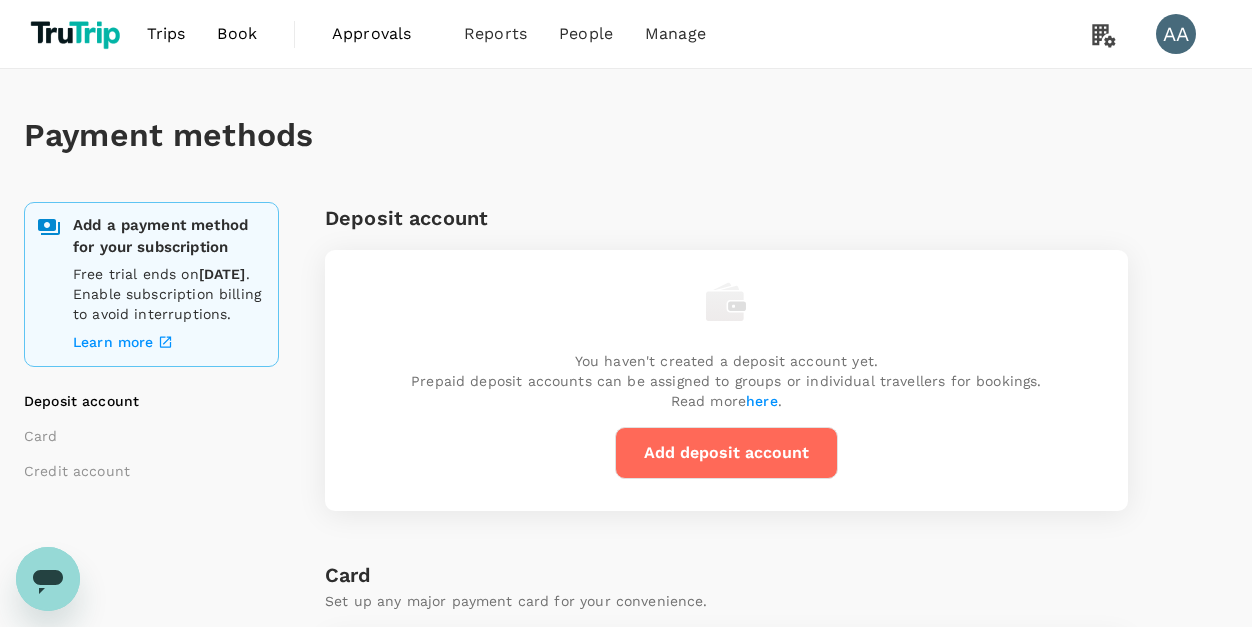 click on "You haven't created a deposit account yet. Prepaid deposit accounts can be assigned to groups or individual travellers for bookings. Read more  here ." at bounding box center (726, 381) 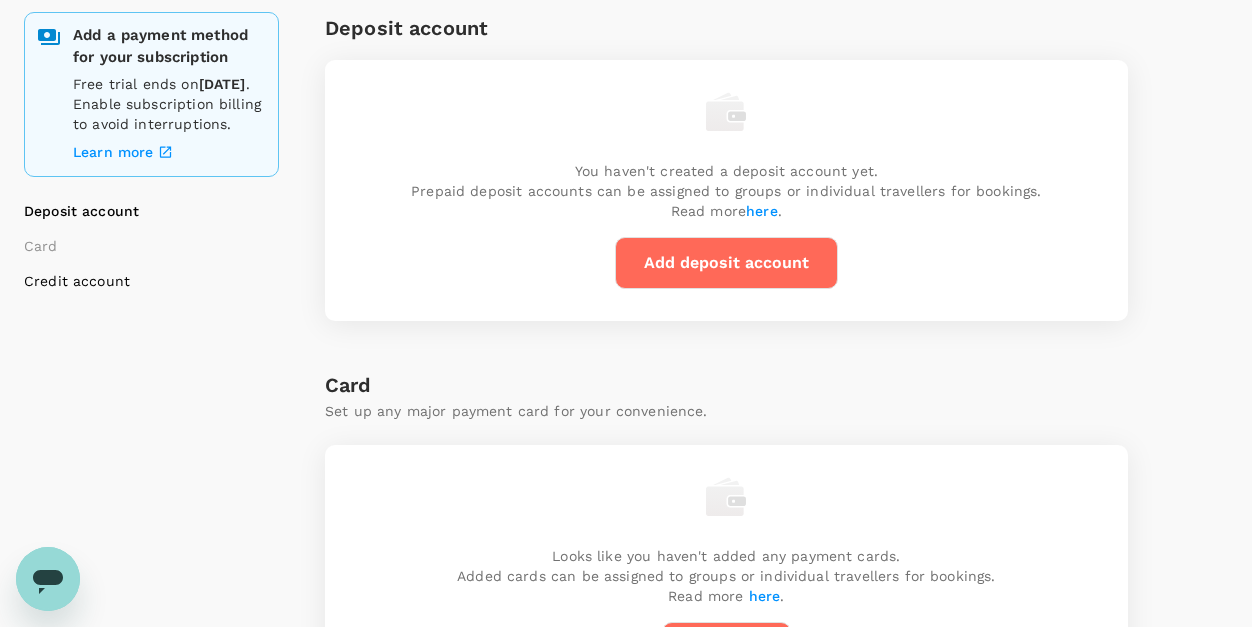 click on "Credit account" at bounding box center [149, 281] 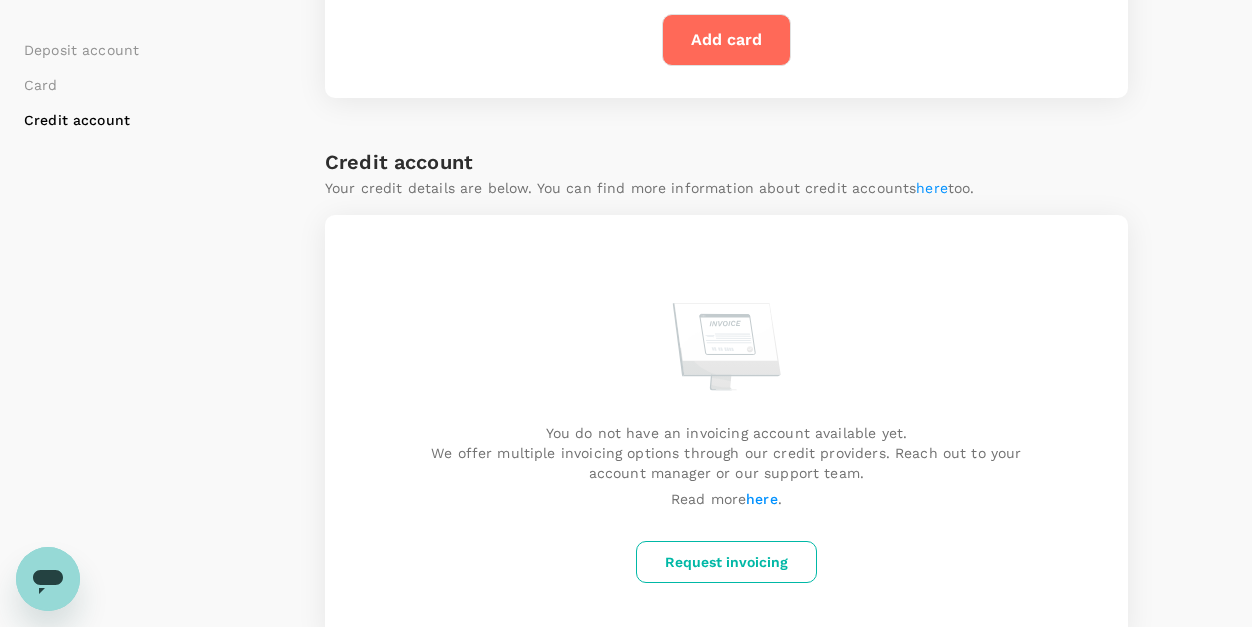 scroll, scrollTop: 810, scrollLeft: 0, axis: vertical 